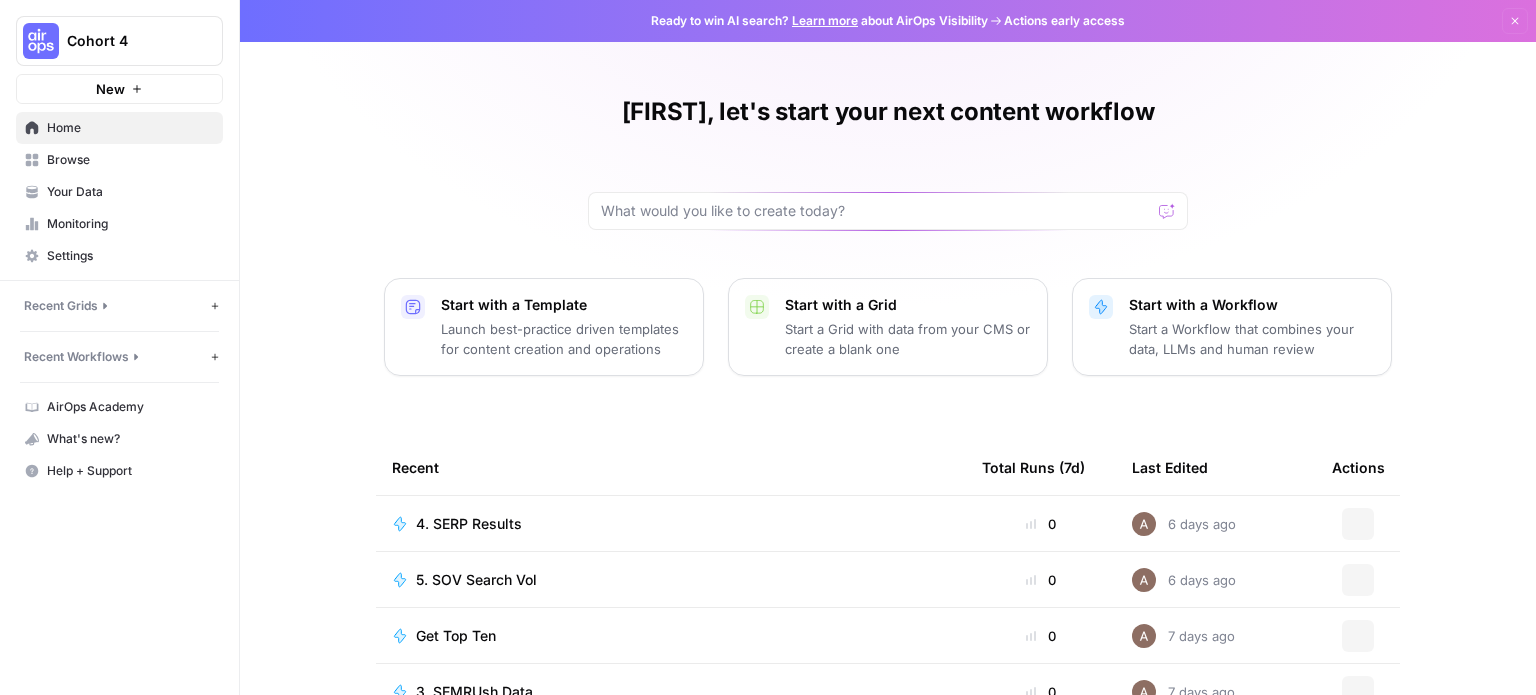 scroll, scrollTop: 0, scrollLeft: 0, axis: both 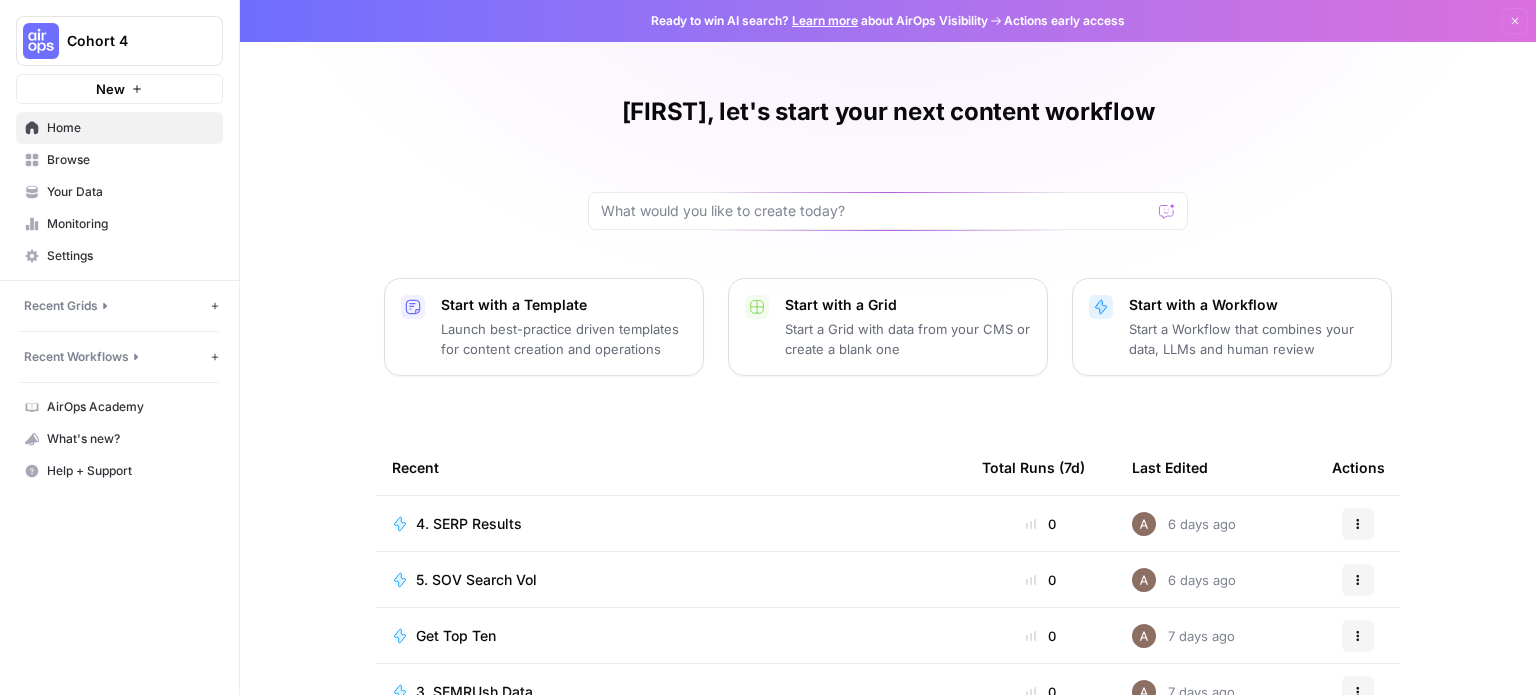 click on "Browse" at bounding box center [130, 160] 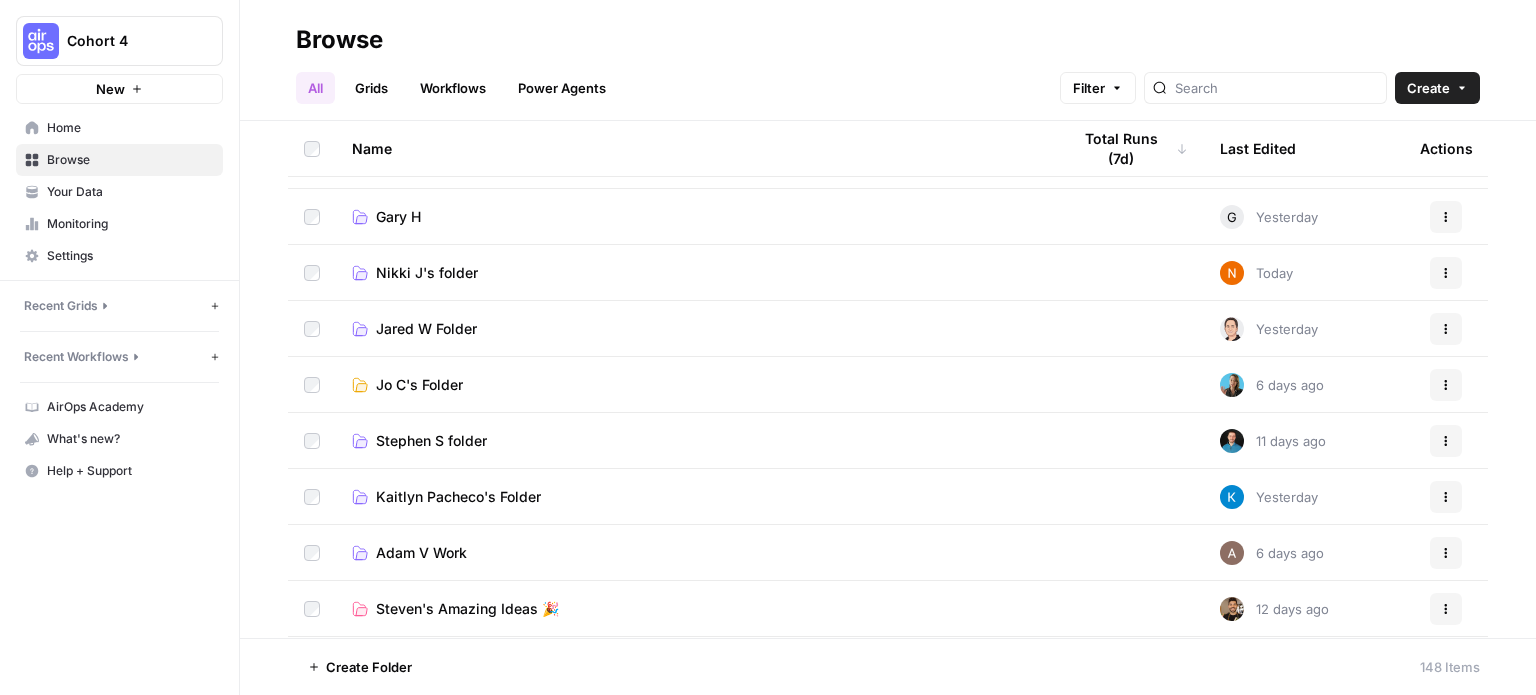 scroll, scrollTop: 300, scrollLeft: 0, axis: vertical 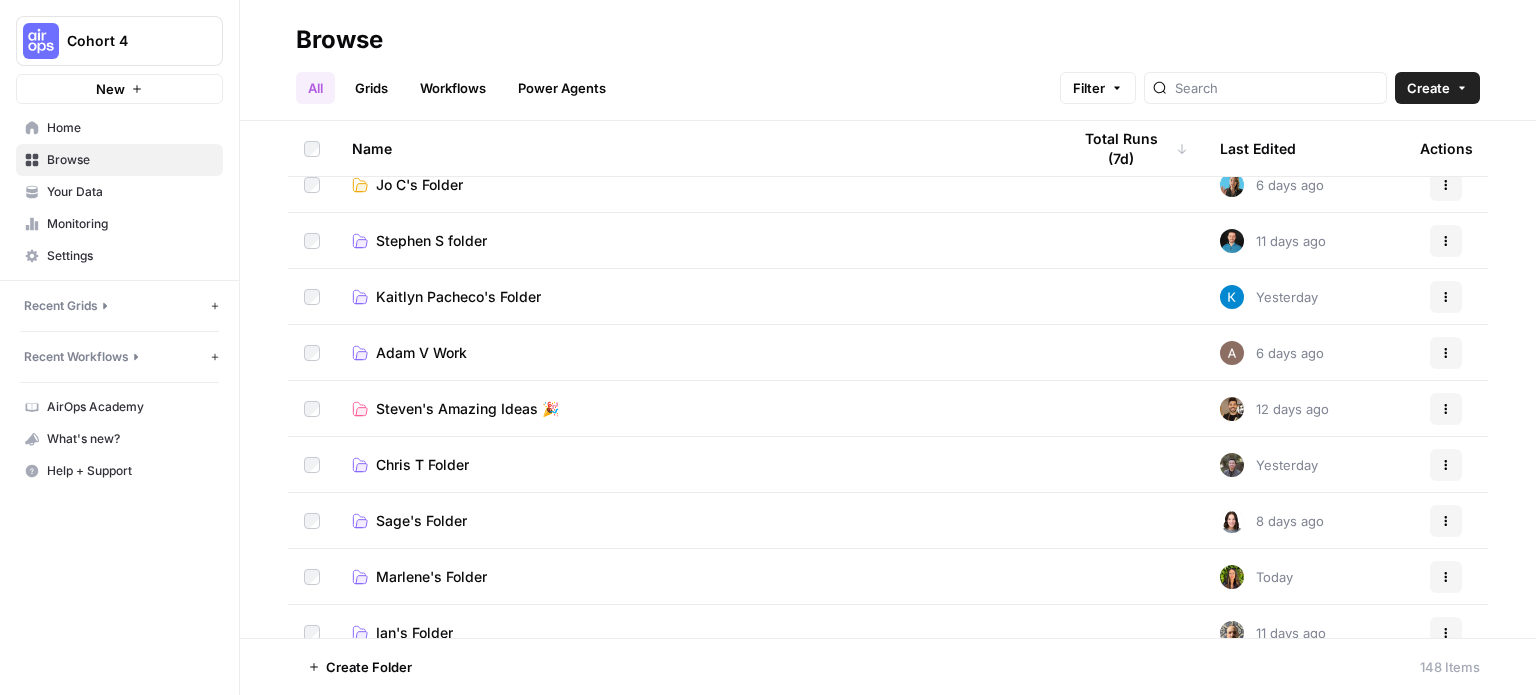 click on "Adam V Work" at bounding box center [421, 353] 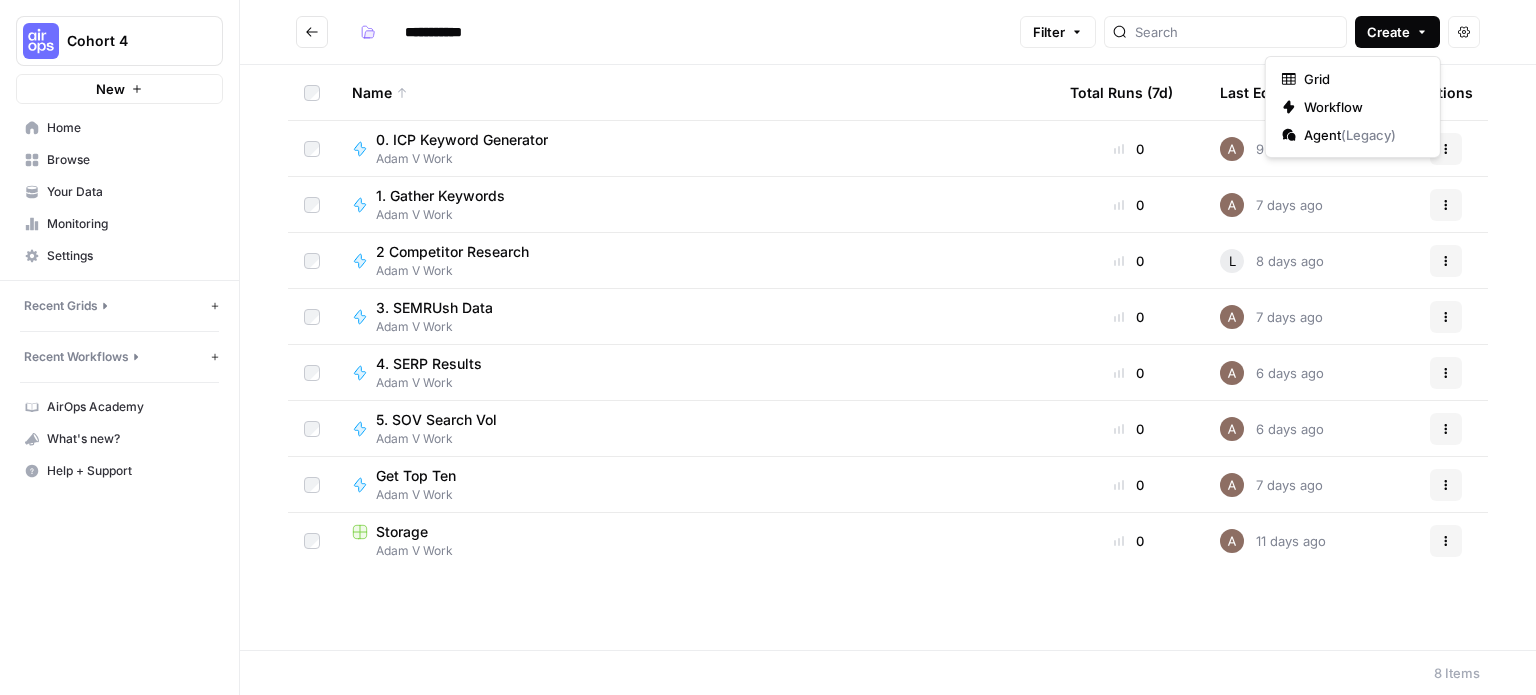 click on "Create" at bounding box center [1397, 32] 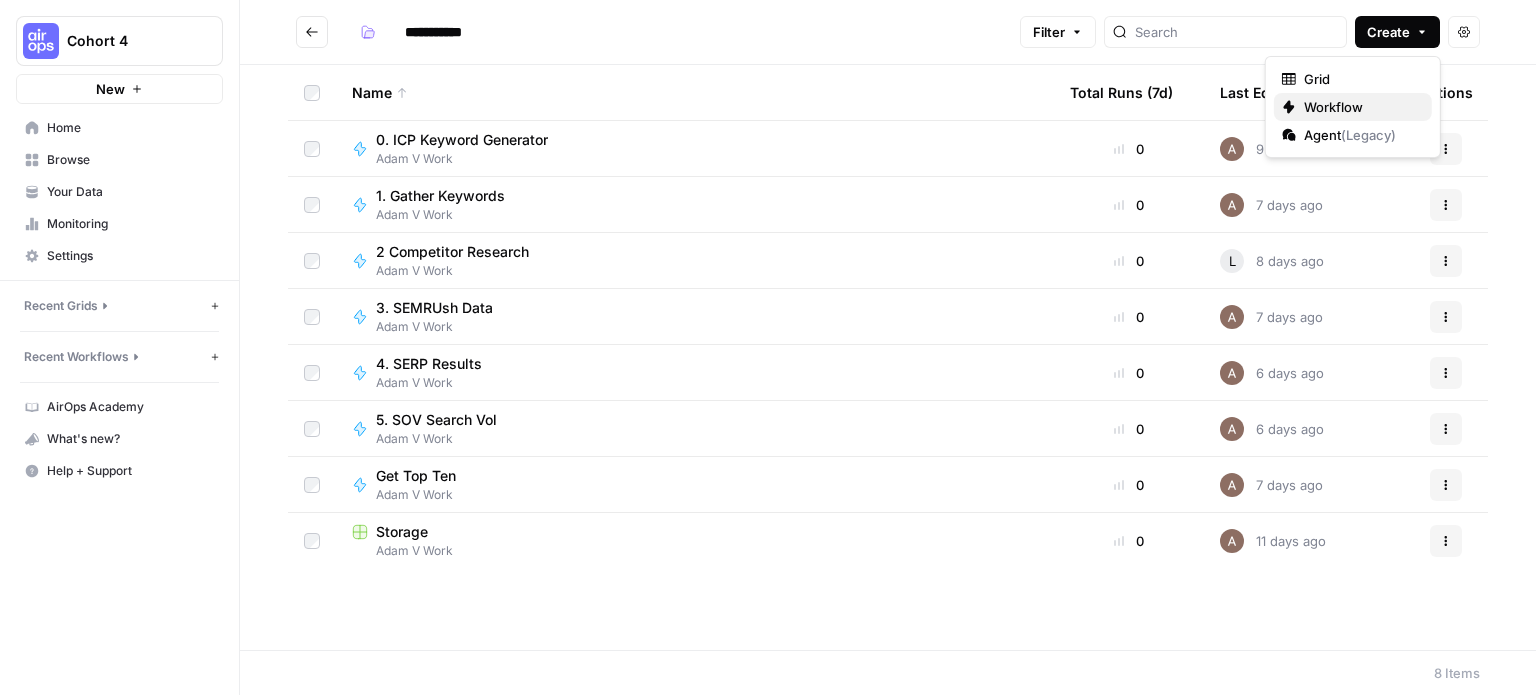 click on "Workflow" at bounding box center [1360, 107] 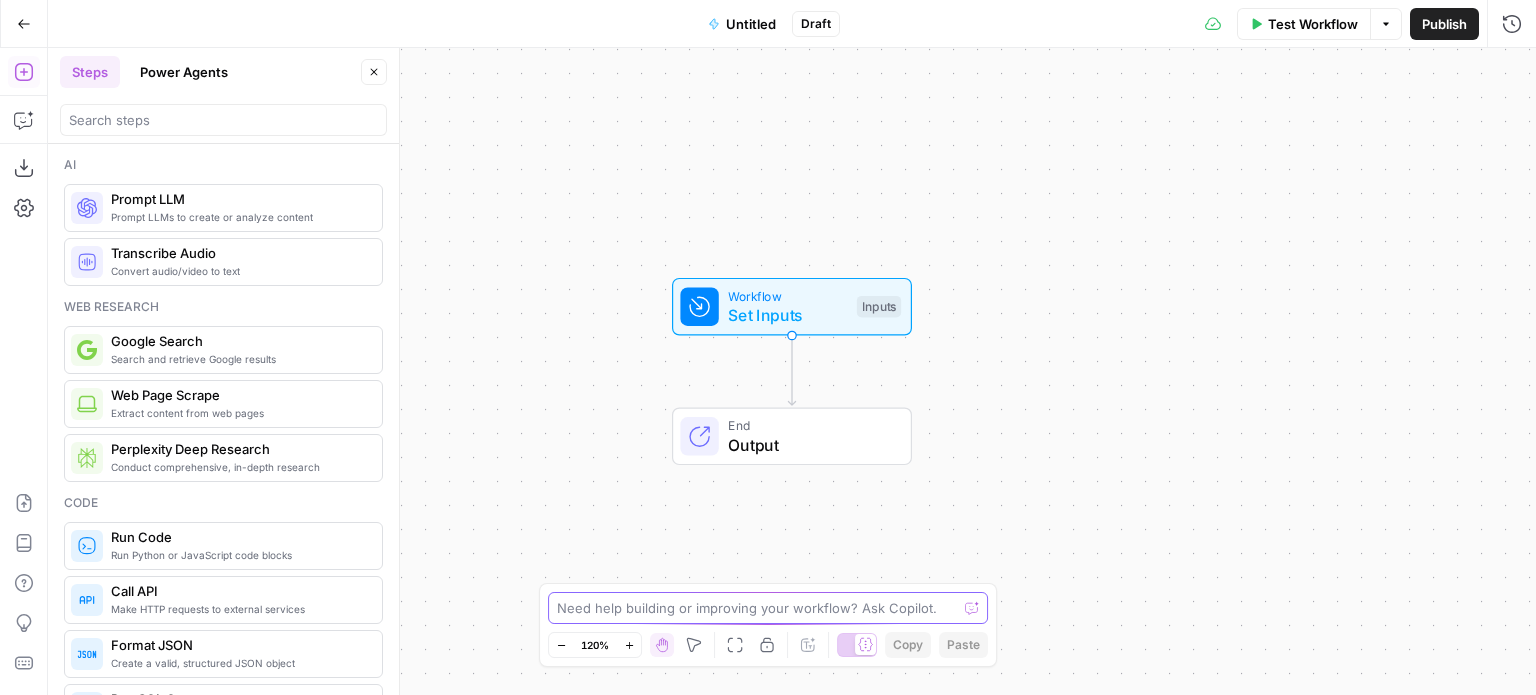 click at bounding box center (757, 608) 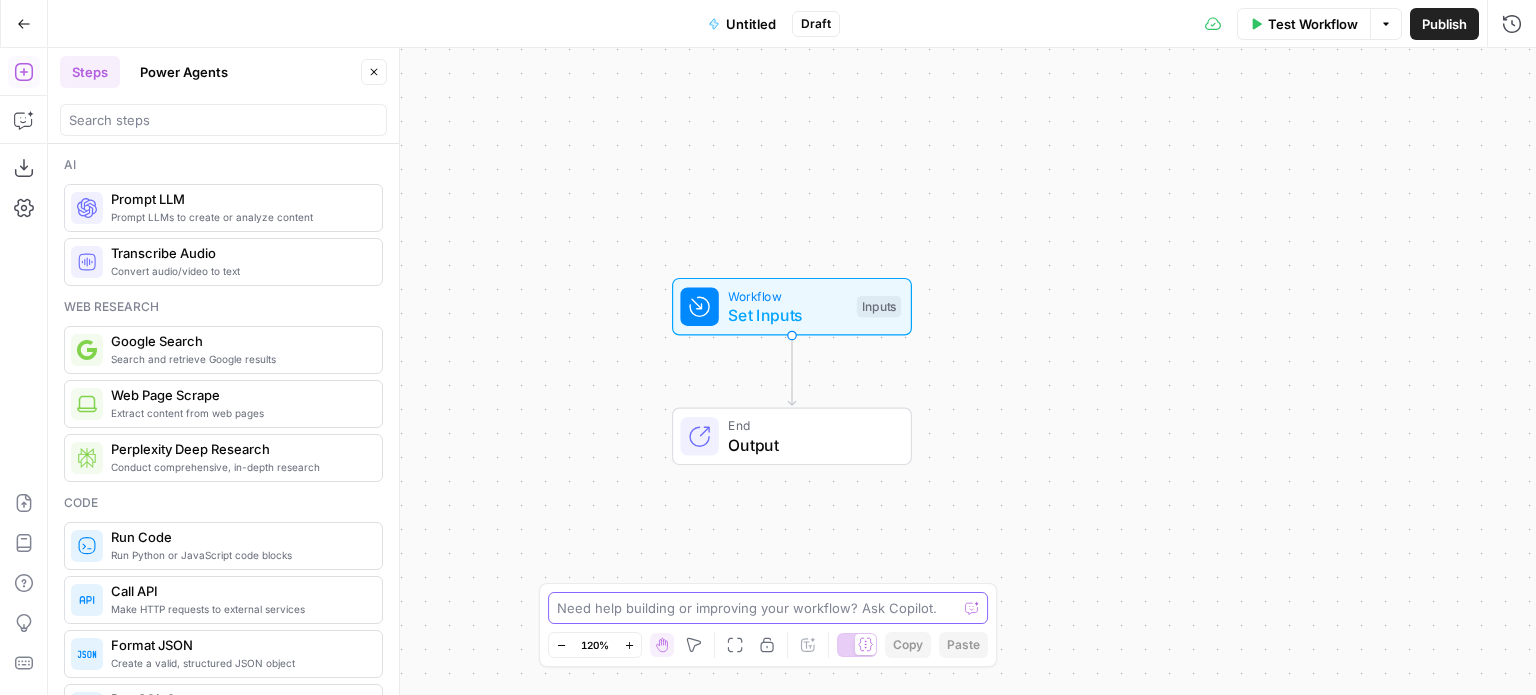 click at bounding box center (757, 608) 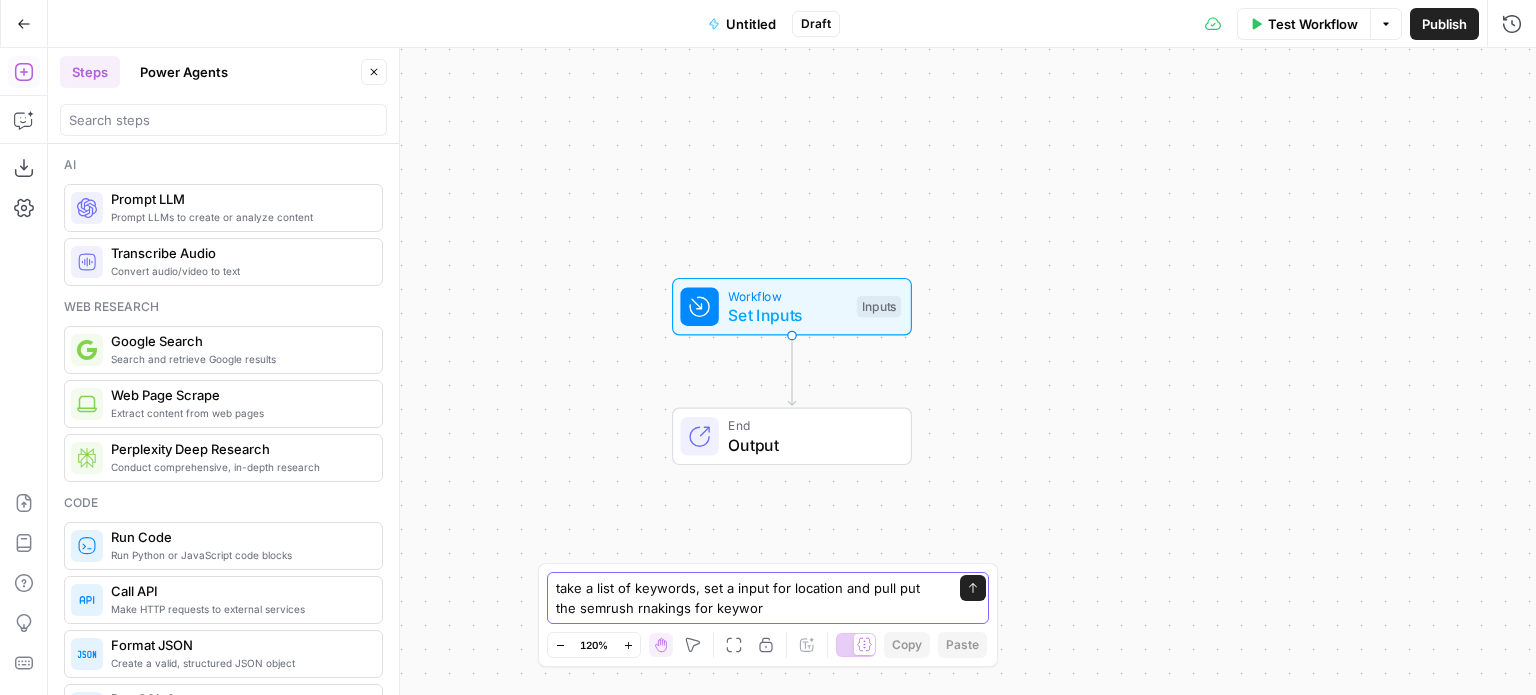 type on "take a list of keywords, set a input for location and pull put the semrush rnakings for keyword" 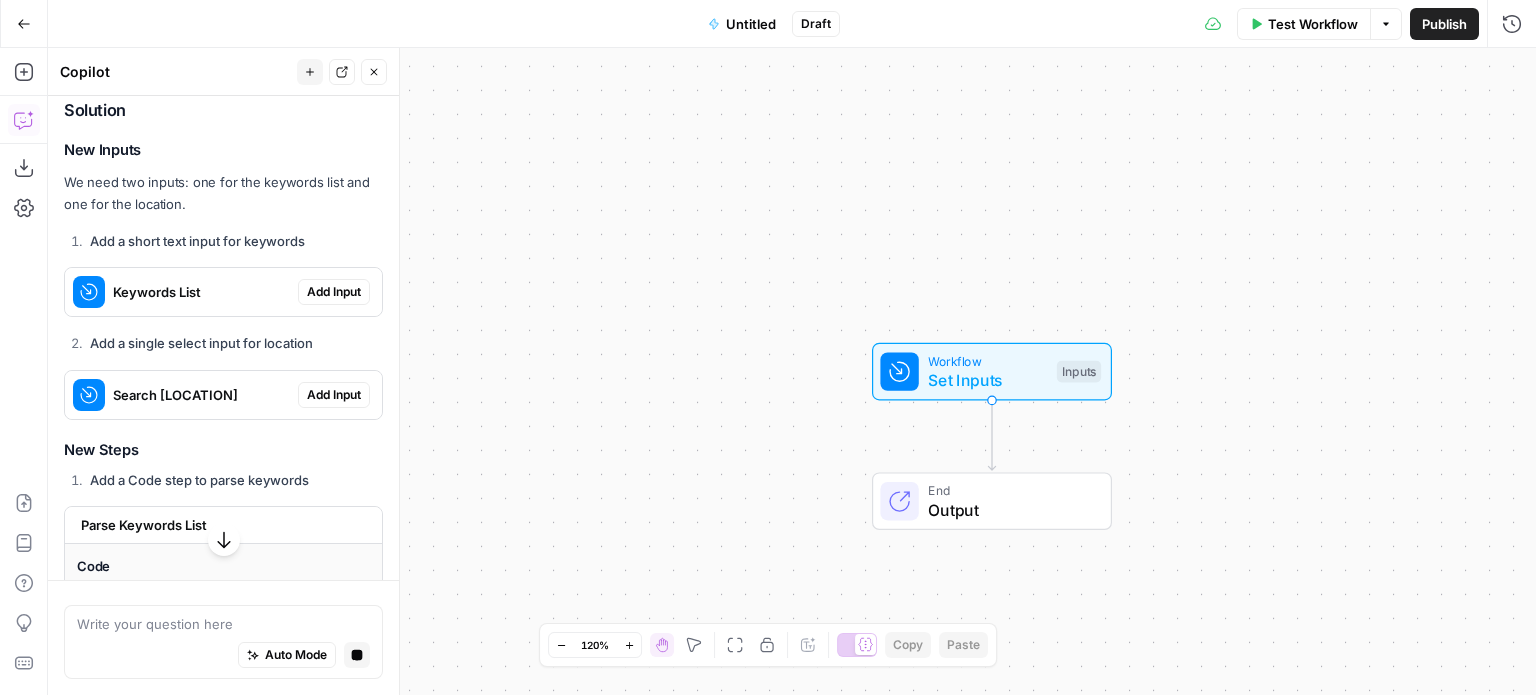 scroll, scrollTop: 354, scrollLeft: 0, axis: vertical 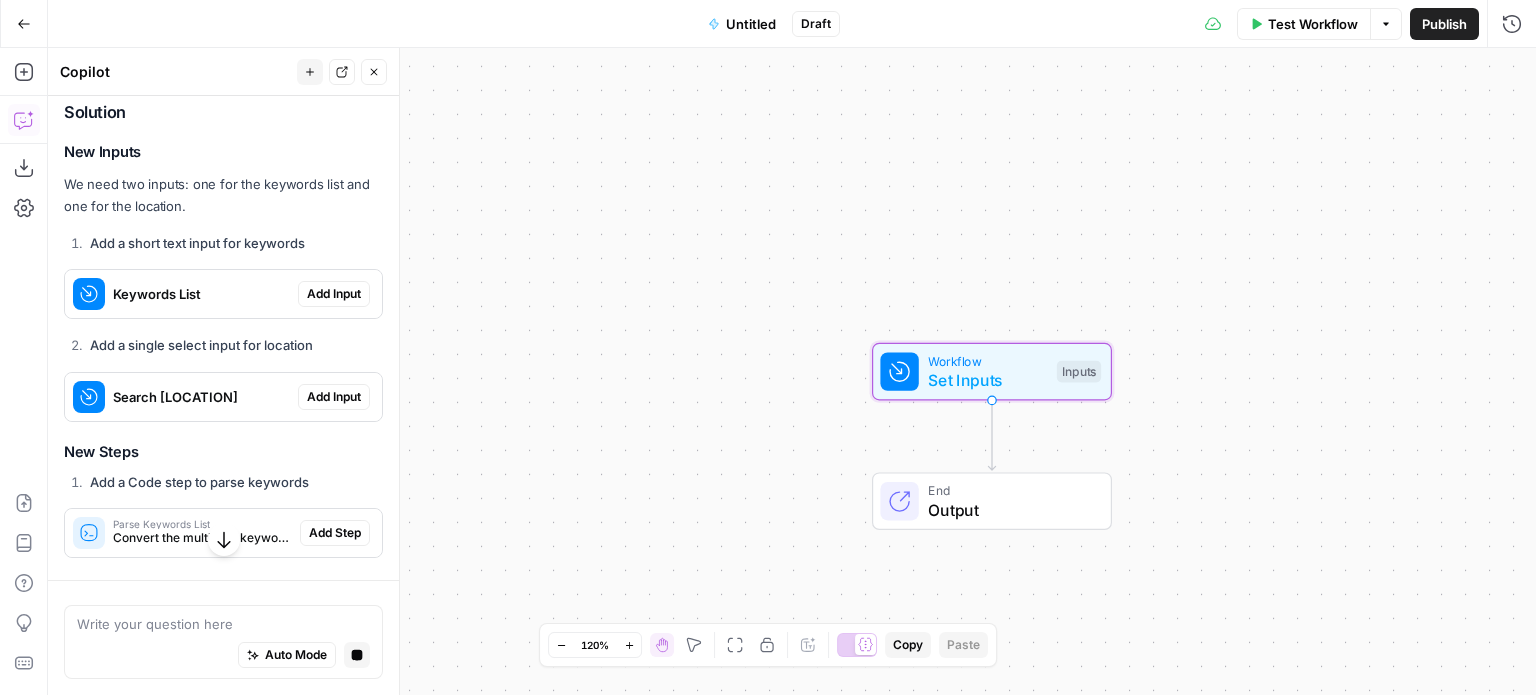 click on "Add Input" at bounding box center [334, 294] 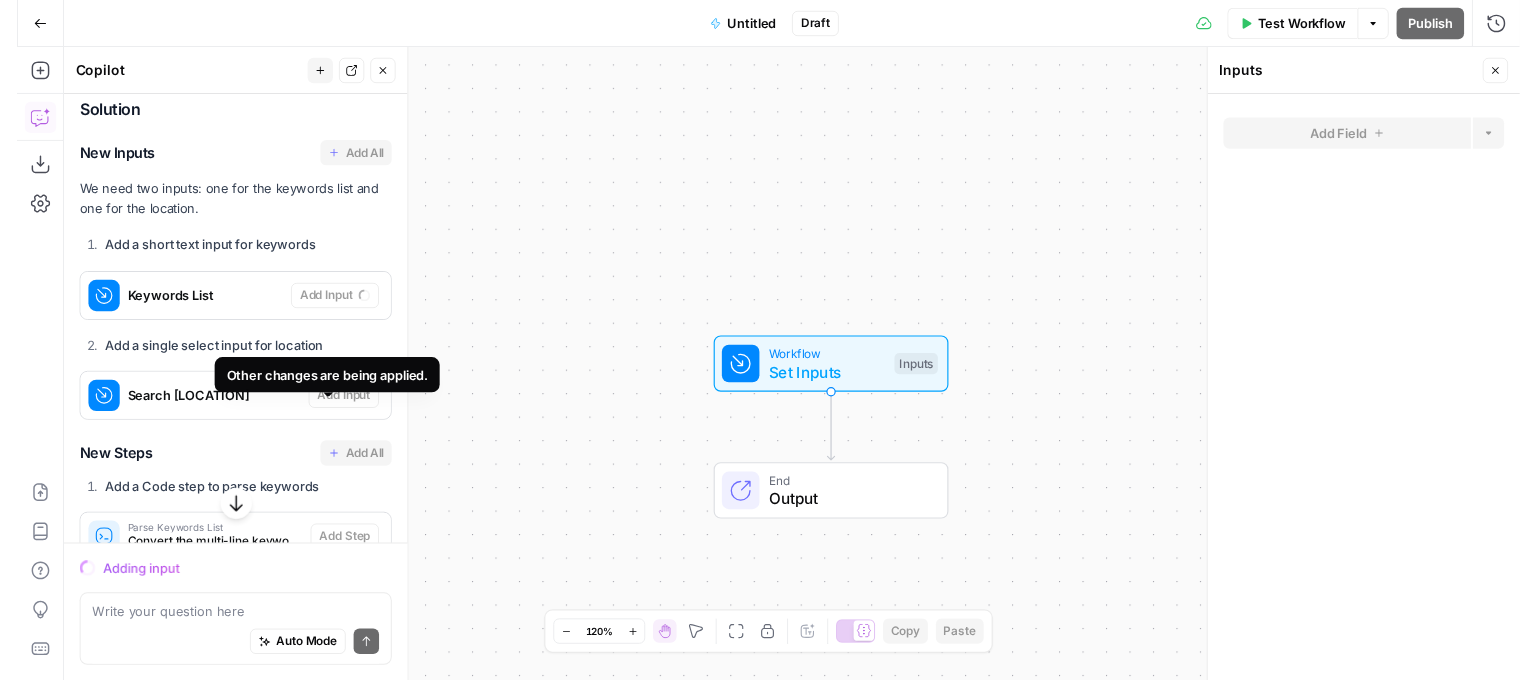 scroll, scrollTop: 386, scrollLeft: 0, axis: vertical 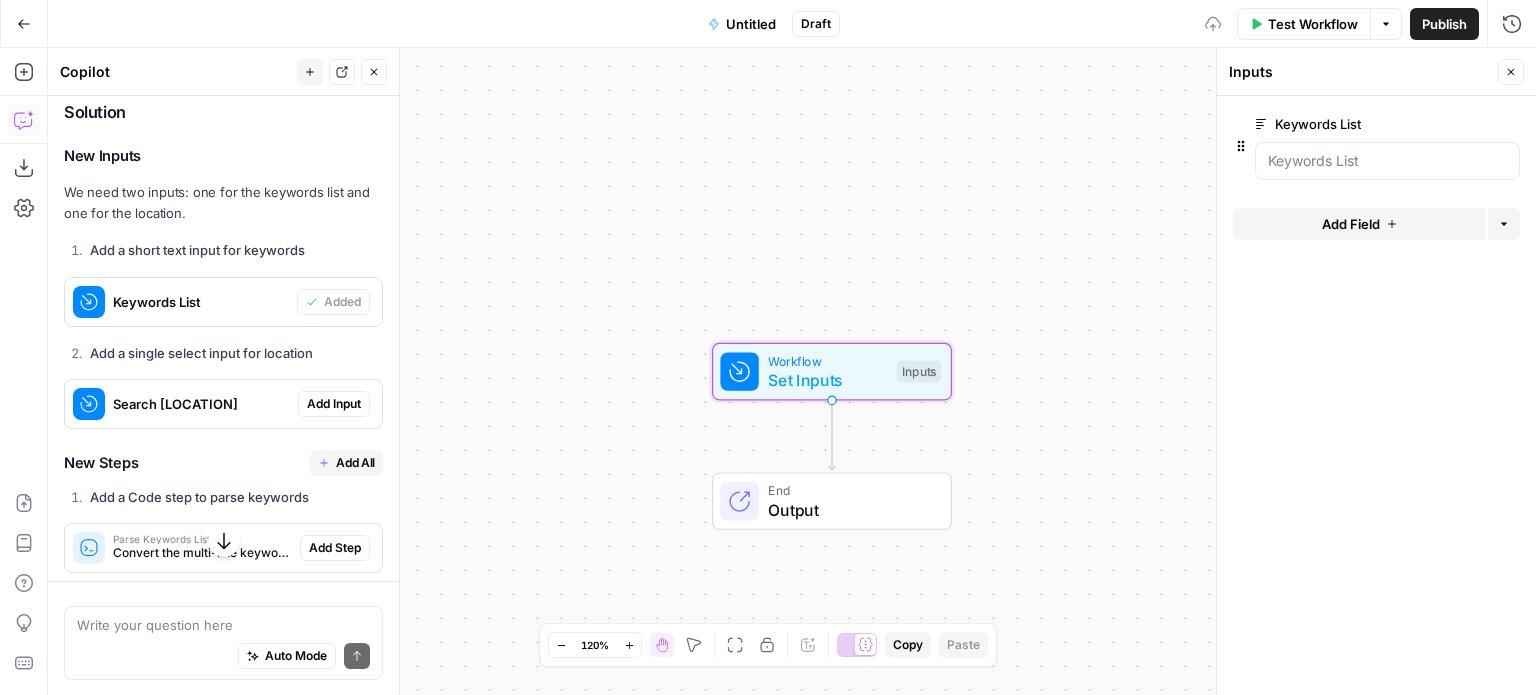 click on "Add Input" at bounding box center (334, 404) 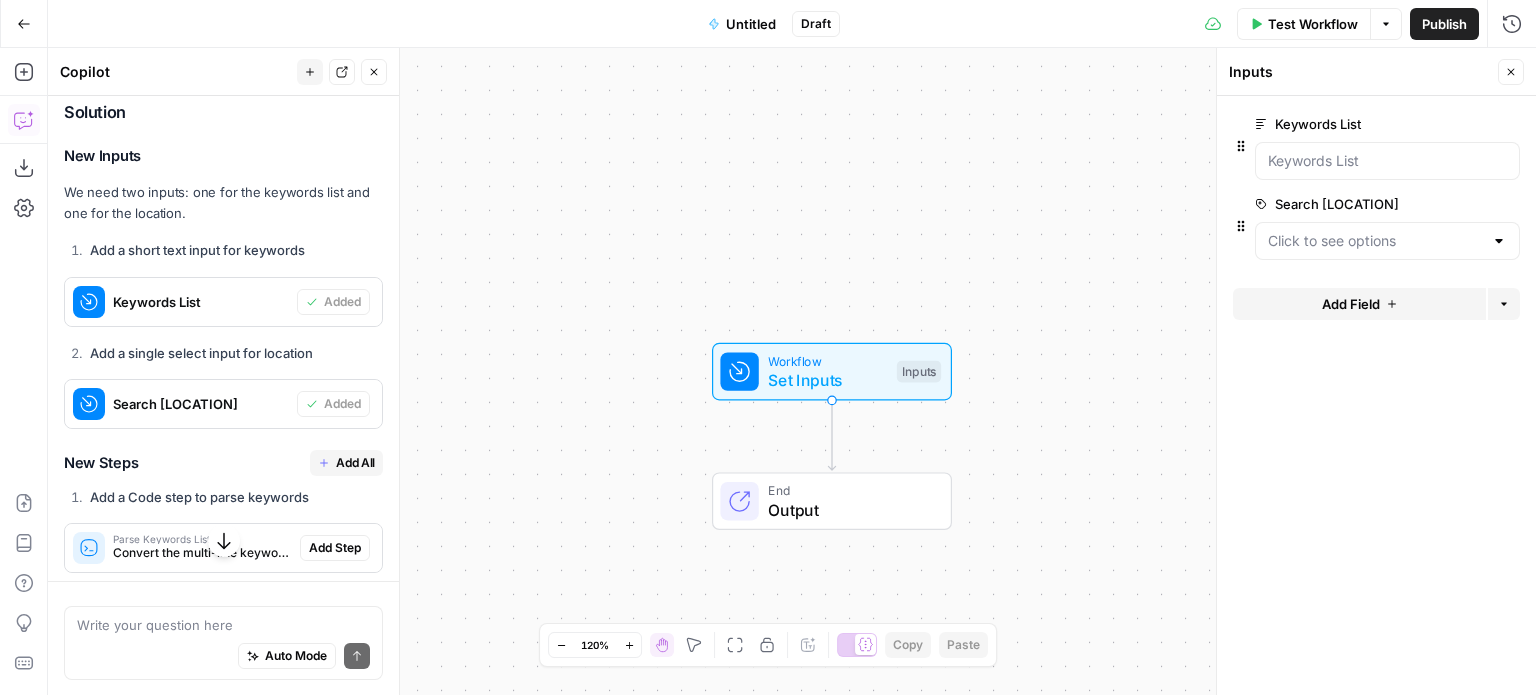 click on "Add All" at bounding box center (355, 463) 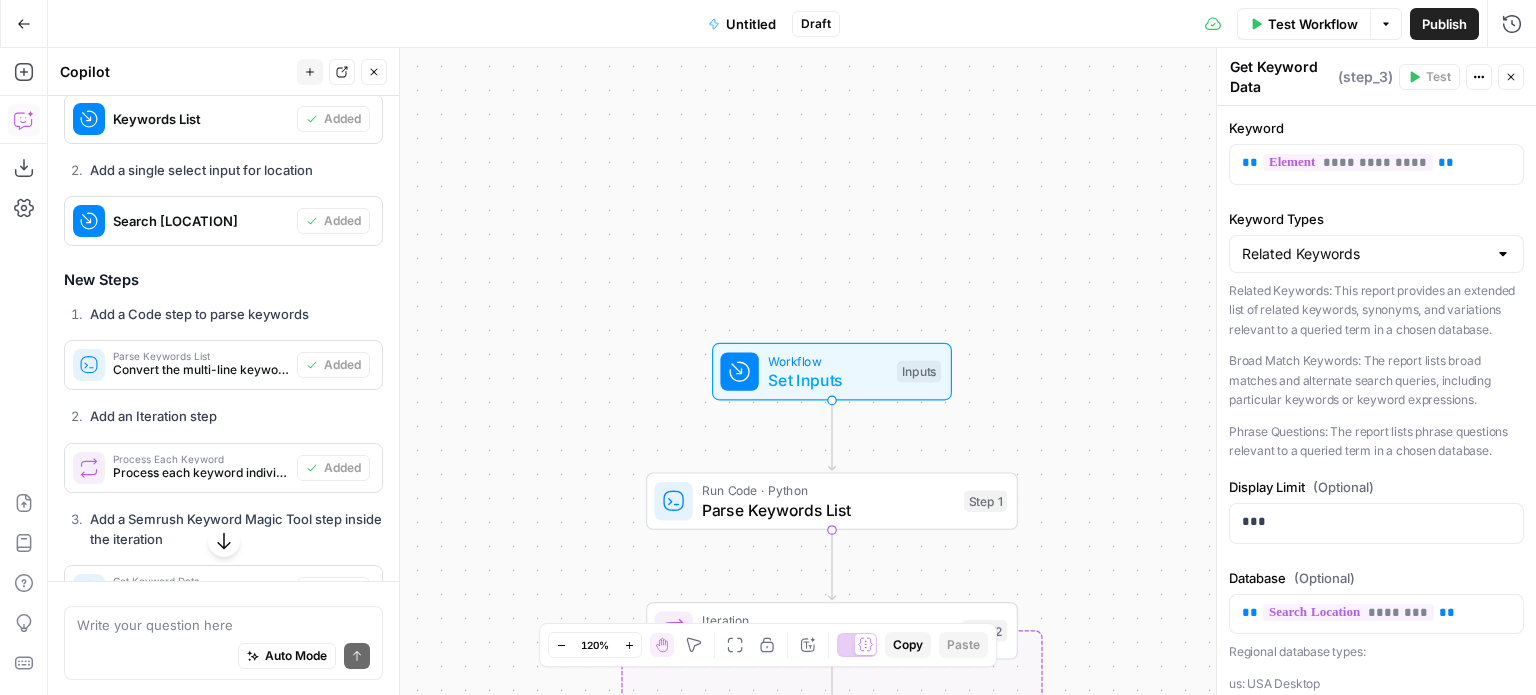 scroll, scrollTop: 786, scrollLeft: 0, axis: vertical 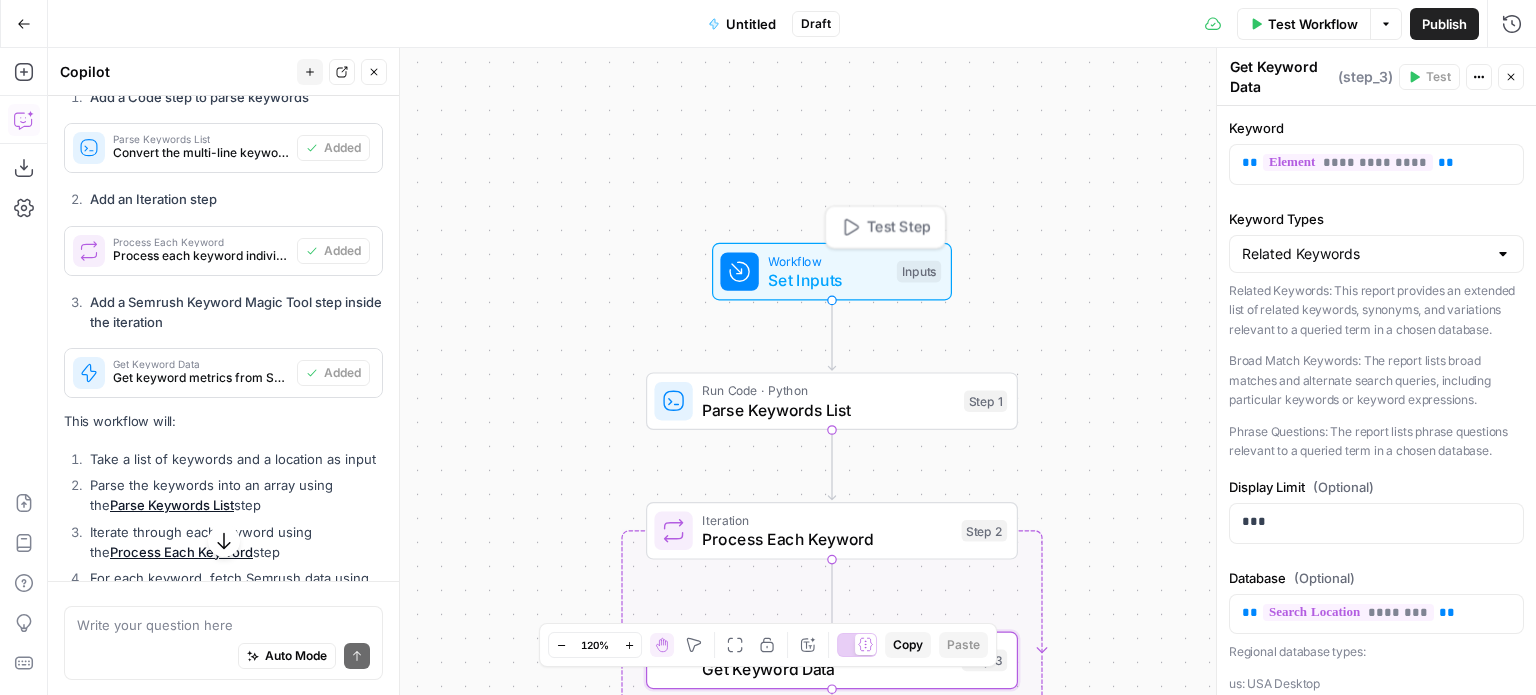 click on "Set Inputs" at bounding box center (827, 280) 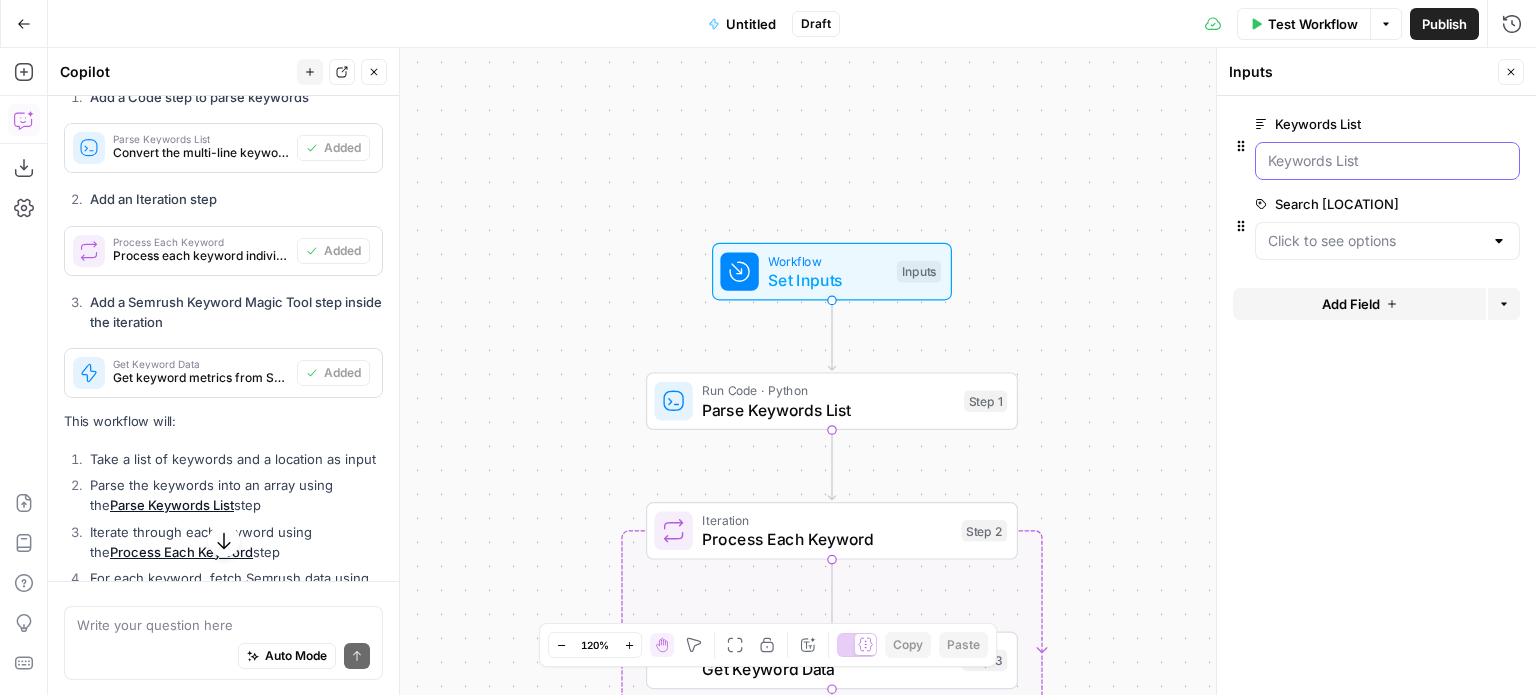 click on "Keywords List" at bounding box center (1387, 161) 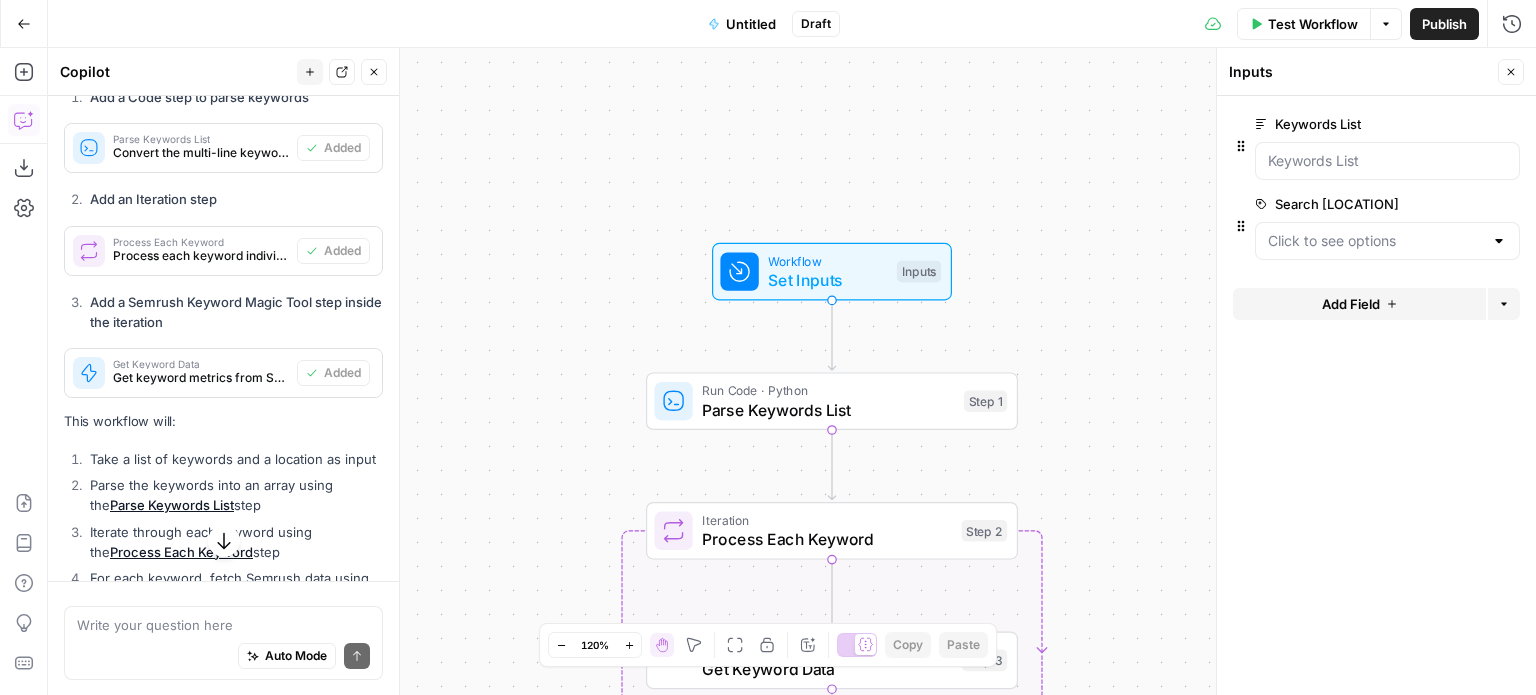 click on "Test Workflow" at bounding box center (1313, 24) 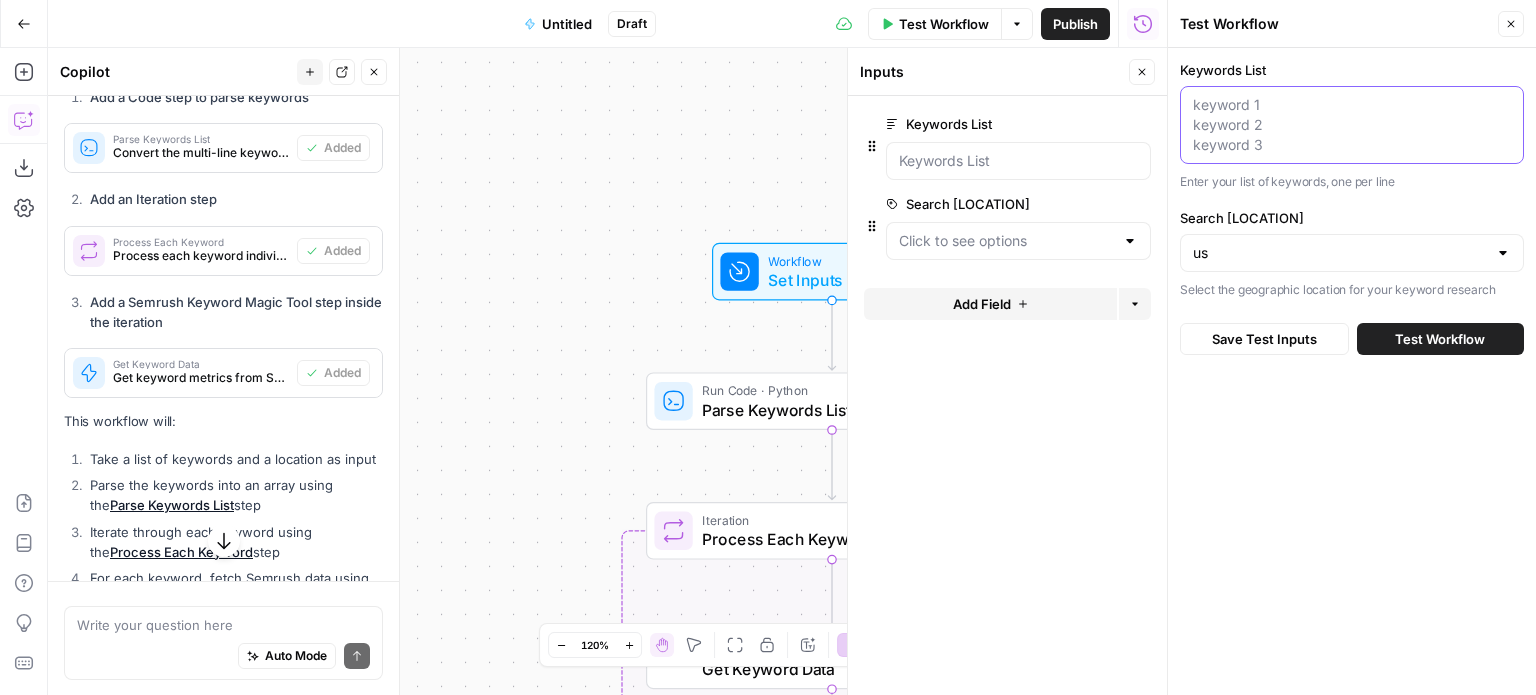 click on "Keywords List" at bounding box center (1352, 125) 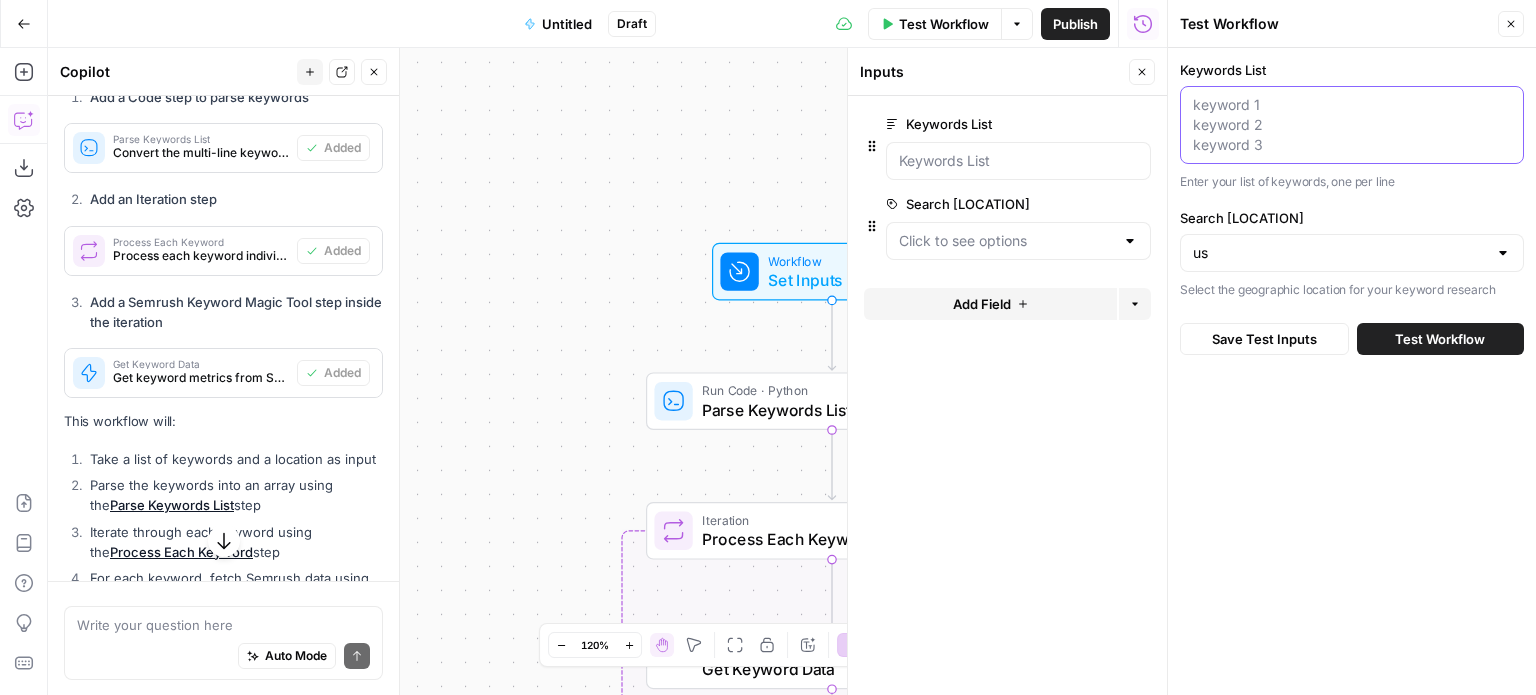 click on "Keywords List" at bounding box center [1352, 125] 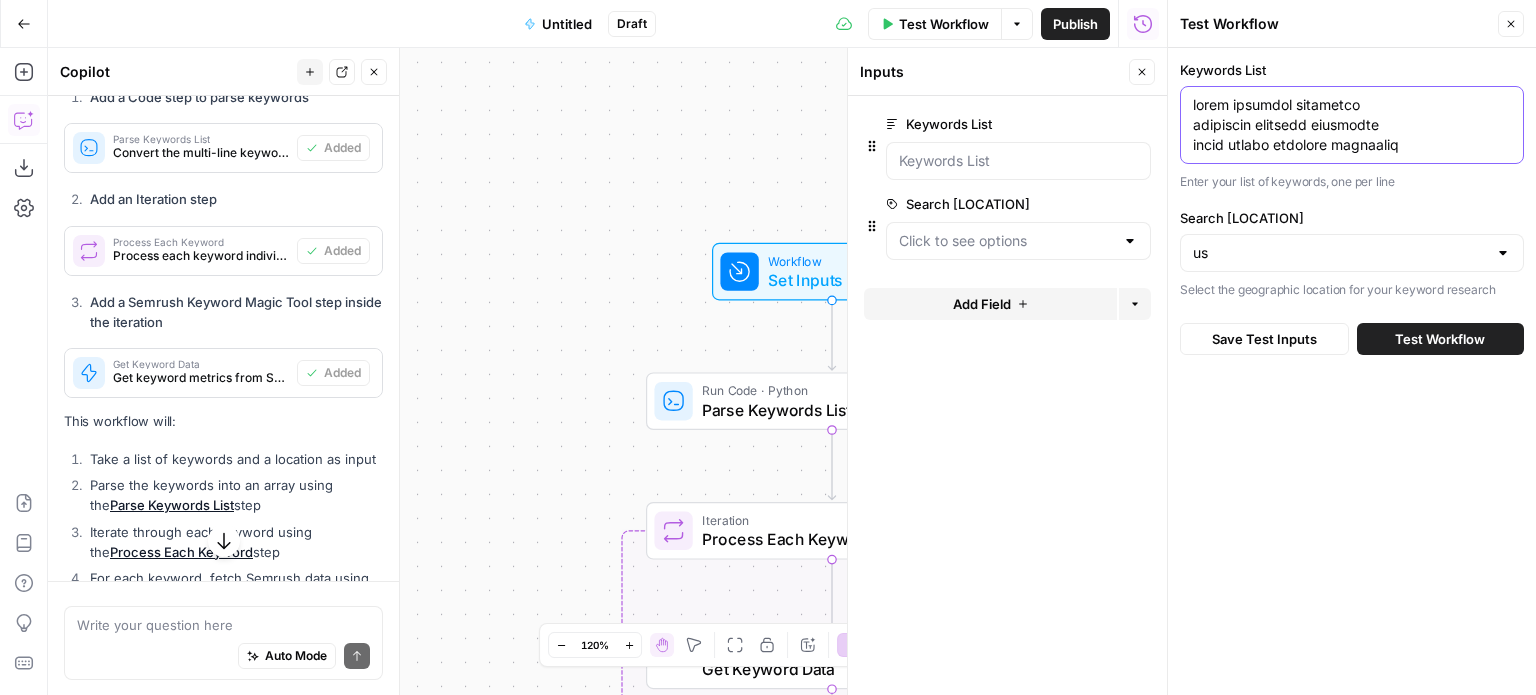 scroll, scrollTop: 7713, scrollLeft: 0, axis: vertical 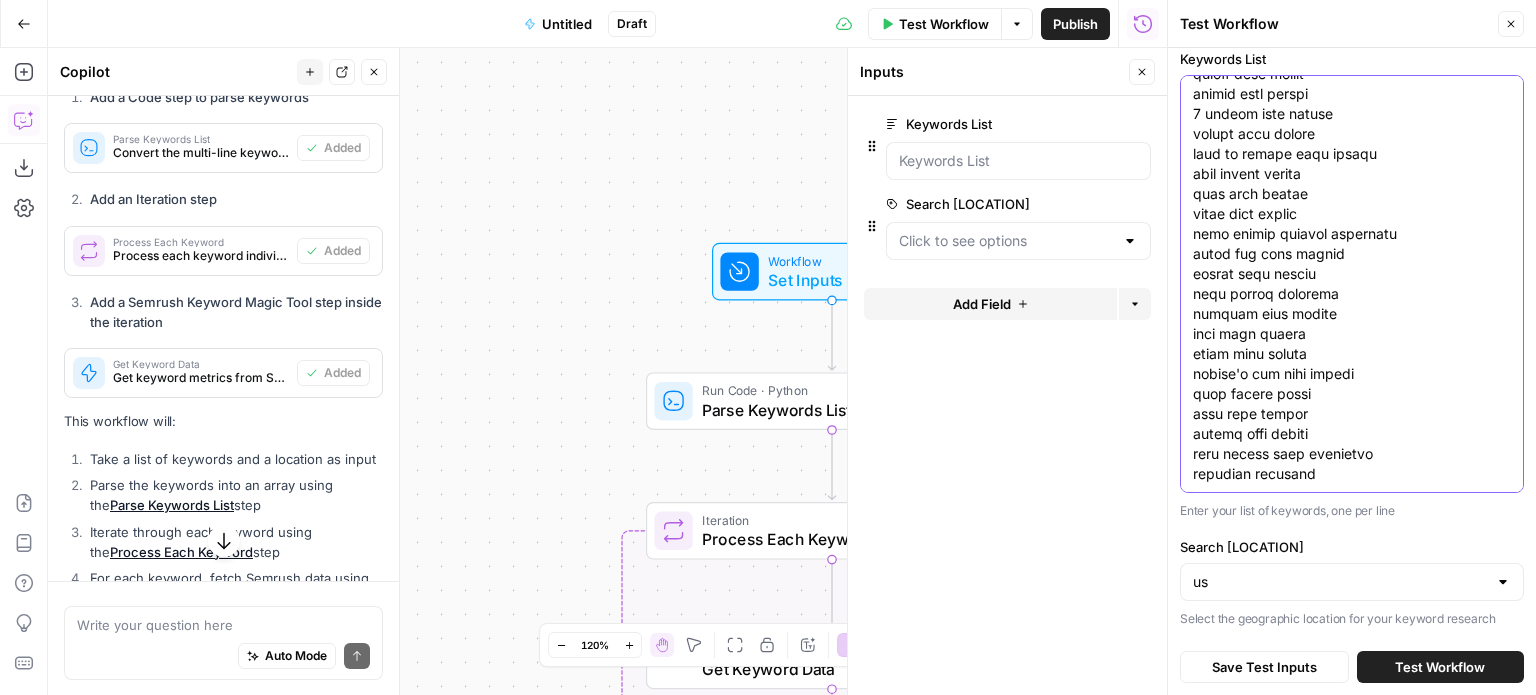 type on "sonic teaching resources
santander teaching resources
harry potter teaching resources
the travelling stage teaching resources
moose hide teaching resources
the extraordinary eye teaching resources
play doh teaching resources
human body experiments grade 5
planet song for kids
fall drawing ideas
verbe aimer
read aloud poems
performance poetry powerpoint
theatre lesson script
math riddles for kids
dice sides
inquire vs enquire
science experiments at home
pemmican war facts
free printable all about me worksheet for adults
printable all about me preschool activities
roll a sum game
congruent shapes
phonics sound chart
cursive words a to z
activity synonym
special synonym
terry fox shoes
NHL colouring pages
appalachian mountains
wildflowers poster
wildflower colouring pages
Birds of Nunavut poster
Birds of the Northwest Territories poster
Common Birds of Québec poster
Common Birds of Nova Scotia poster
Common Birds of Newfoundland poster
Common Birds of Prince Edward Island poster
Common Birds of New Brun..." 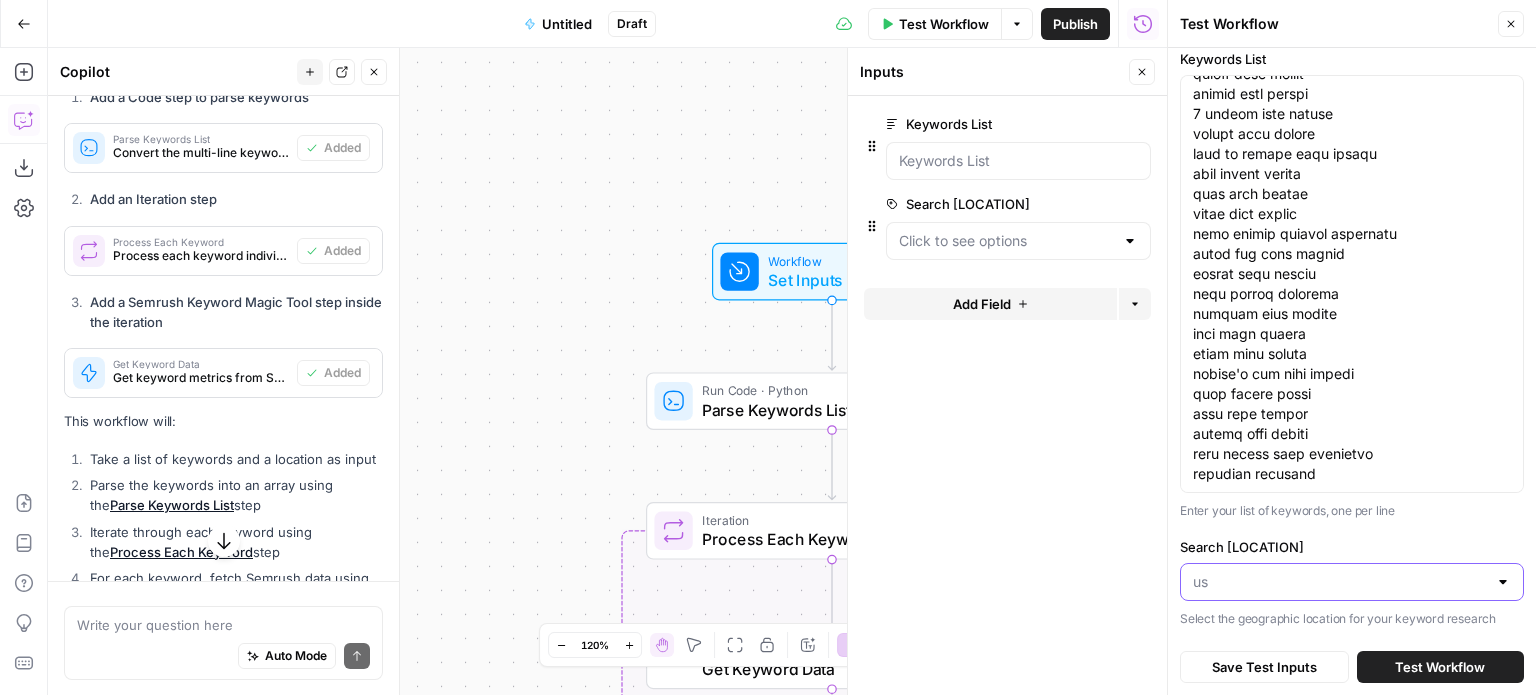 click on "Search Location" at bounding box center (1340, 582) 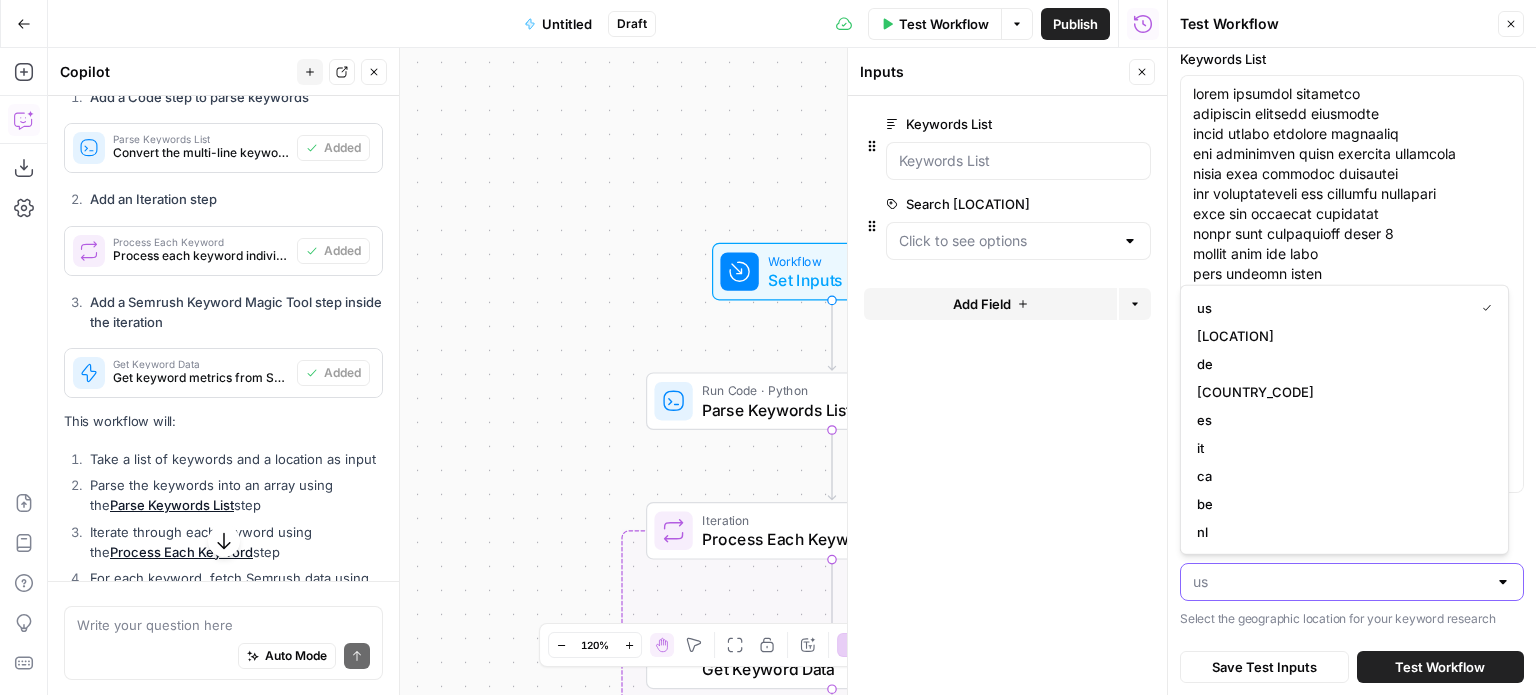 click on "Search Location" at bounding box center [1340, 582] 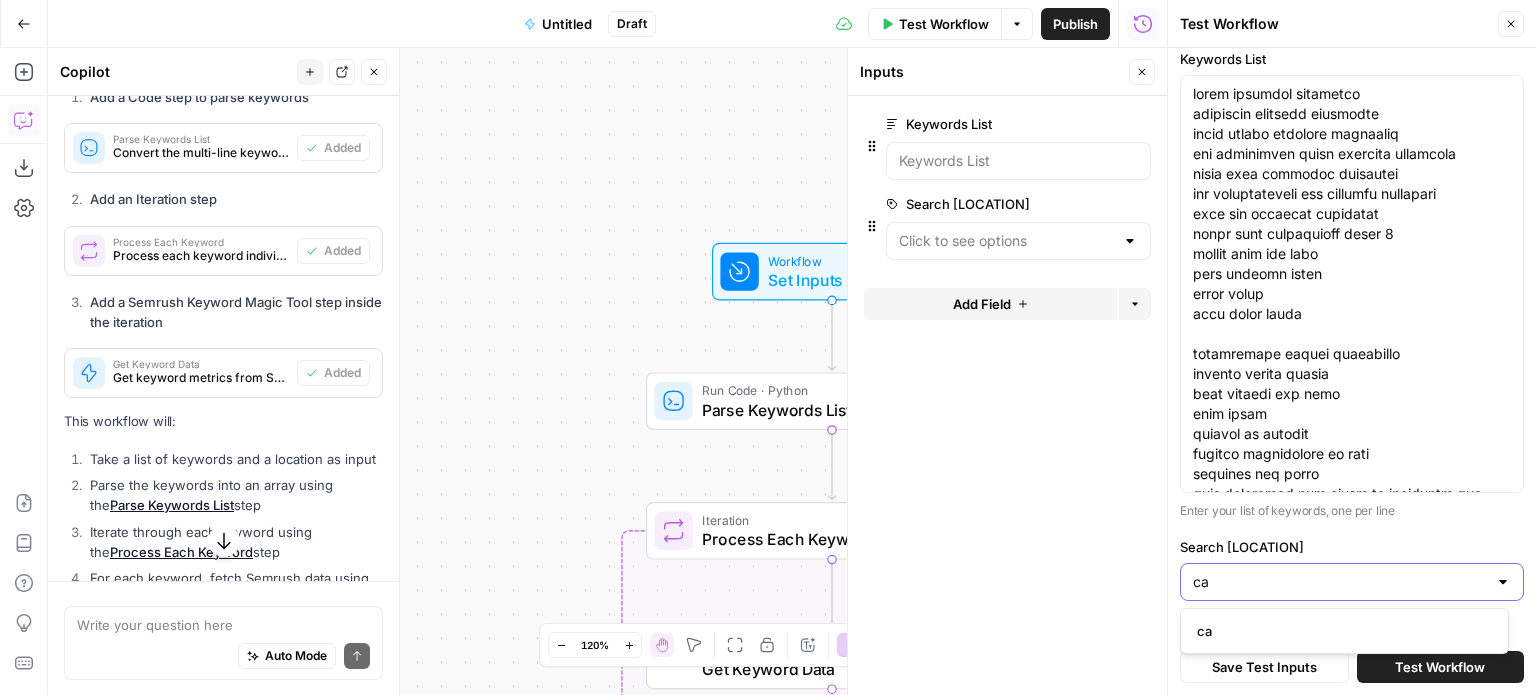 type on "ca" 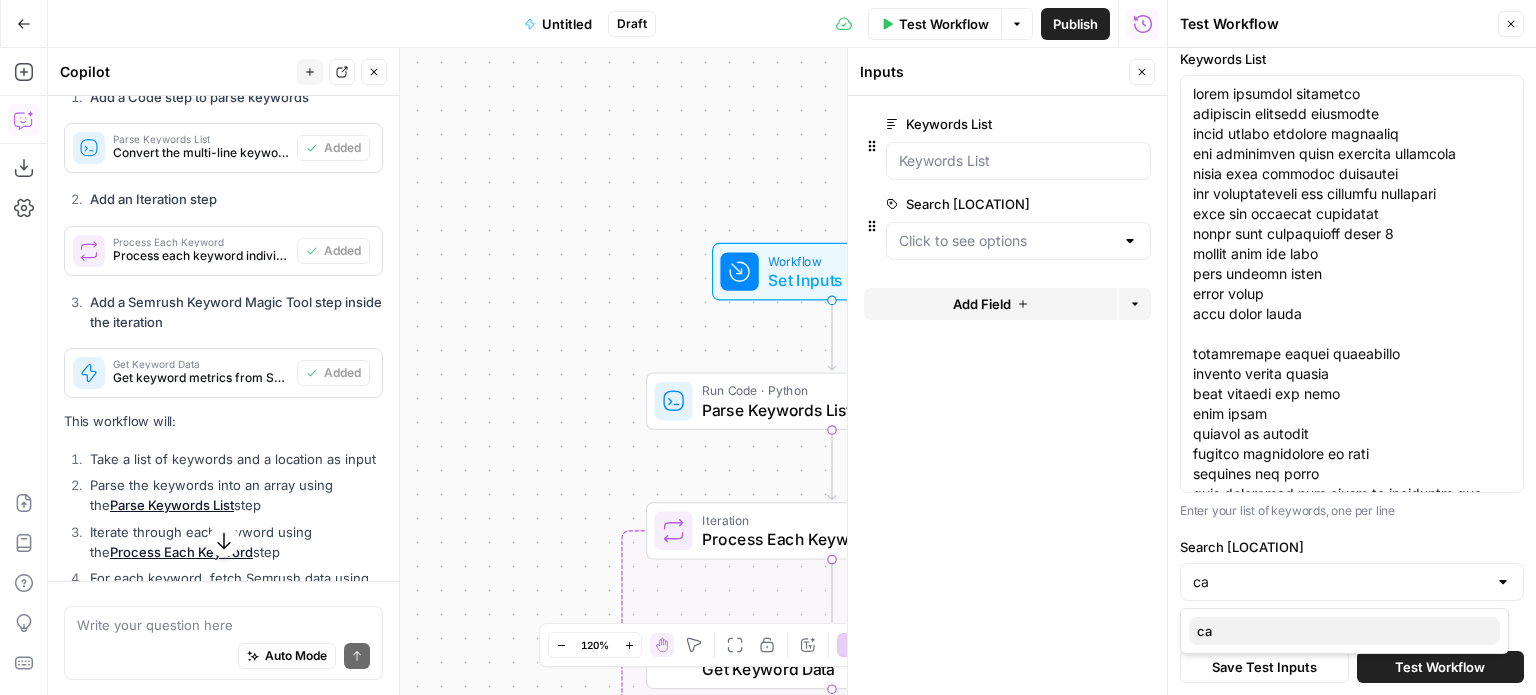 click on "ca" at bounding box center [1340, 631] 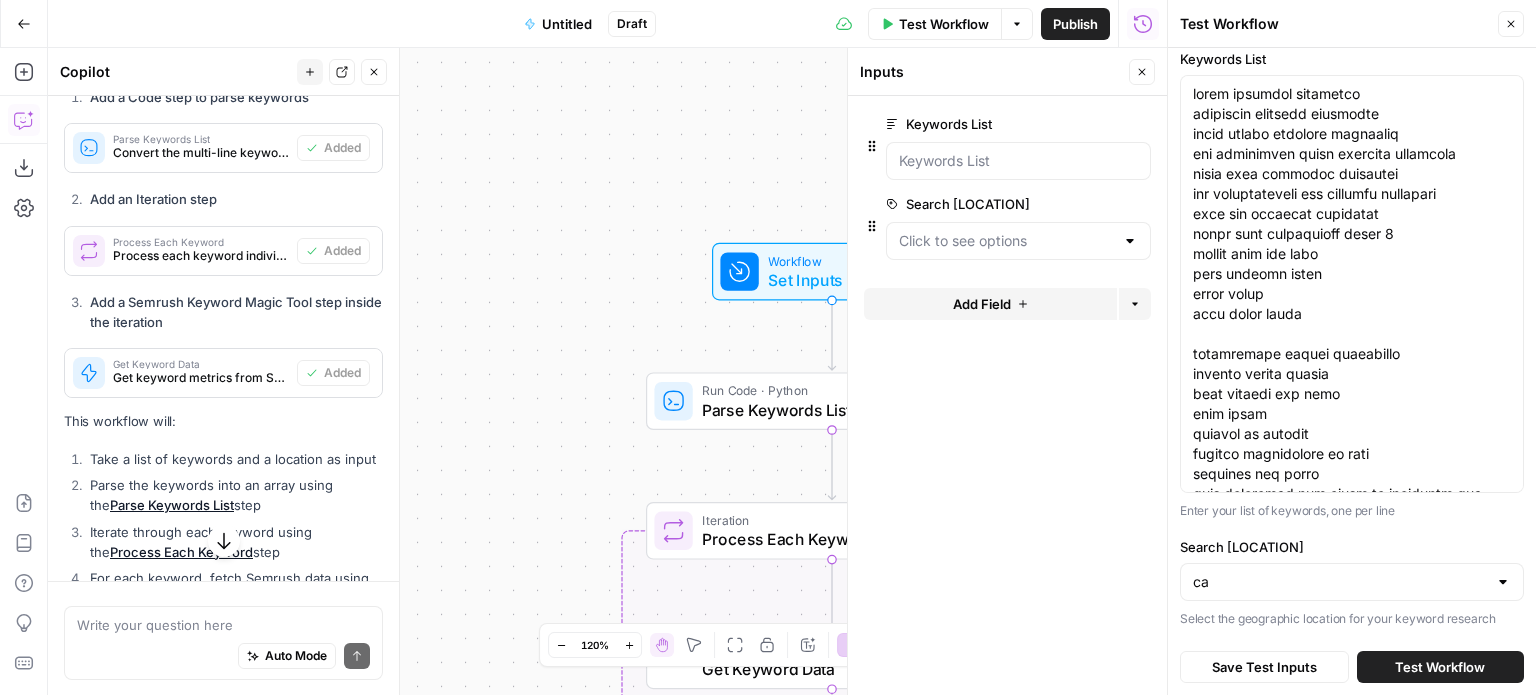 click on "Test Workflow" at bounding box center (1440, 667) 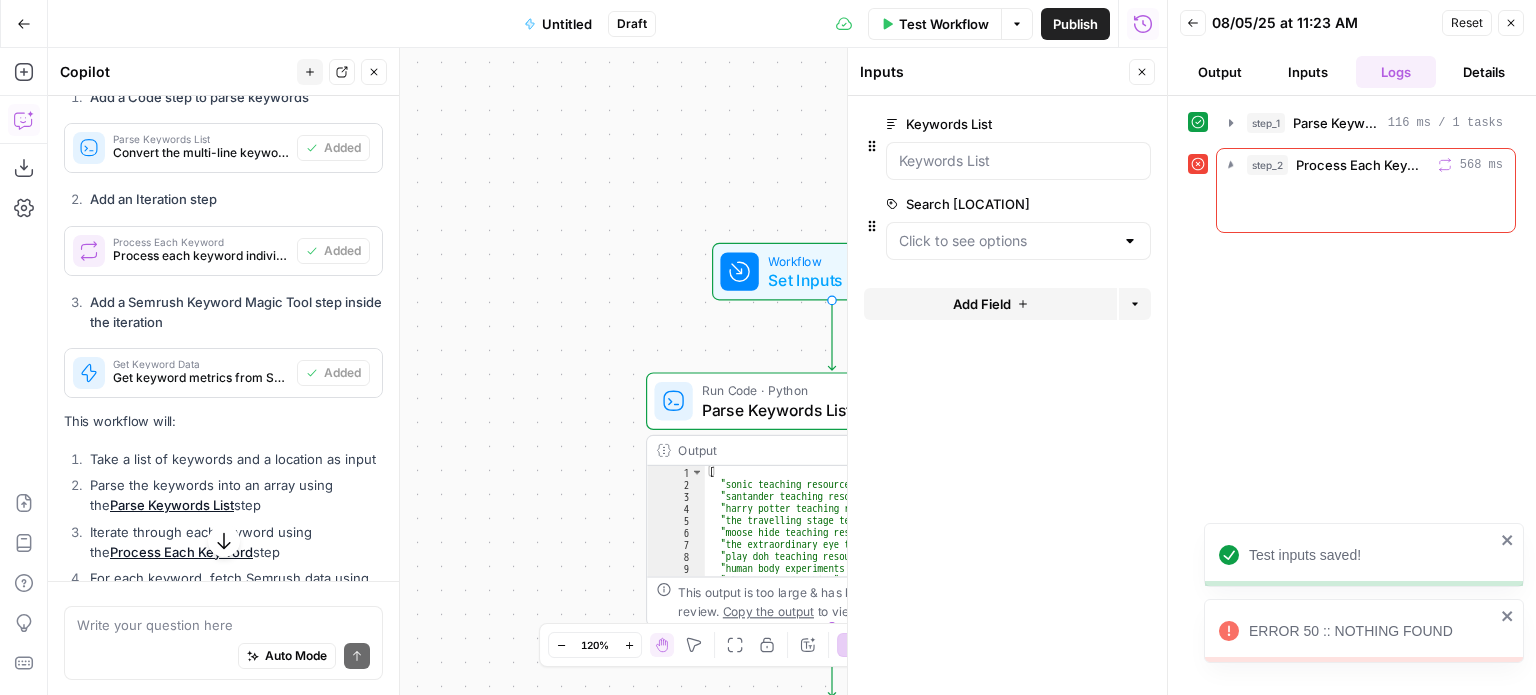 scroll, scrollTop: 786, scrollLeft: 0, axis: vertical 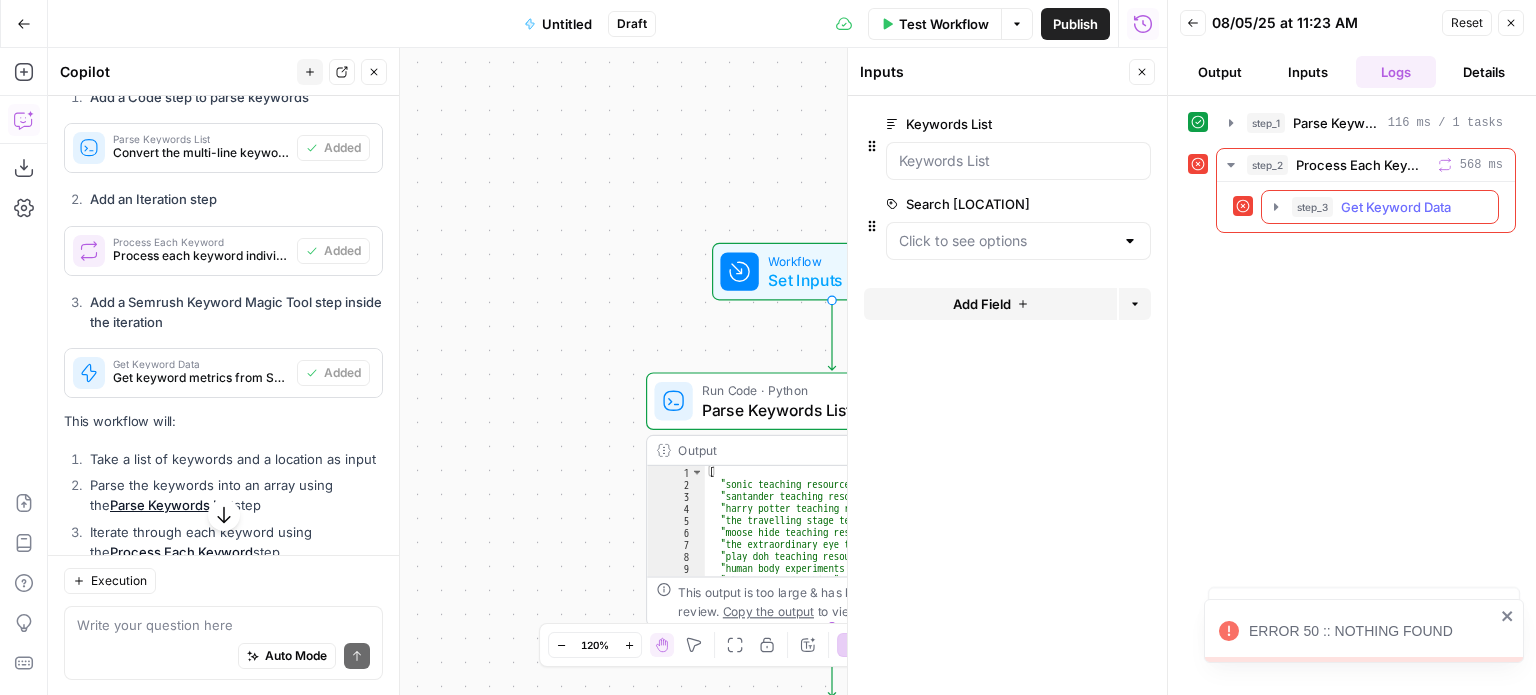 click on "Get Keyword Data" at bounding box center [1396, 207] 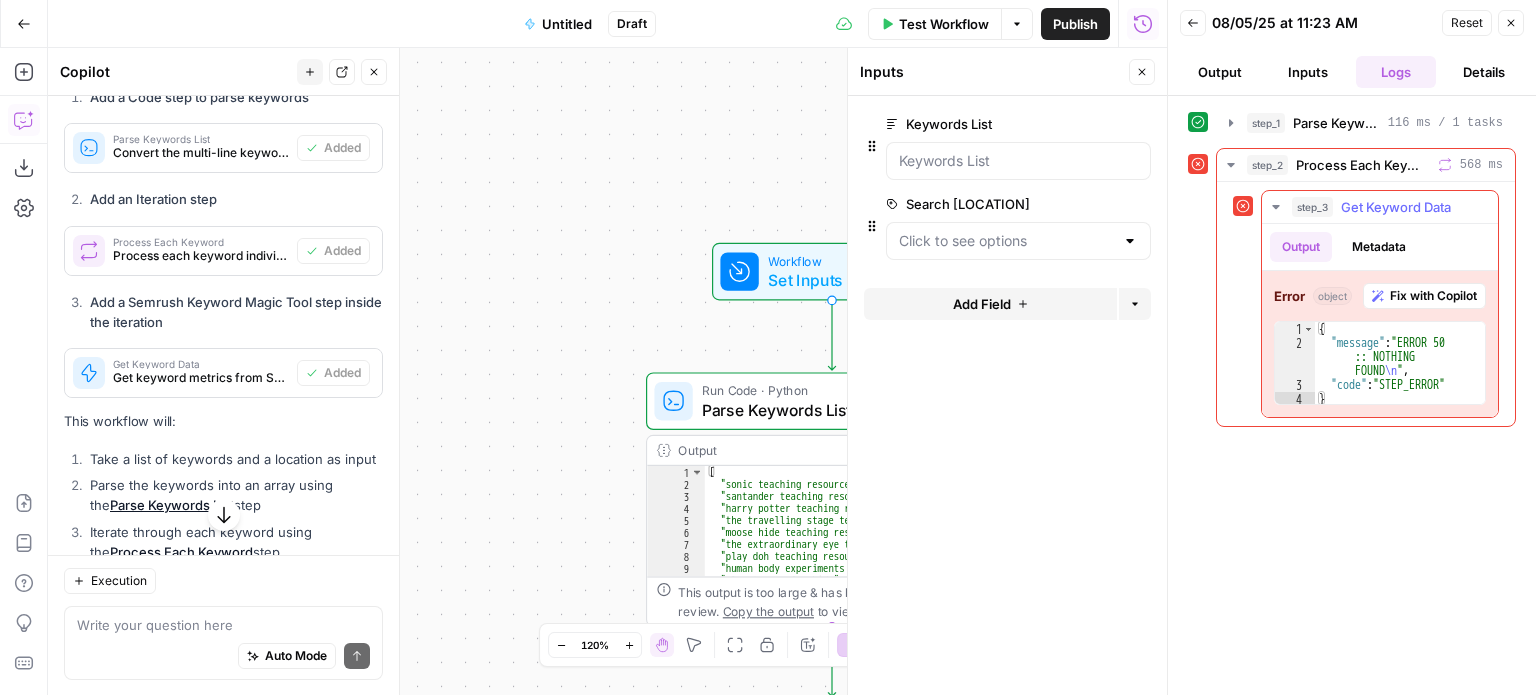 click on "Fix with Copilot" at bounding box center [1433, 296] 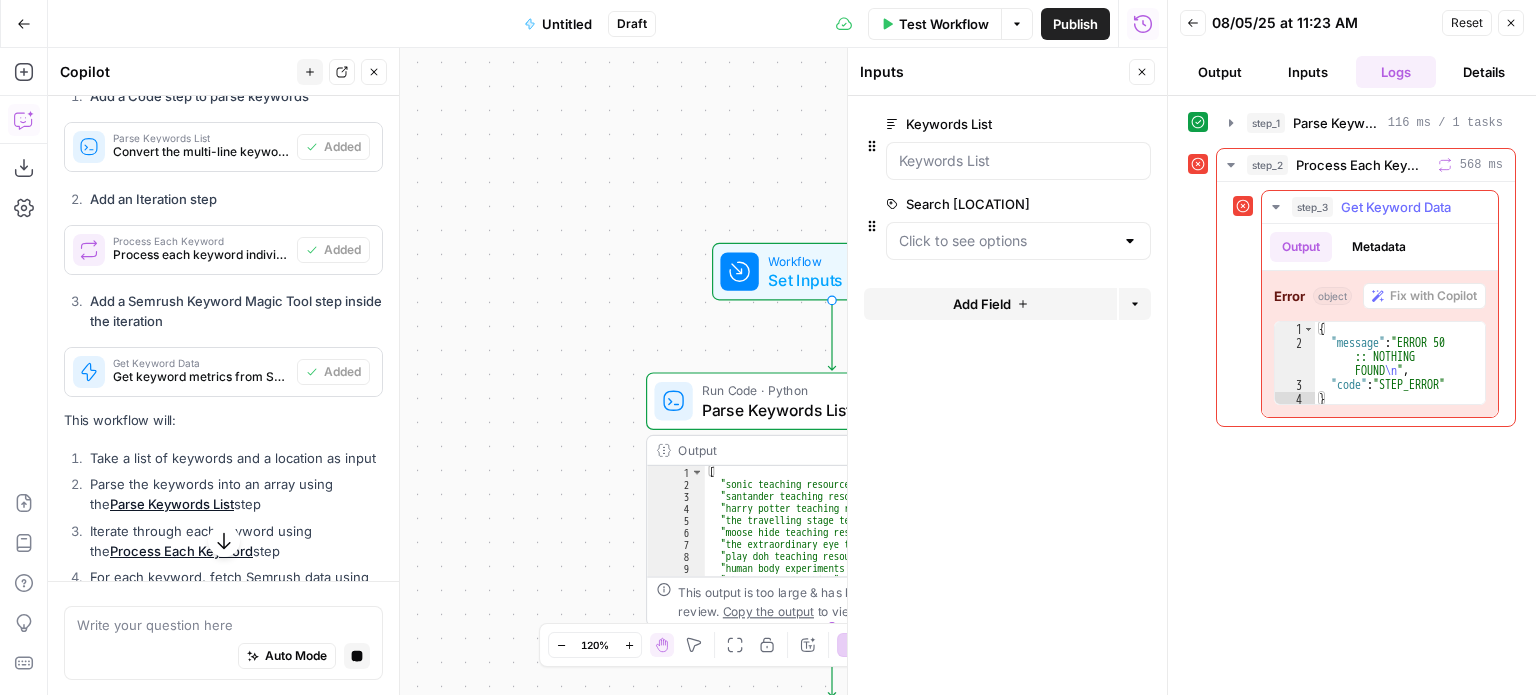 scroll, scrollTop: 786, scrollLeft: 0, axis: vertical 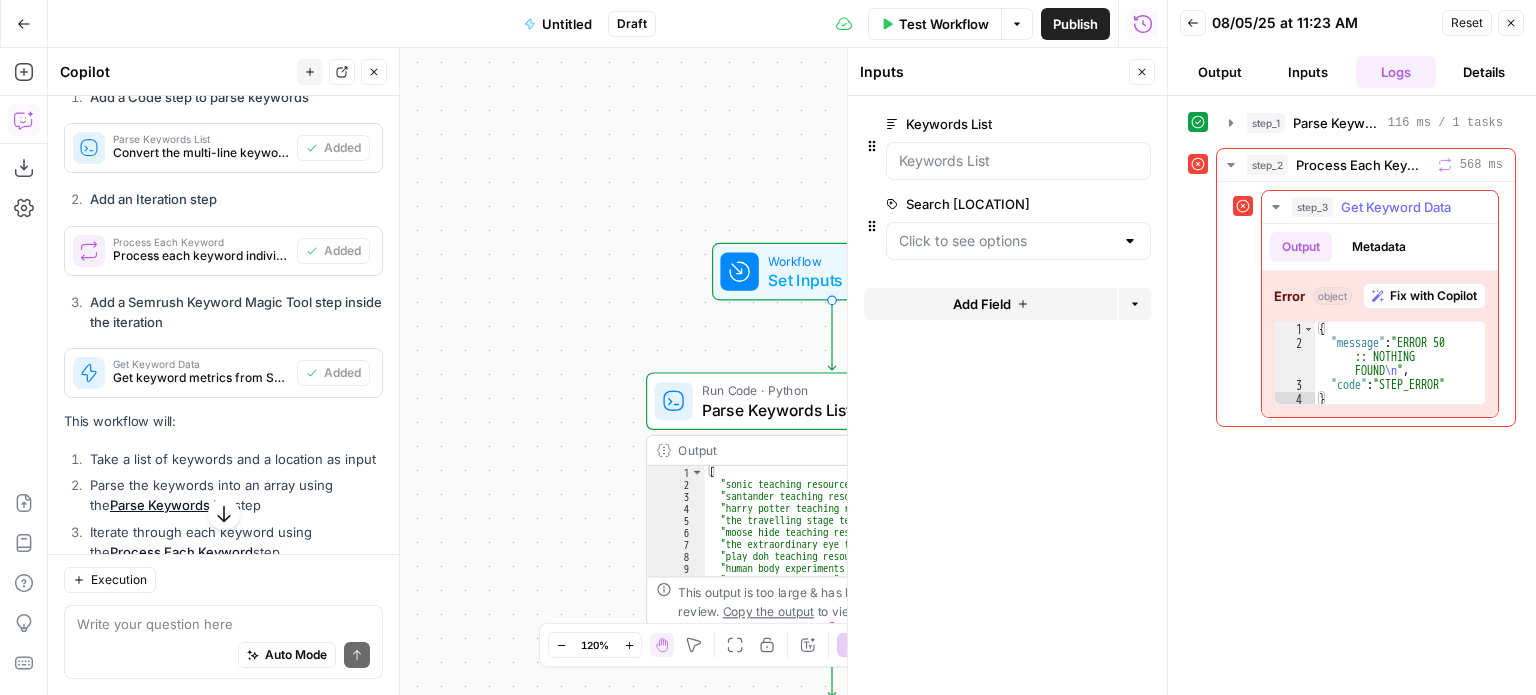 click on "Fix with Copilot" at bounding box center (1433, 296) 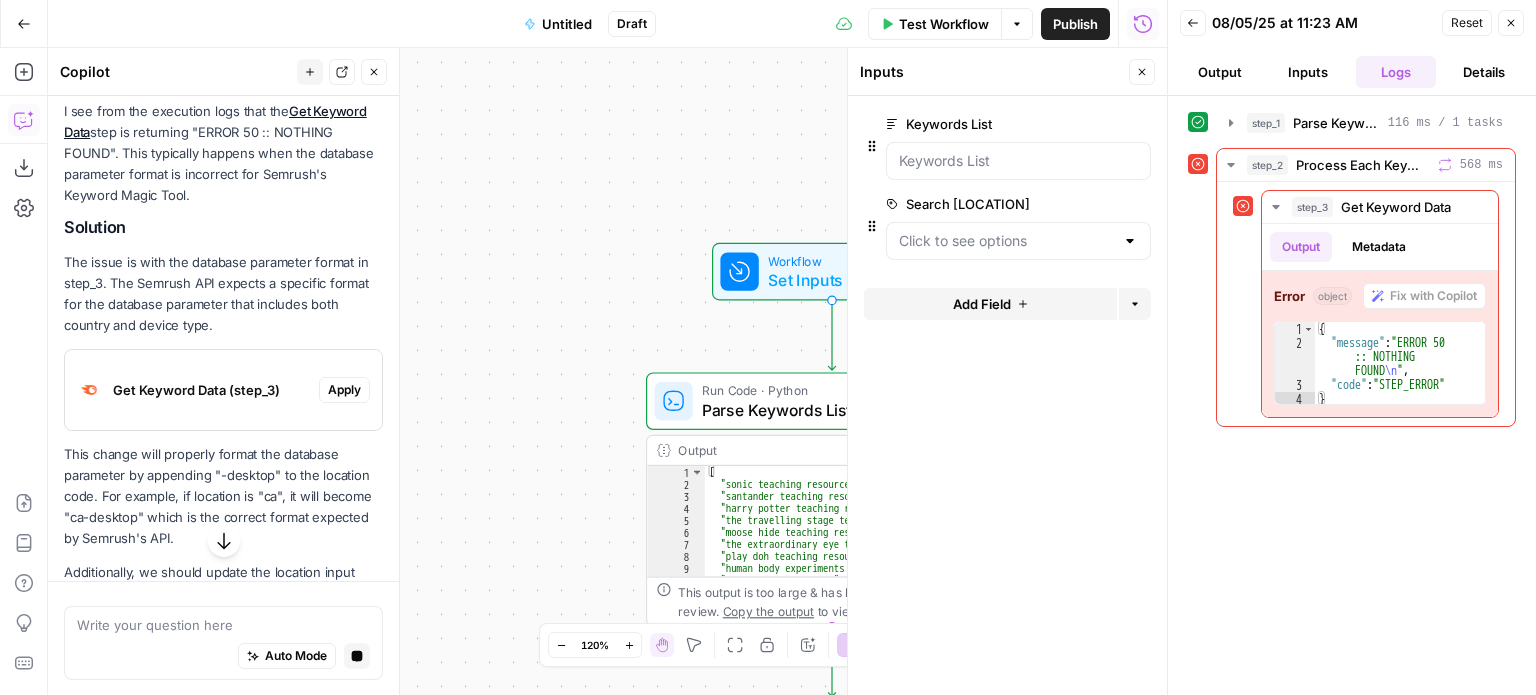 scroll, scrollTop: 1540, scrollLeft: 0, axis: vertical 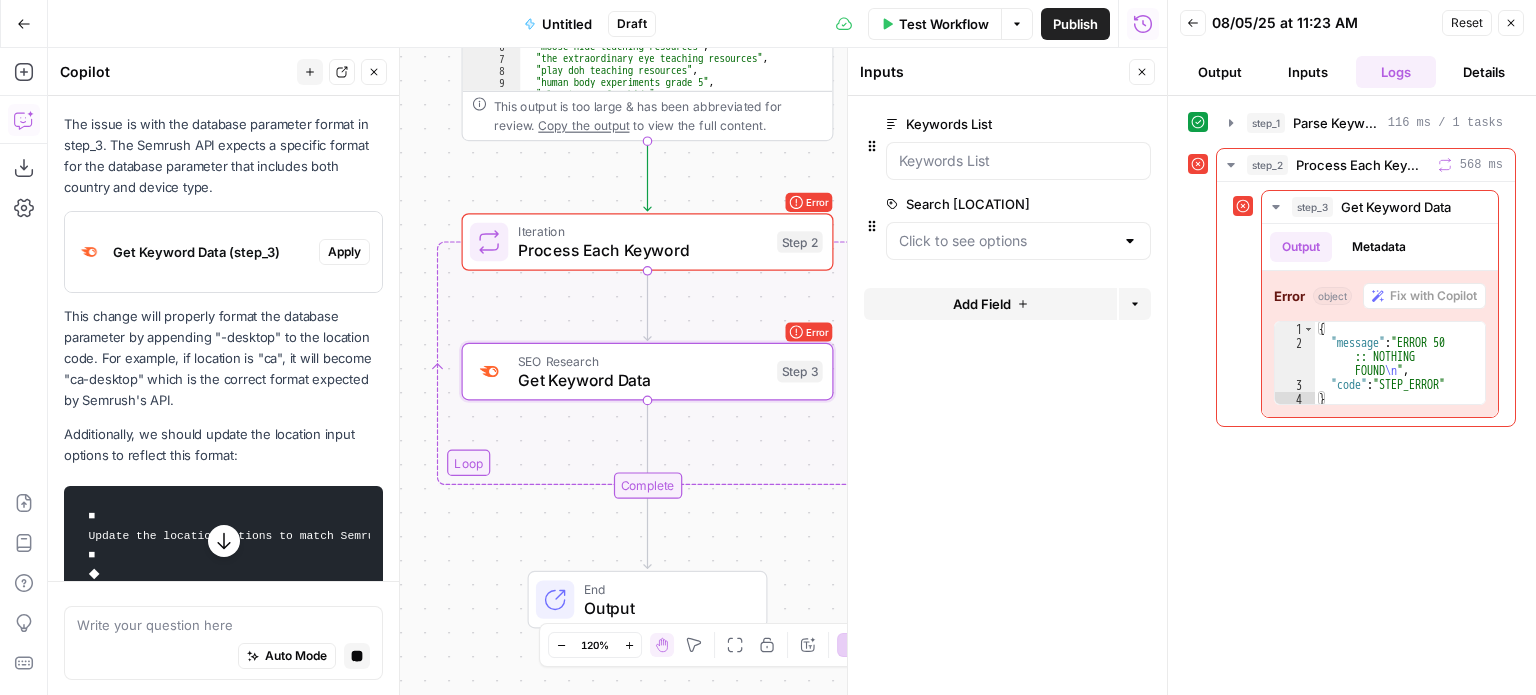 click on "Apply" at bounding box center (344, 252) 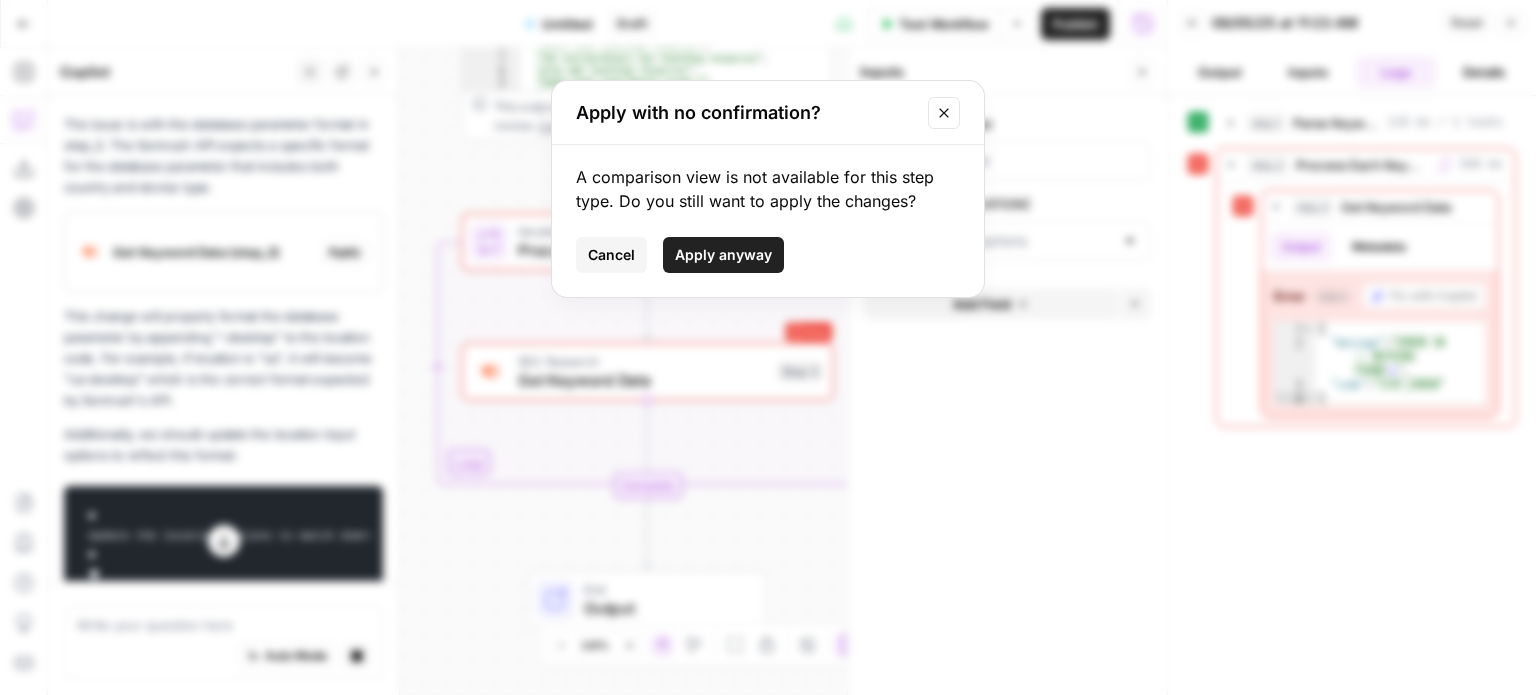 click on "Apply anyway" at bounding box center (723, 255) 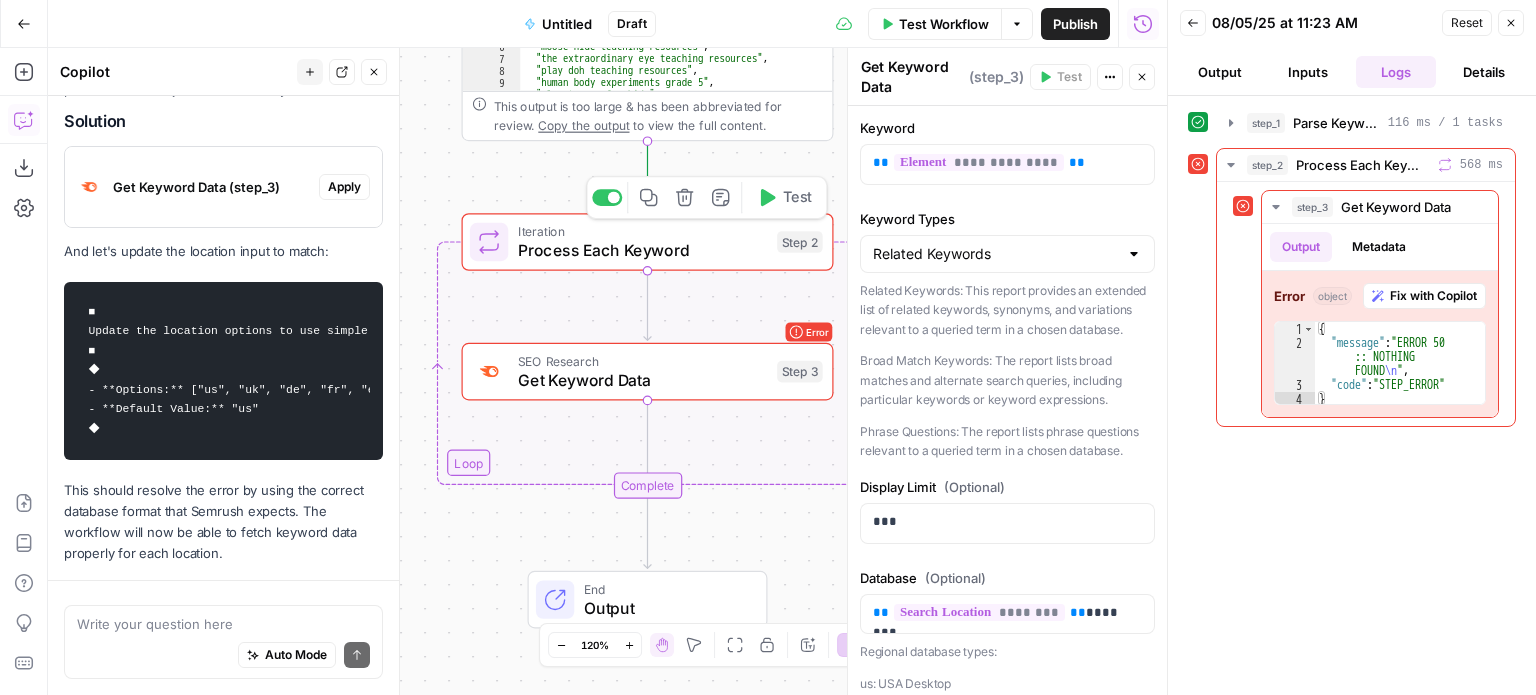 scroll, scrollTop: 2640, scrollLeft: 0, axis: vertical 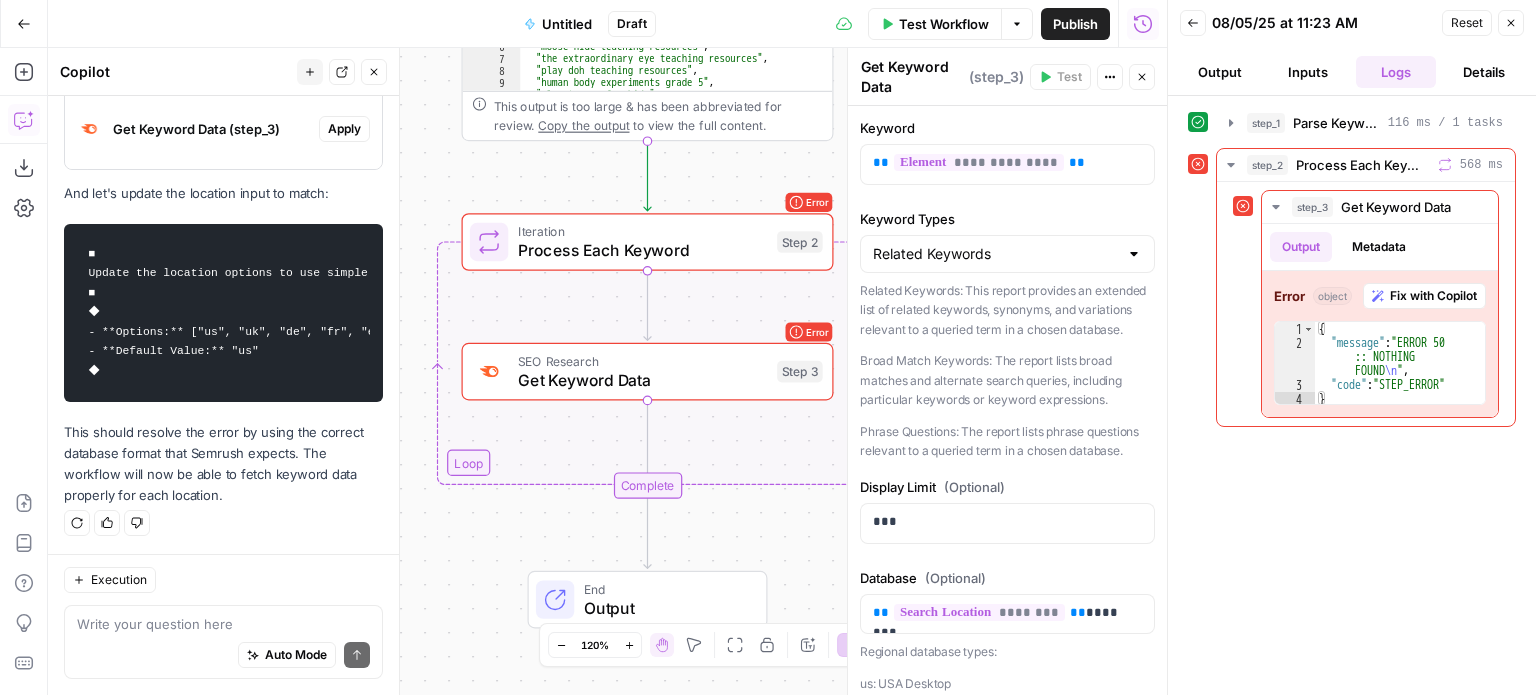 click on "Test Workflow" at bounding box center [944, 24] 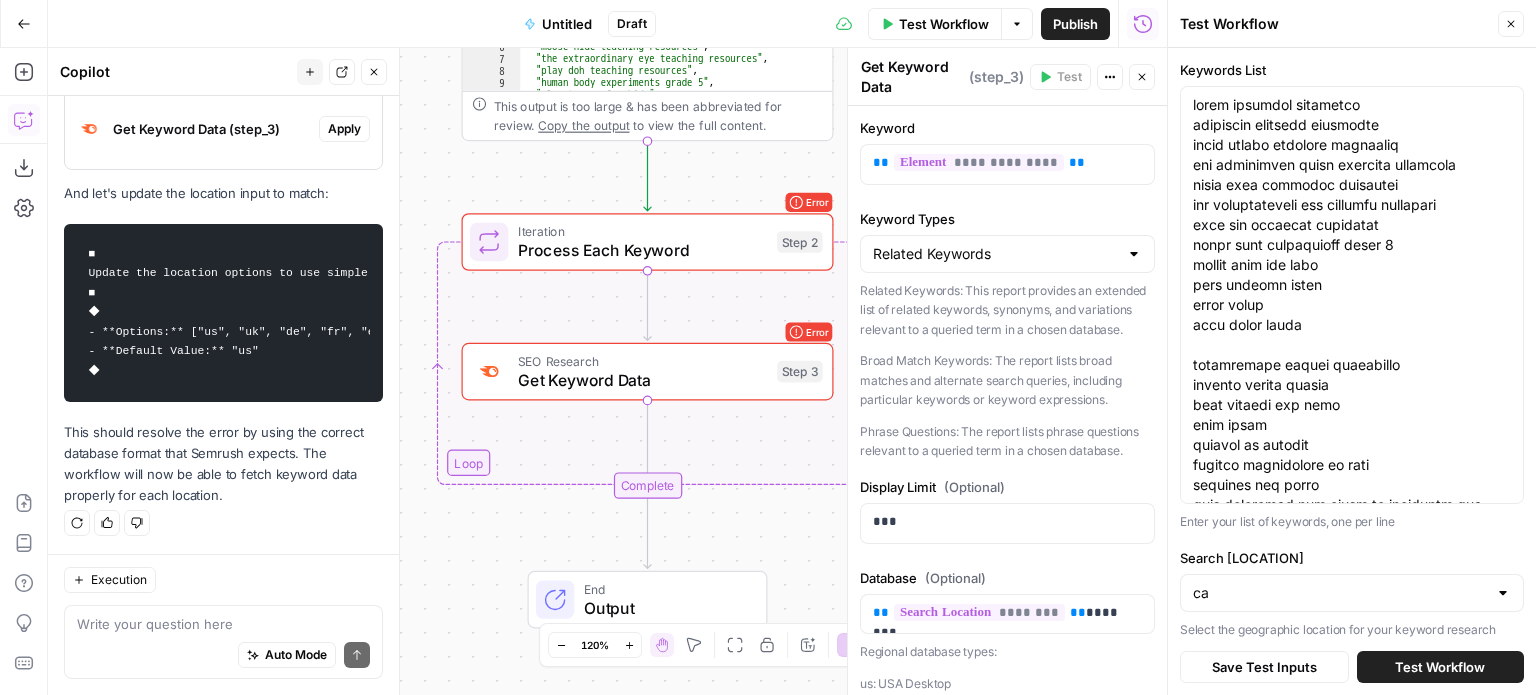 click on "Test Workflow" at bounding box center [1440, 667] 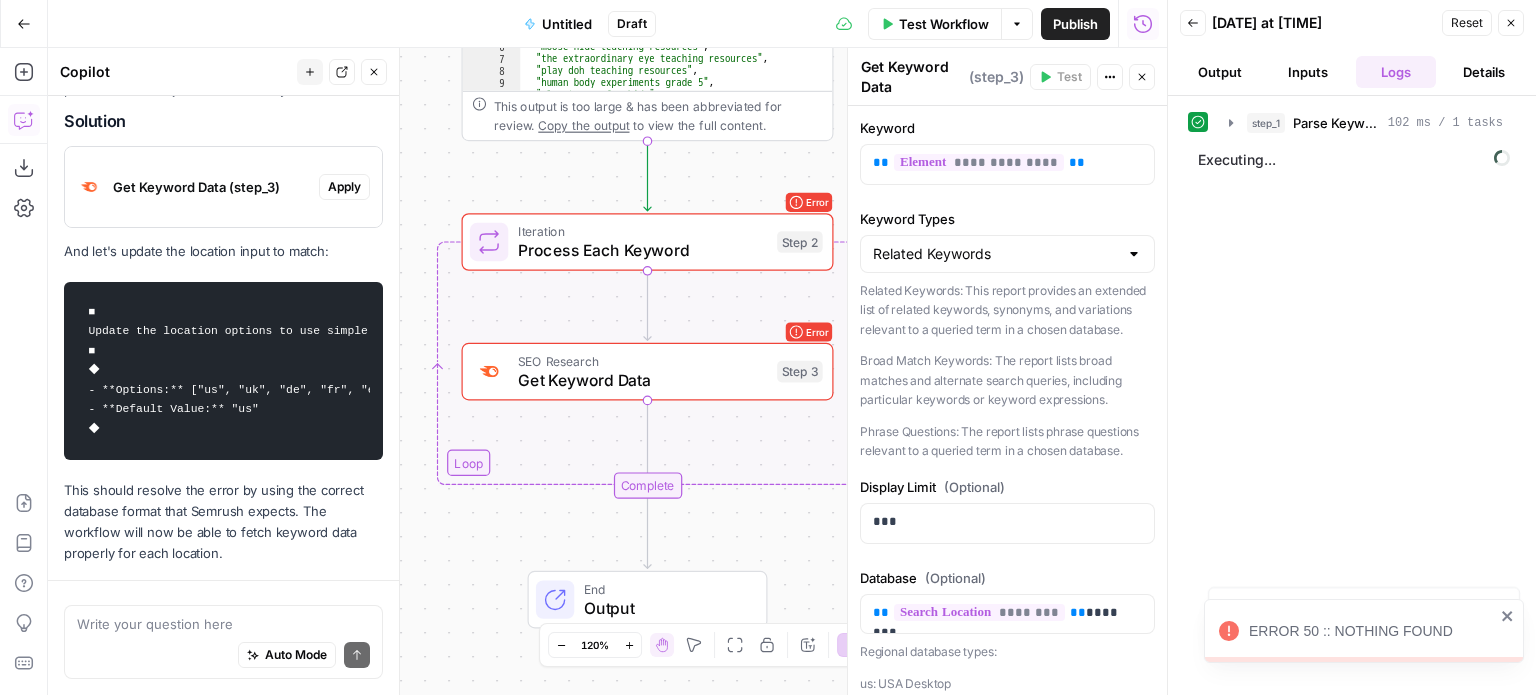 scroll, scrollTop: 2640, scrollLeft: 0, axis: vertical 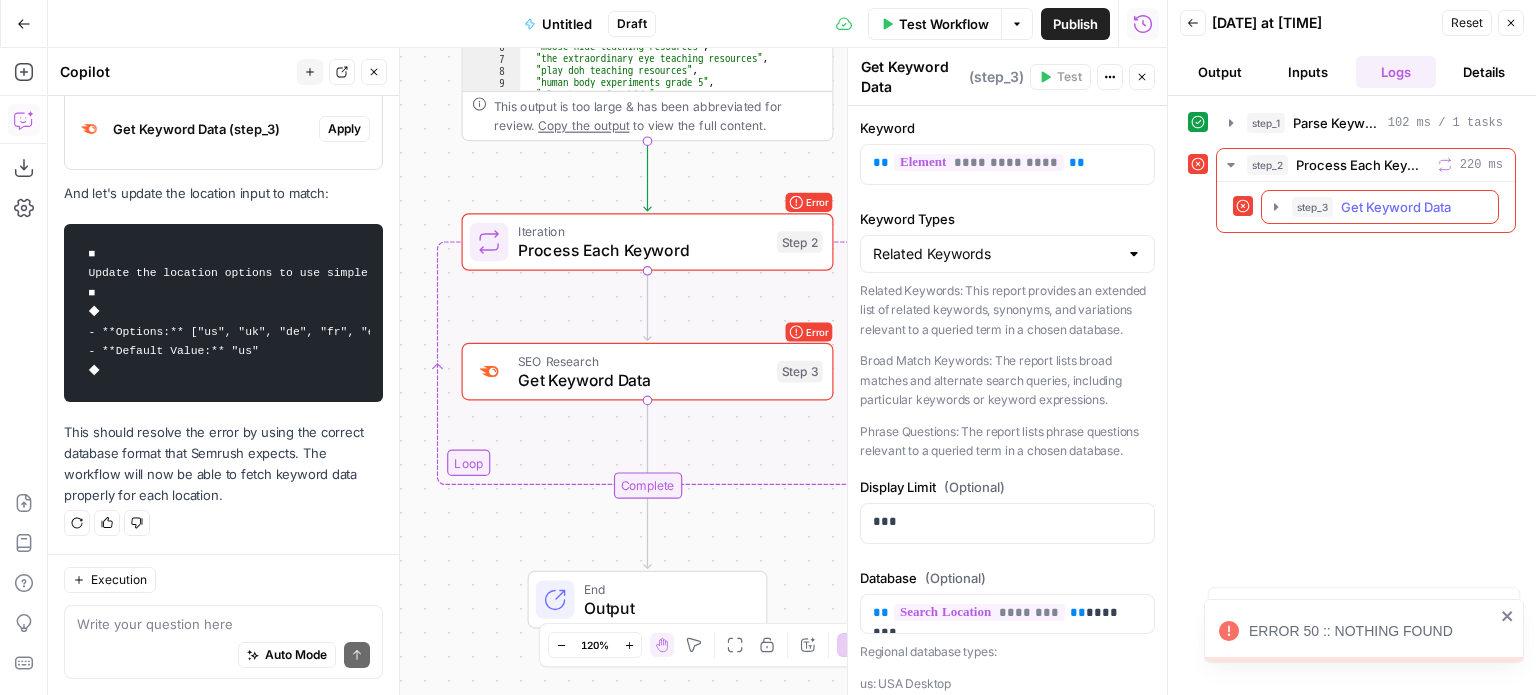 click on "Get Keyword Data" at bounding box center (1396, 207) 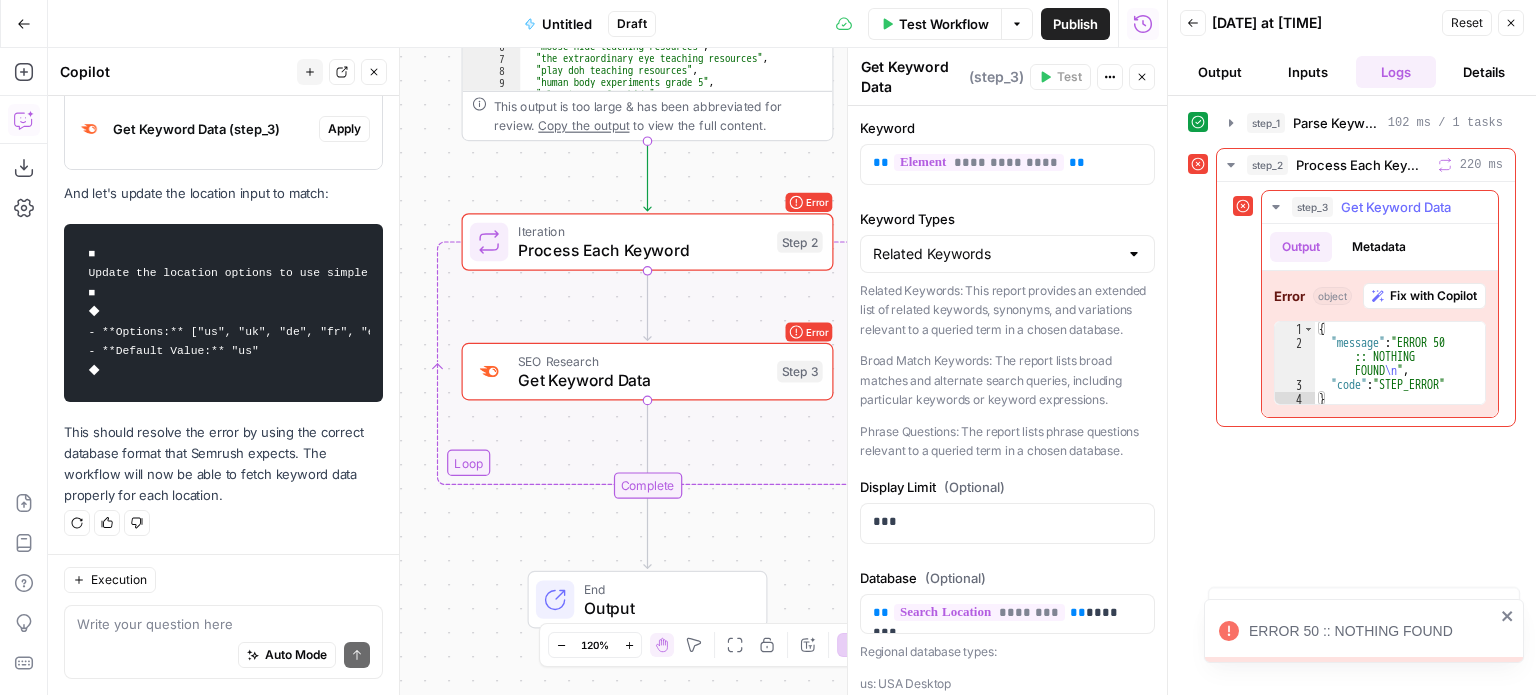 click on "Fix with Copilot" at bounding box center [1433, 296] 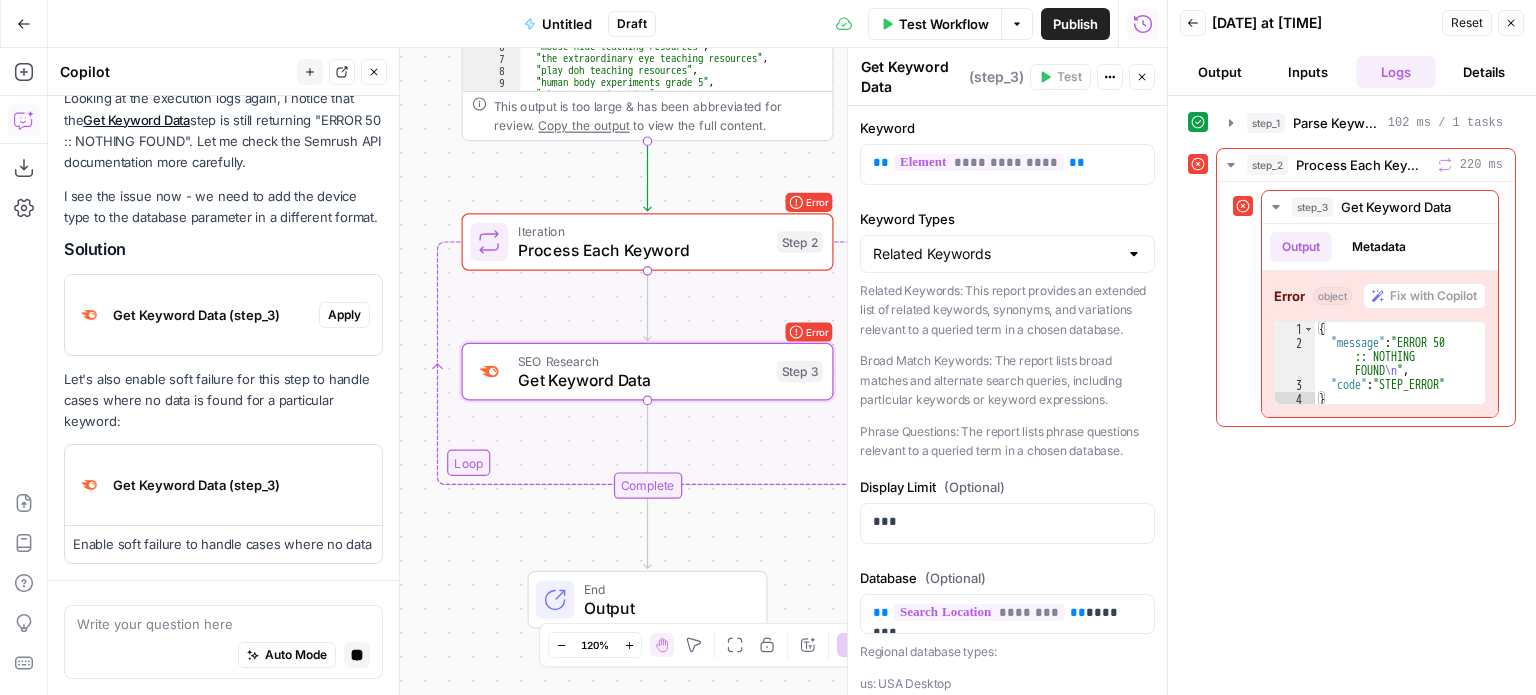 scroll, scrollTop: 2844, scrollLeft: 0, axis: vertical 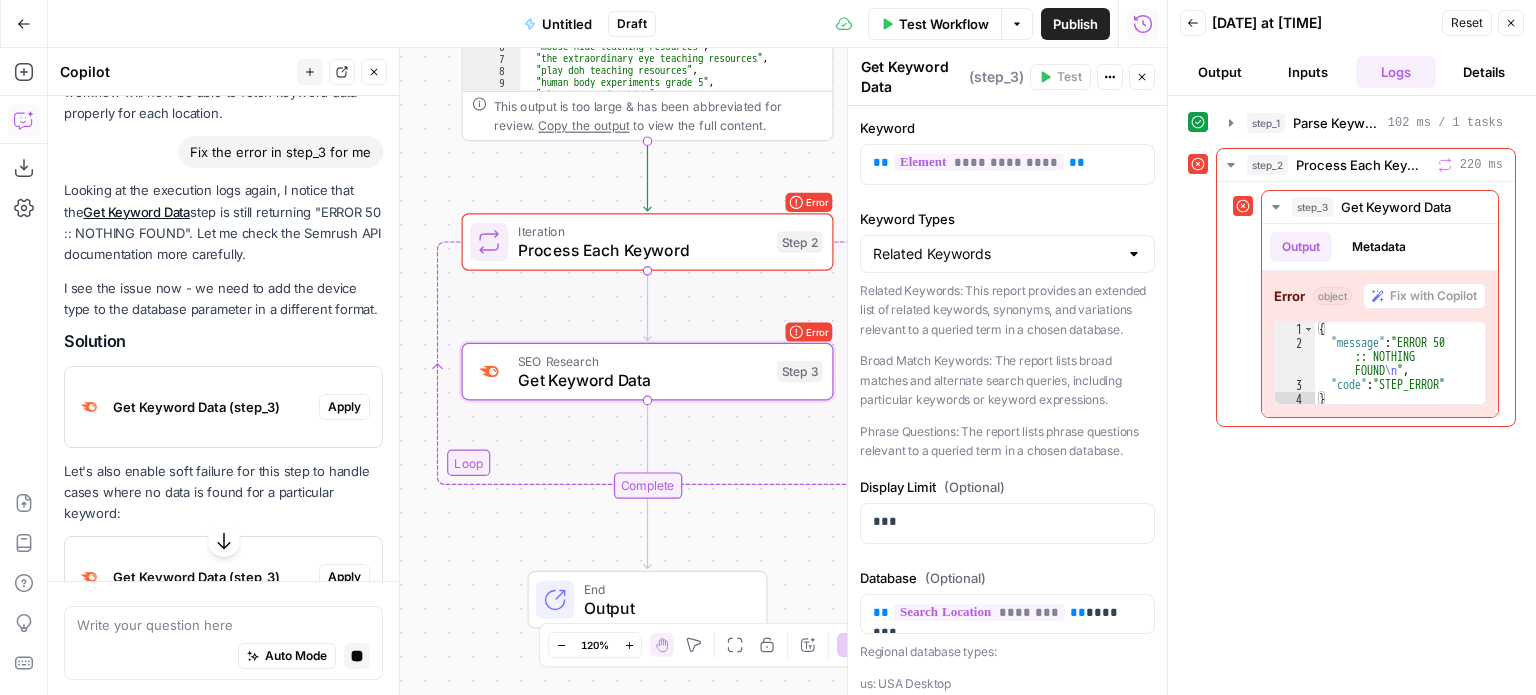 click on "Apply" at bounding box center [344, 407] 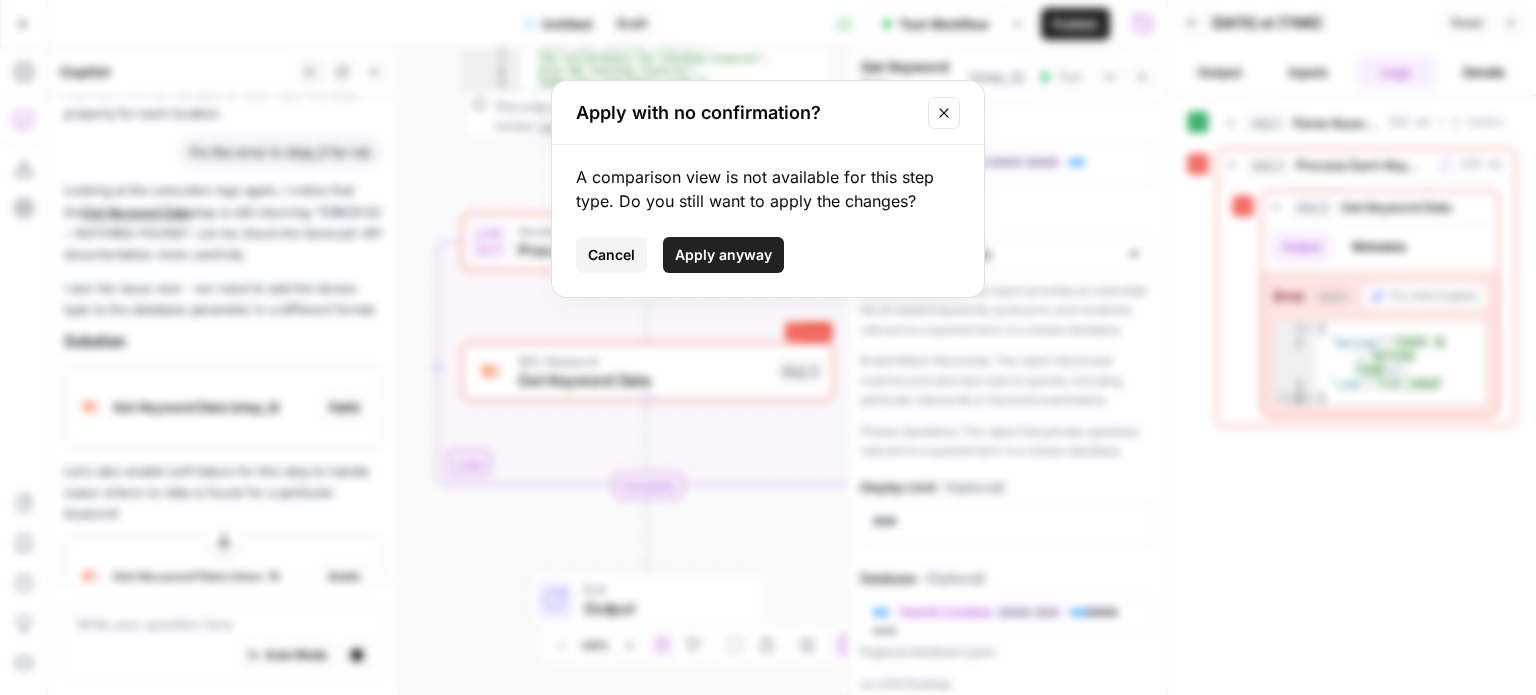 scroll, scrollTop: 2955, scrollLeft: 0, axis: vertical 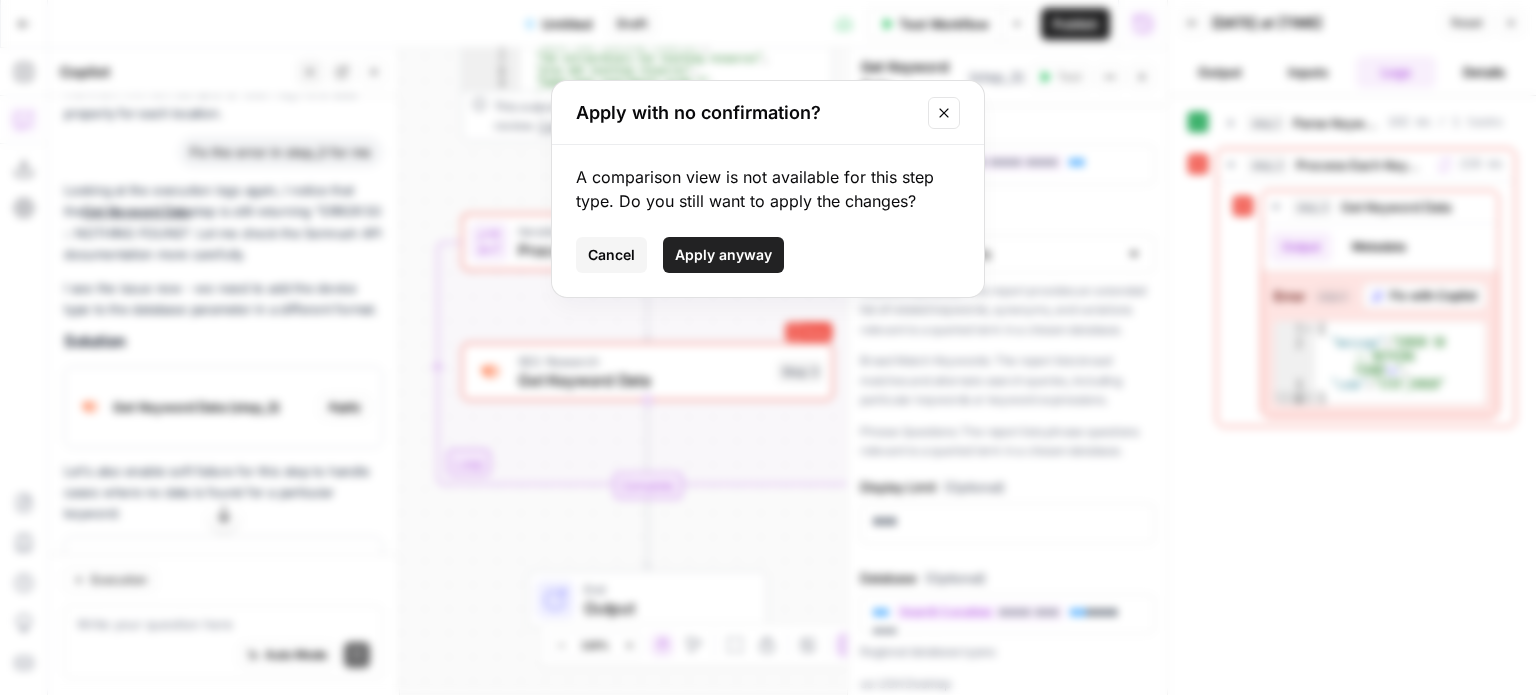 click on "Apply anyway" at bounding box center [723, 255] 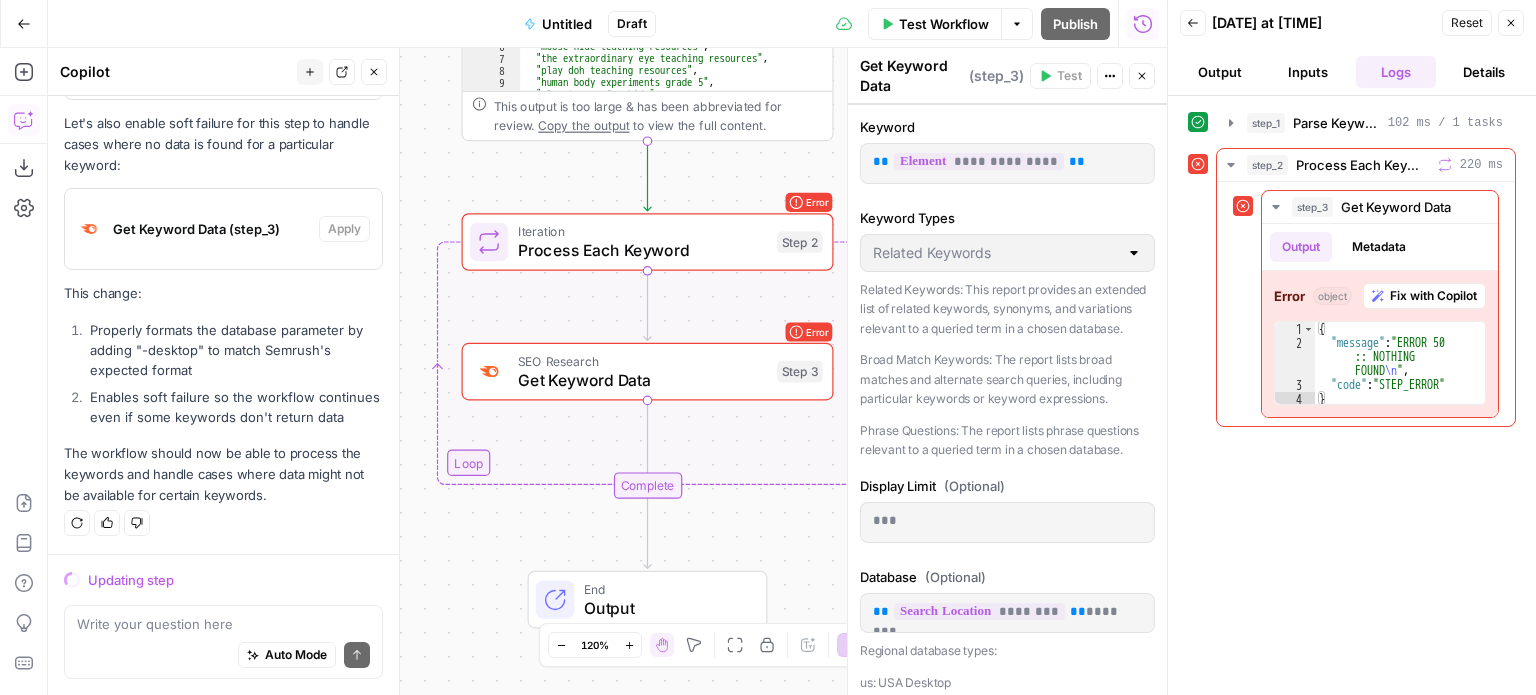 scroll, scrollTop: 3314, scrollLeft: 0, axis: vertical 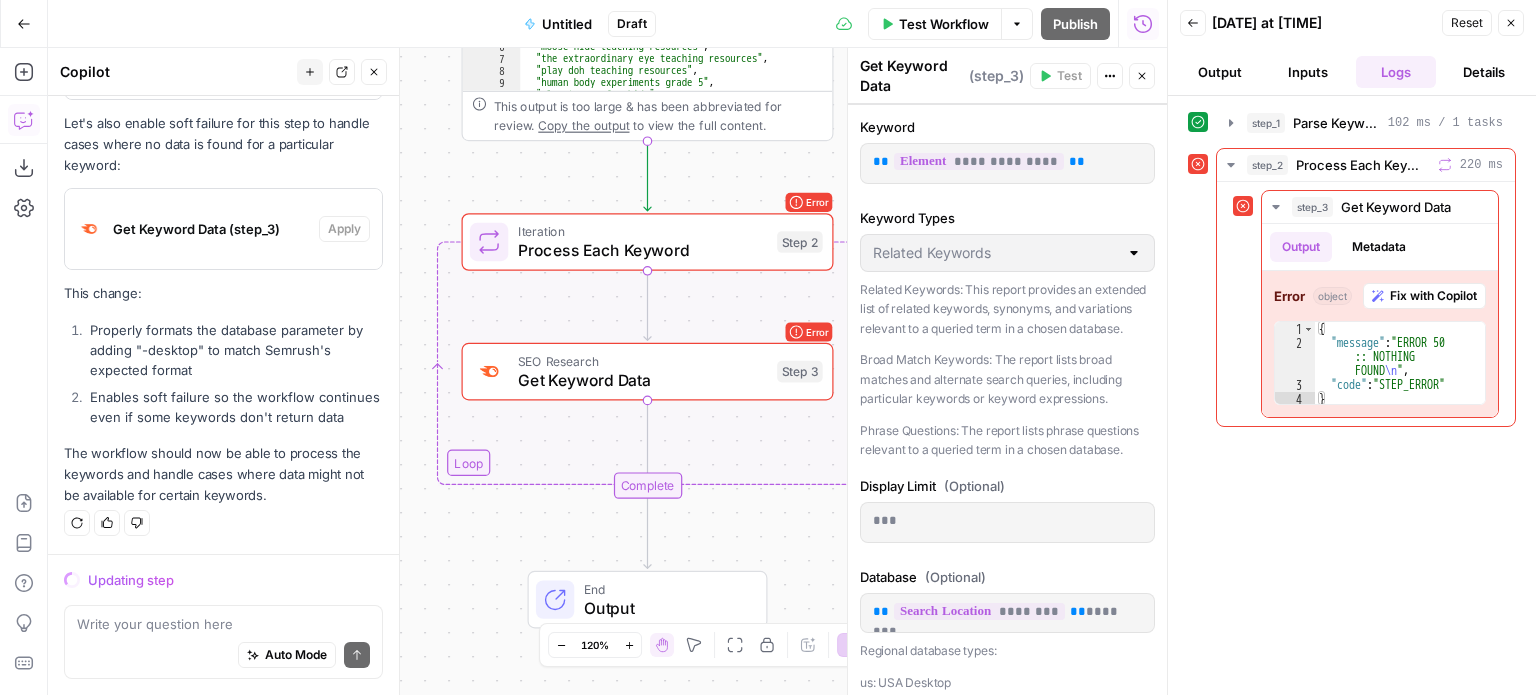 click on "Test Workflow" at bounding box center (944, 24) 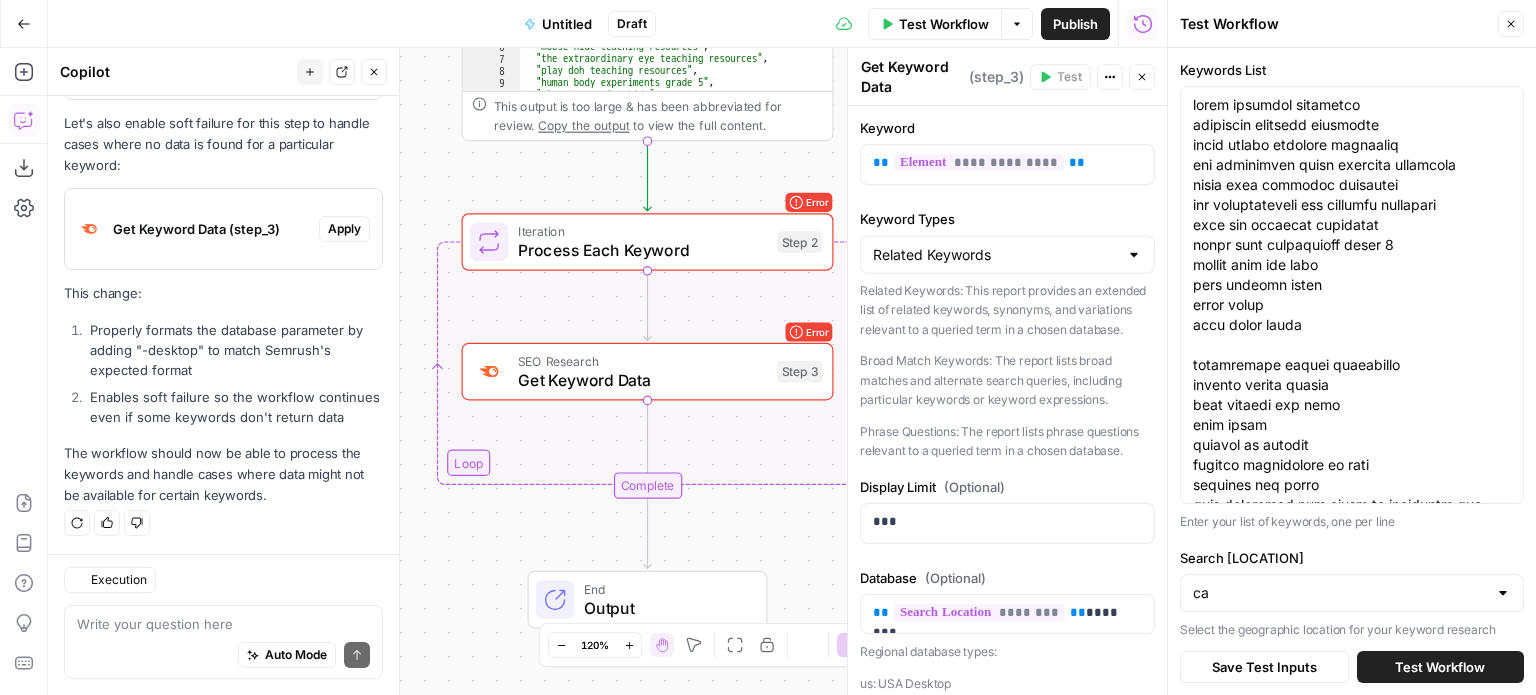 scroll, scrollTop: 3410, scrollLeft: 0, axis: vertical 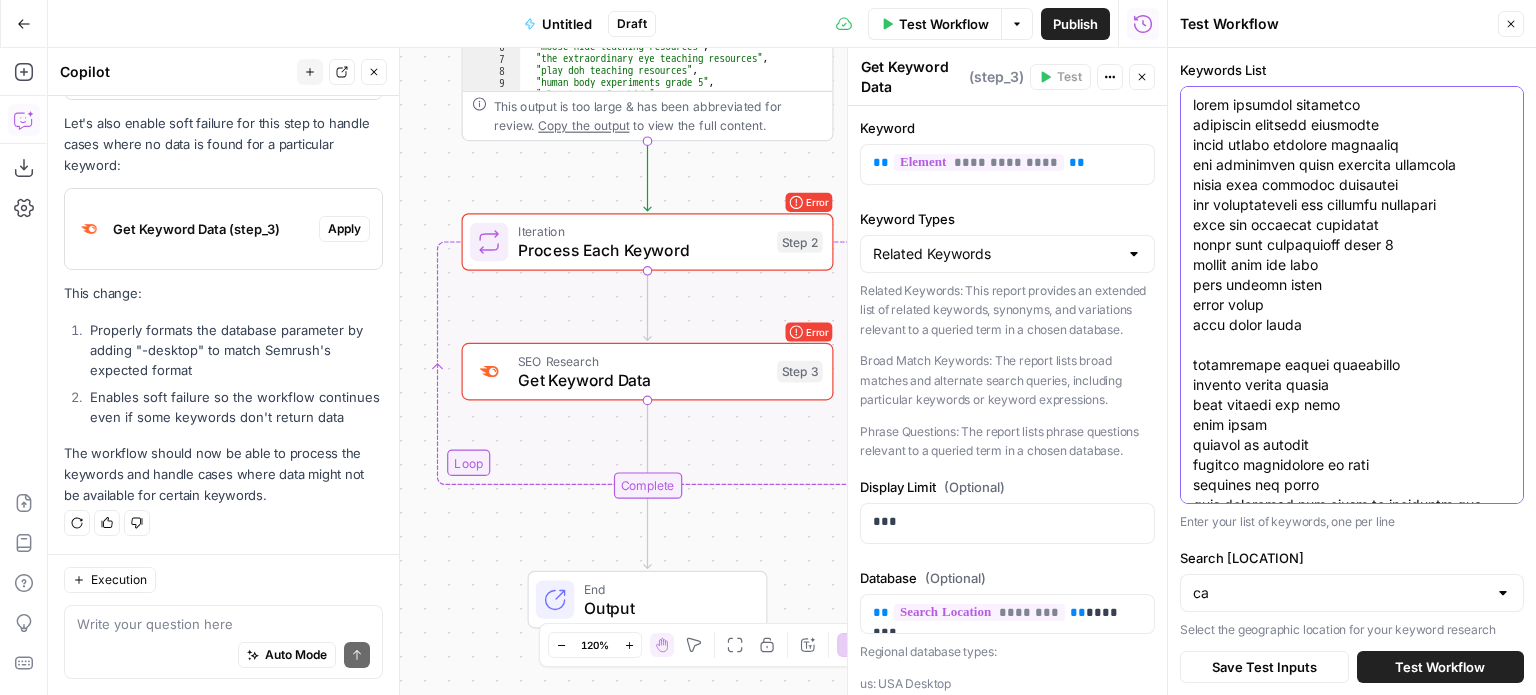 click on "Keywords List" at bounding box center [1352, 4135] 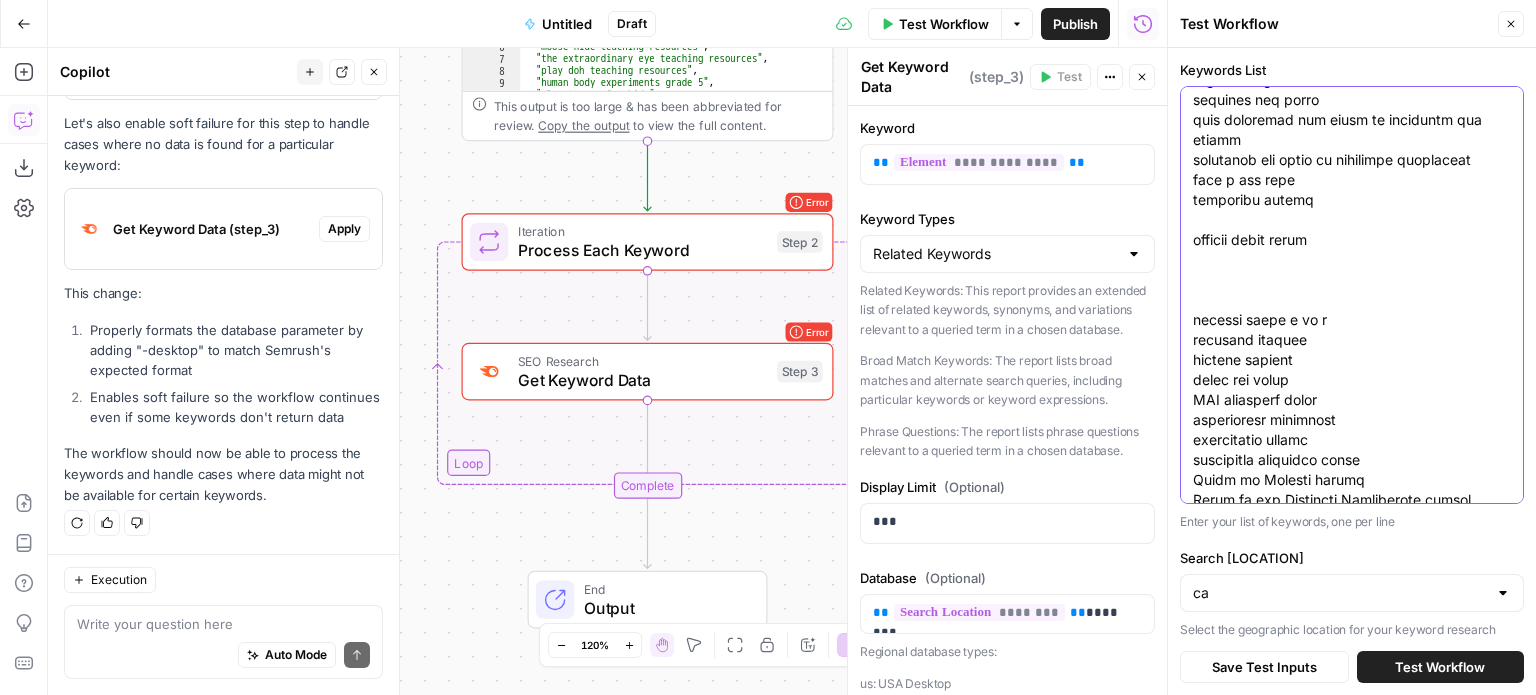 scroll, scrollTop: 400, scrollLeft: 0, axis: vertical 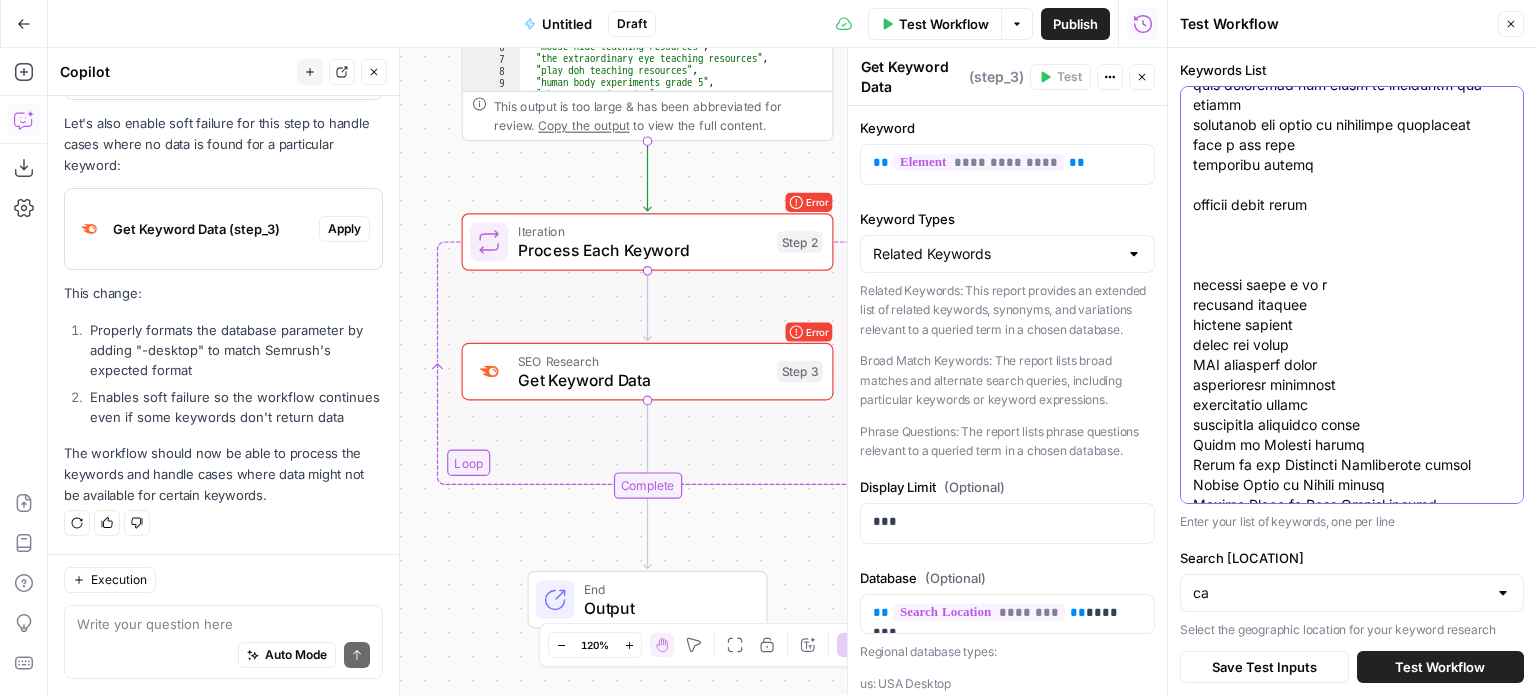click on "Keywords List" at bounding box center (1352, 3725) 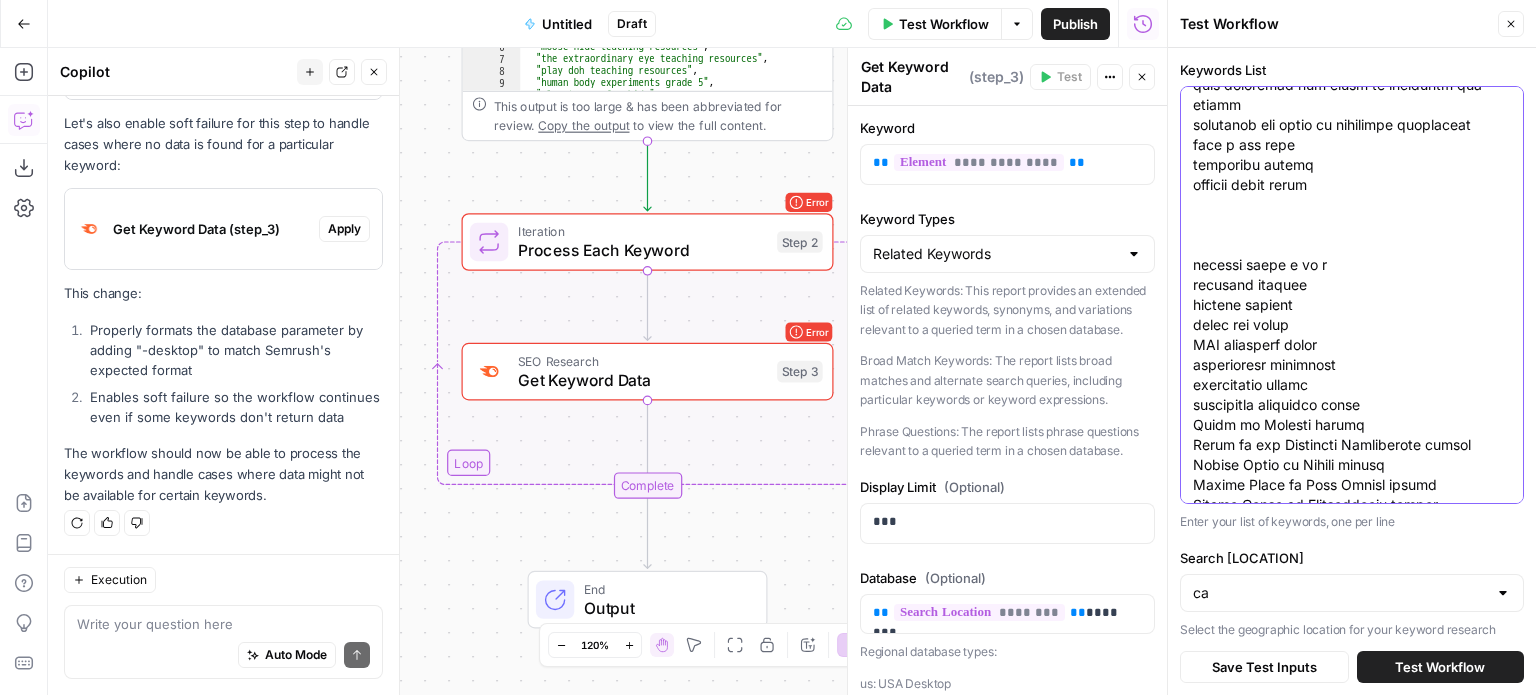 click on "Keywords List" at bounding box center (1352, 3715) 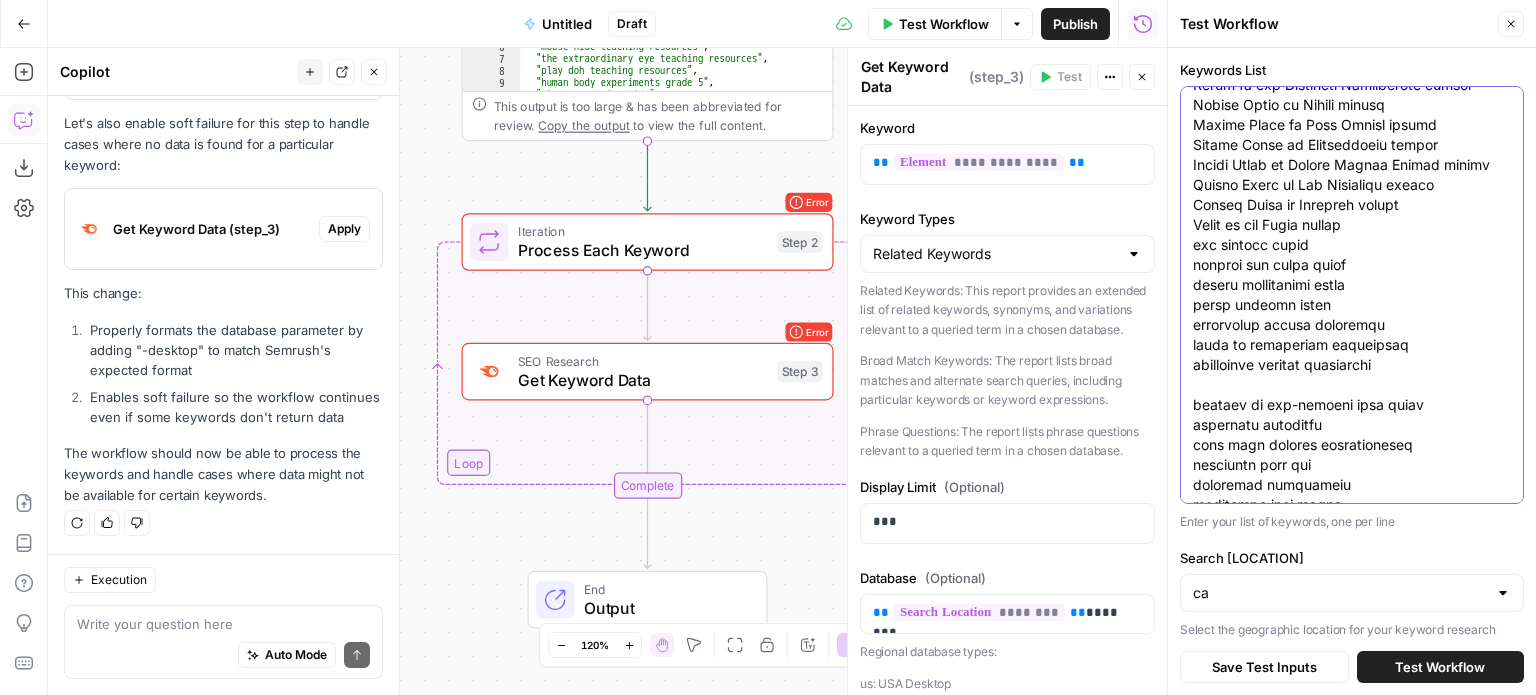 scroll, scrollTop: 900, scrollLeft: 0, axis: vertical 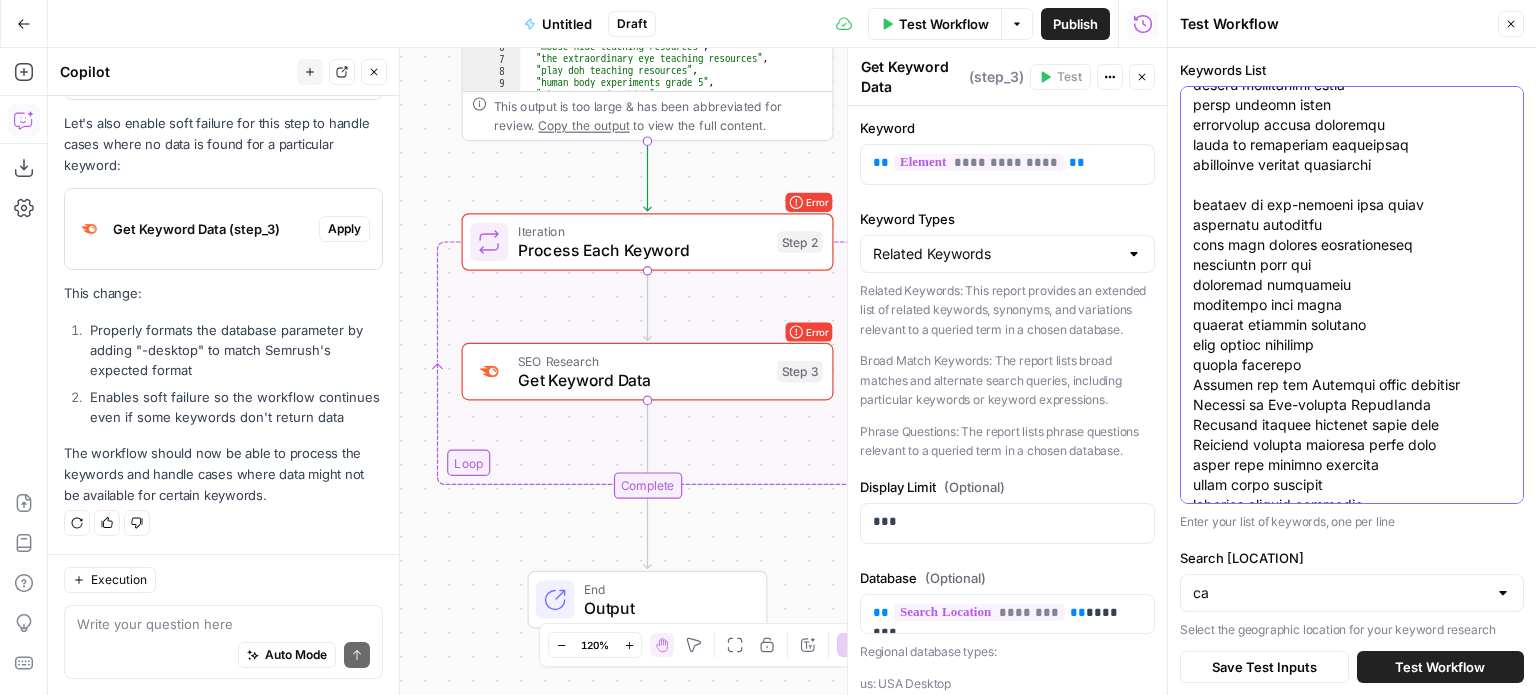 click on "Keywords List" at bounding box center (1352, 3185) 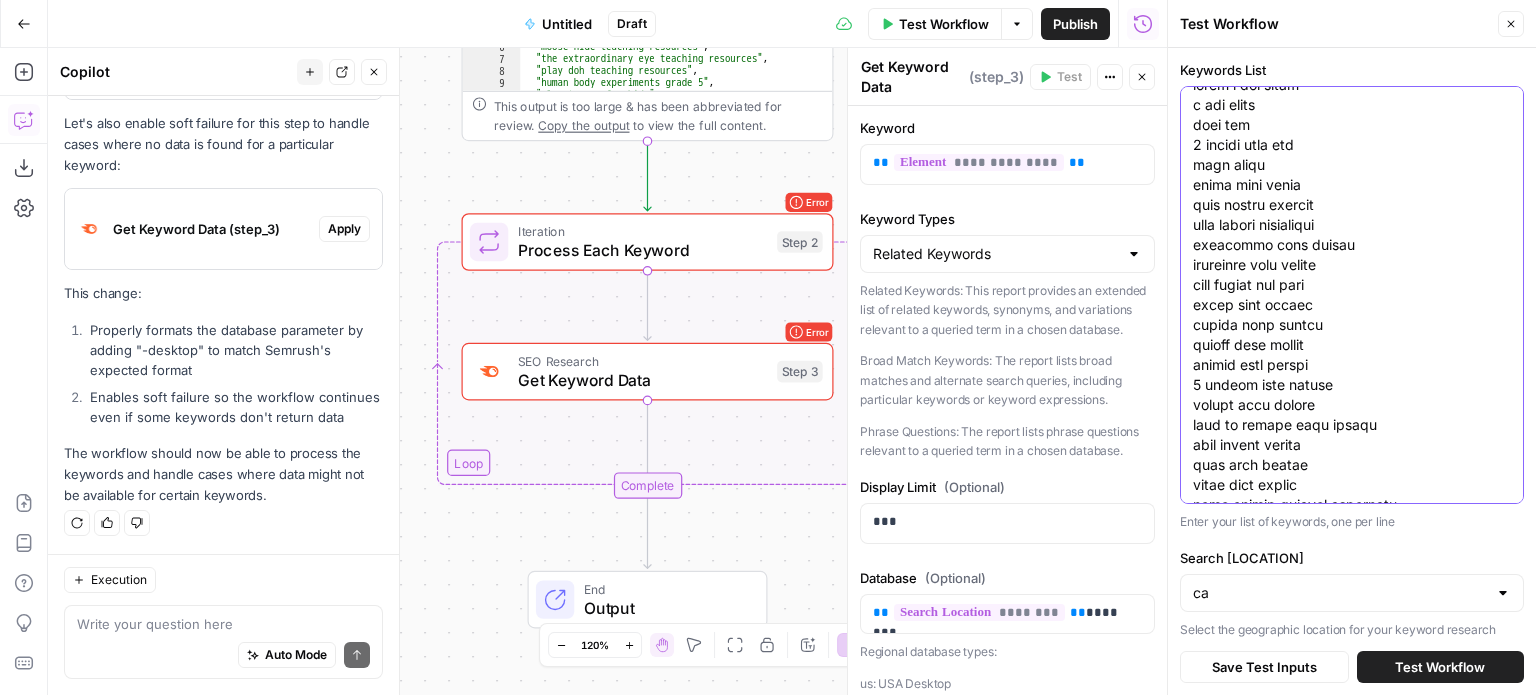 scroll, scrollTop: 7599, scrollLeft: 0, axis: vertical 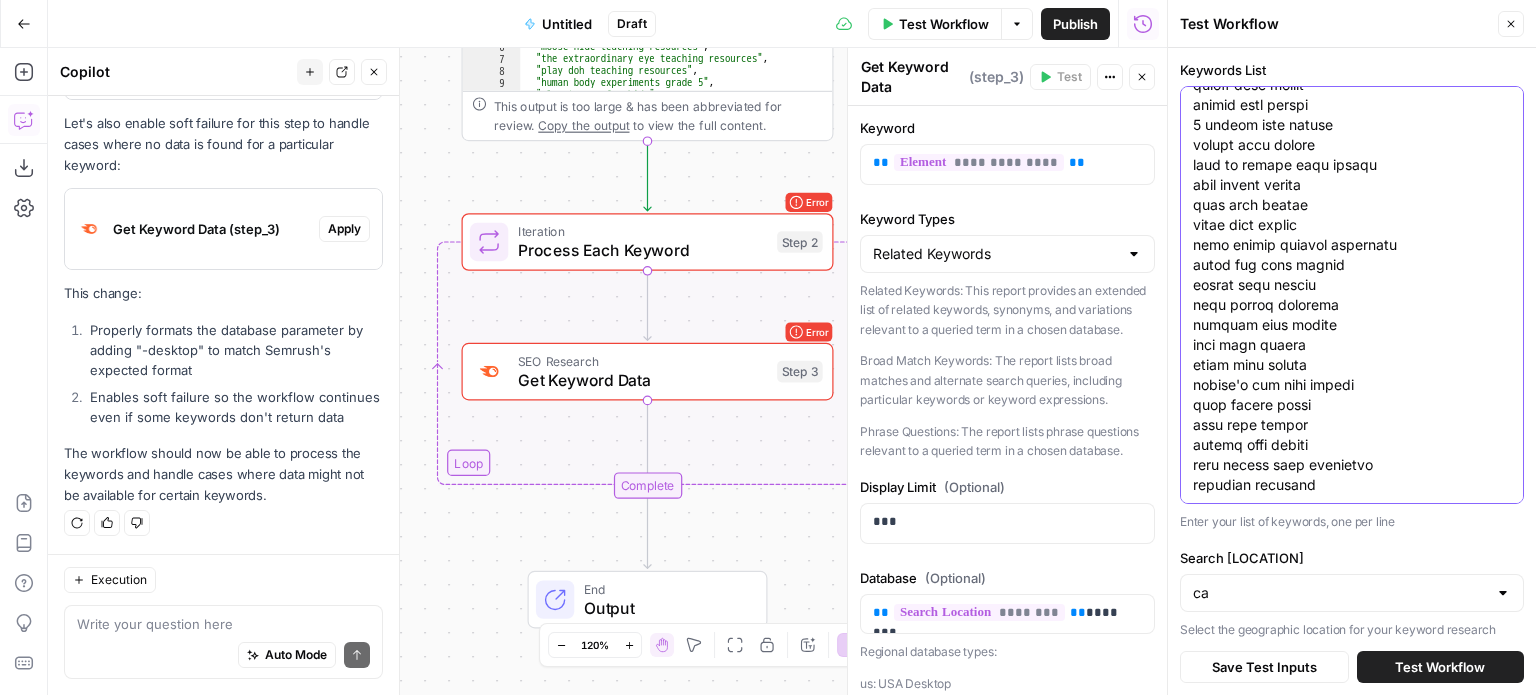 type on "sonic teaching resources
santander teaching resources
harry potter teaching resources
the travelling stage teaching resources
moose hide teaching resources
the extraordinary eye teaching resources
play doh teaching resources
human body experiments grade 5
planet song for kids
fall drawing ideas
verbe aimer
read aloud poems
performance poetry powerpoint
theatre lesson script
math riddles for kids
dice sides
inquire vs enquire
science experiments at home
pemmican war facts
free printable all about me worksheet for adults
printable all about me preschool activities
roll a sum game
congruent shapes
phonics sound chart
cursive words a to z
activity synonym
special synonym
terry fox shoes
NHL colouring pages
appalachian mountains
wildflowers poster
wildflower colouring pages
Birds of Nunavut poster
Birds of the Northwest Territories poster
Common Birds of Québec poster
Common Birds of Nova Scotia poster
Common Birds of Newfoundland poster
Common Birds of Prince Edward Island poster
Common Birds of New Brunswick..." 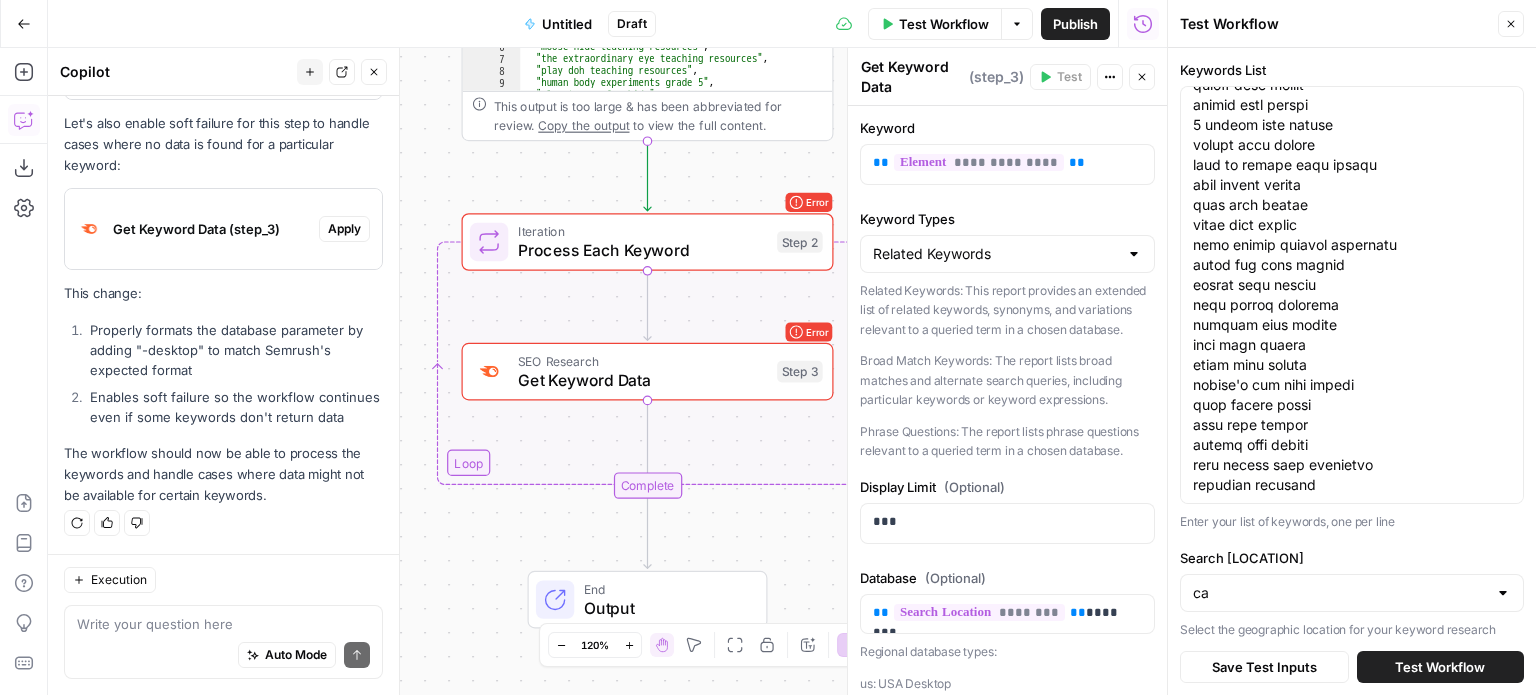 click on "Test Workflow" at bounding box center [1440, 667] 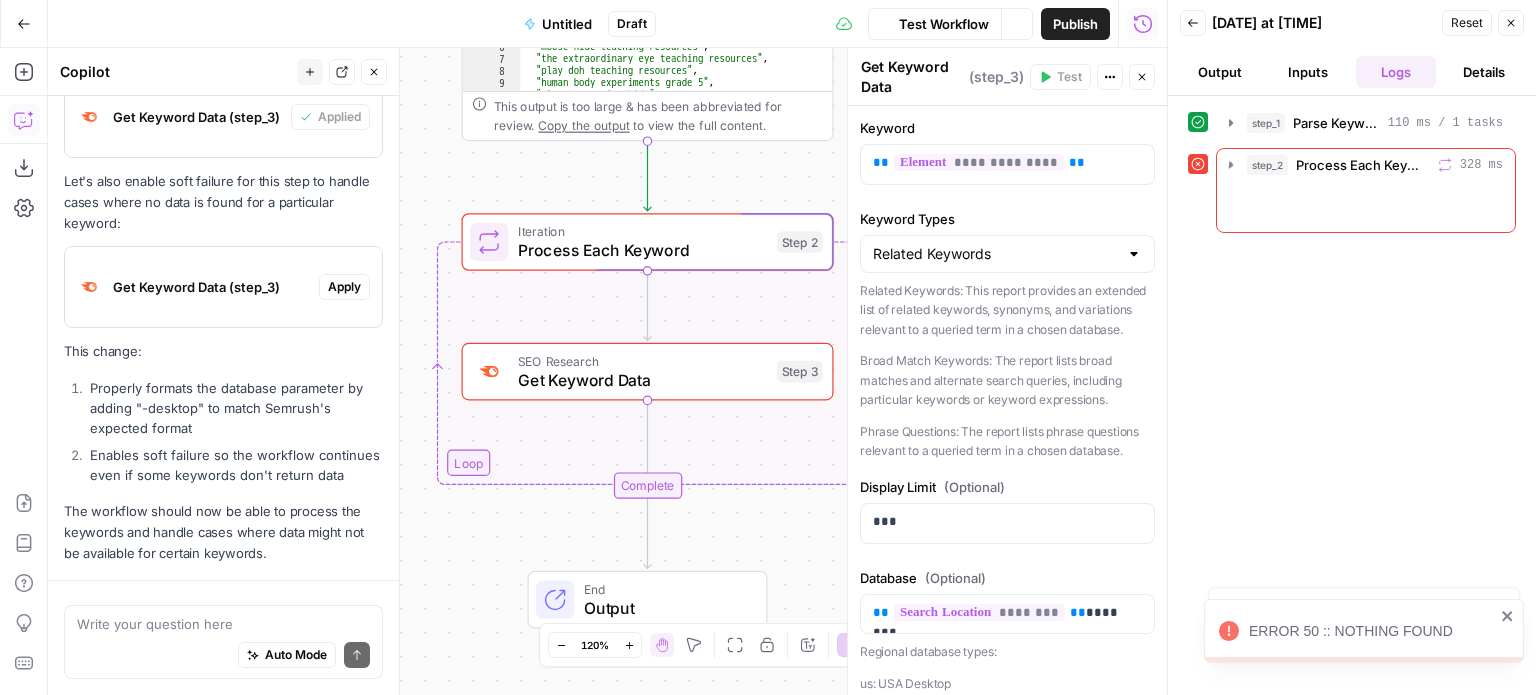 scroll, scrollTop: 3410, scrollLeft: 0, axis: vertical 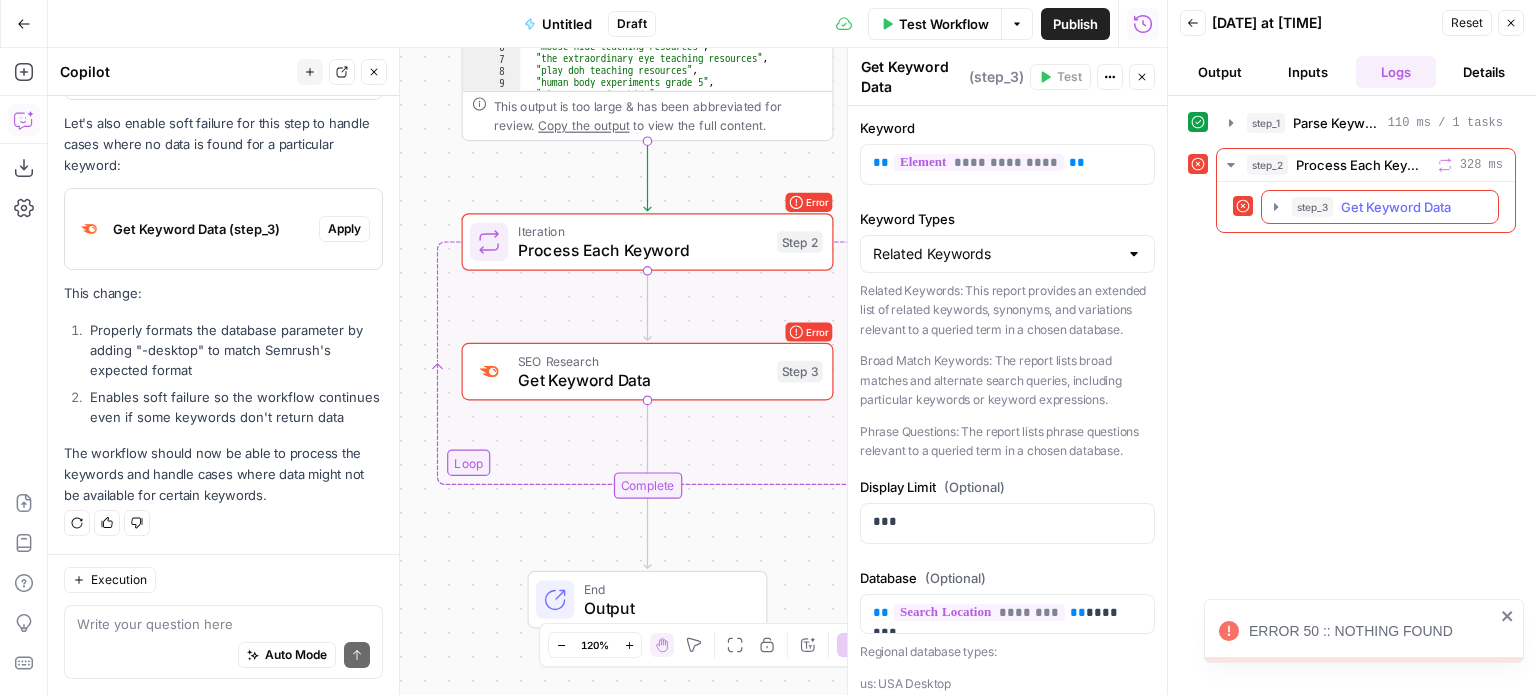 click on "step_3" at bounding box center [1312, 207] 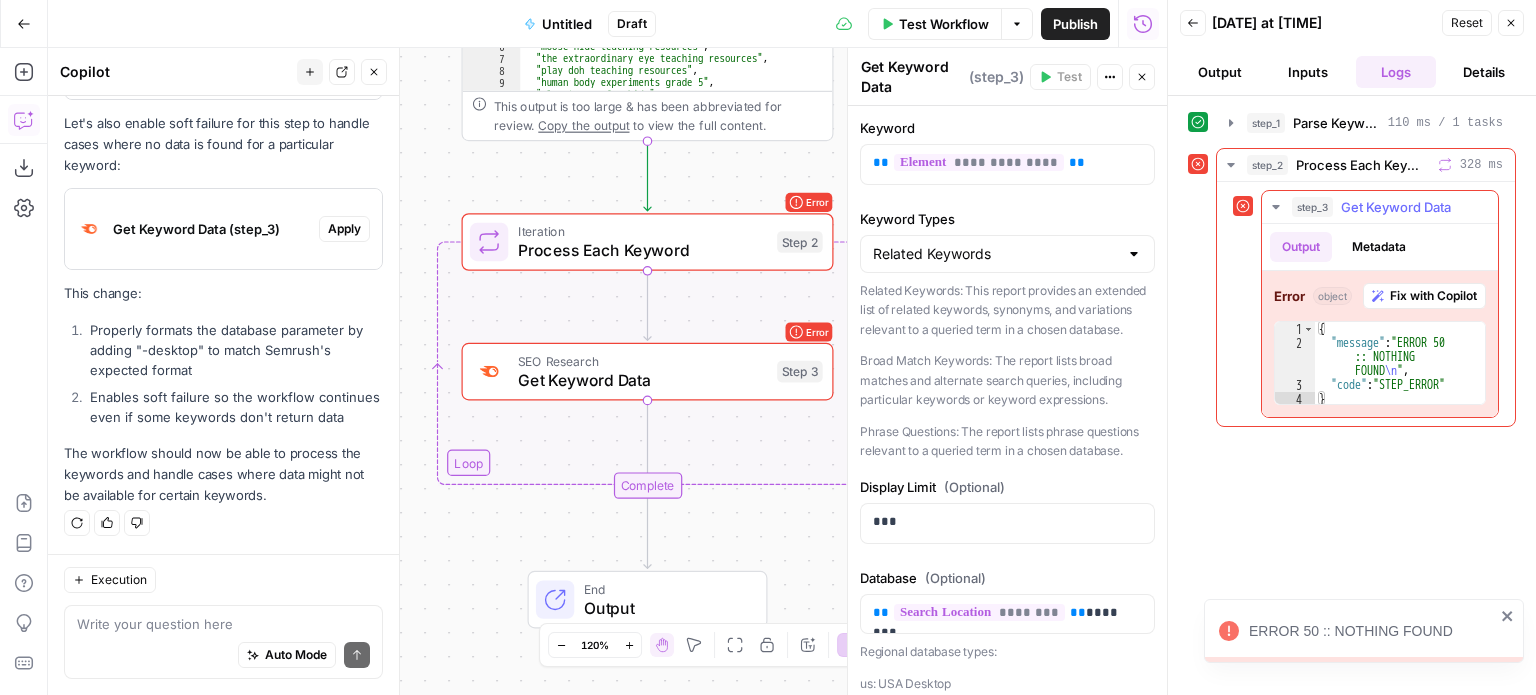 click on "Fix with Copilot" at bounding box center (1433, 296) 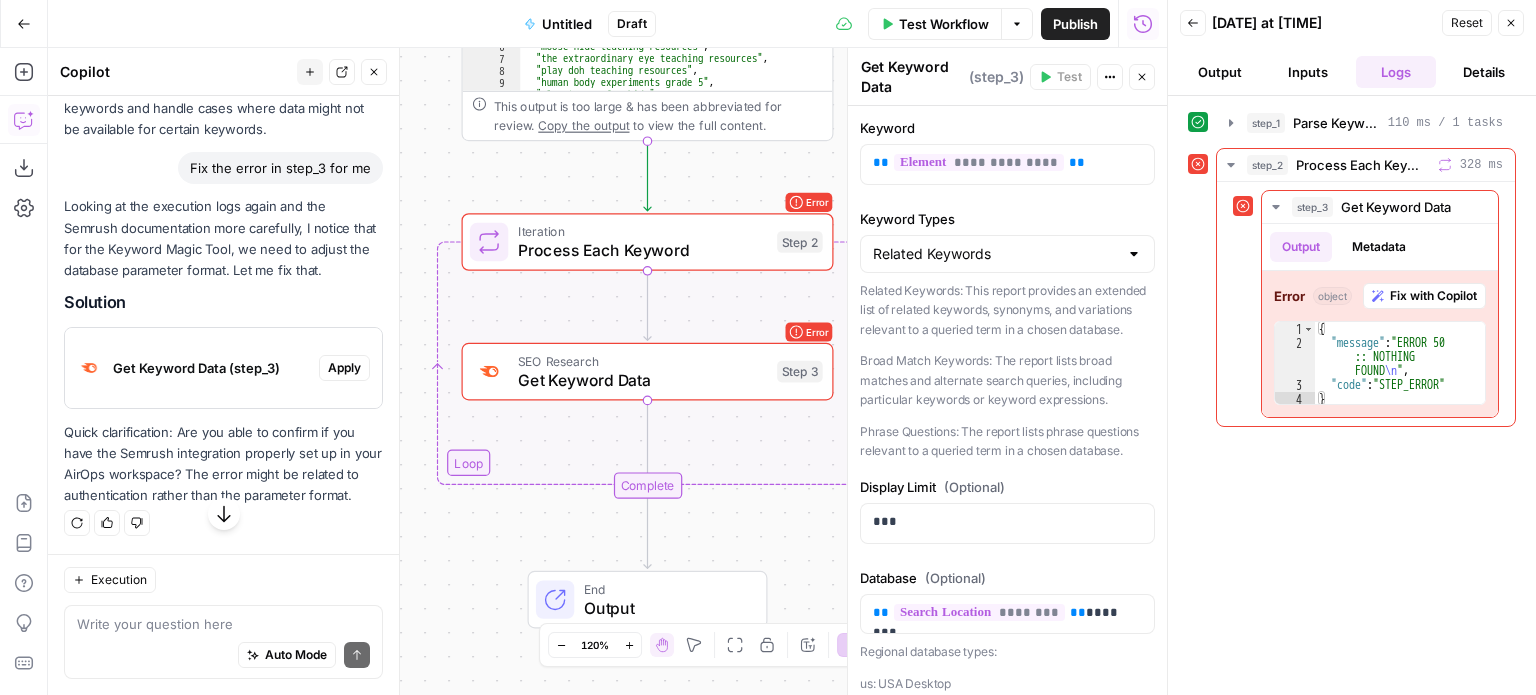 scroll, scrollTop: 3796, scrollLeft: 0, axis: vertical 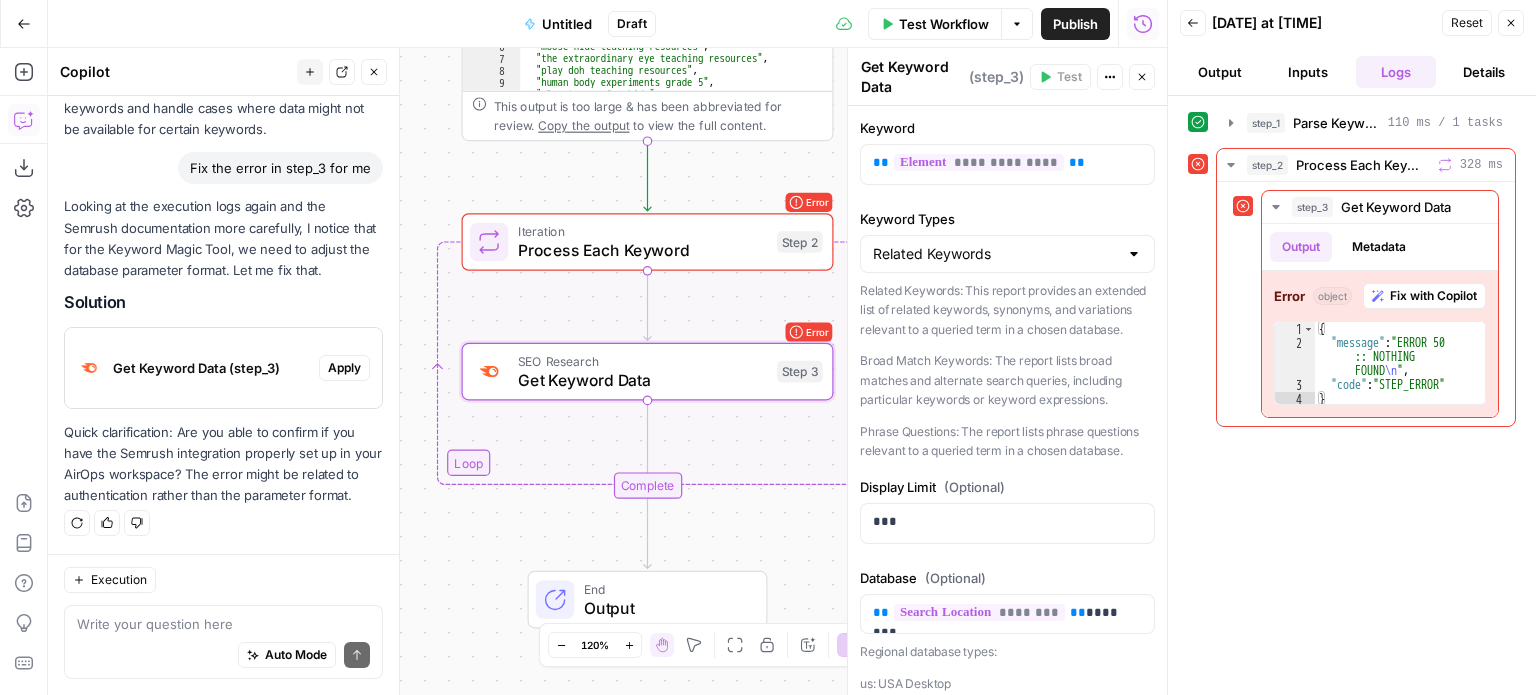 click on "Apply" at bounding box center (344, 368) 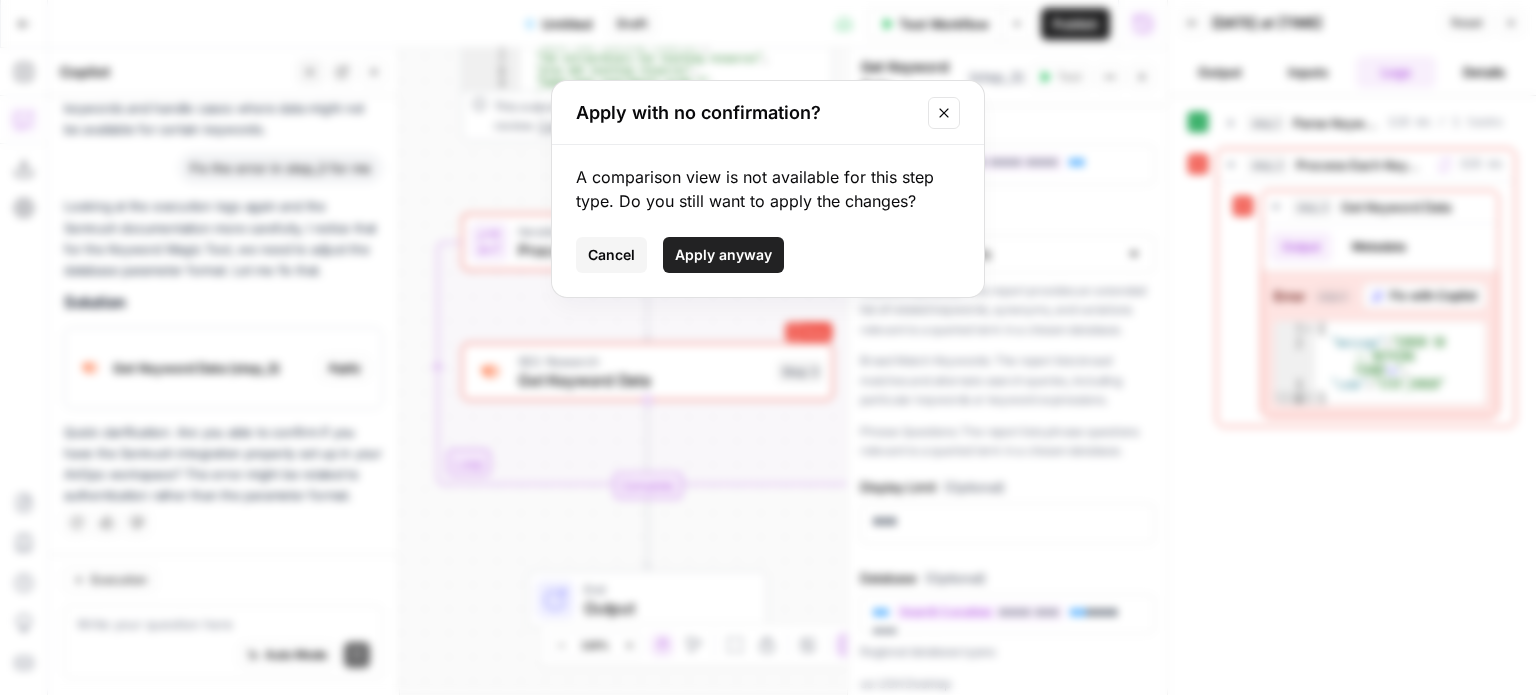 click on "Apply anyway" at bounding box center (723, 255) 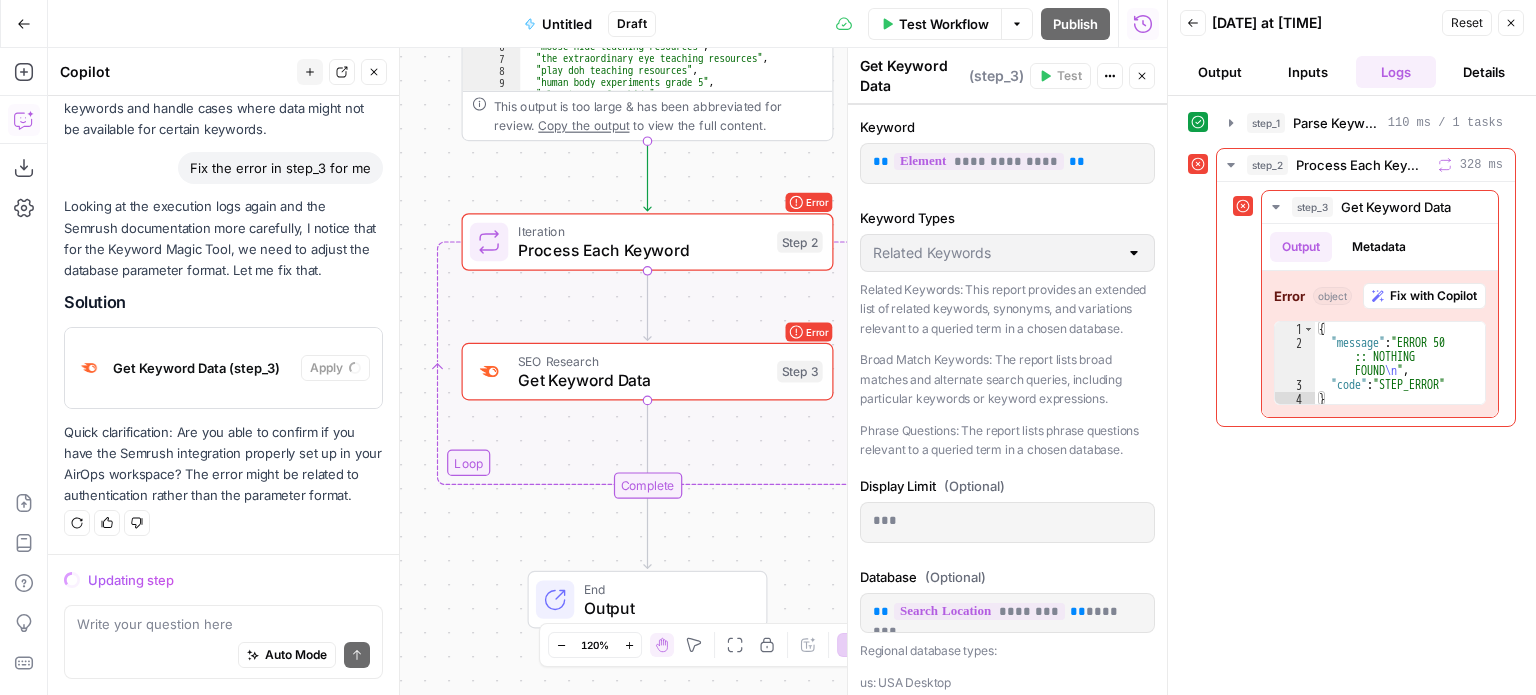 drag, startPoint x: 140, startPoint y: 439, endPoint x: 348, endPoint y: 430, distance: 208.19463 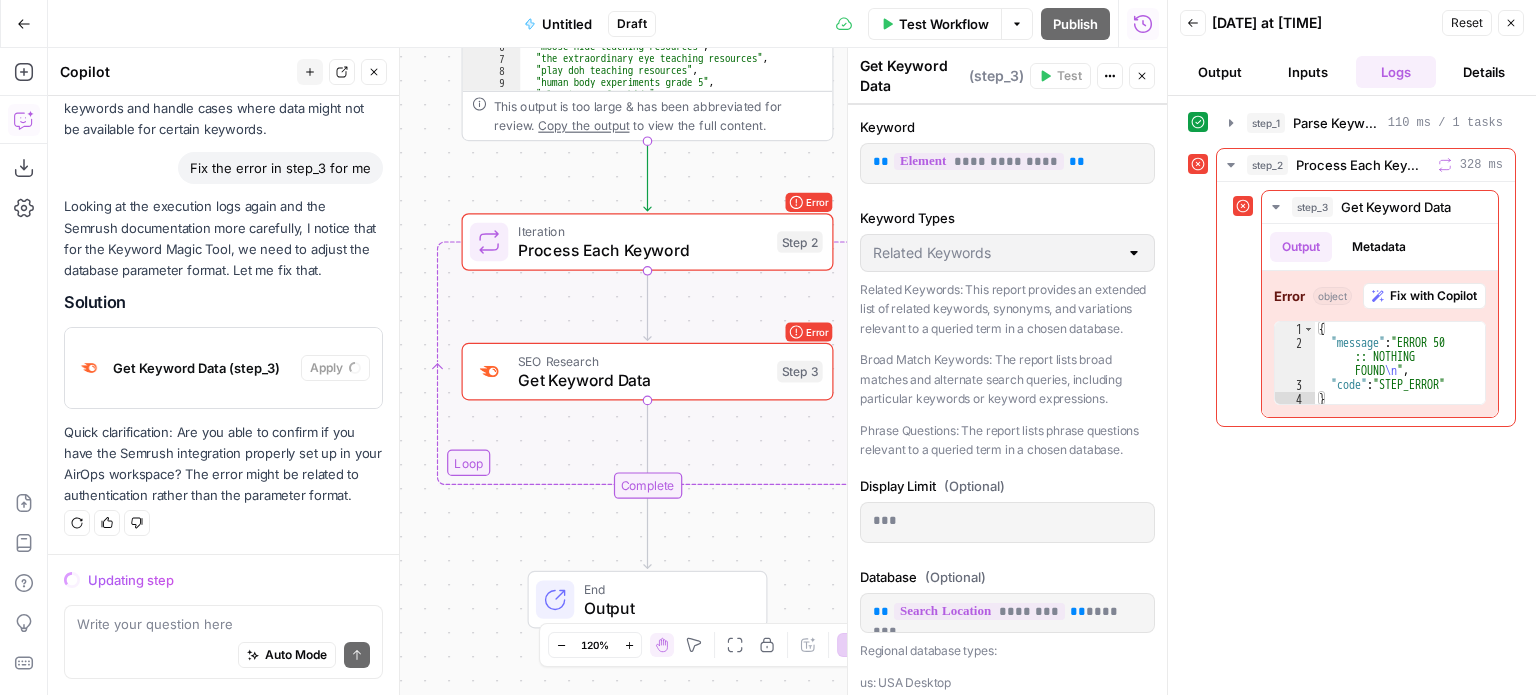 click on "Quick clarification: Are you able to confirm if you have the Semrush integration properly set up in your AirOps workspace? The error might be related to authentication rather than the parameter format." at bounding box center [223, 464] 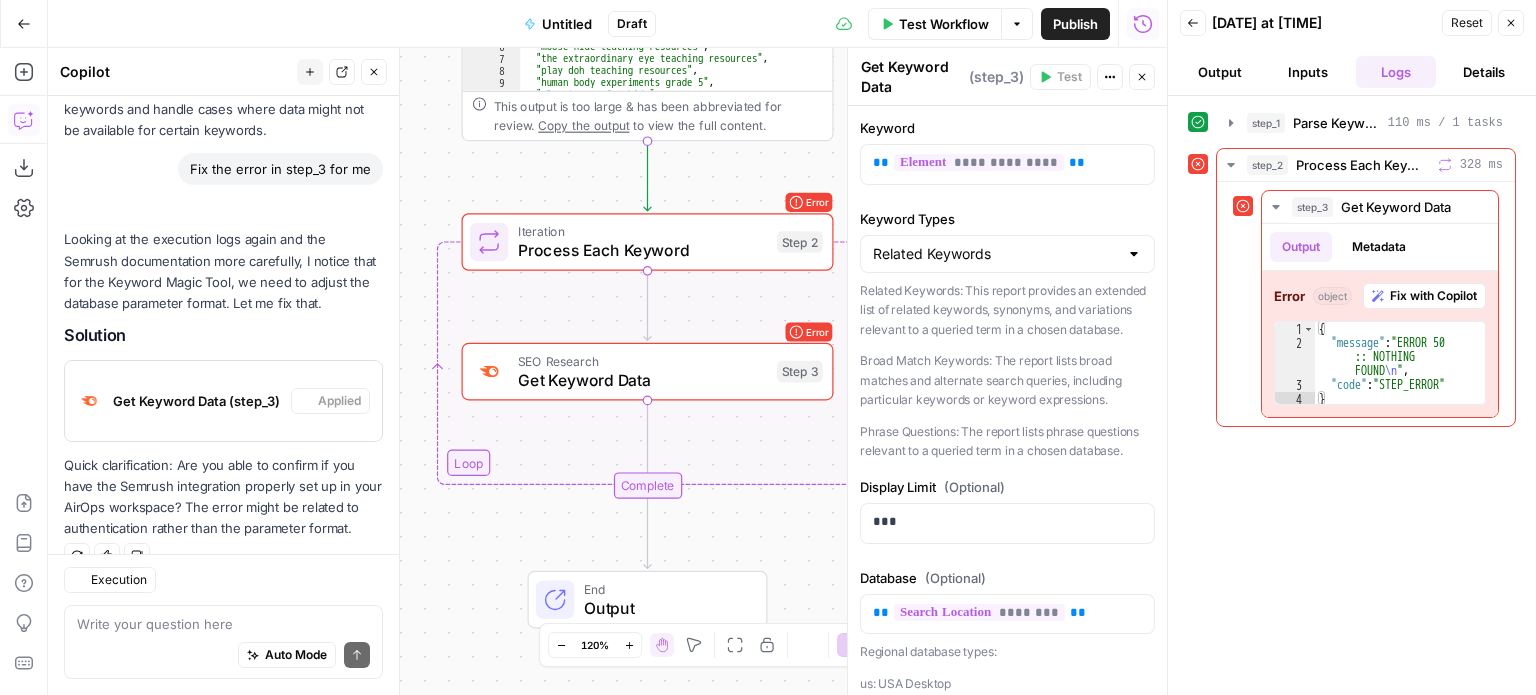 scroll, scrollTop: 3860, scrollLeft: 0, axis: vertical 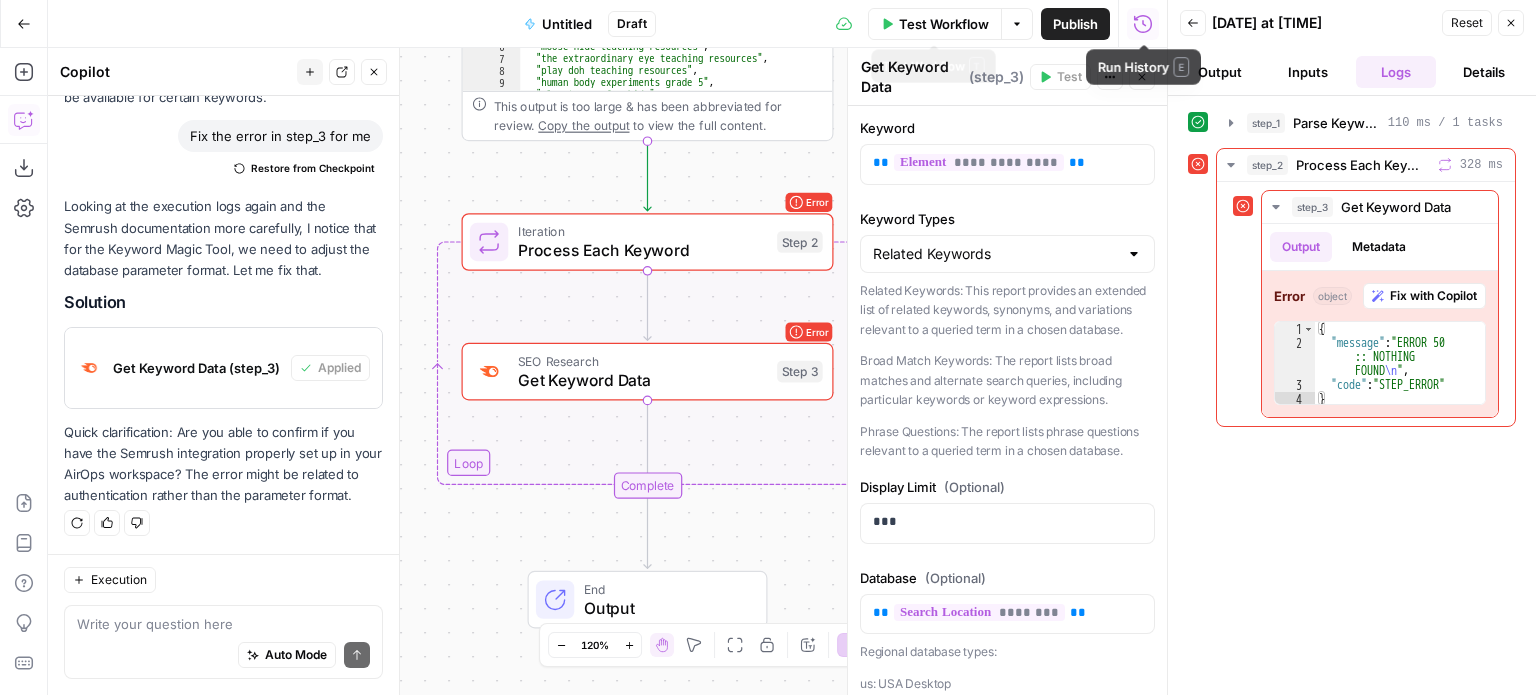 click on "Test Workflow" at bounding box center (944, 24) 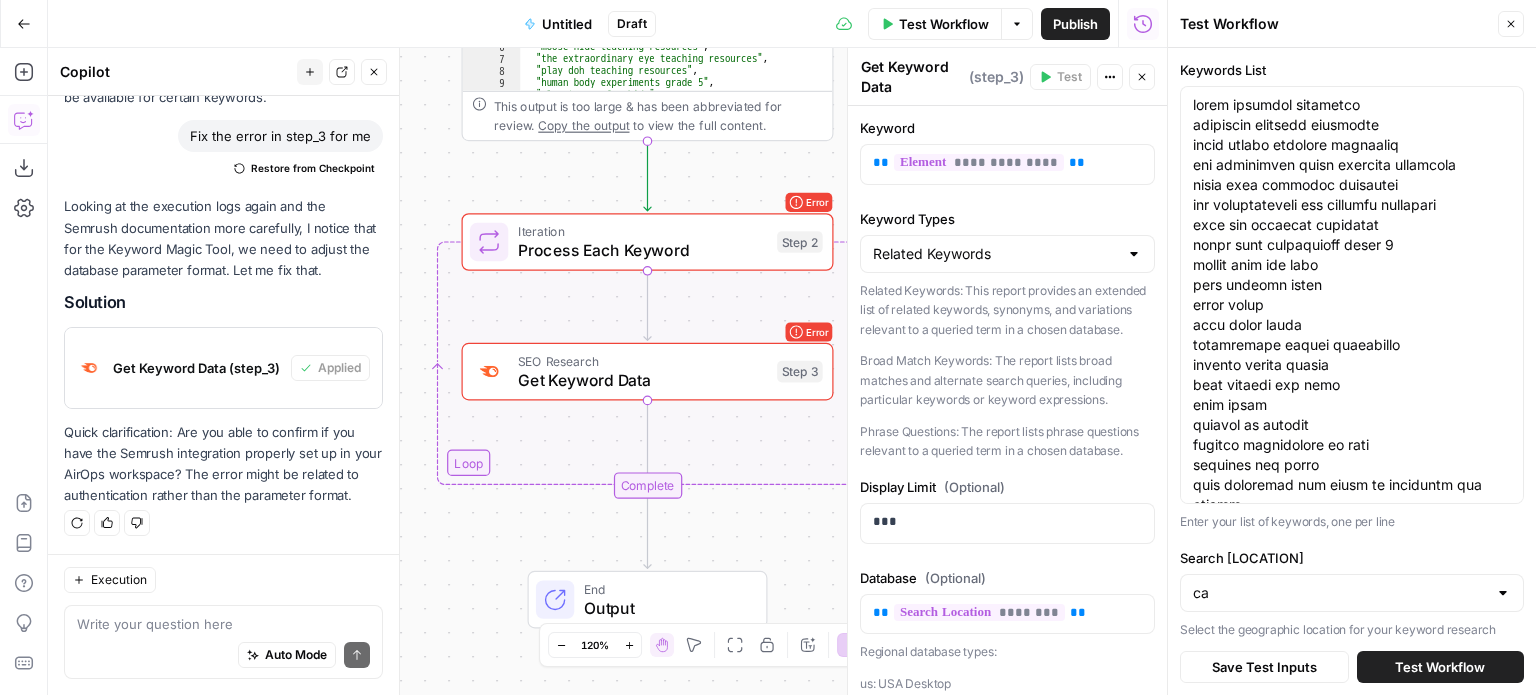 click on "Test Workflow" at bounding box center [1440, 667] 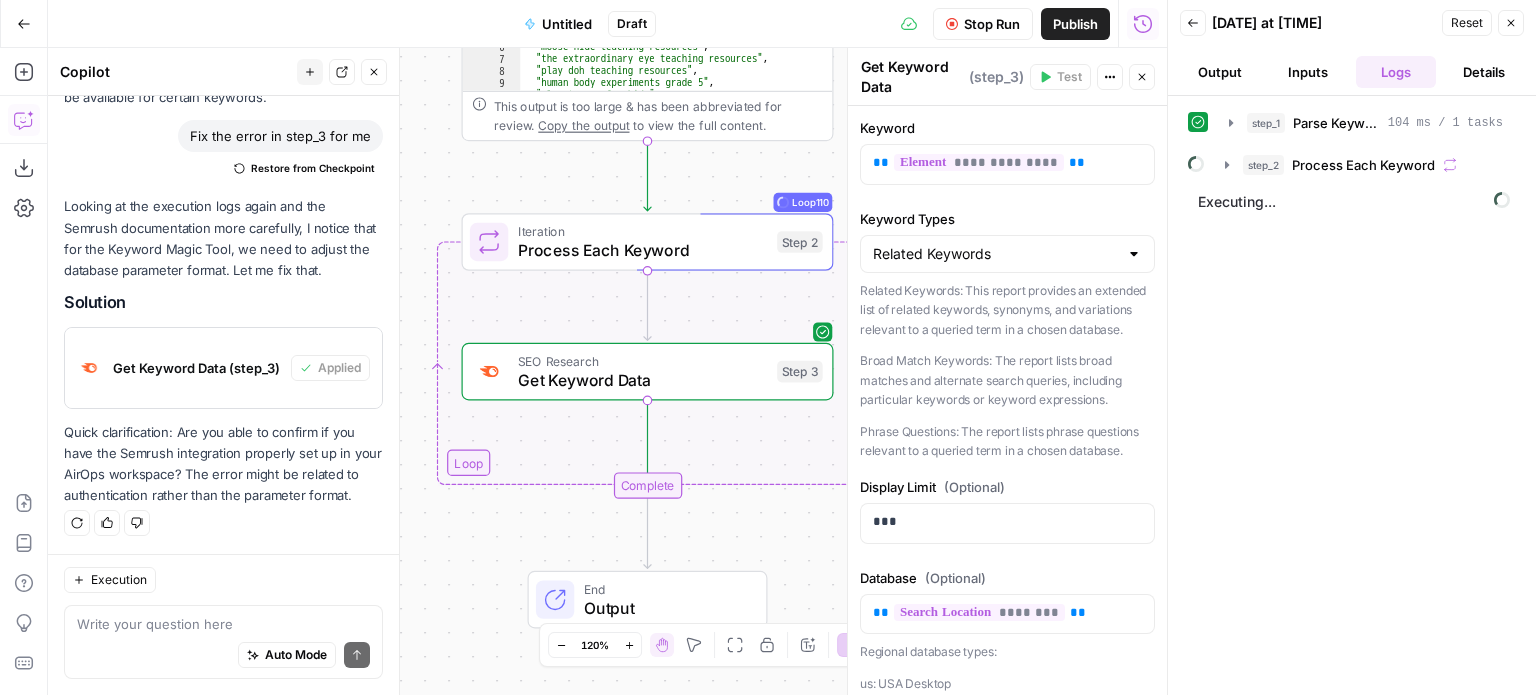 click on "Output" at bounding box center (1220, 72) 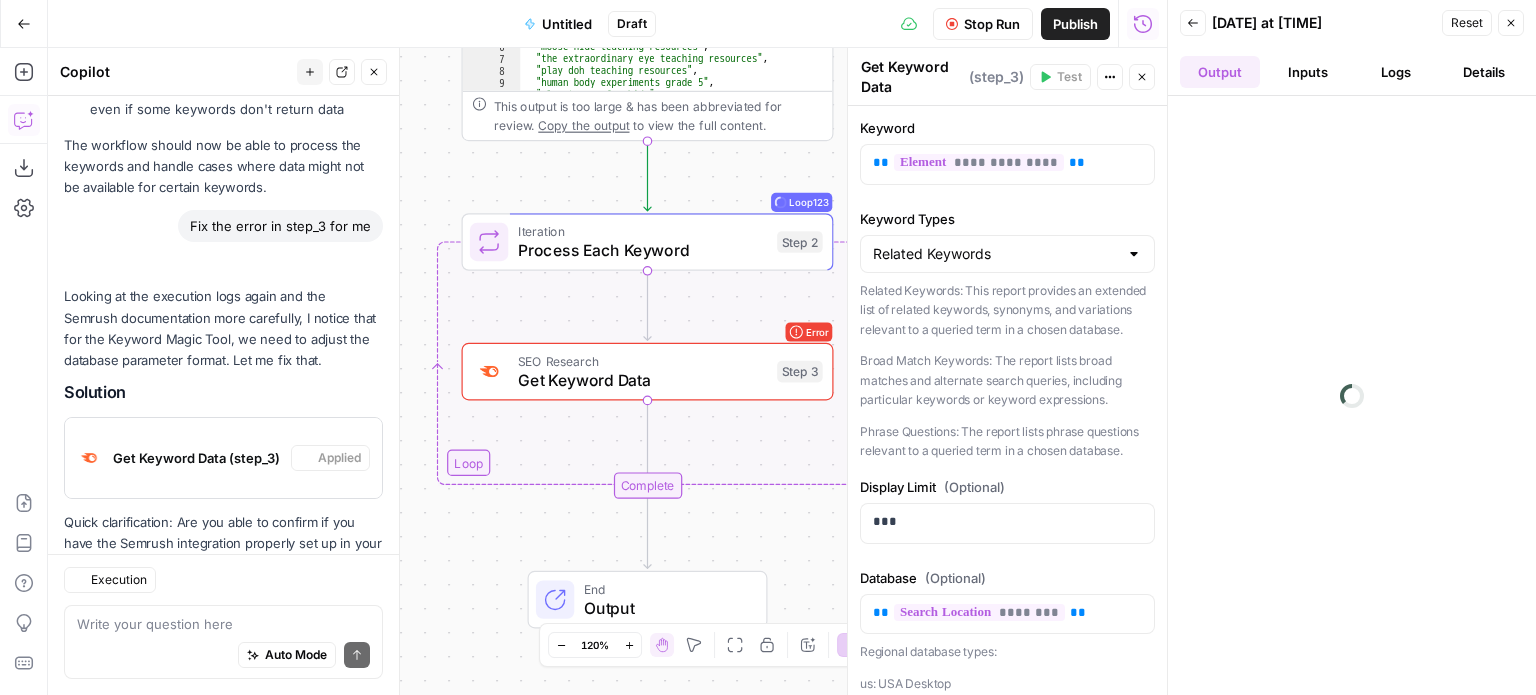 scroll, scrollTop: 3860, scrollLeft: 0, axis: vertical 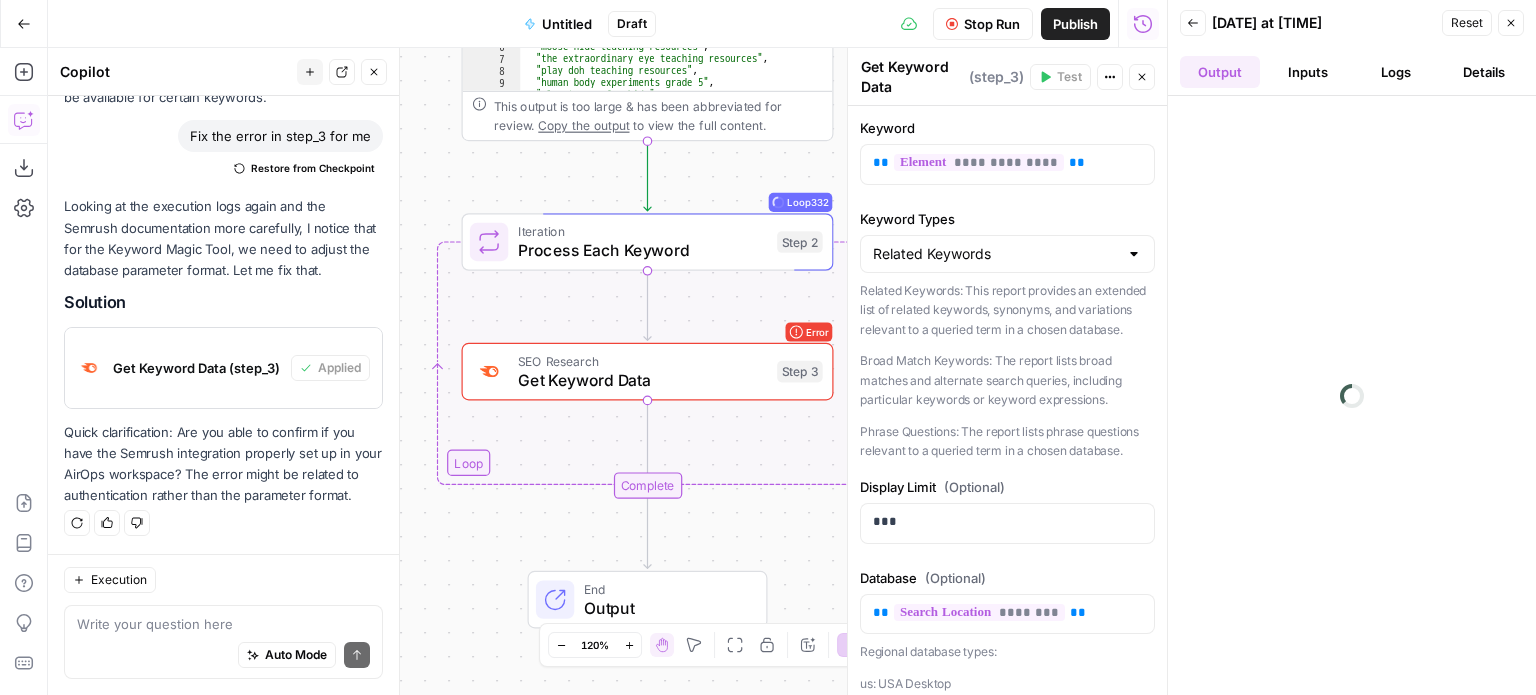 click on "Untitled" at bounding box center (567, 24) 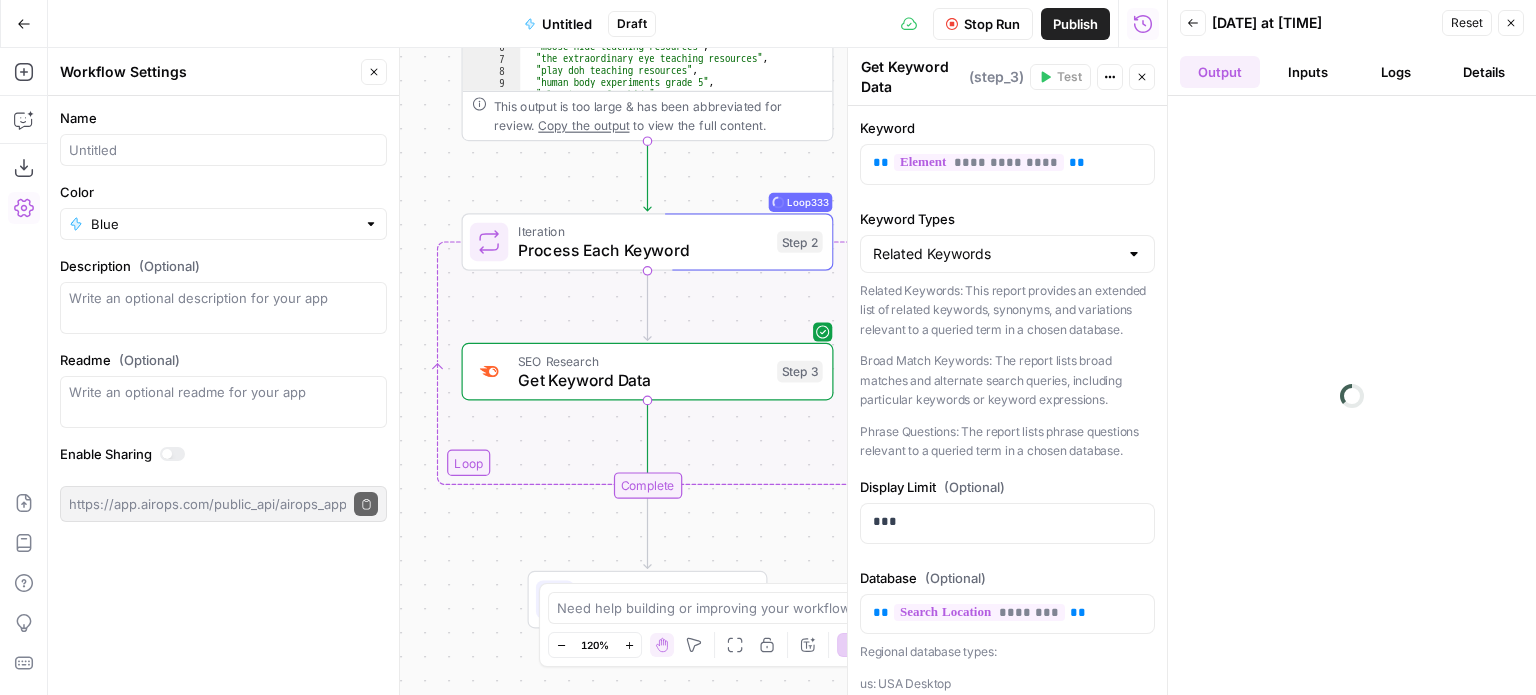 click on "Untitled" at bounding box center [567, 24] 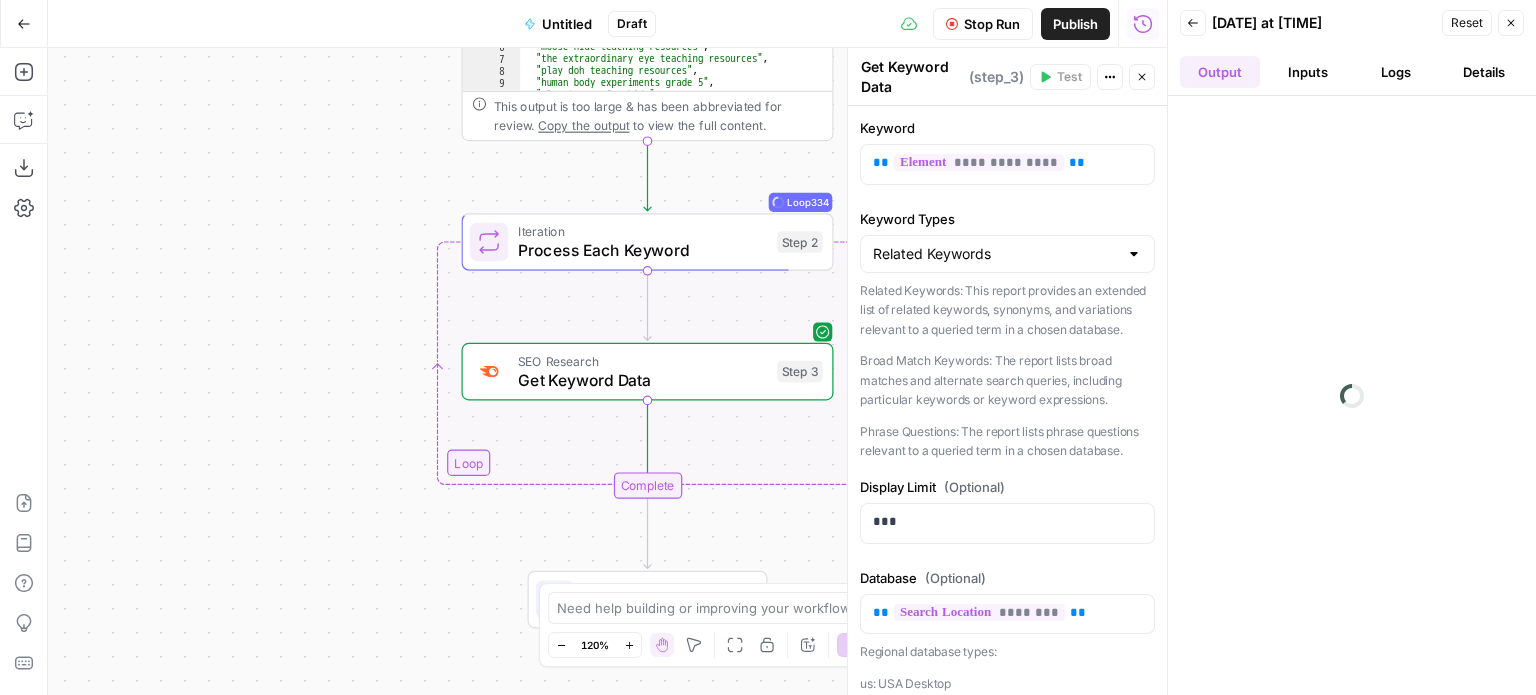 click on "Untitled" at bounding box center [567, 24] 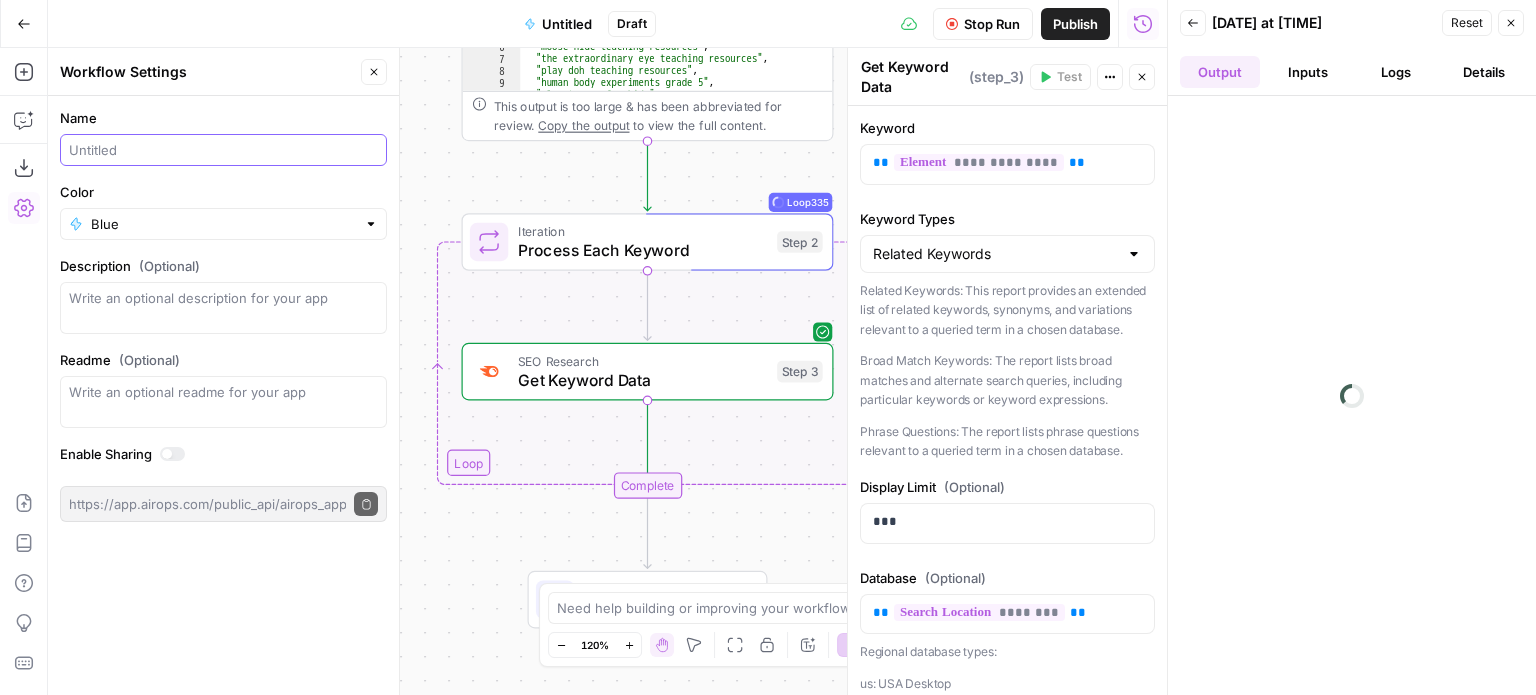 click on "Name" at bounding box center (223, 150) 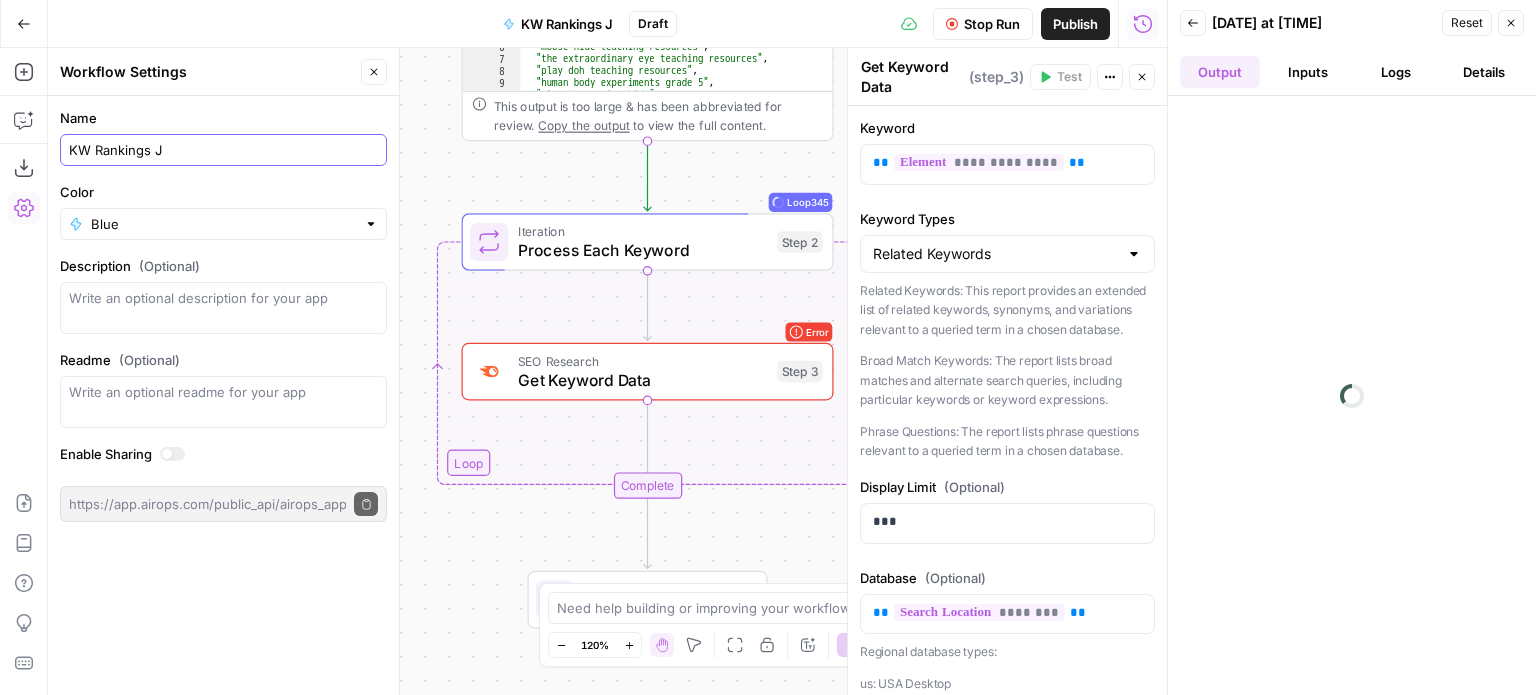 type on "KW Rankings J" 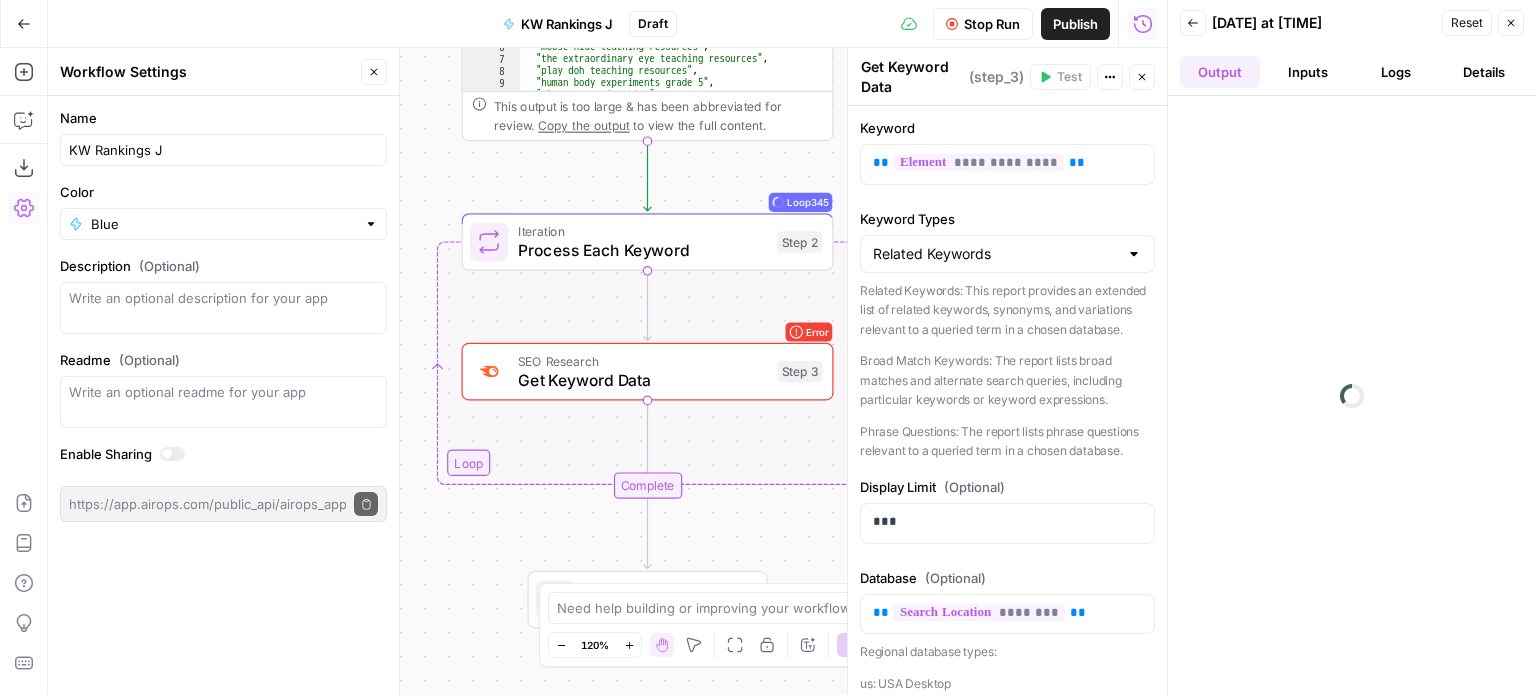click on "Name KW Rankings J Color Blue Description   (Optional) Readme   (Optional) Write an optional readme for your app Enable Sharing https://app.airops.com/public_api/airops_apps/db1df0ff-56be-426c-849e-4e1489bf66ae/execute Copy public execute URL" at bounding box center [223, 395] 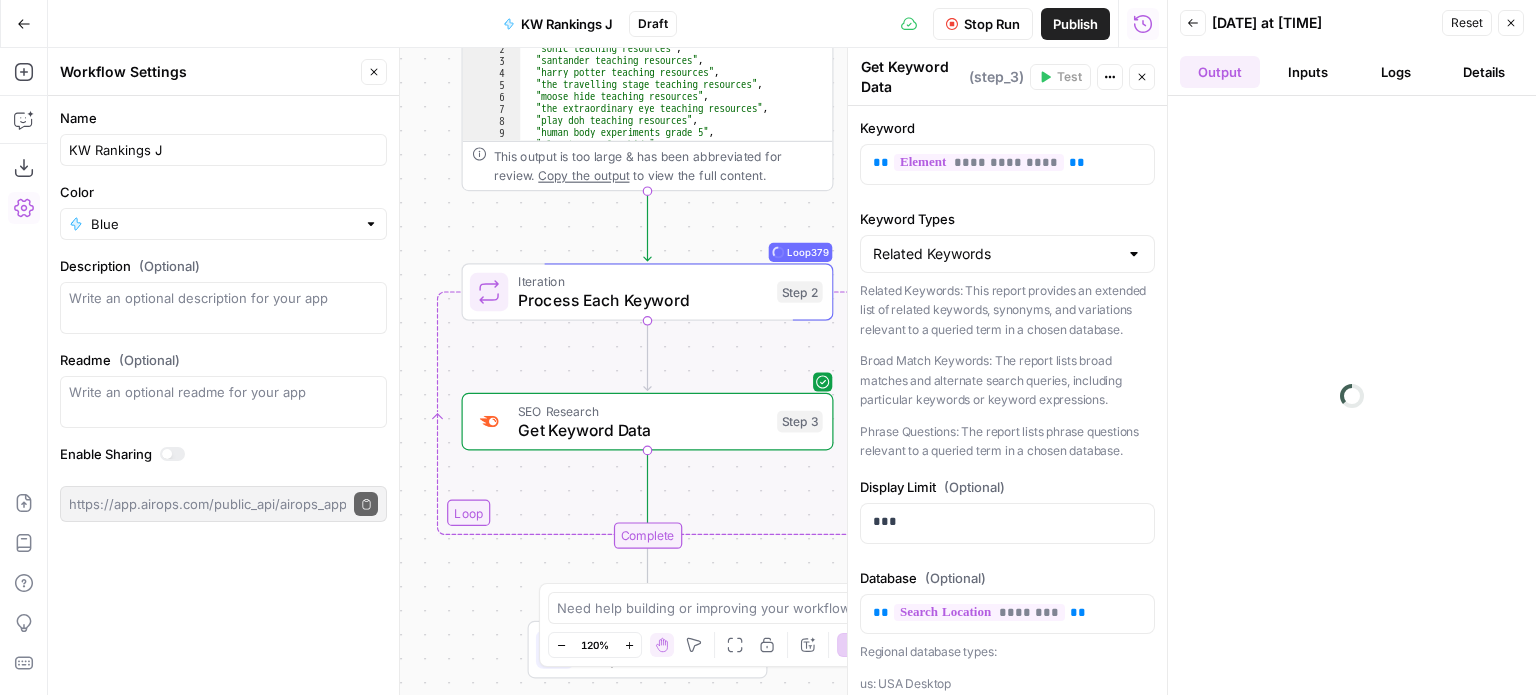 click on "Copy the output" at bounding box center (583, 175) 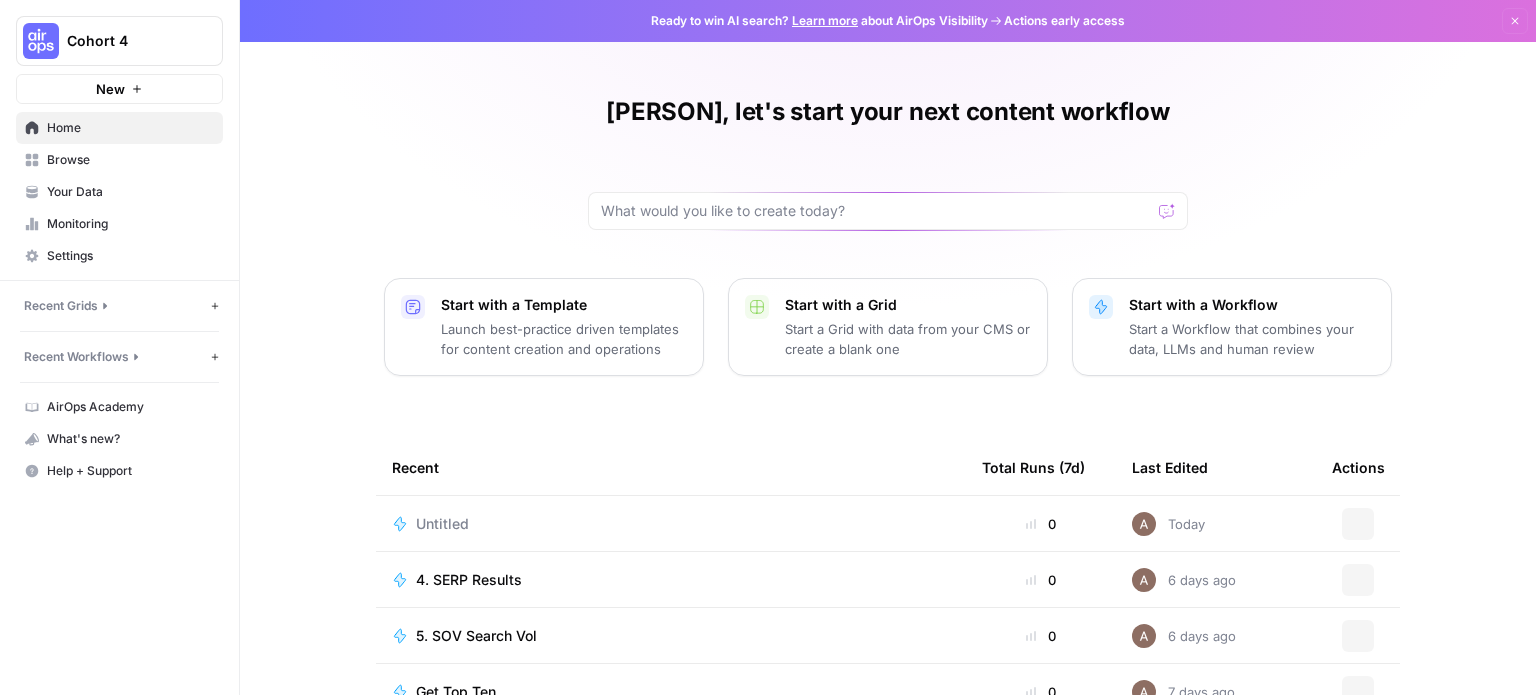 scroll, scrollTop: 0, scrollLeft: 0, axis: both 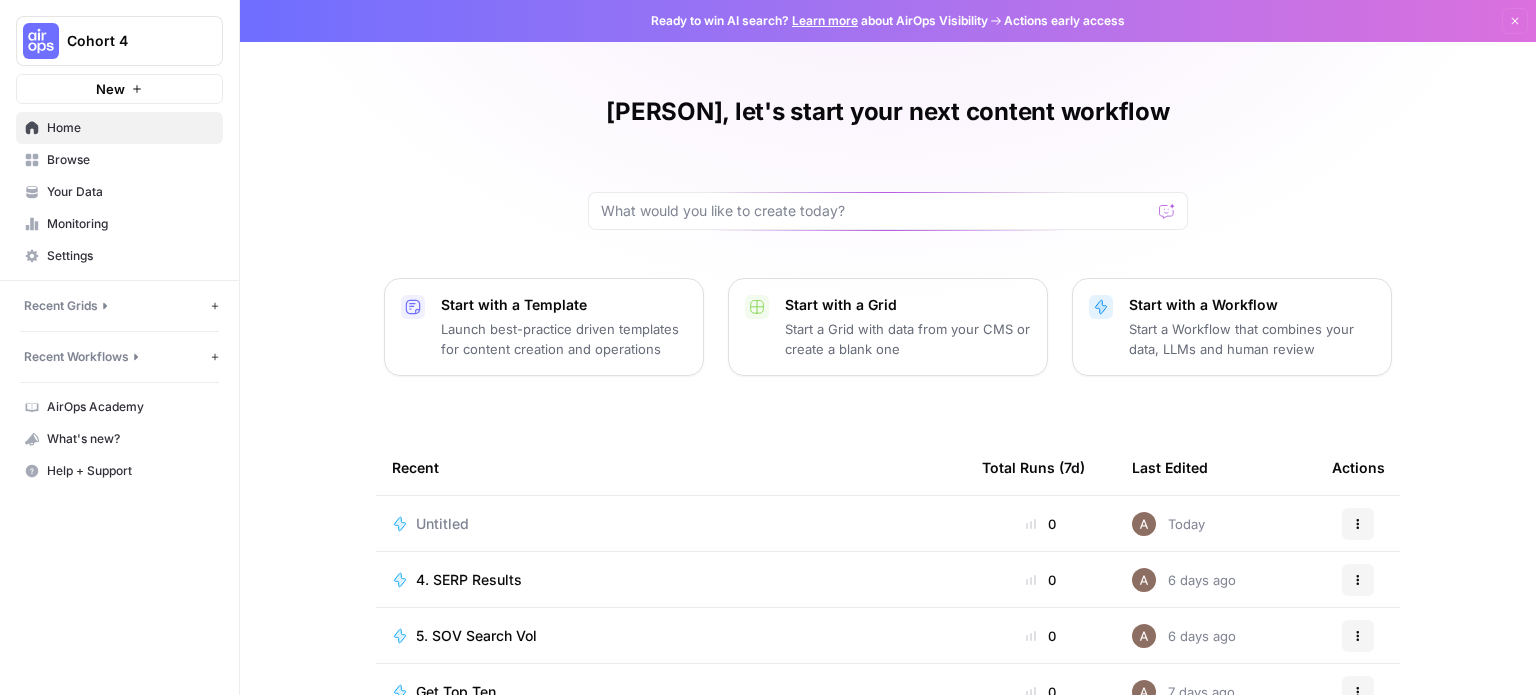 click on "Browse" at bounding box center [119, 160] 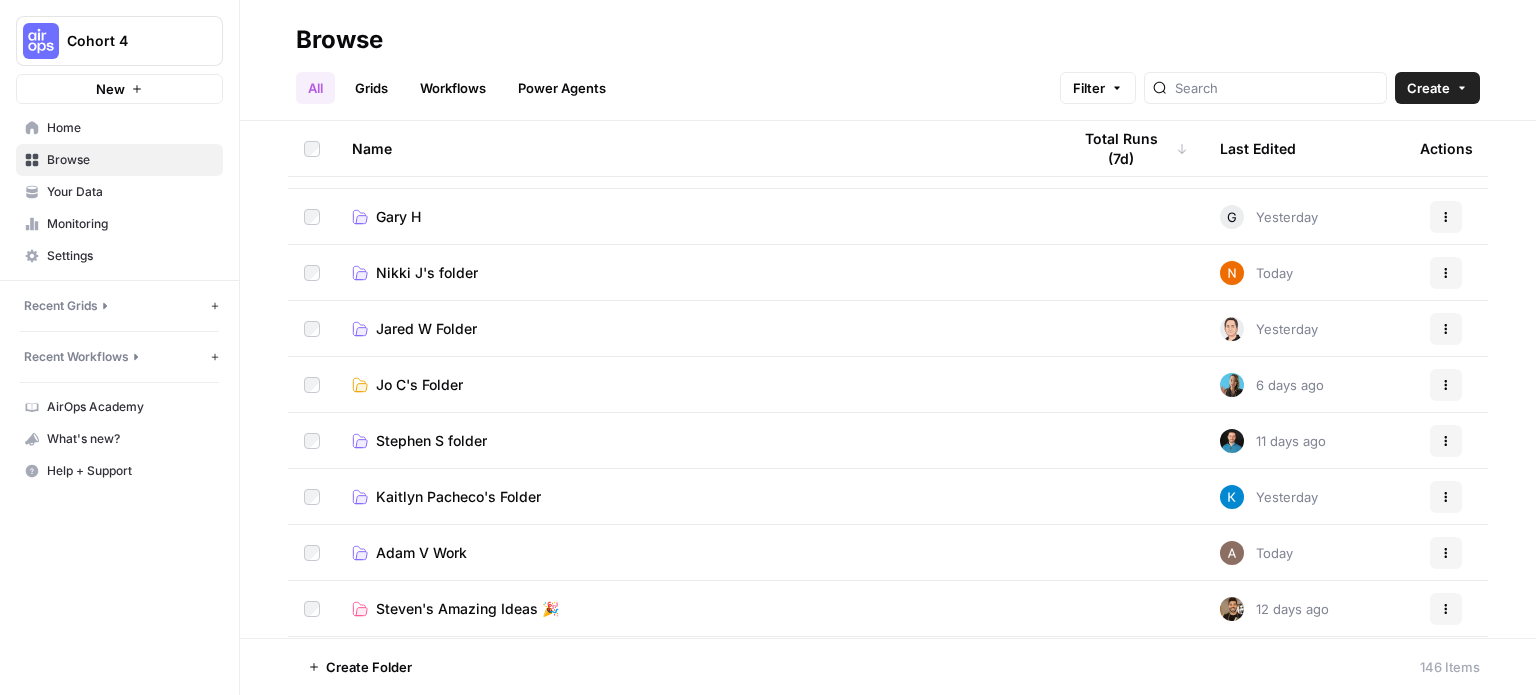 scroll, scrollTop: 200, scrollLeft: 0, axis: vertical 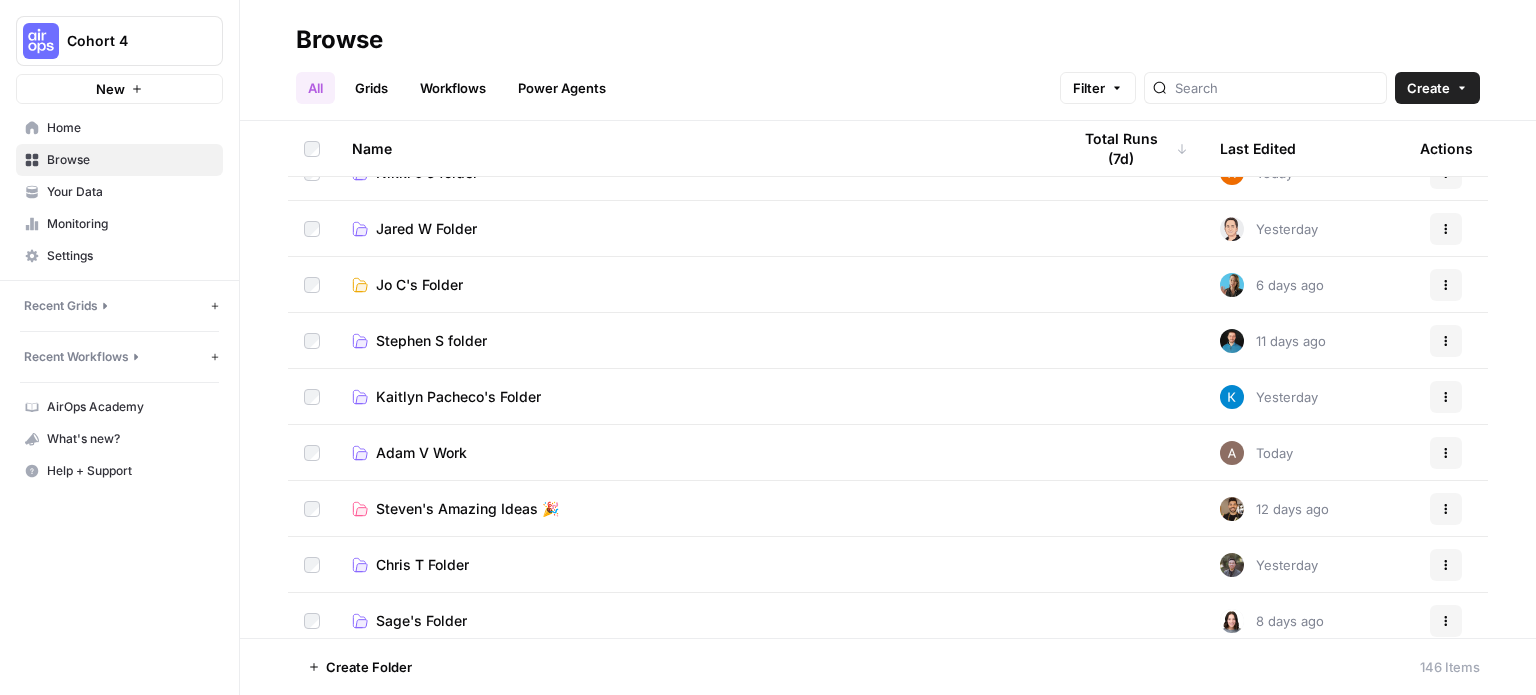 click on "Adam V Work" at bounding box center [421, 453] 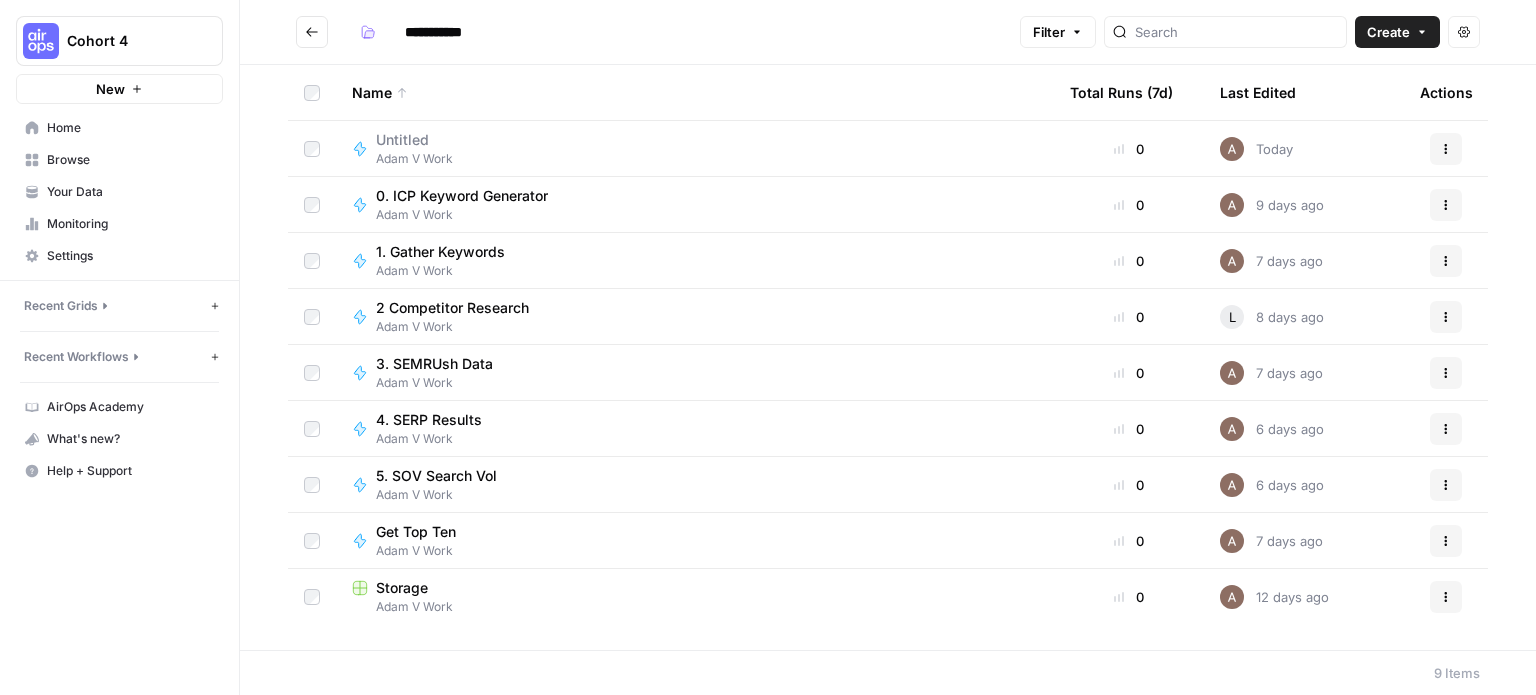click on "Create" at bounding box center (1388, 32) 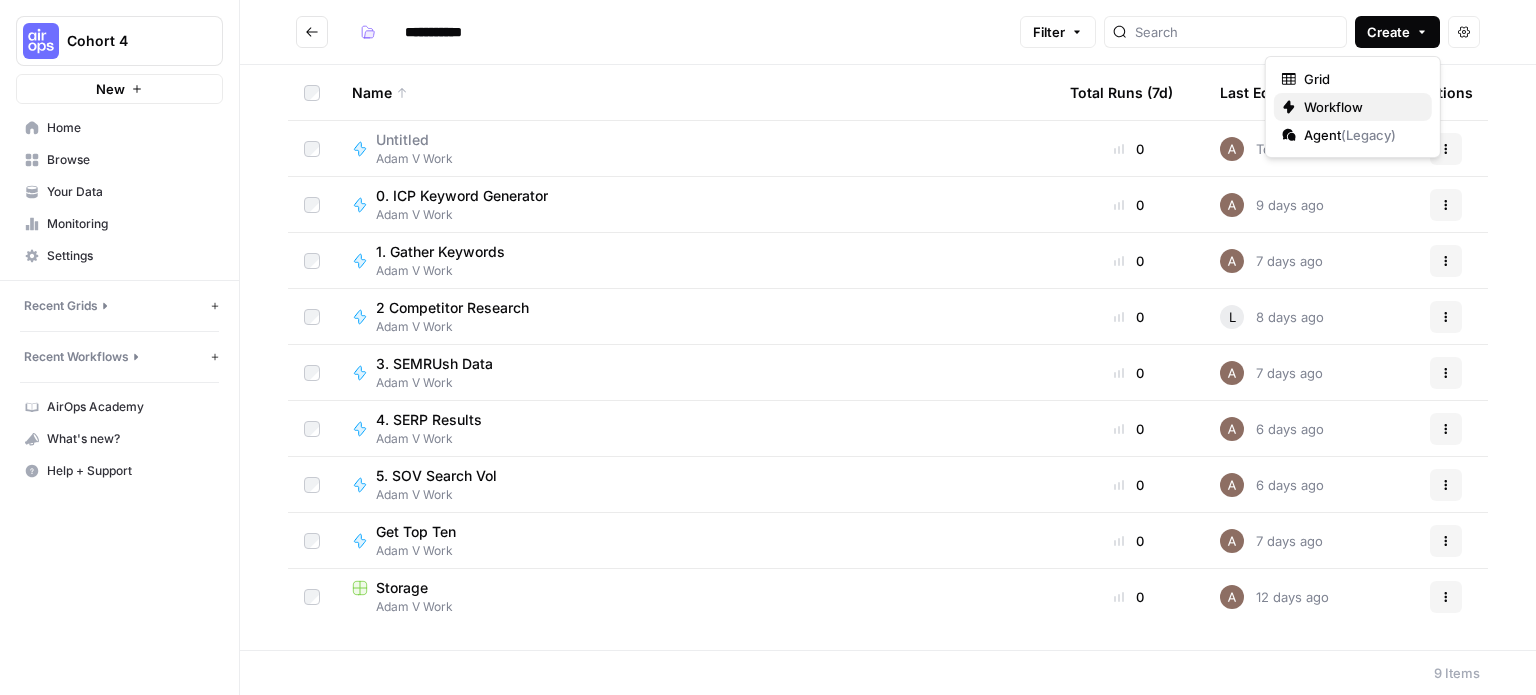 click on "Workflow" at bounding box center (1360, 107) 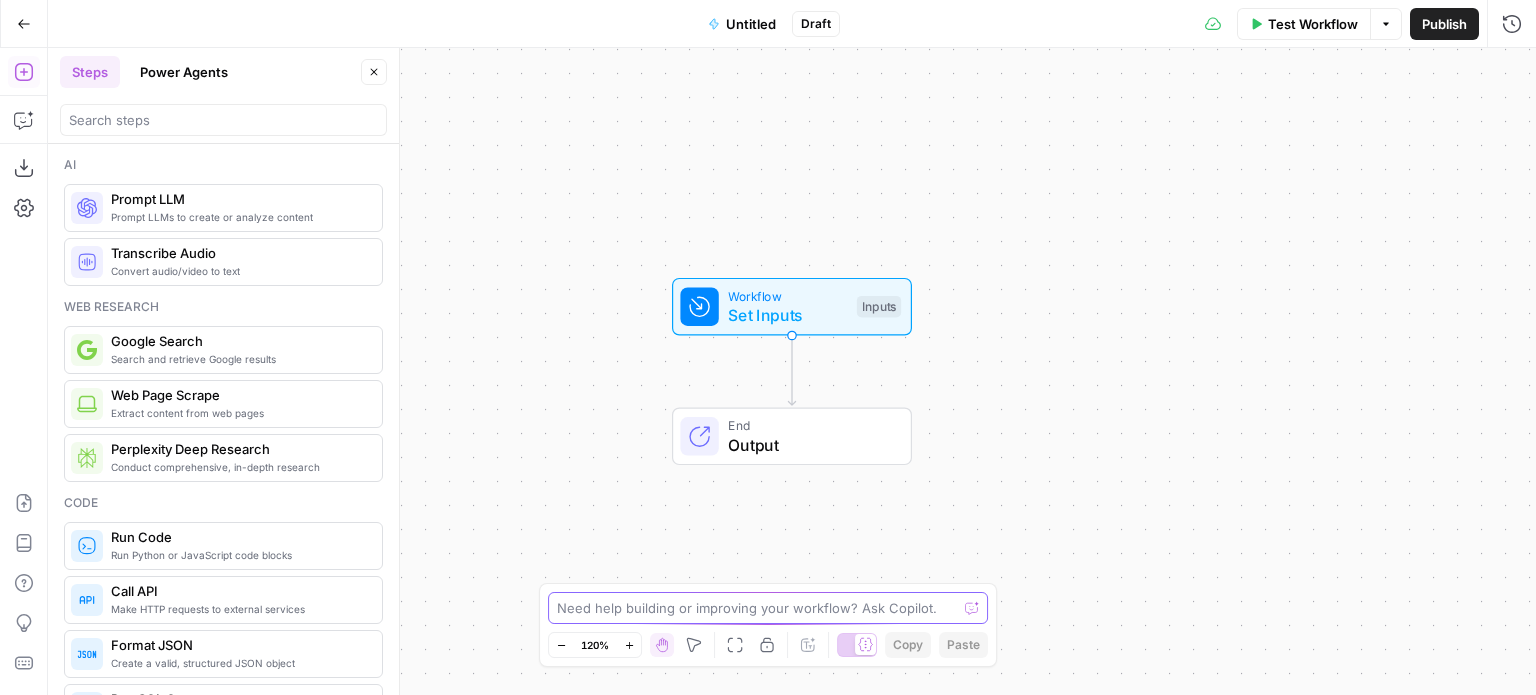 click at bounding box center (757, 608) 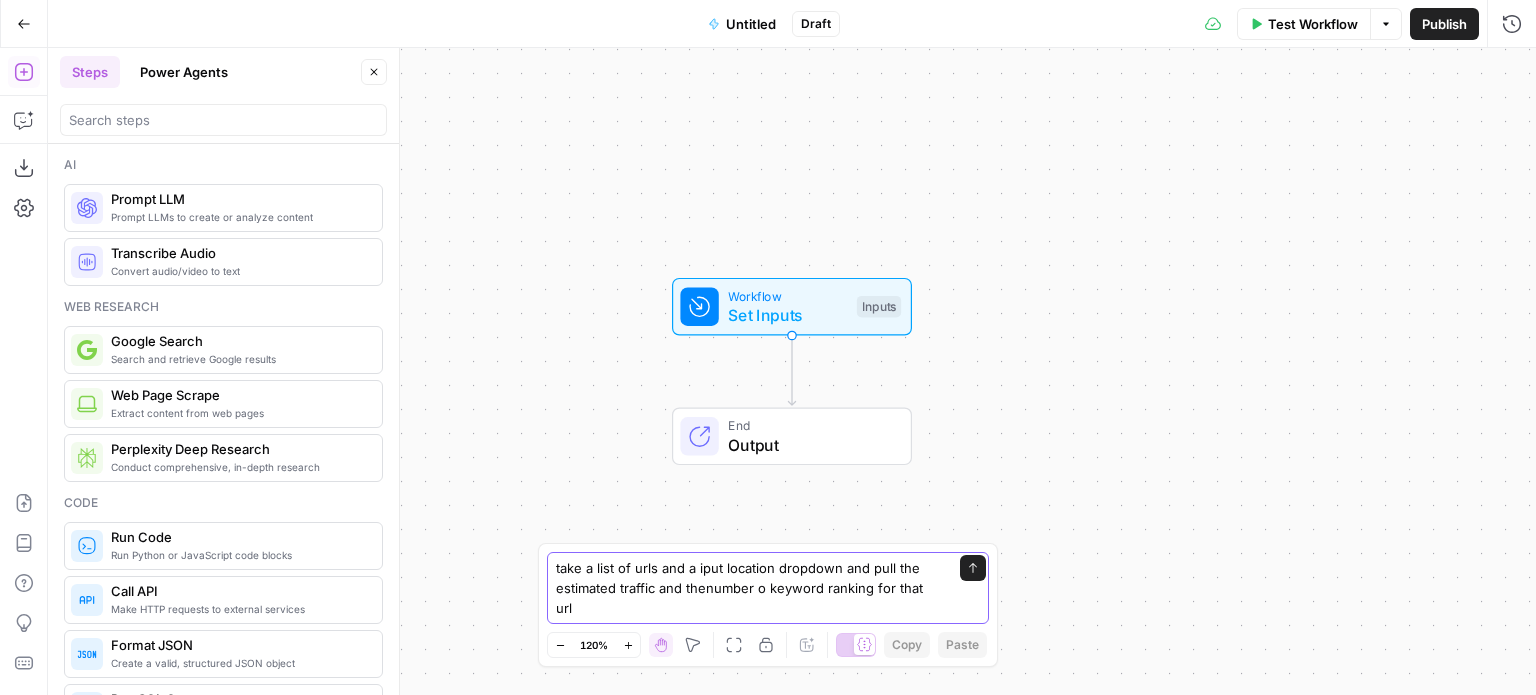 type on "take a list of urls and a iput location dropdown and pull the estimated traffic and thenumber of keyword ranking for that url" 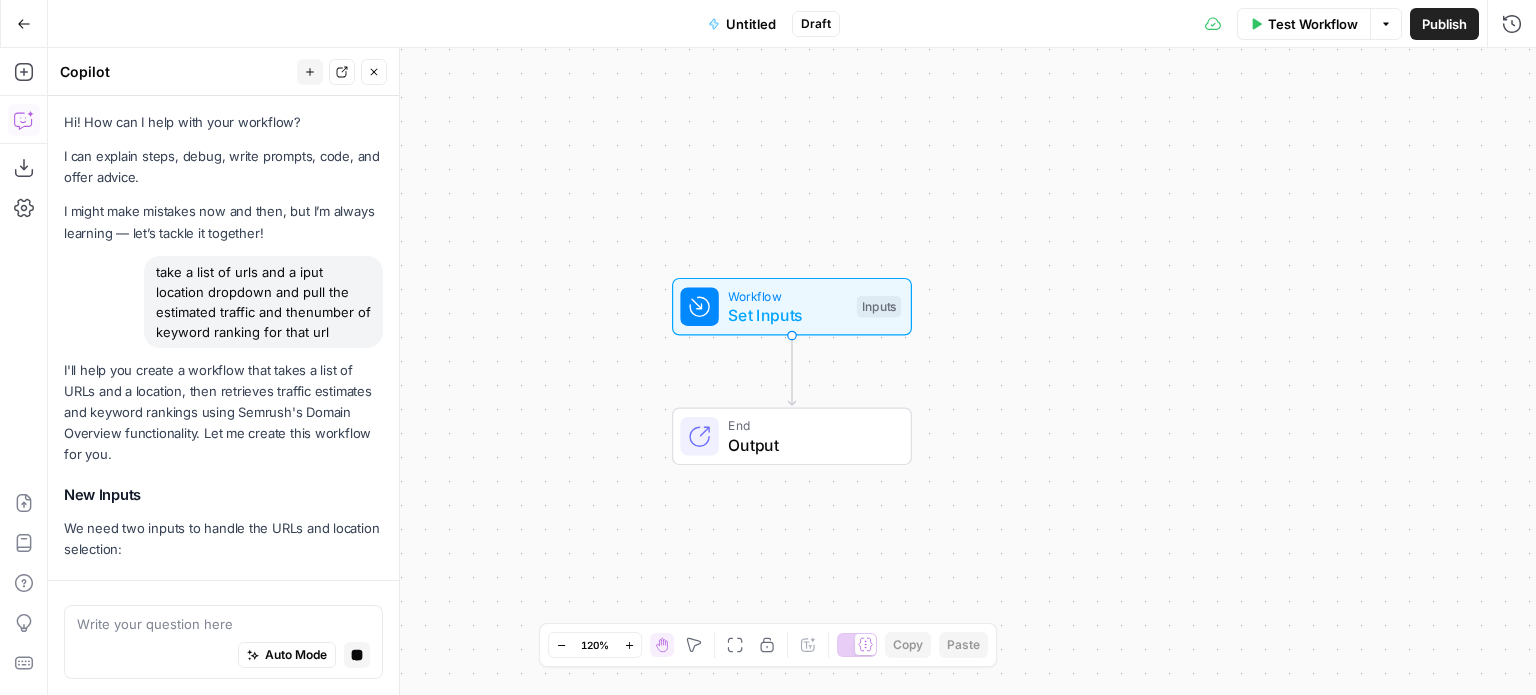 scroll, scrollTop: 1259, scrollLeft: 0, axis: vertical 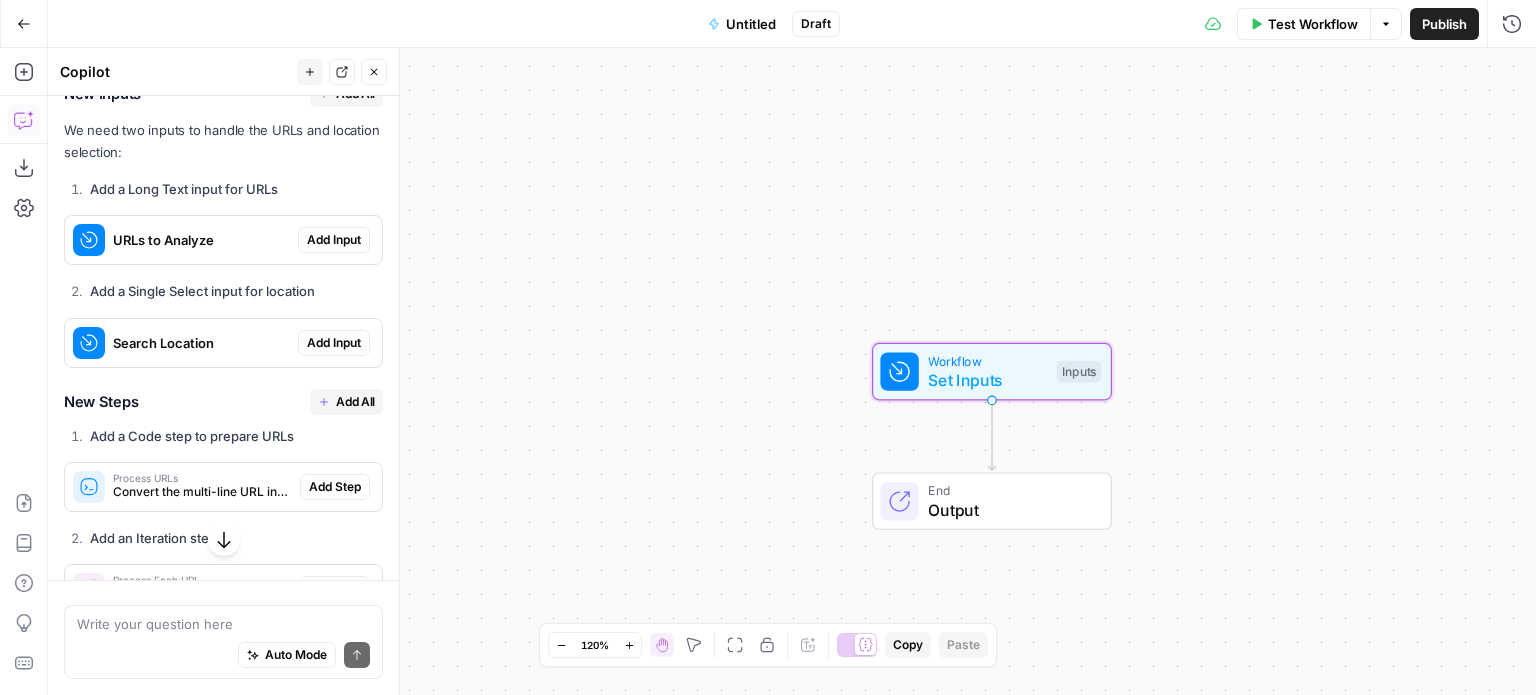 click on "Add Input" at bounding box center [334, 240] 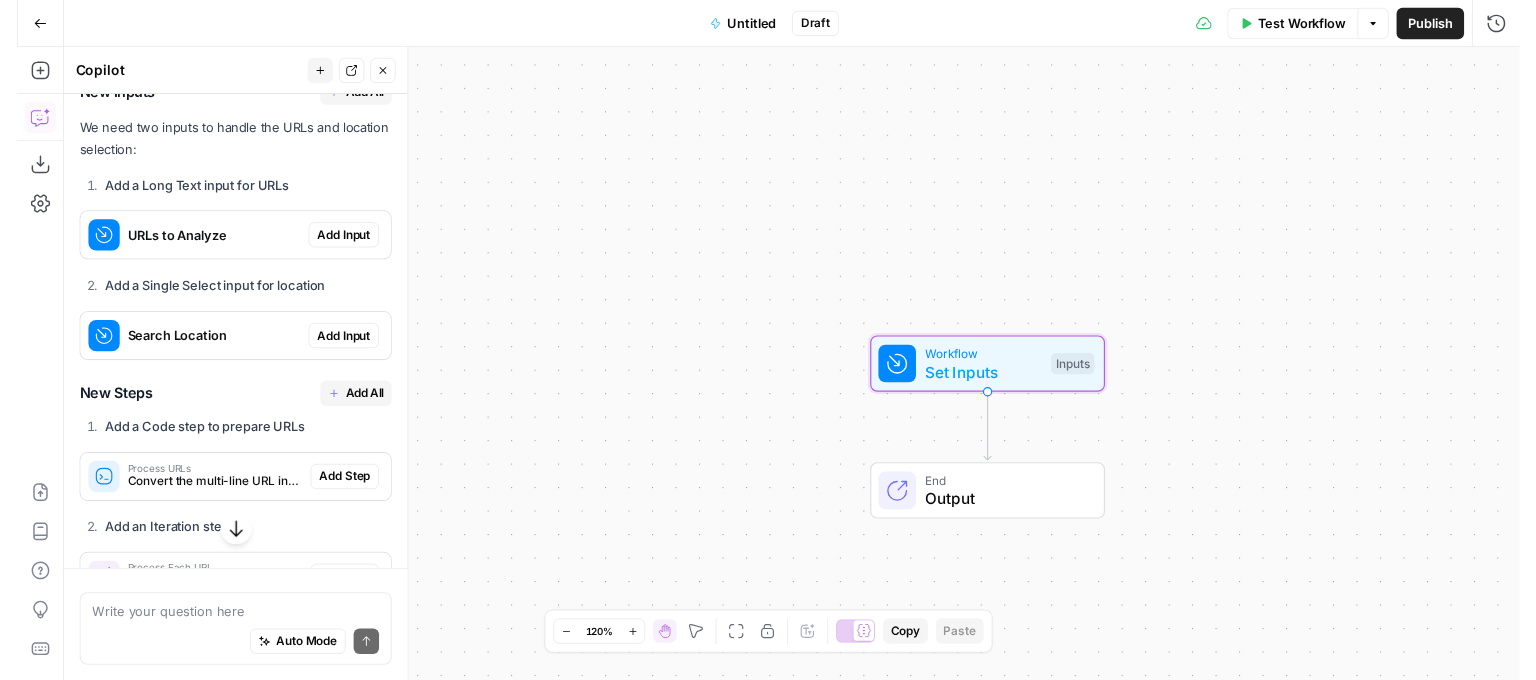 scroll, scrollTop: 437, scrollLeft: 0, axis: vertical 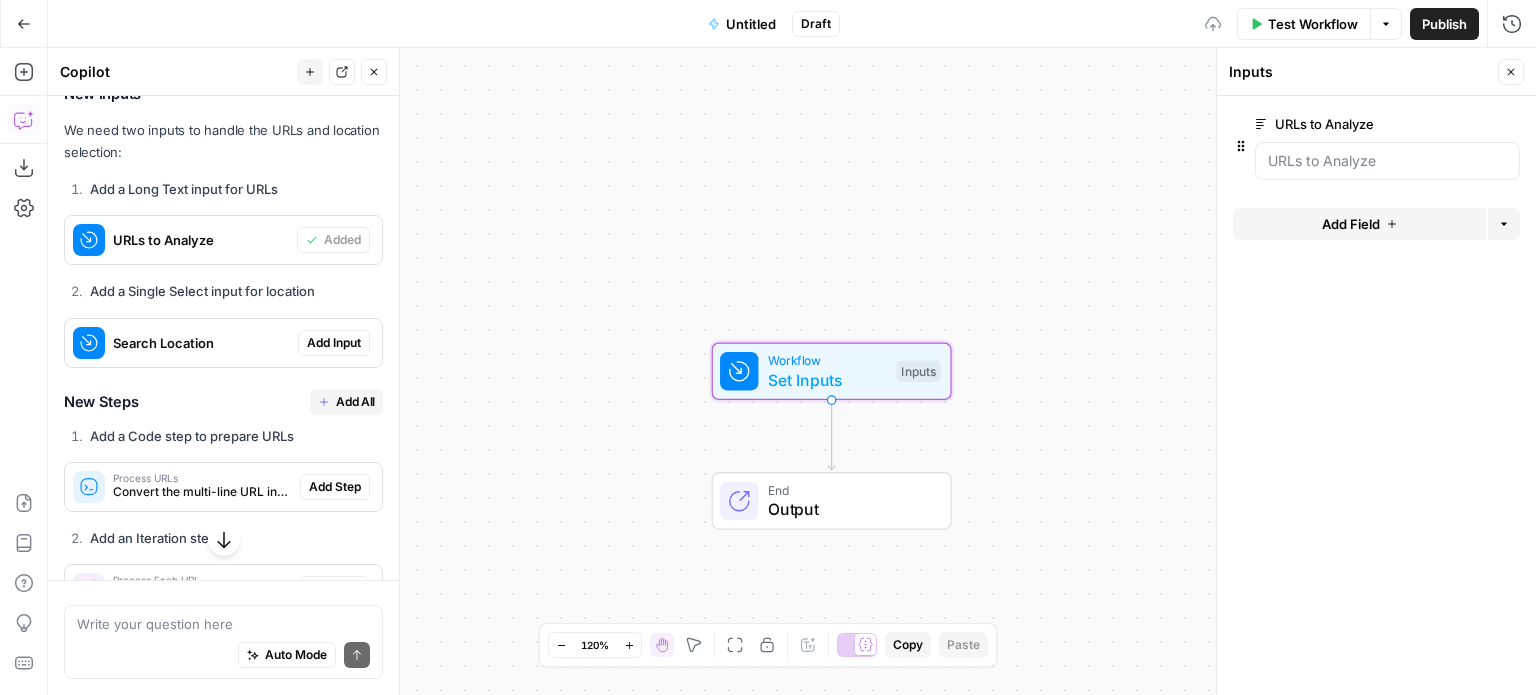 click on "Add Input" at bounding box center [334, 343] 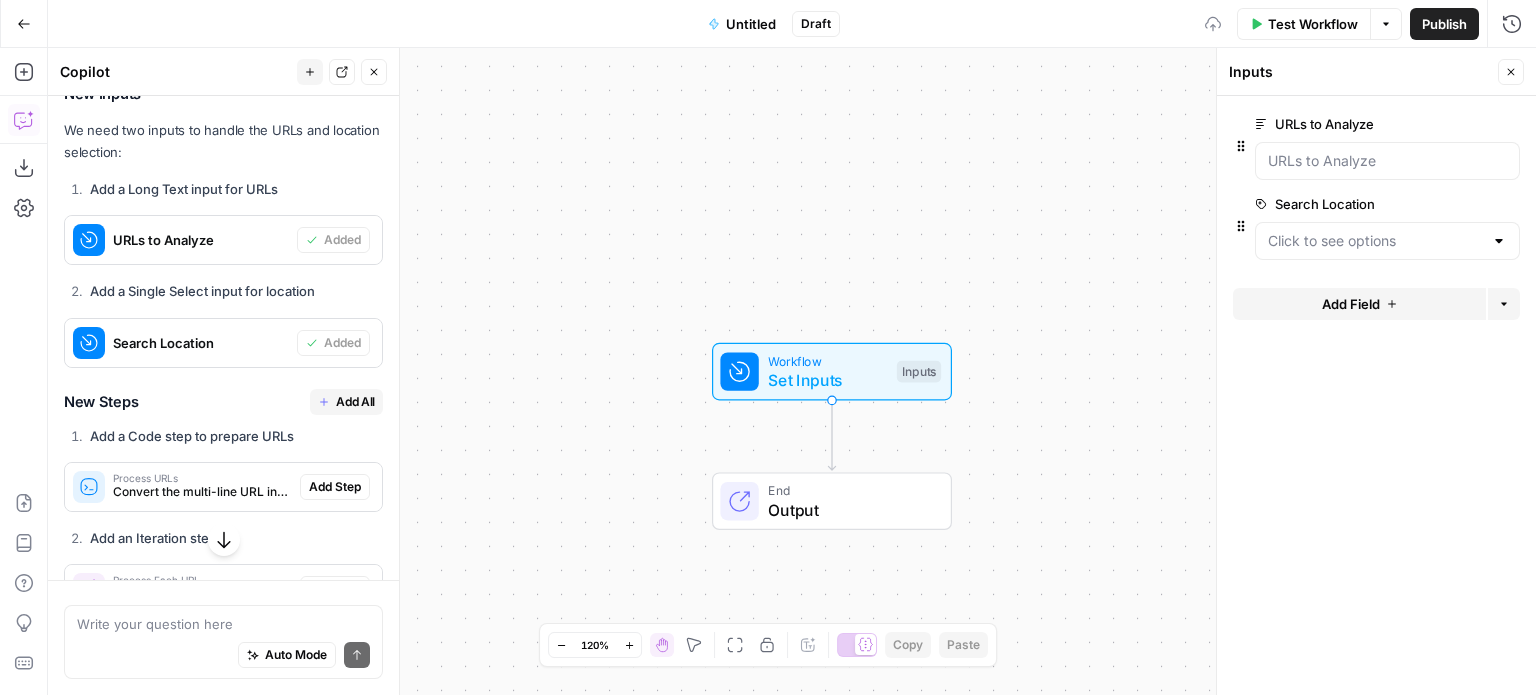 click on "Add All" at bounding box center (355, 402) 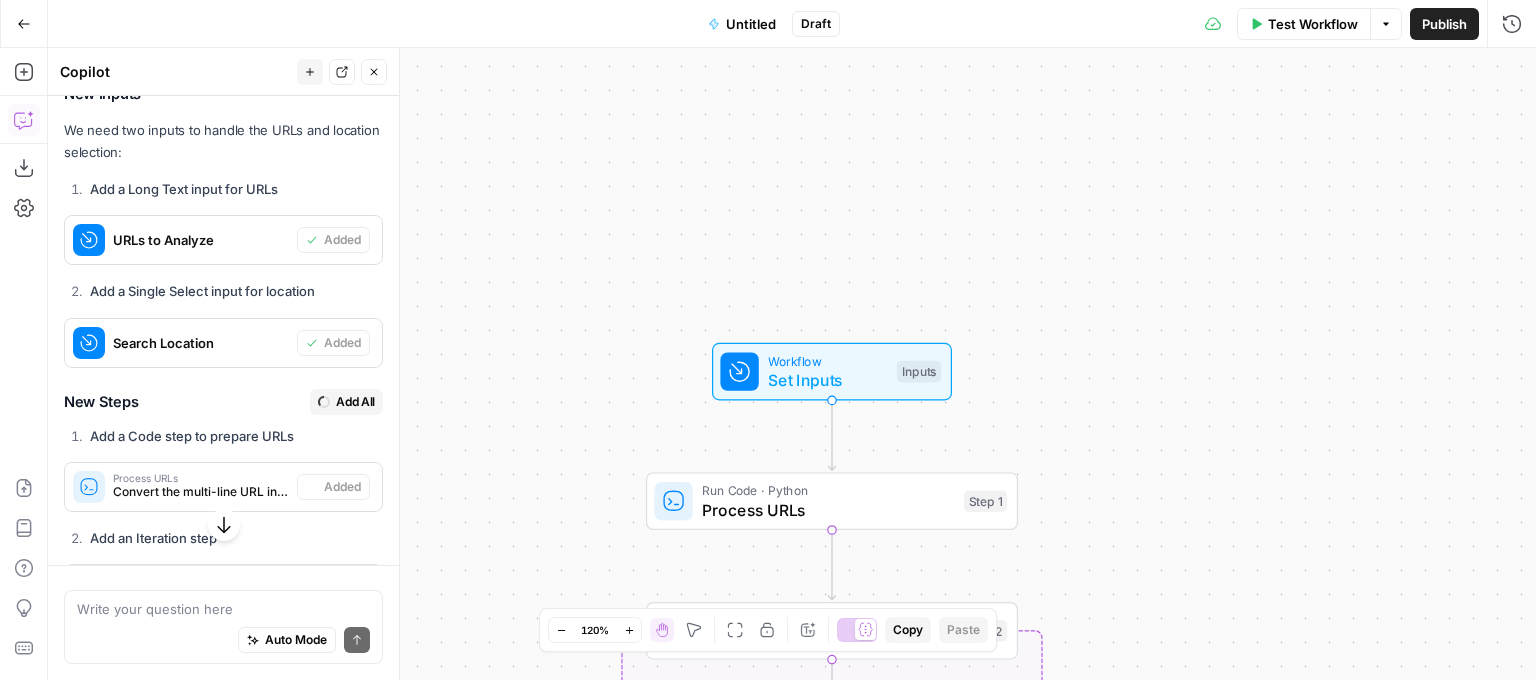 type on "Format Results" 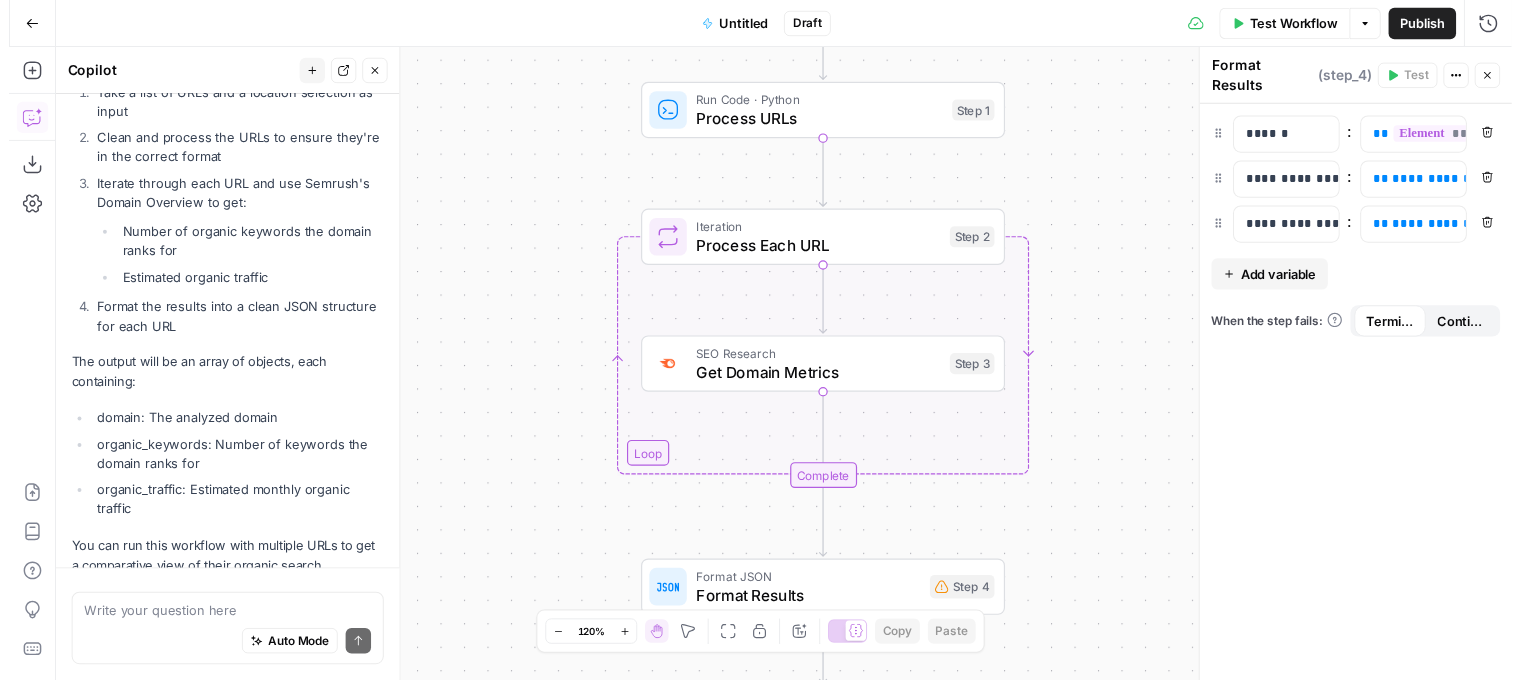 scroll, scrollTop: 1337, scrollLeft: 0, axis: vertical 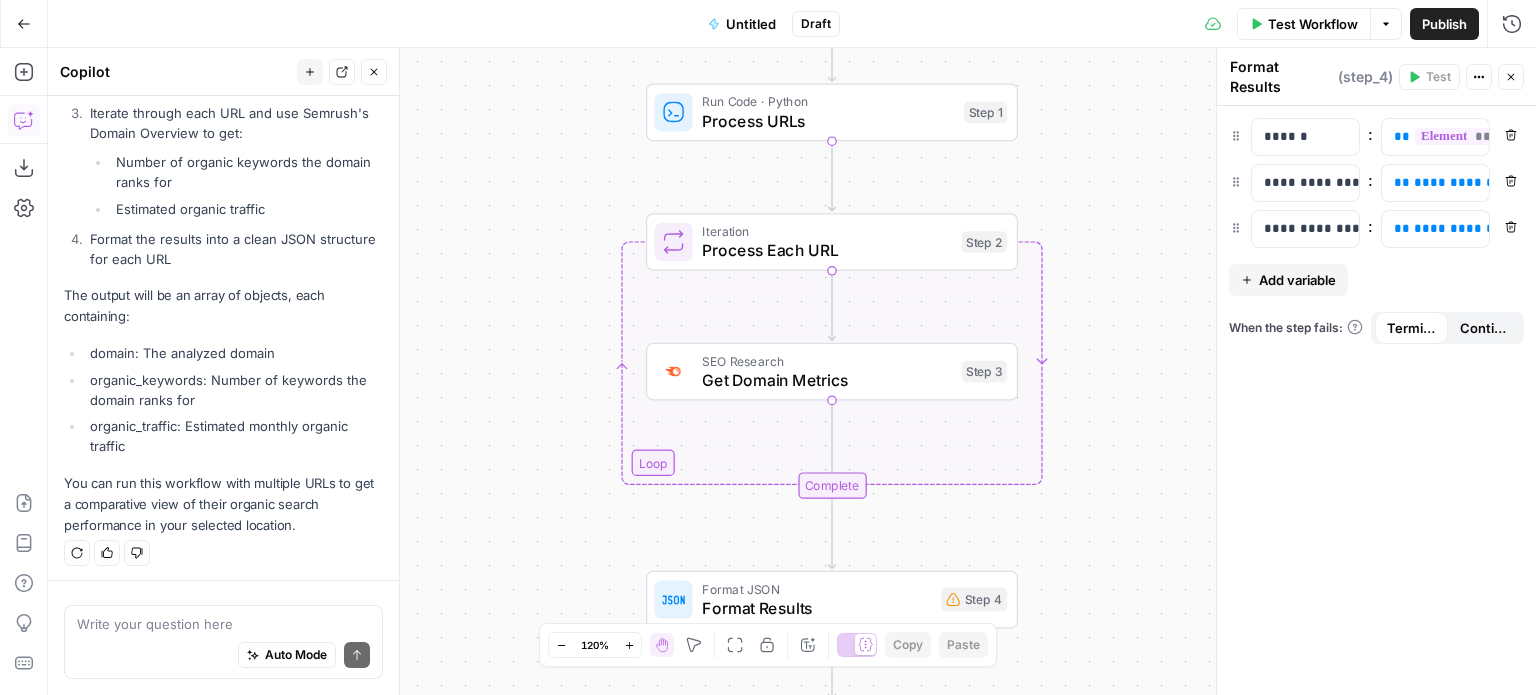click on "Test Workflow" at bounding box center (1313, 24) 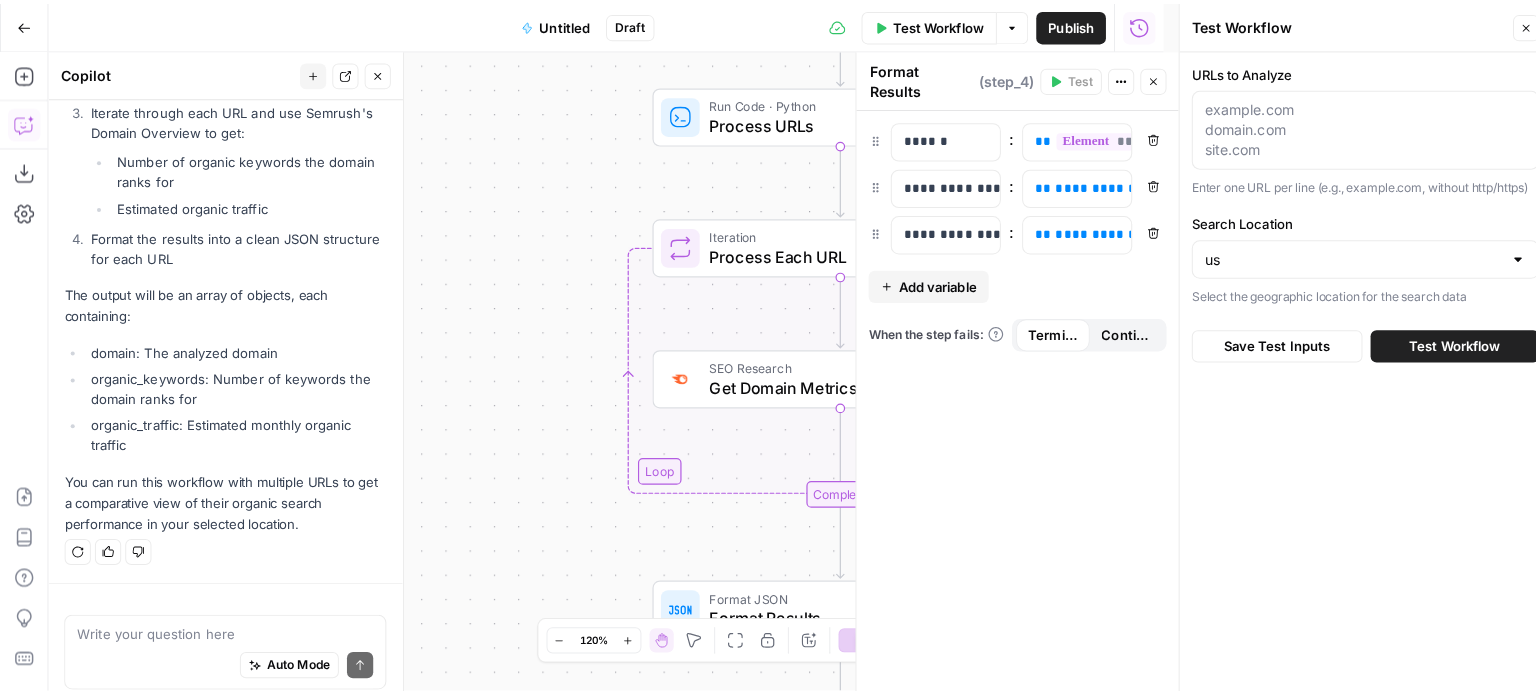 scroll, scrollTop: 1337, scrollLeft: 0, axis: vertical 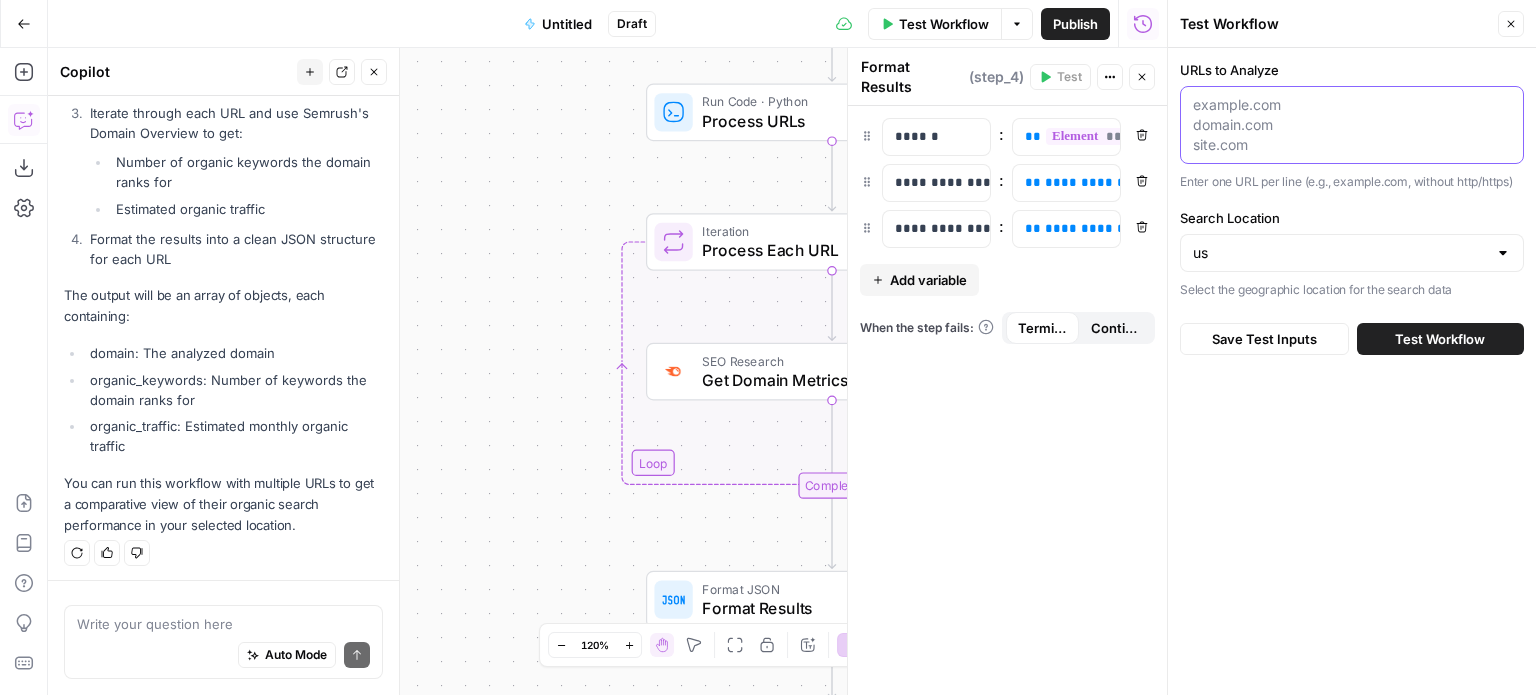click on "URLs to Analyze" at bounding box center (1352, 125) 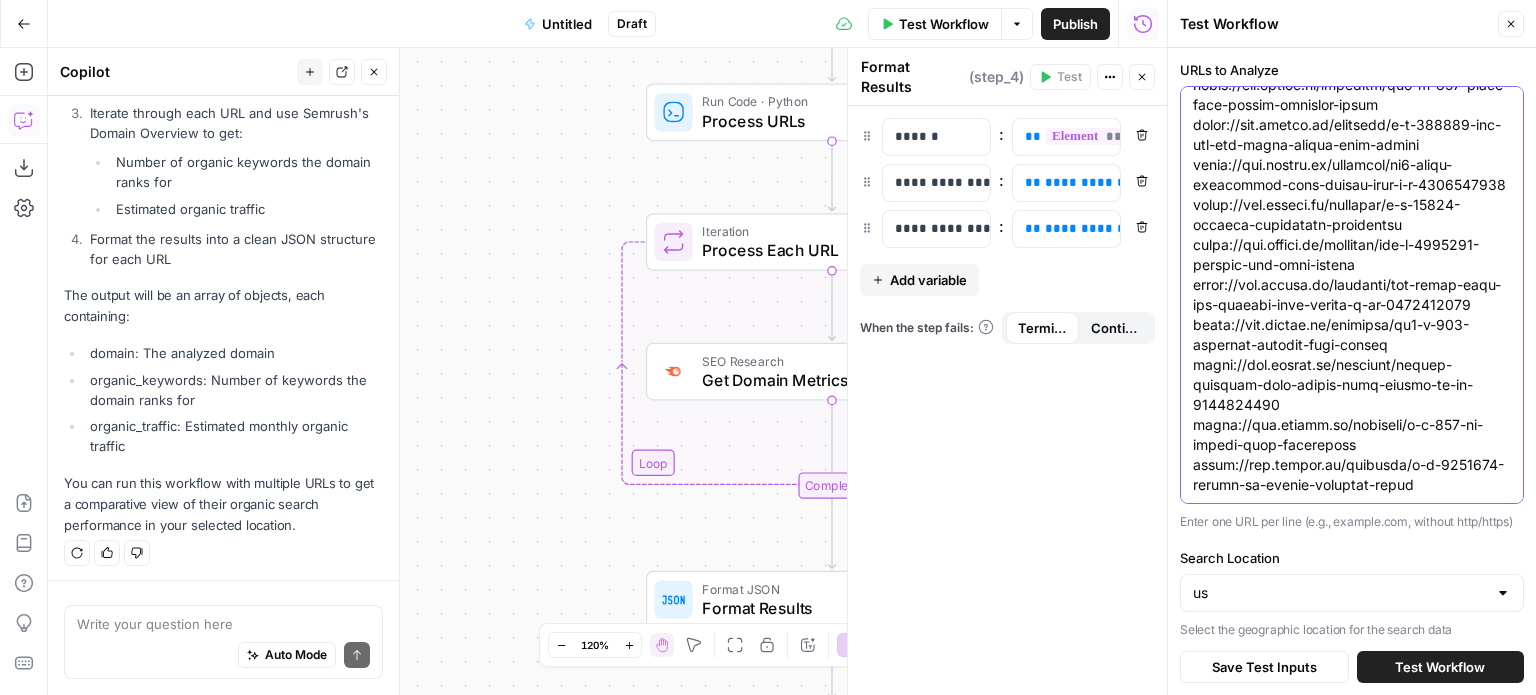 scroll, scrollTop: 15713, scrollLeft: 0, axis: vertical 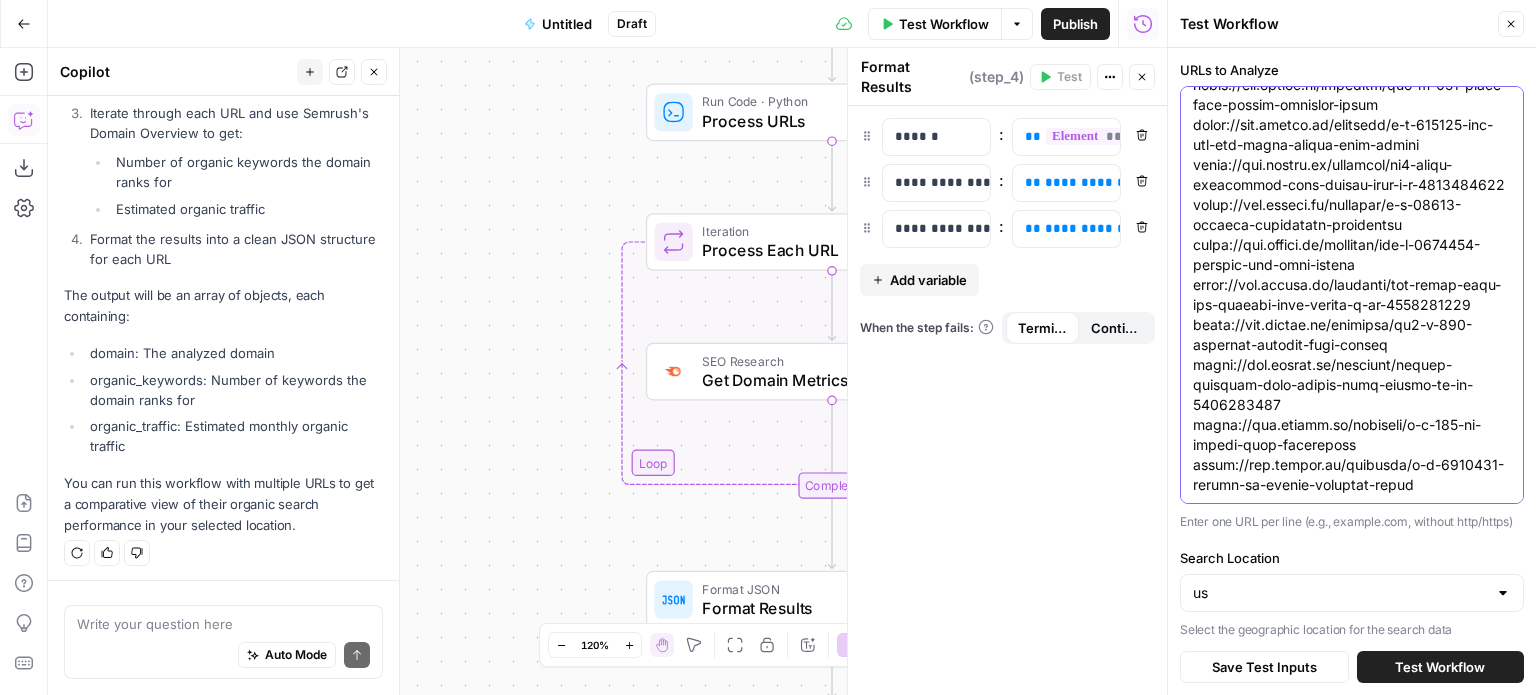 click on "URLs to Analyze" at bounding box center (1352, -7145) 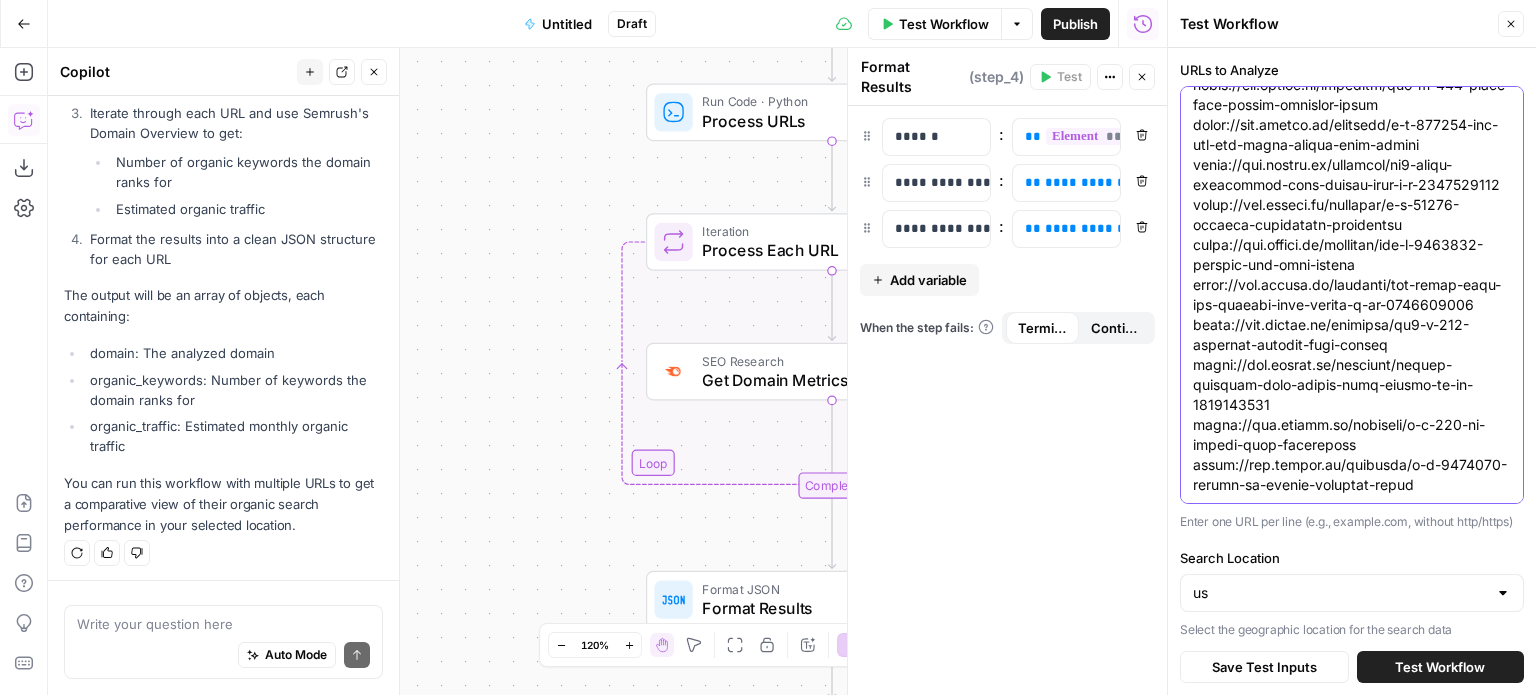 scroll, scrollTop: 16013, scrollLeft: 0, axis: vertical 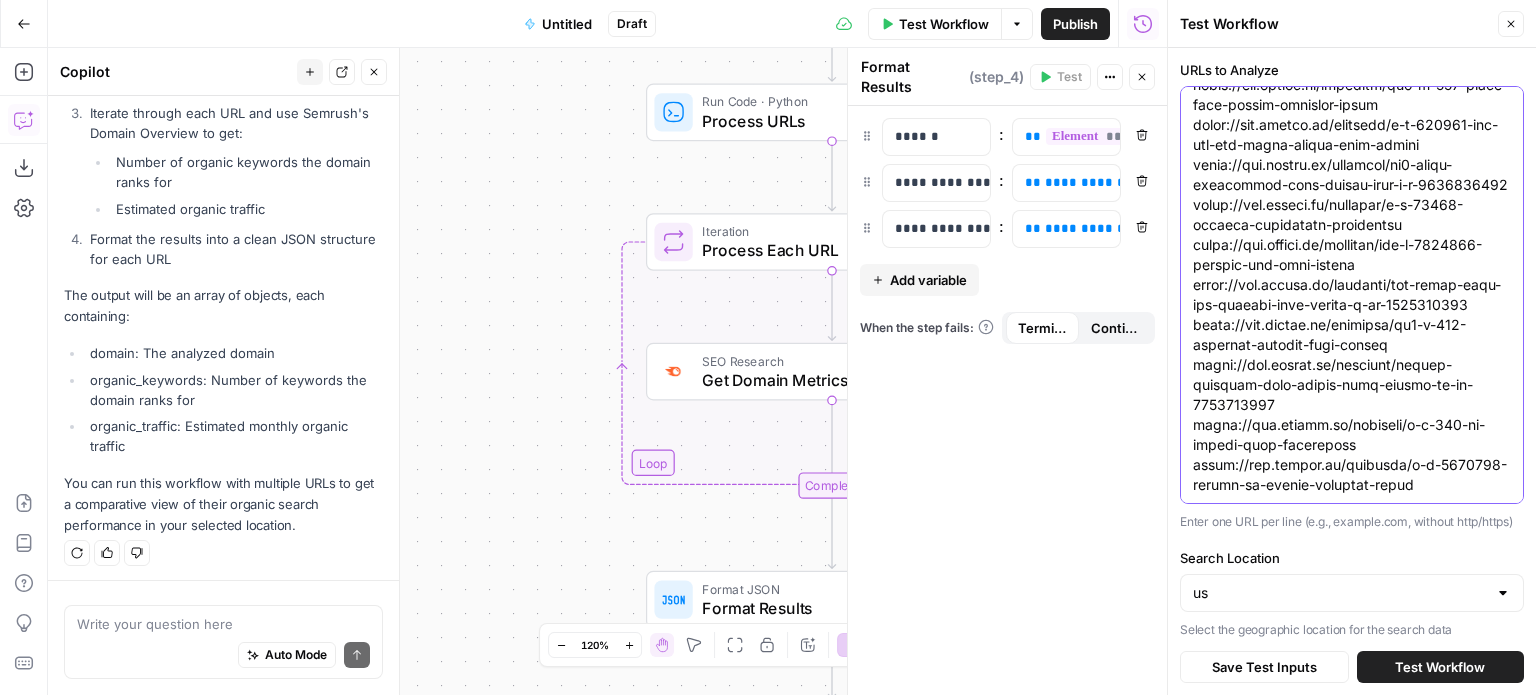 click on "URLs to Analyze" at bounding box center (1352, -7105) 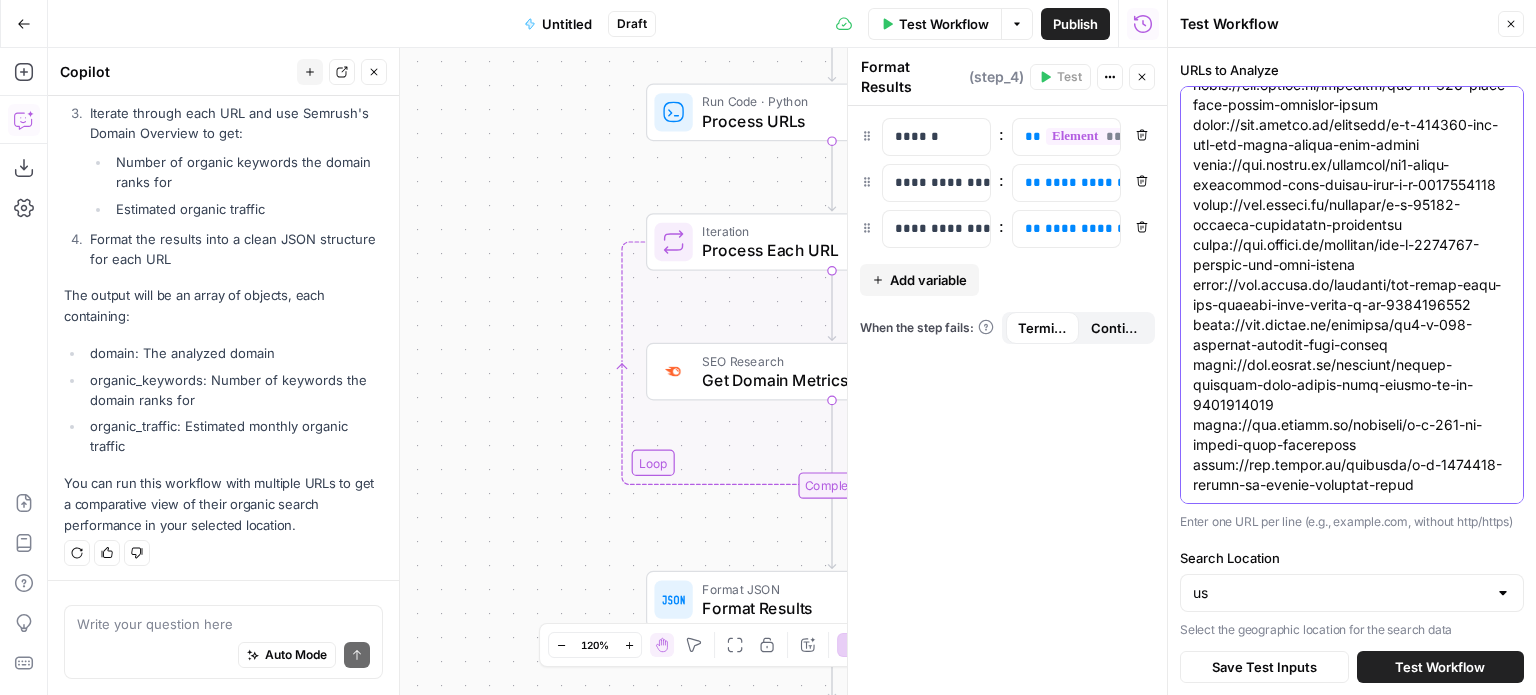 click on "URLs to Analyze" at bounding box center [1352, -7075] 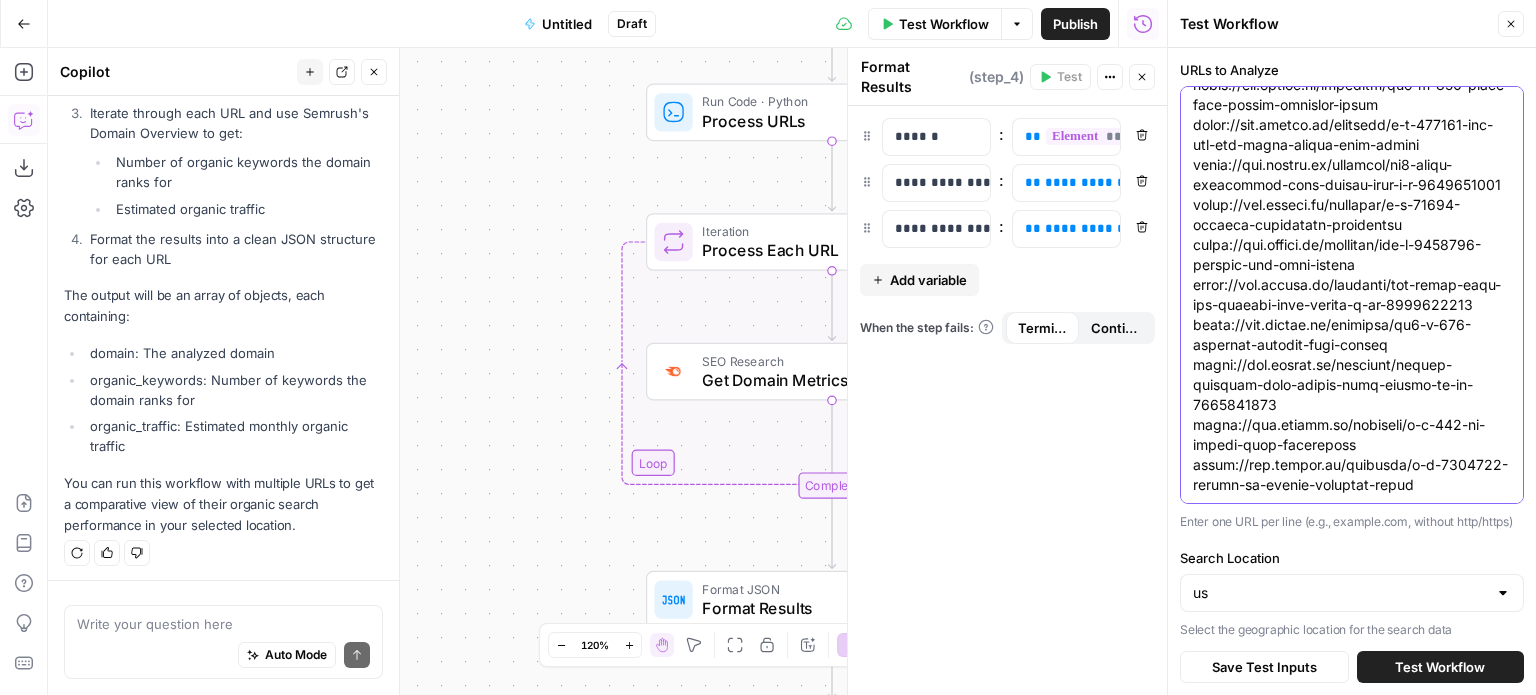 scroll, scrollTop: 14820, scrollLeft: 0, axis: vertical 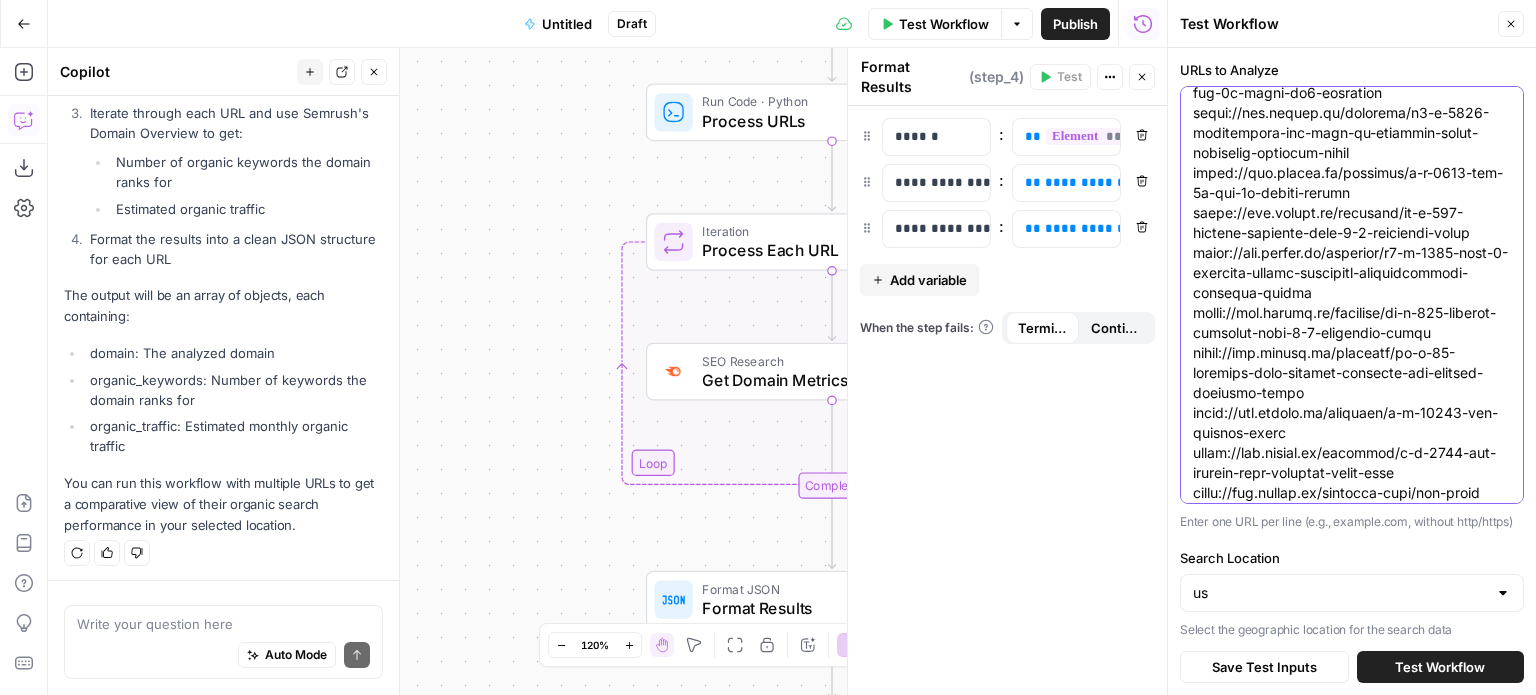 drag, startPoint x: 1245, startPoint y: 145, endPoint x: 1241, endPoint y: 492, distance: 347.02304 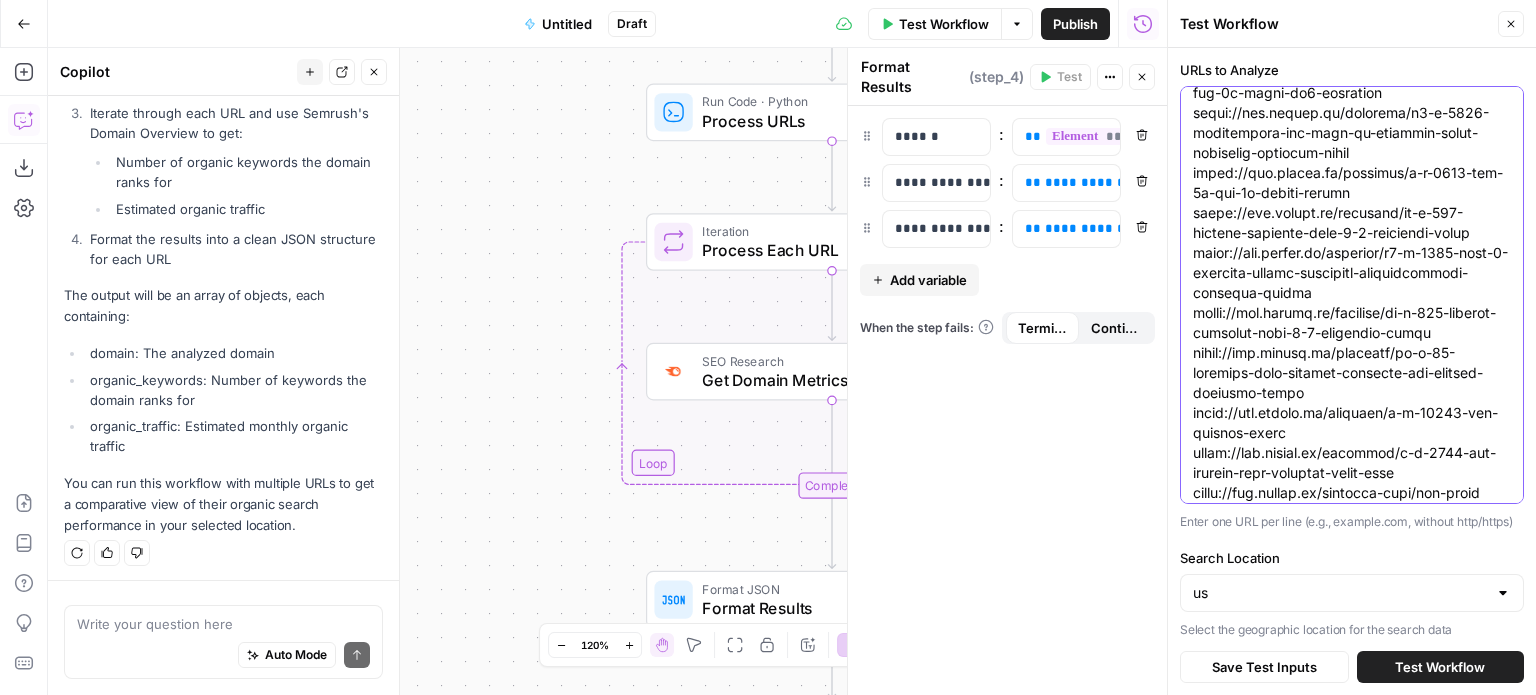 click on "URLs to Analyze" at bounding box center (1352, -5727) 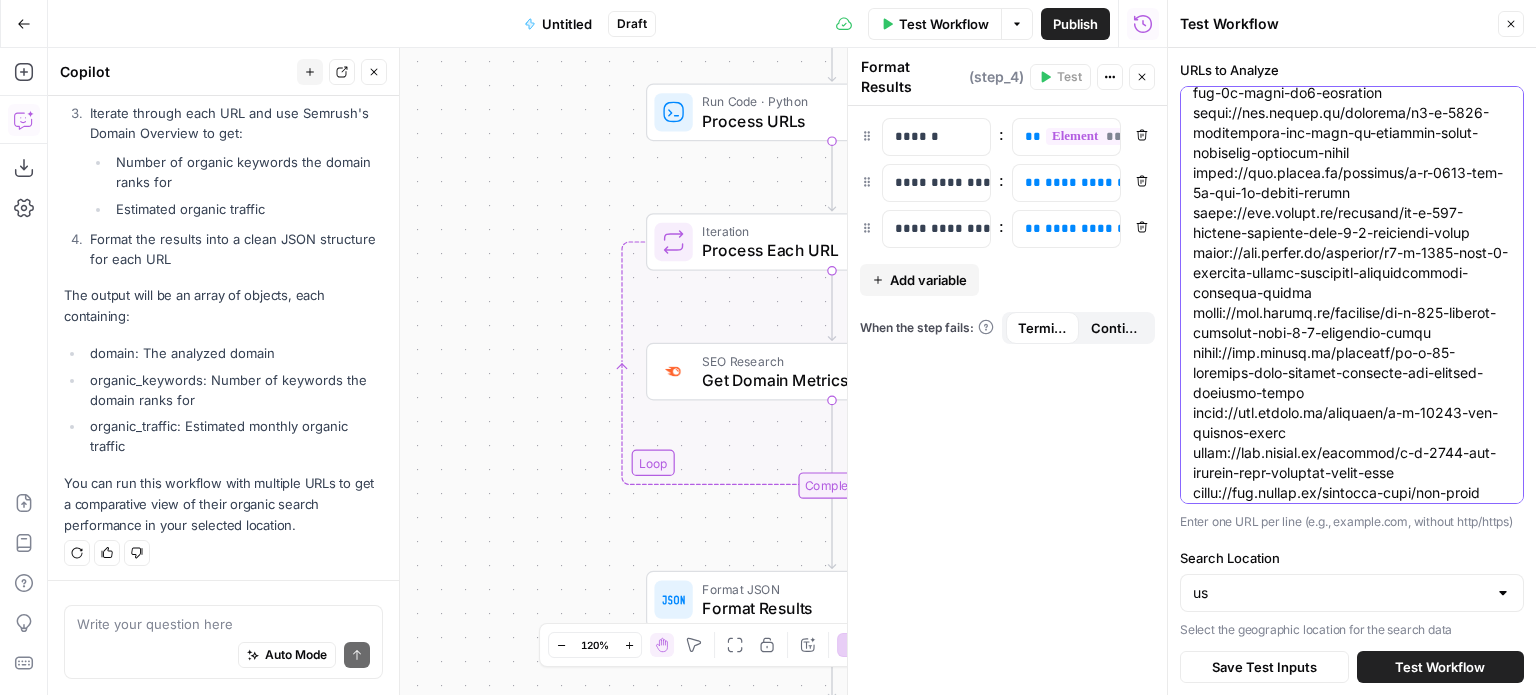 click on "URLs to Analyze" at bounding box center (1352, -5727) 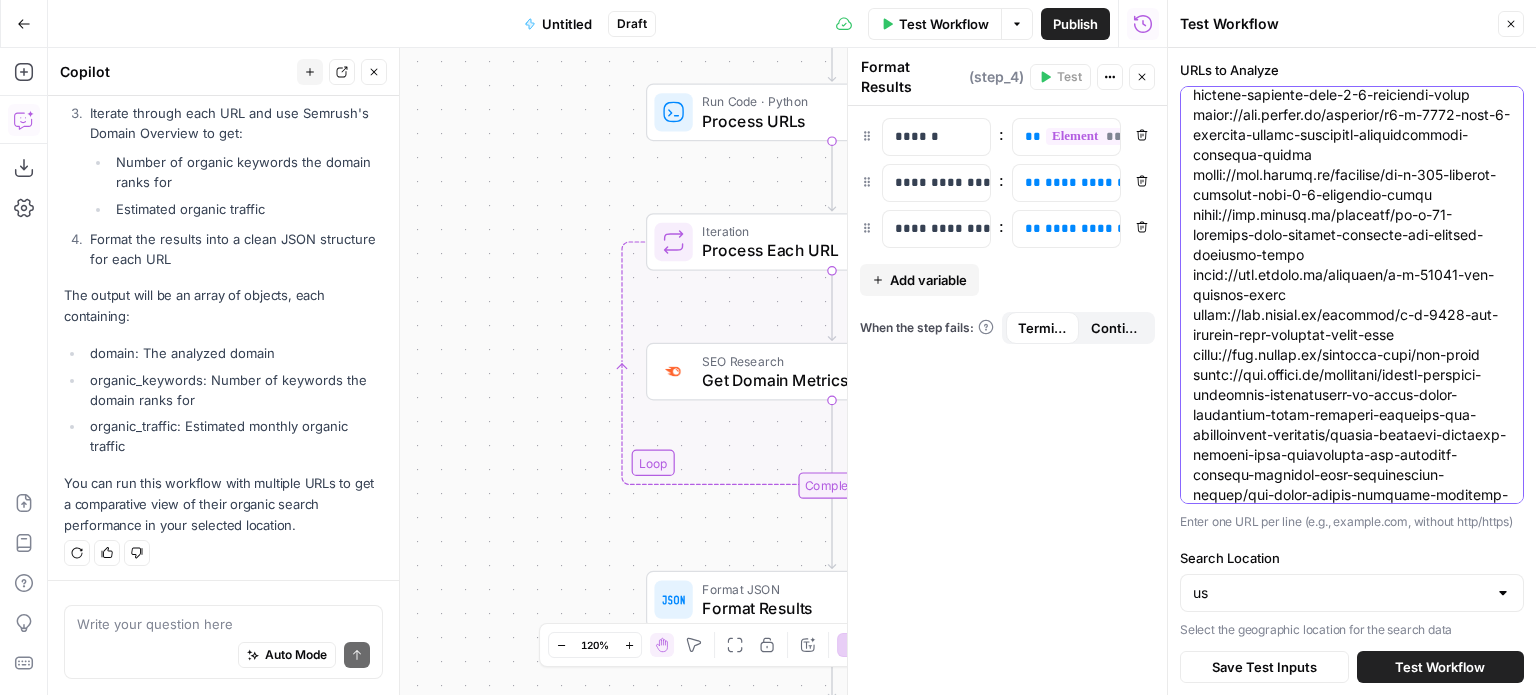 scroll, scrollTop: 12992, scrollLeft: 0, axis: vertical 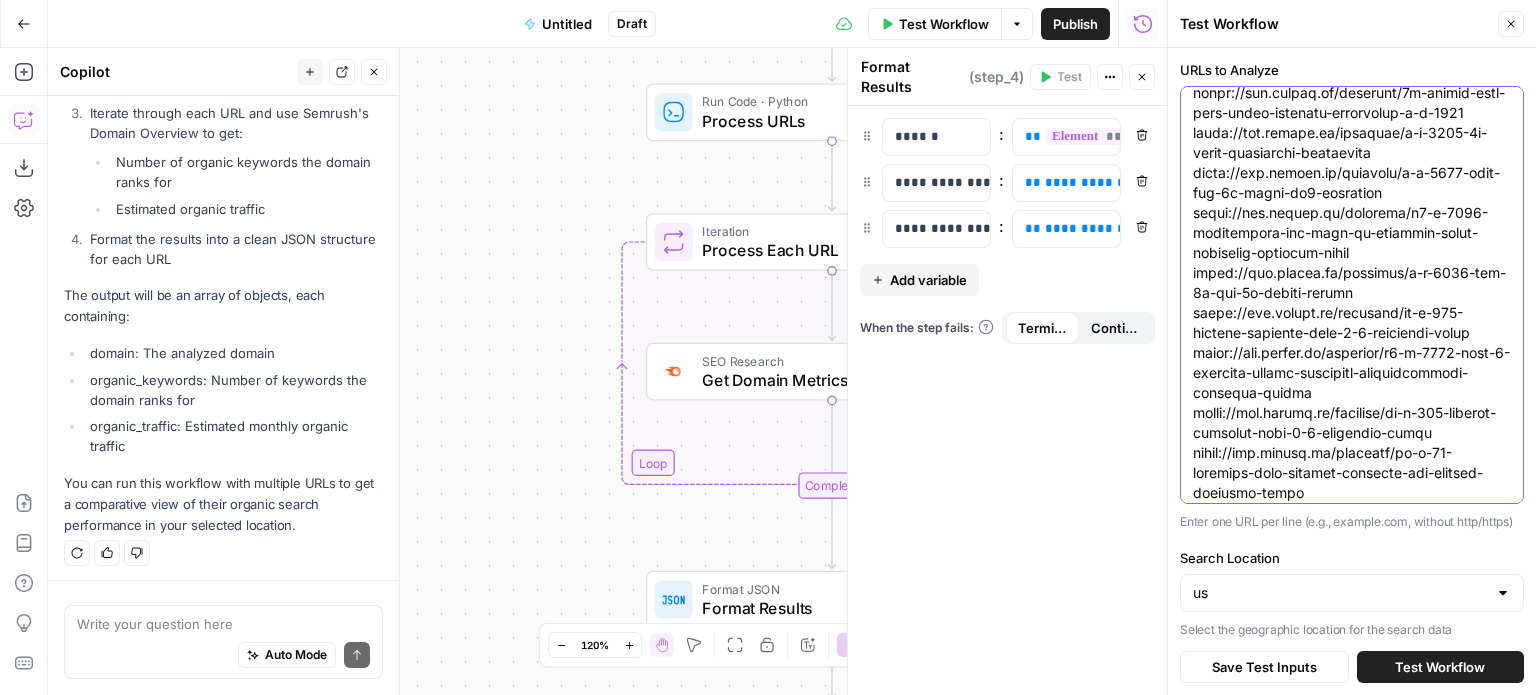 click on "URLs to Analyze" at bounding box center [1352, -5477] 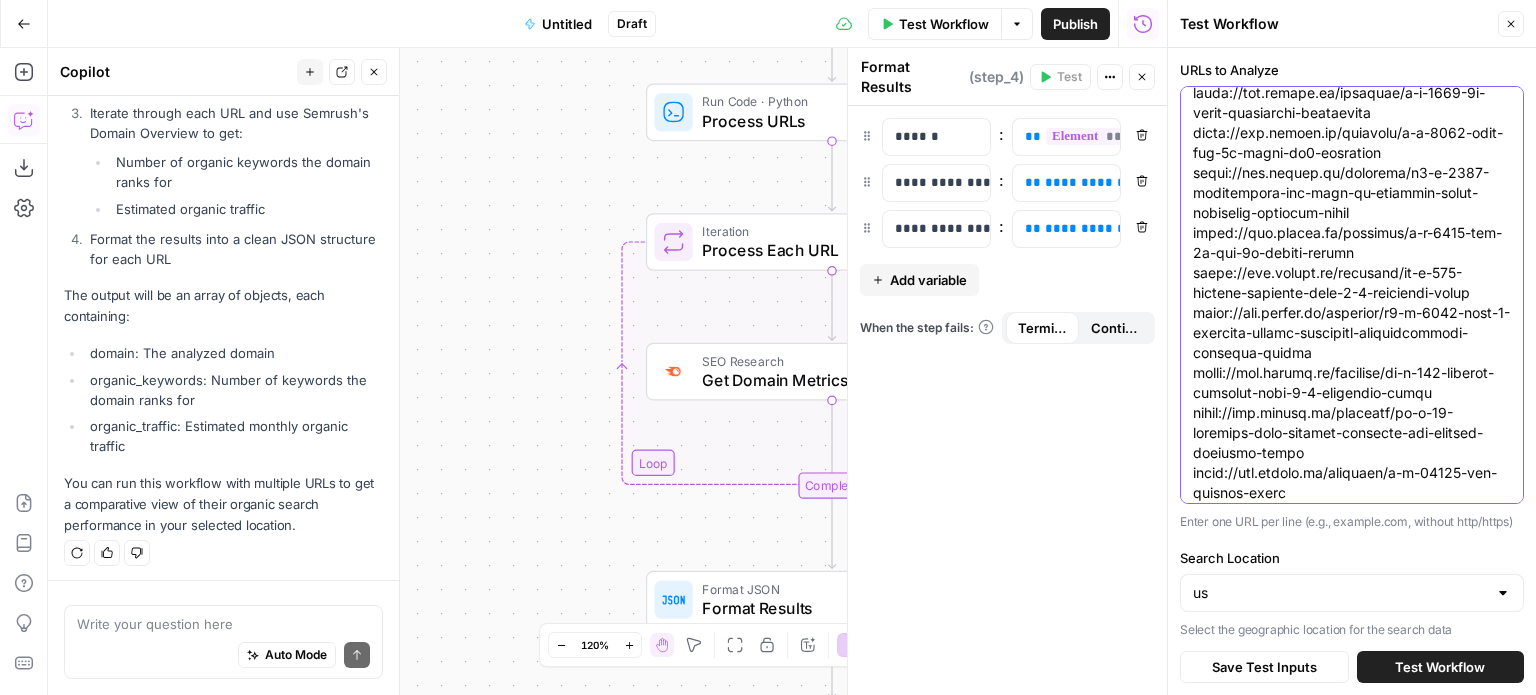click on "URLs to Analyze" at bounding box center (1352, -5497) 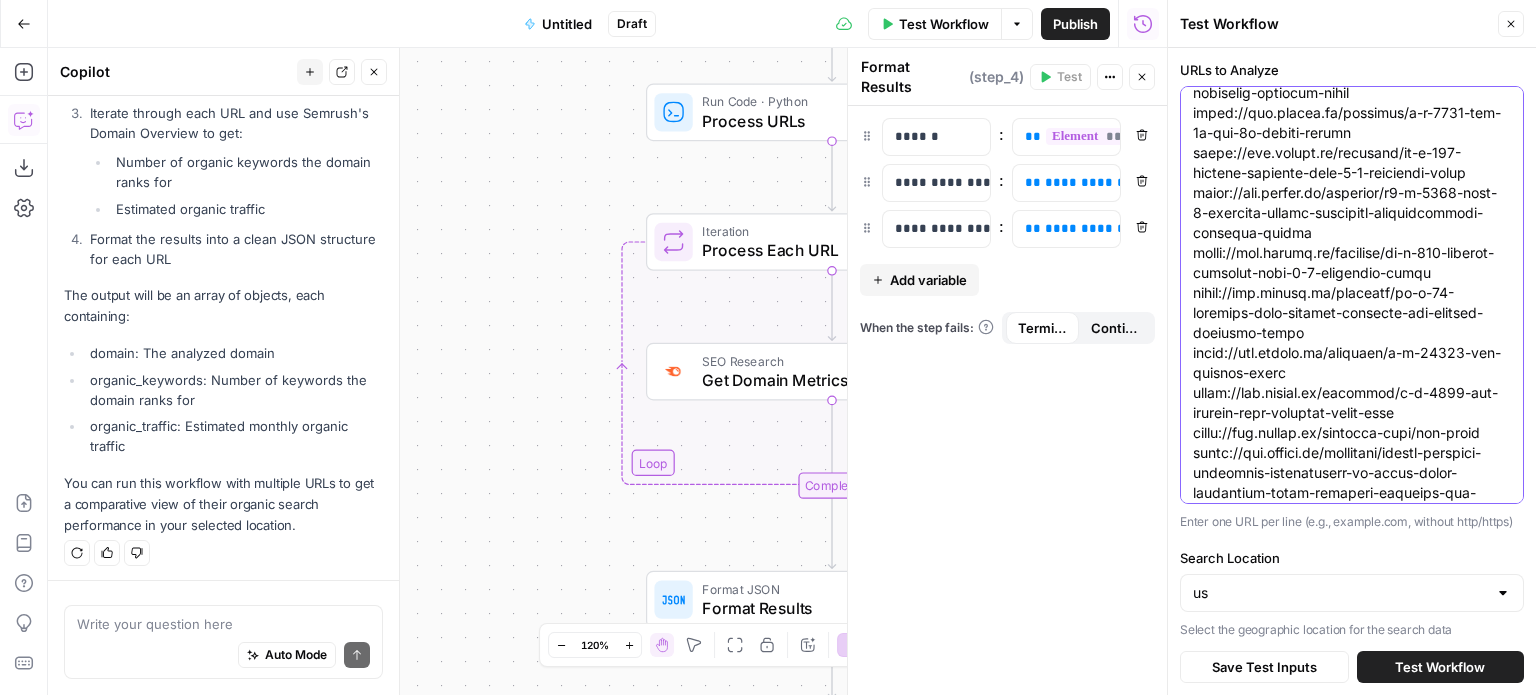 click on "URLs to Analyze" at bounding box center [1352, -5557] 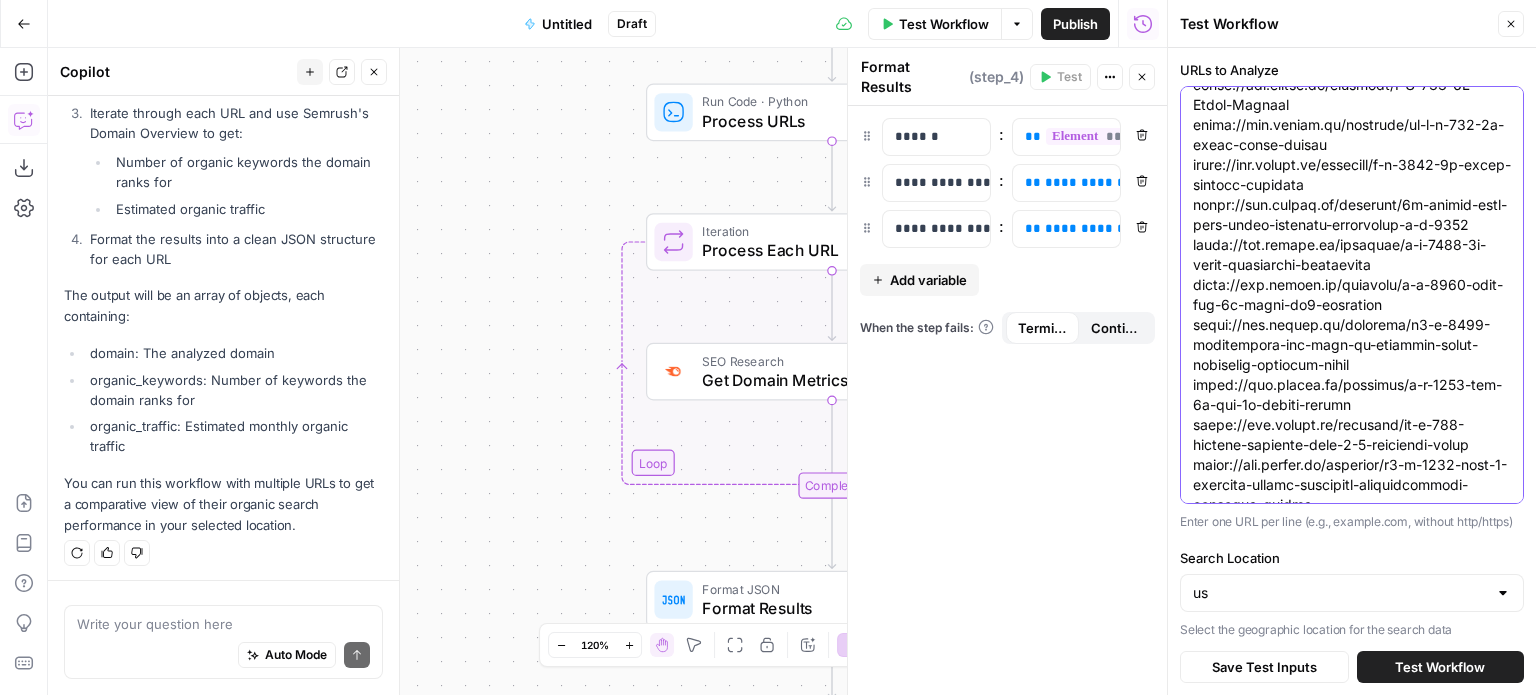 scroll, scrollTop: 12692, scrollLeft: 0, axis: vertical 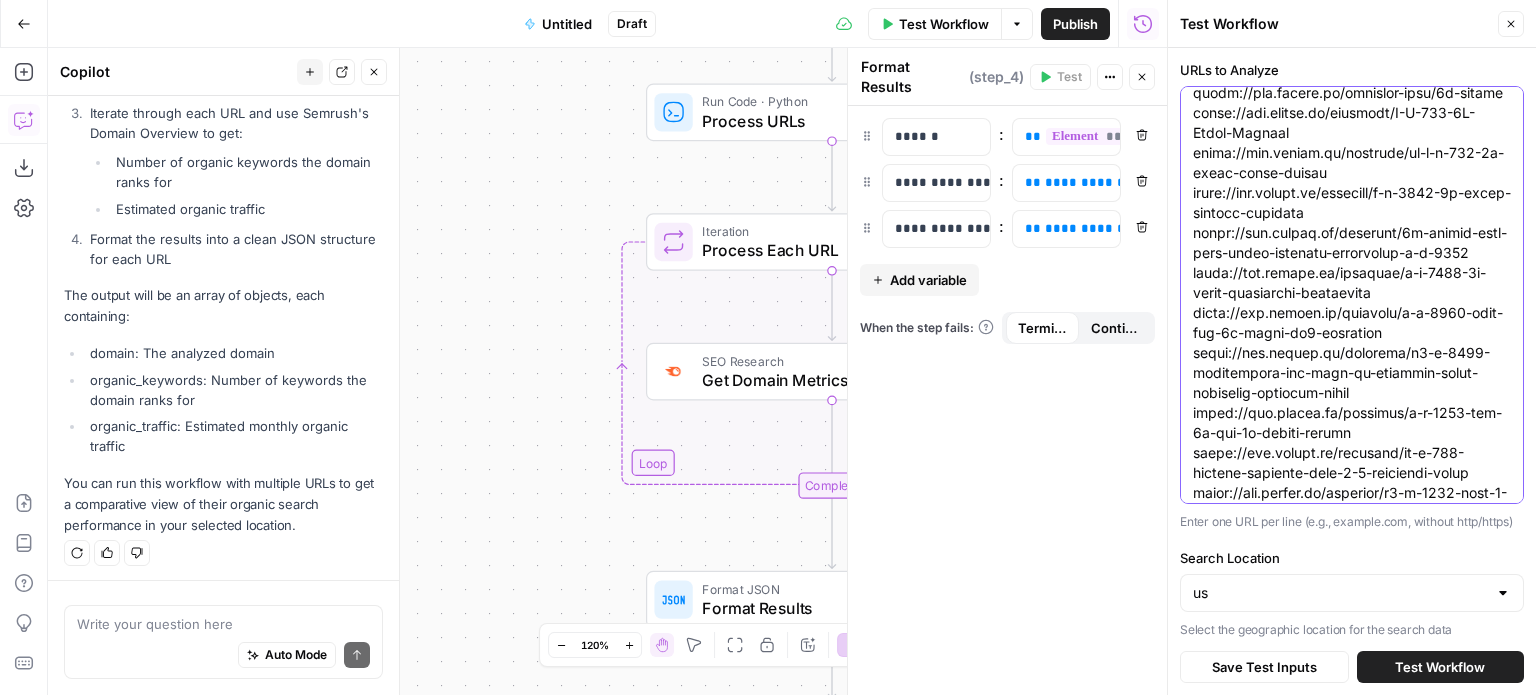 click on "URLs to Analyze" at bounding box center (1352, -5257) 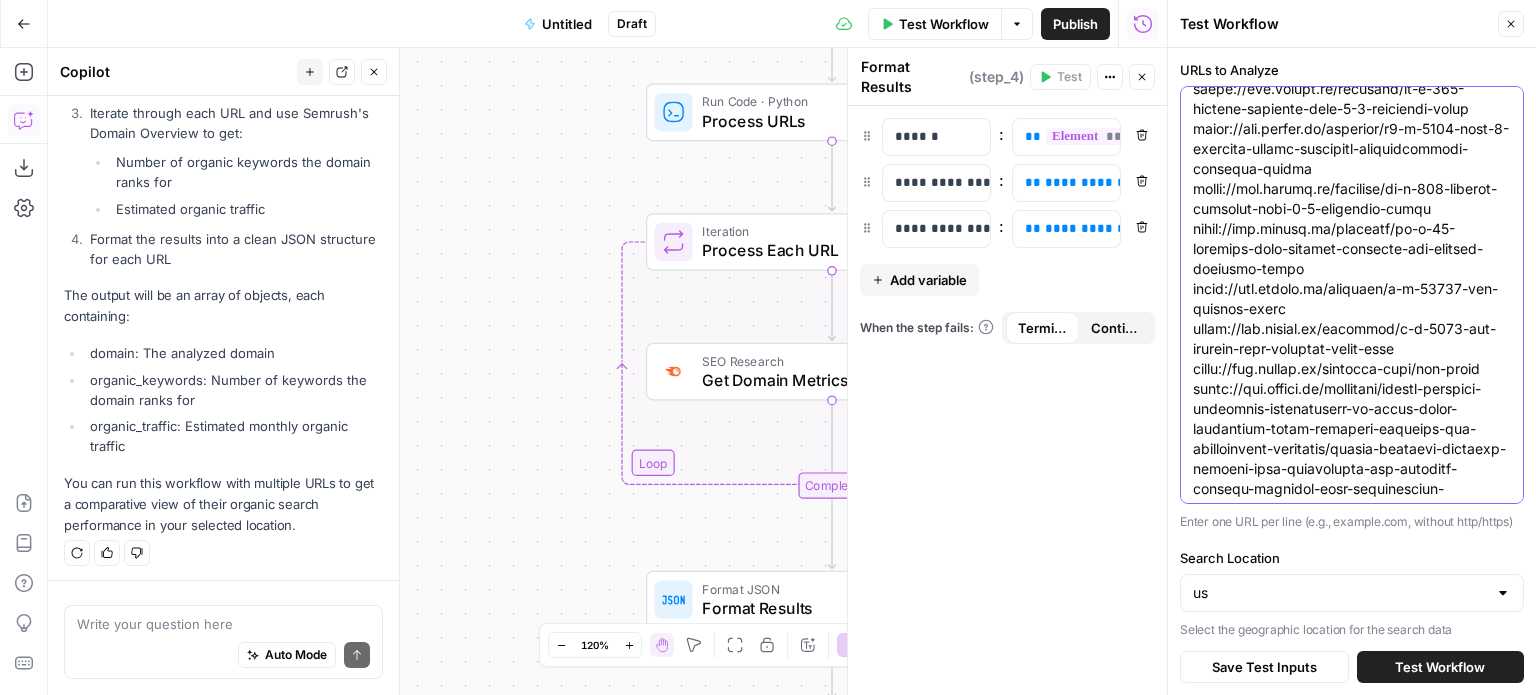 scroll, scrollTop: 12992, scrollLeft: 0, axis: vertical 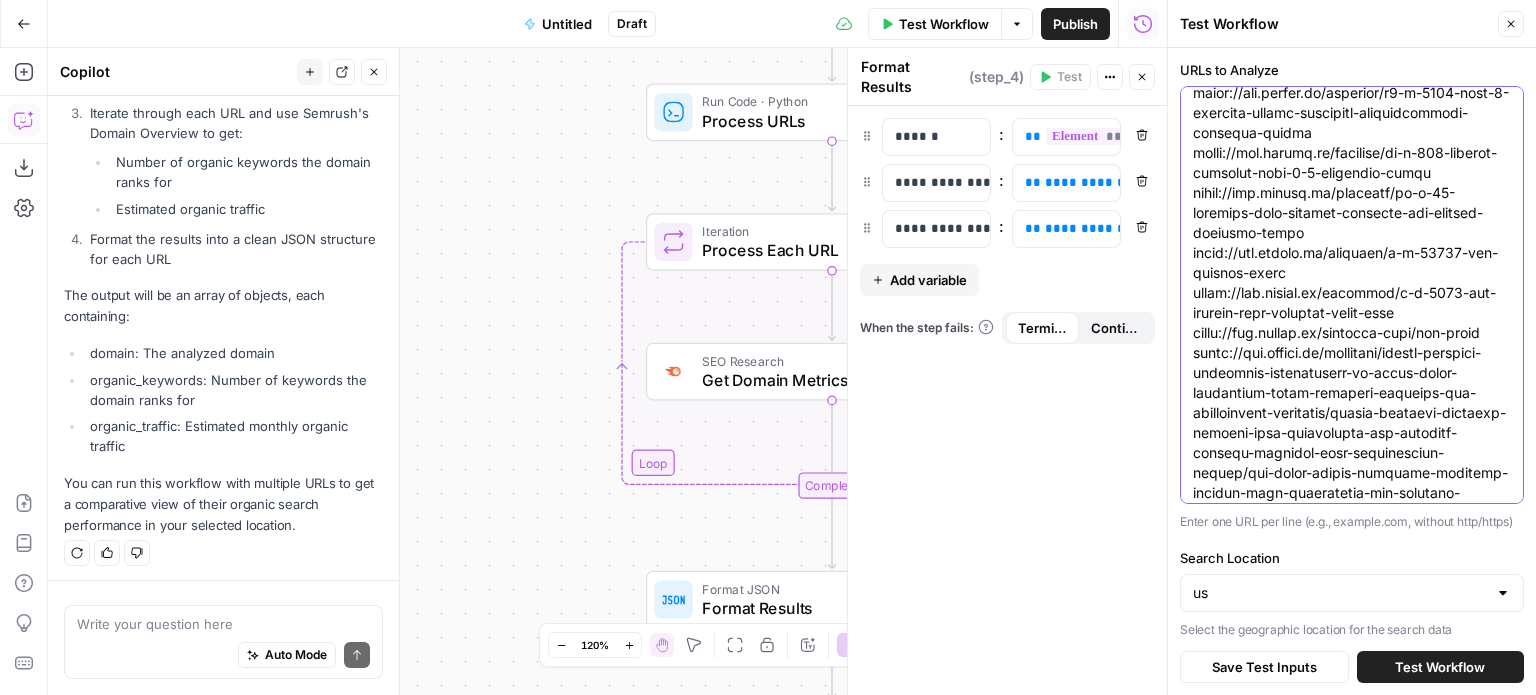 click on "URLs to Analyze" at bounding box center (1352, -5607) 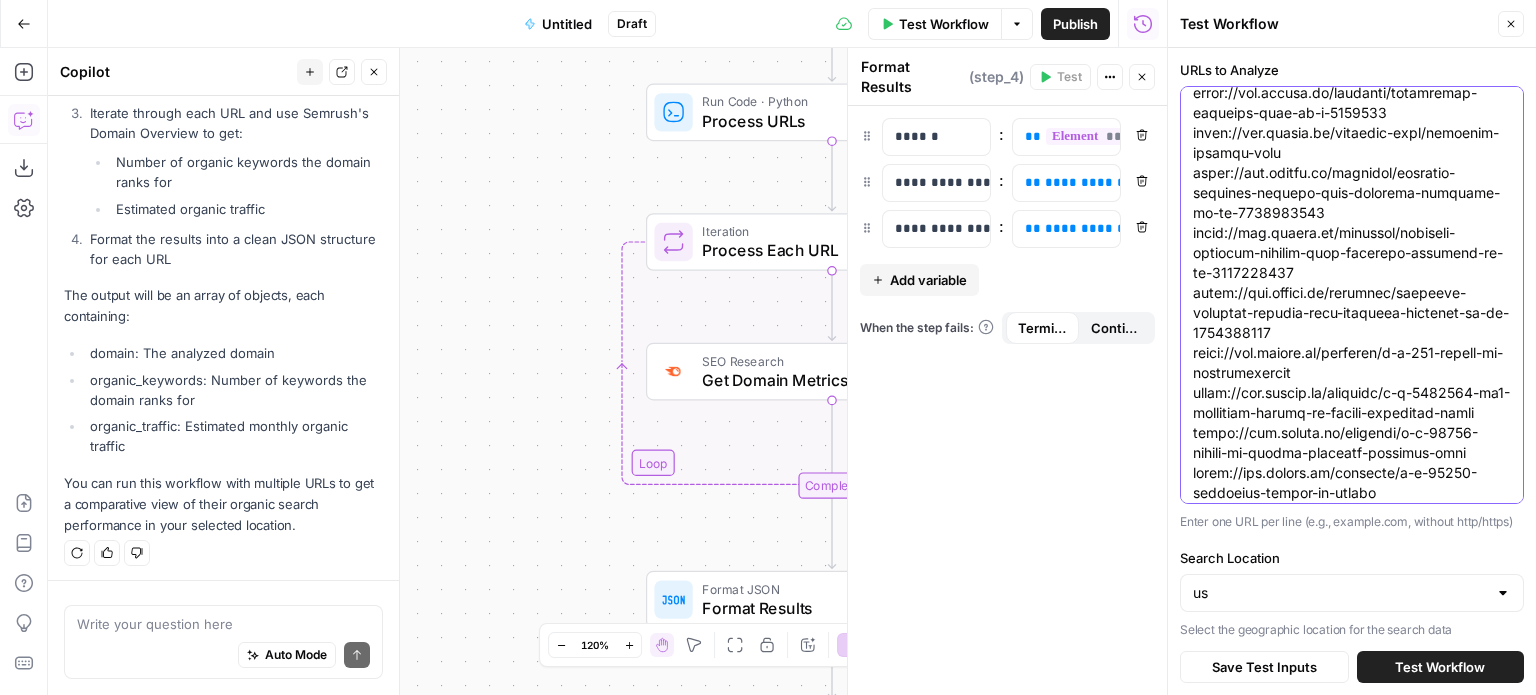 scroll, scrollTop: 11213, scrollLeft: 0, axis: vertical 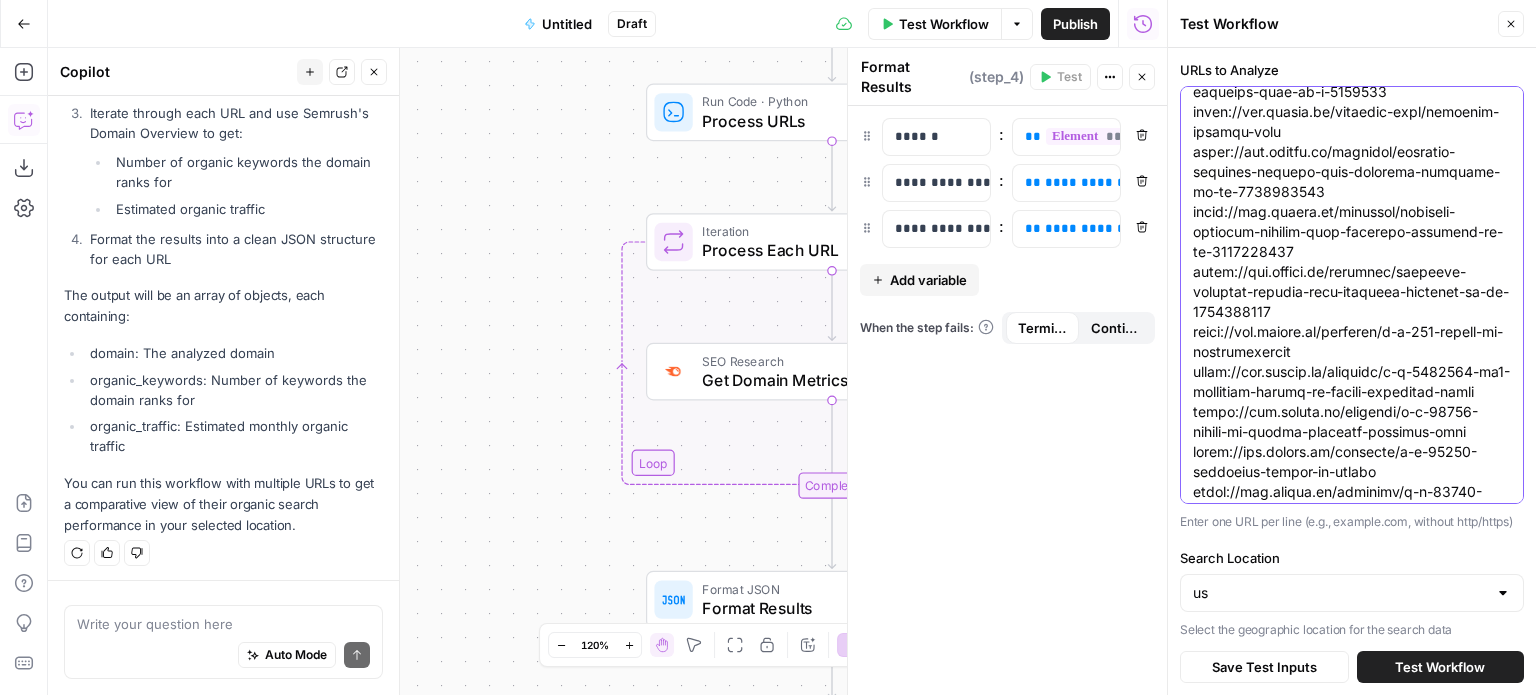 drag, startPoint x: 1208, startPoint y: 280, endPoint x: 1204, endPoint y: 489, distance: 209.03827 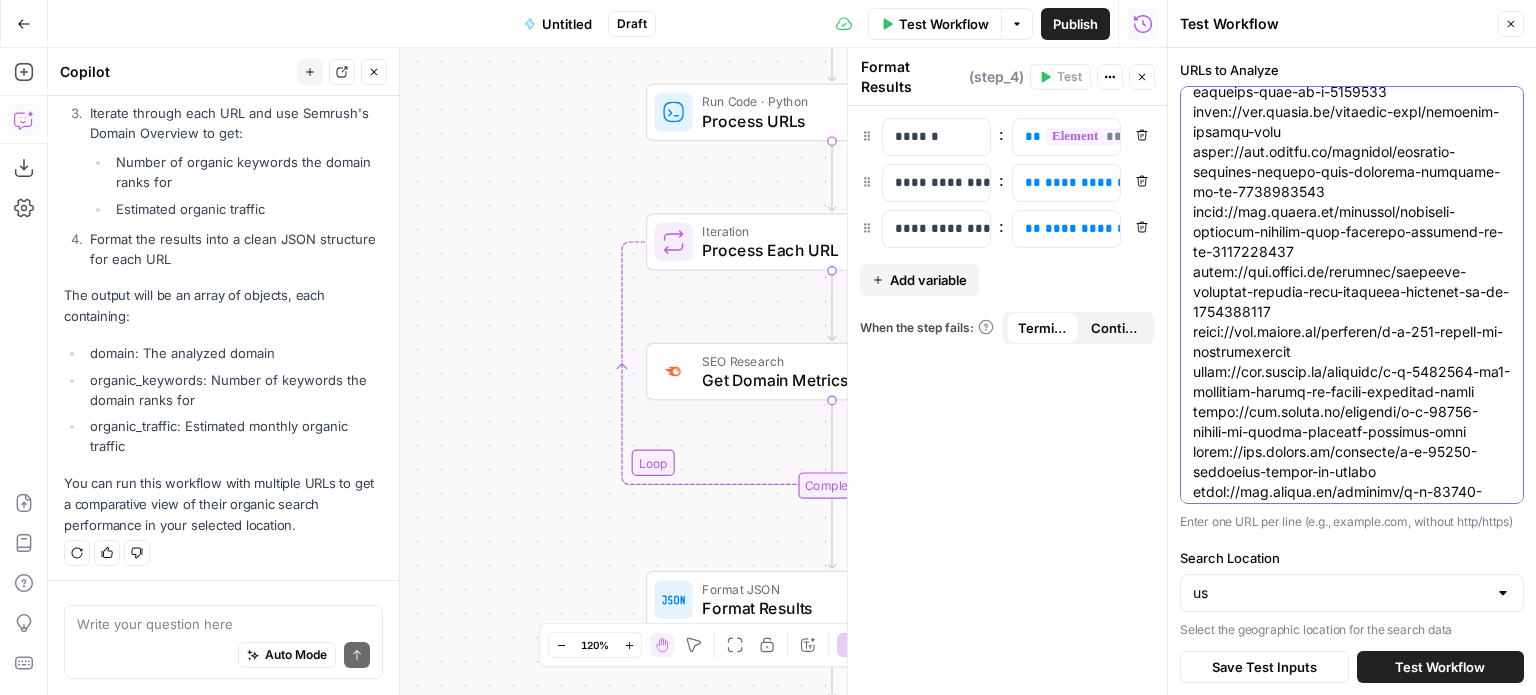 click on "URLs to Analyze" at bounding box center (1352, -3828) 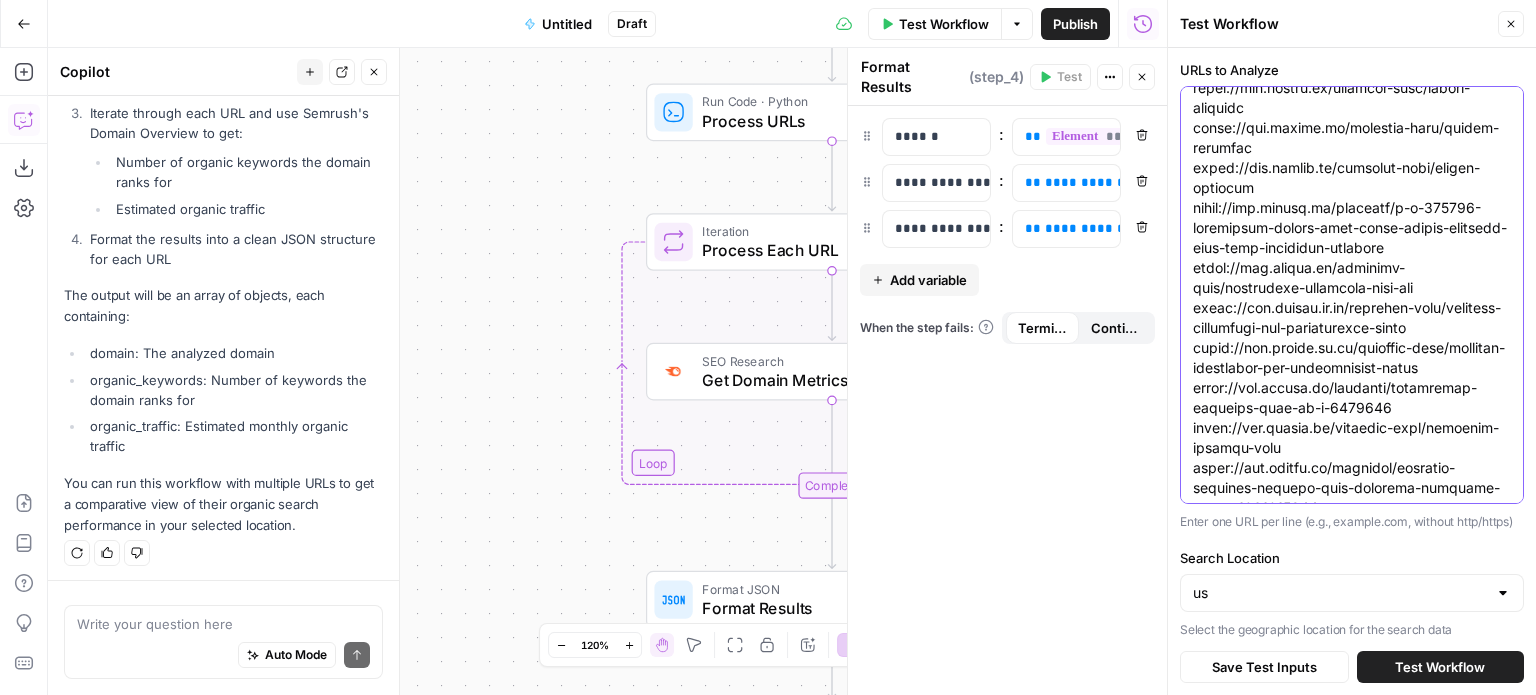 scroll, scrollTop: 10413, scrollLeft: 0, axis: vertical 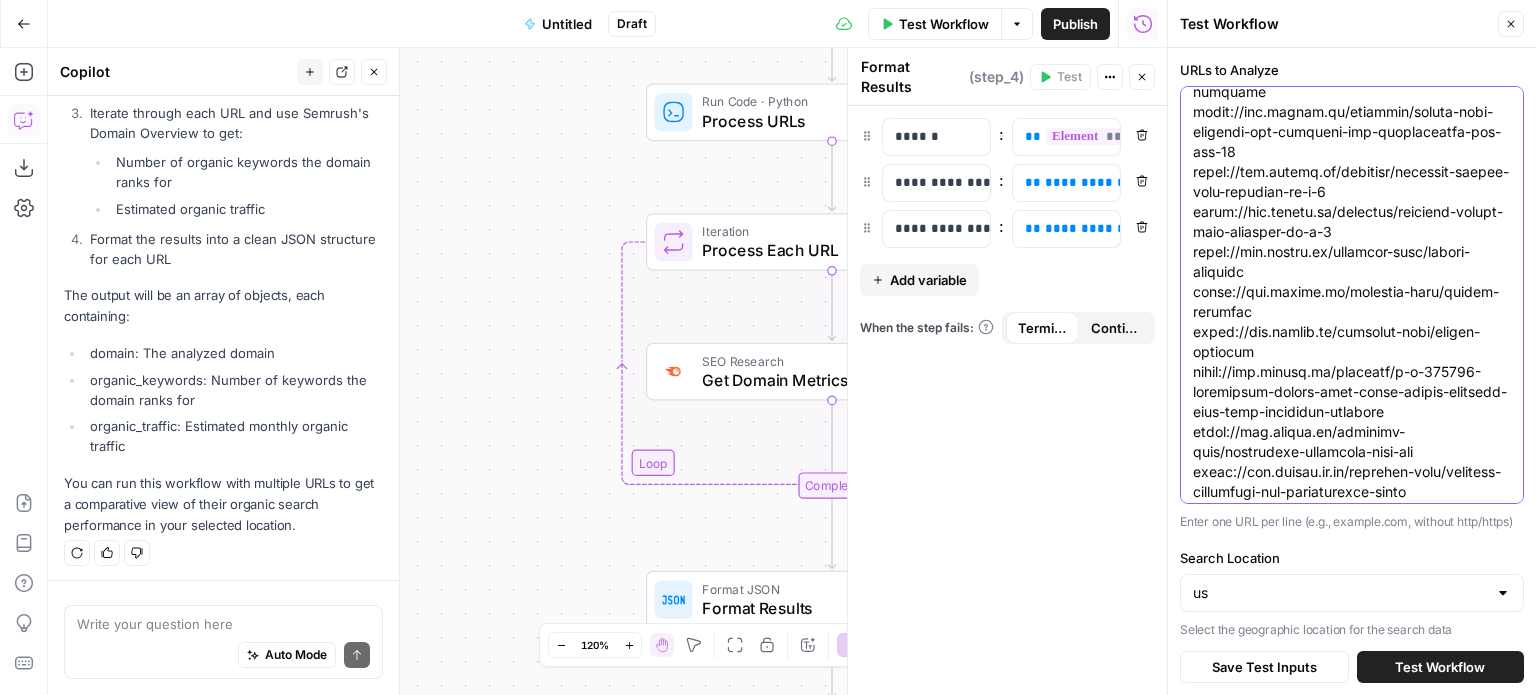 click on "URLs to Analyze" at bounding box center (1352, -3188) 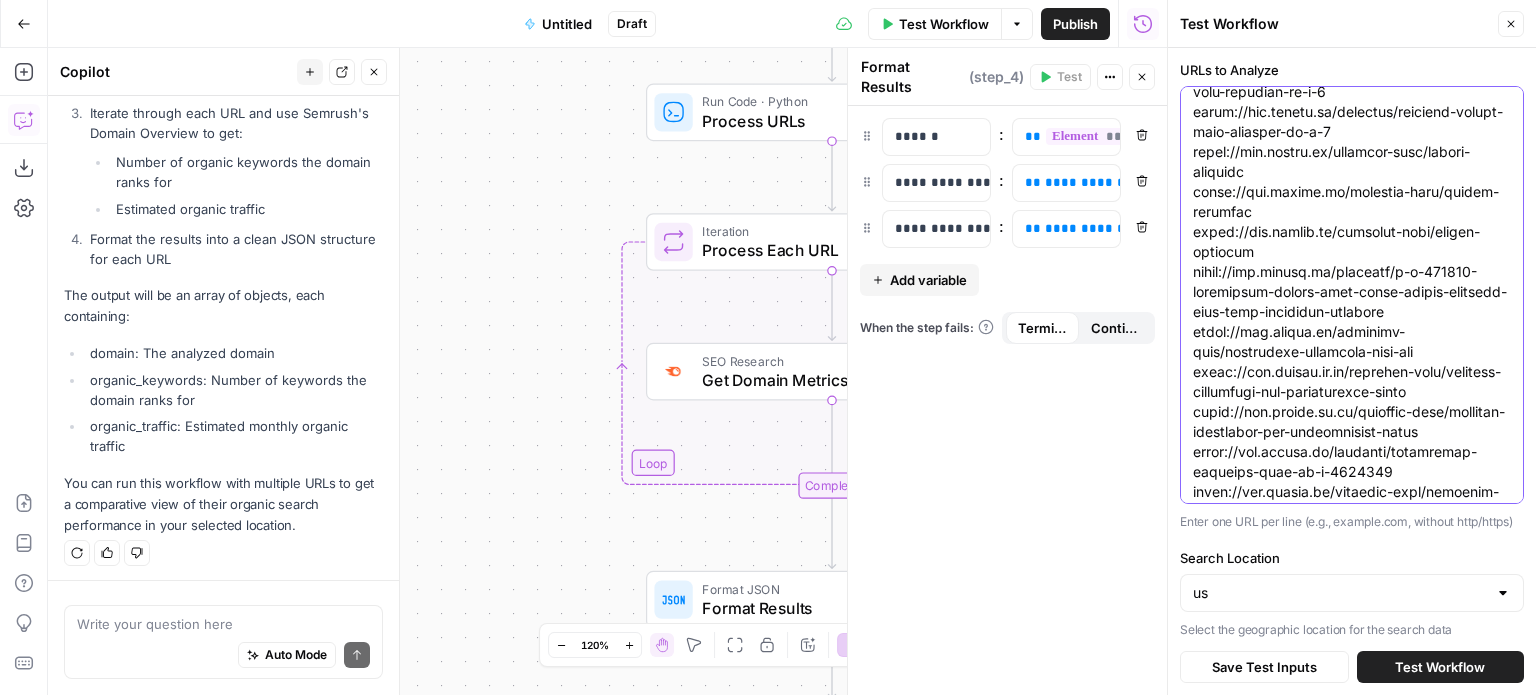 click on "URLs to Analyze" at bounding box center [1352, -3238] 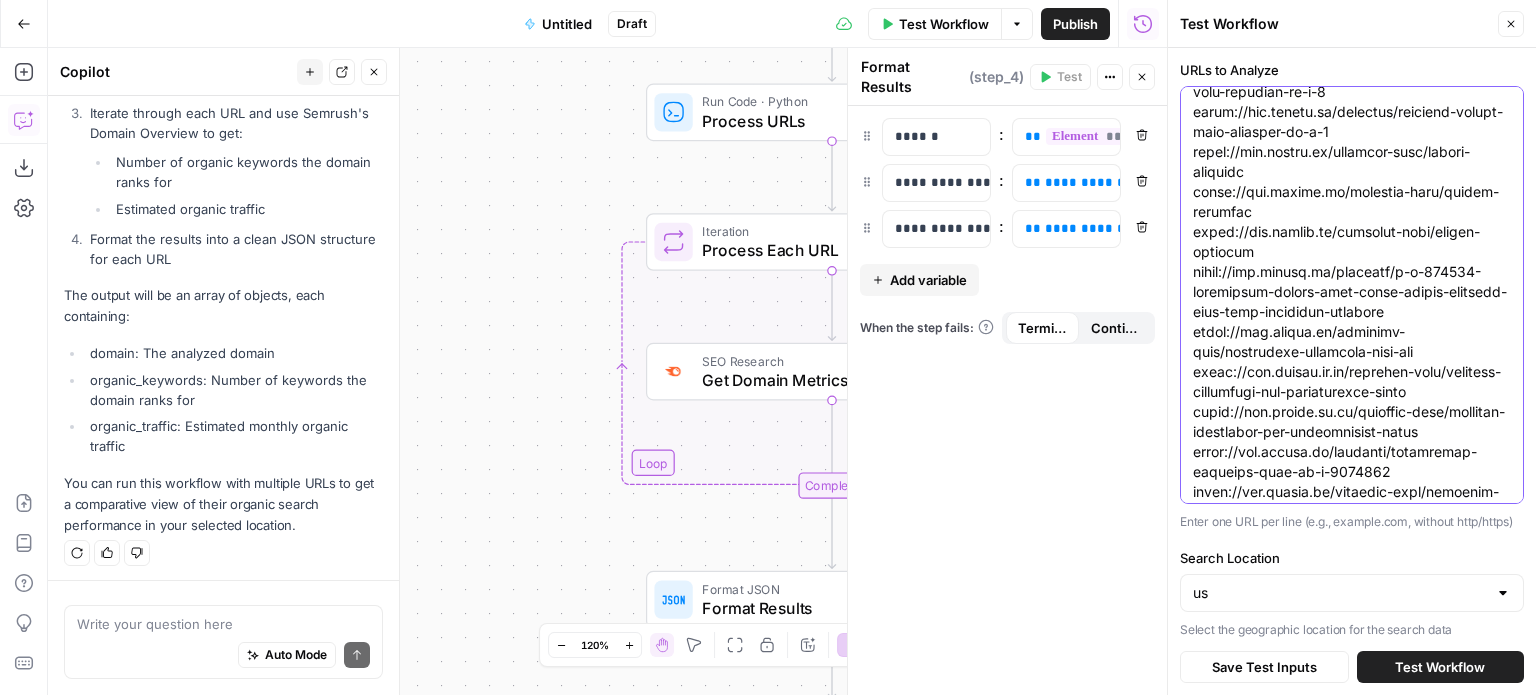 click on "URLs to Analyze" at bounding box center (1352, -3238) 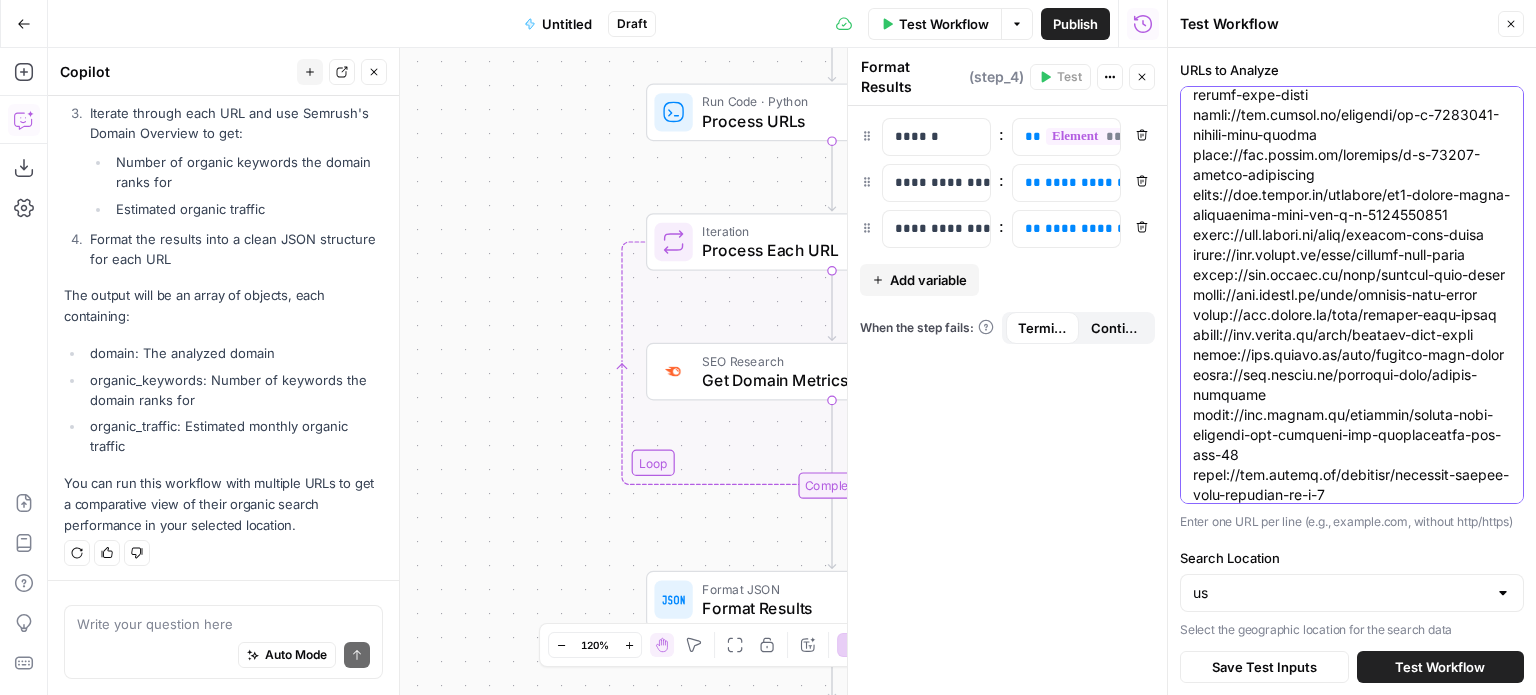 scroll, scrollTop: 9913, scrollLeft: 0, axis: vertical 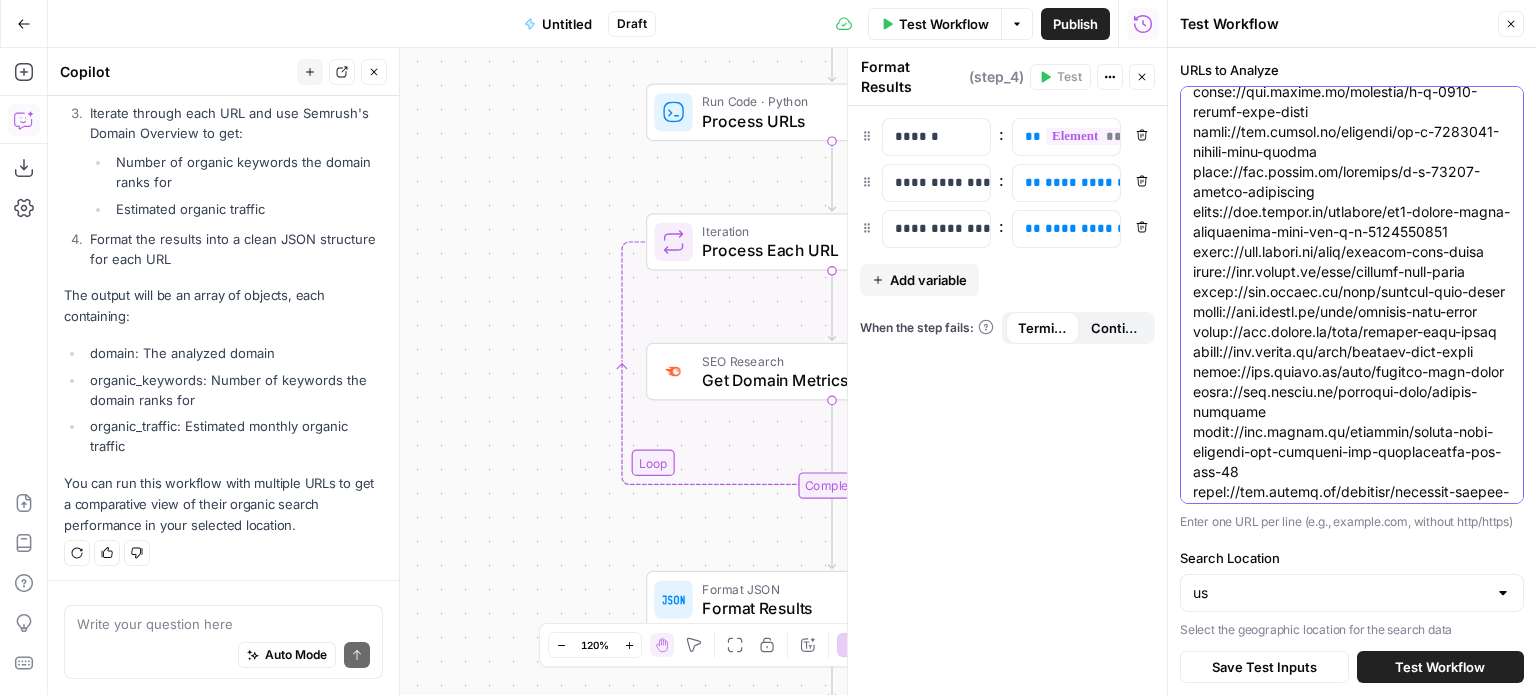 click on "URLs to Analyze" at bounding box center [1352, -2778] 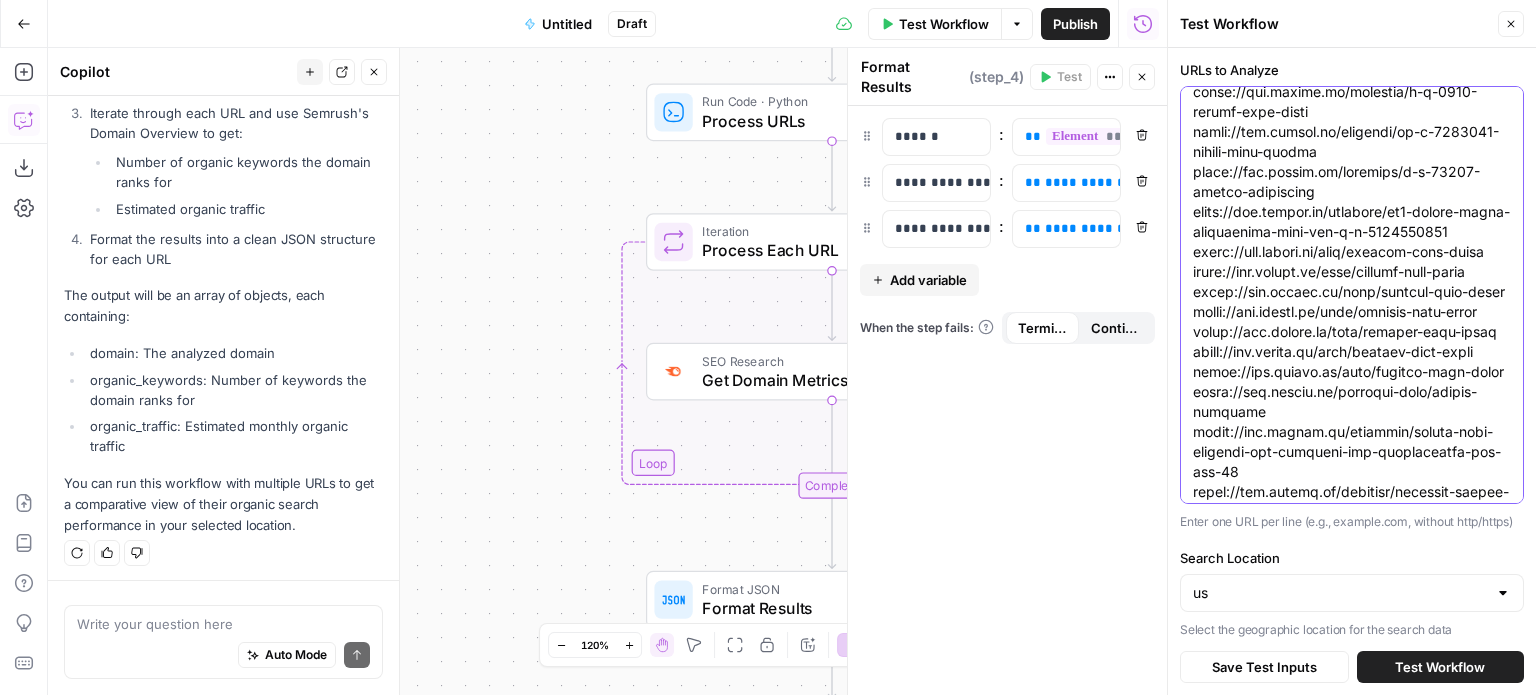 click on "URLs to Analyze" at bounding box center (1352, -2778) 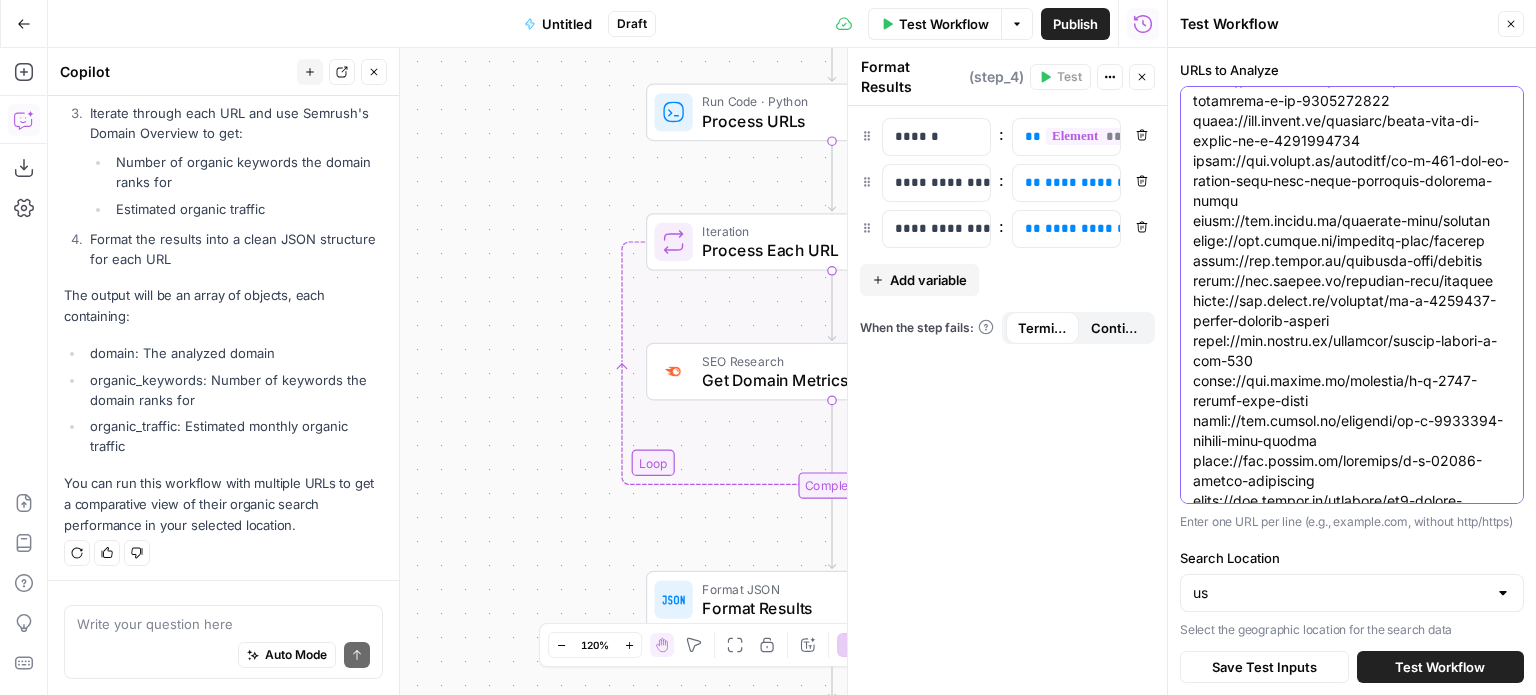 scroll, scrollTop: 9513, scrollLeft: 0, axis: vertical 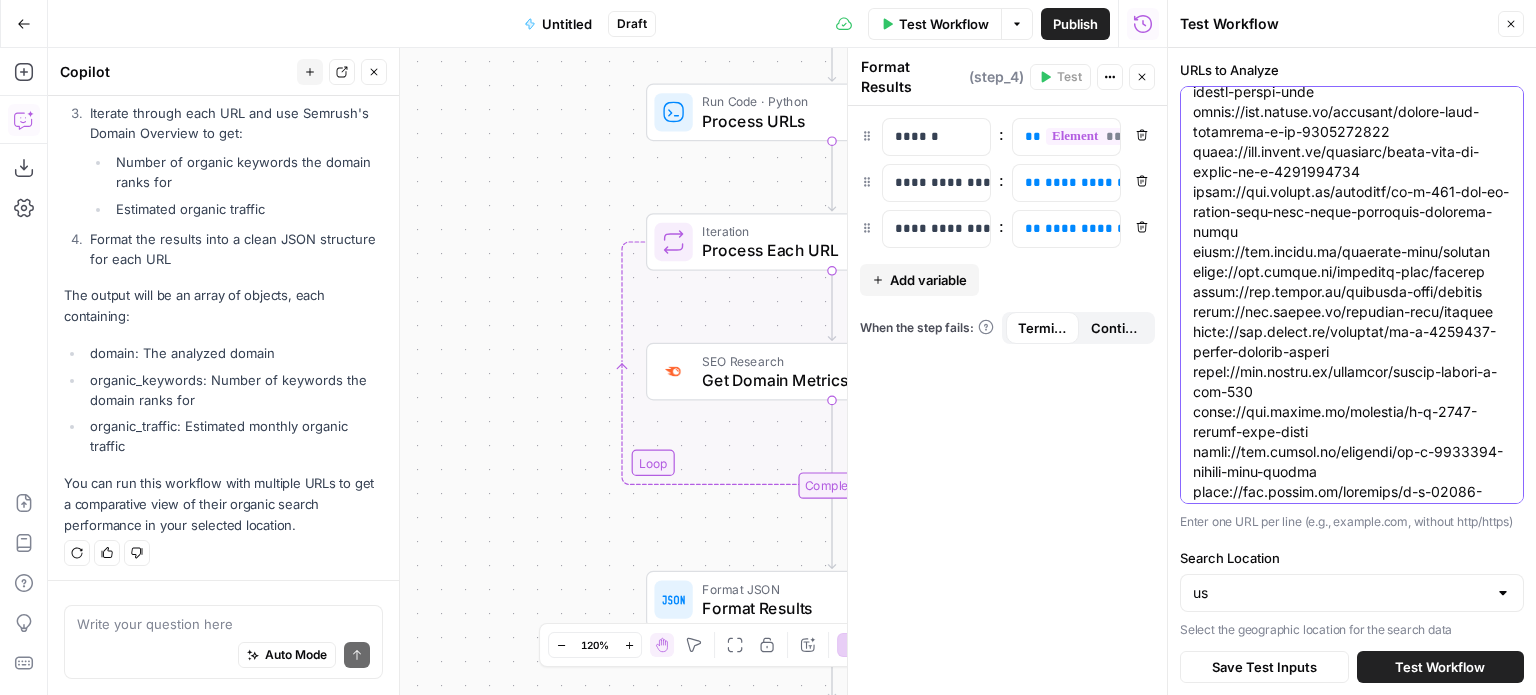 click on "URLs to Analyze" at bounding box center (1352, -2418) 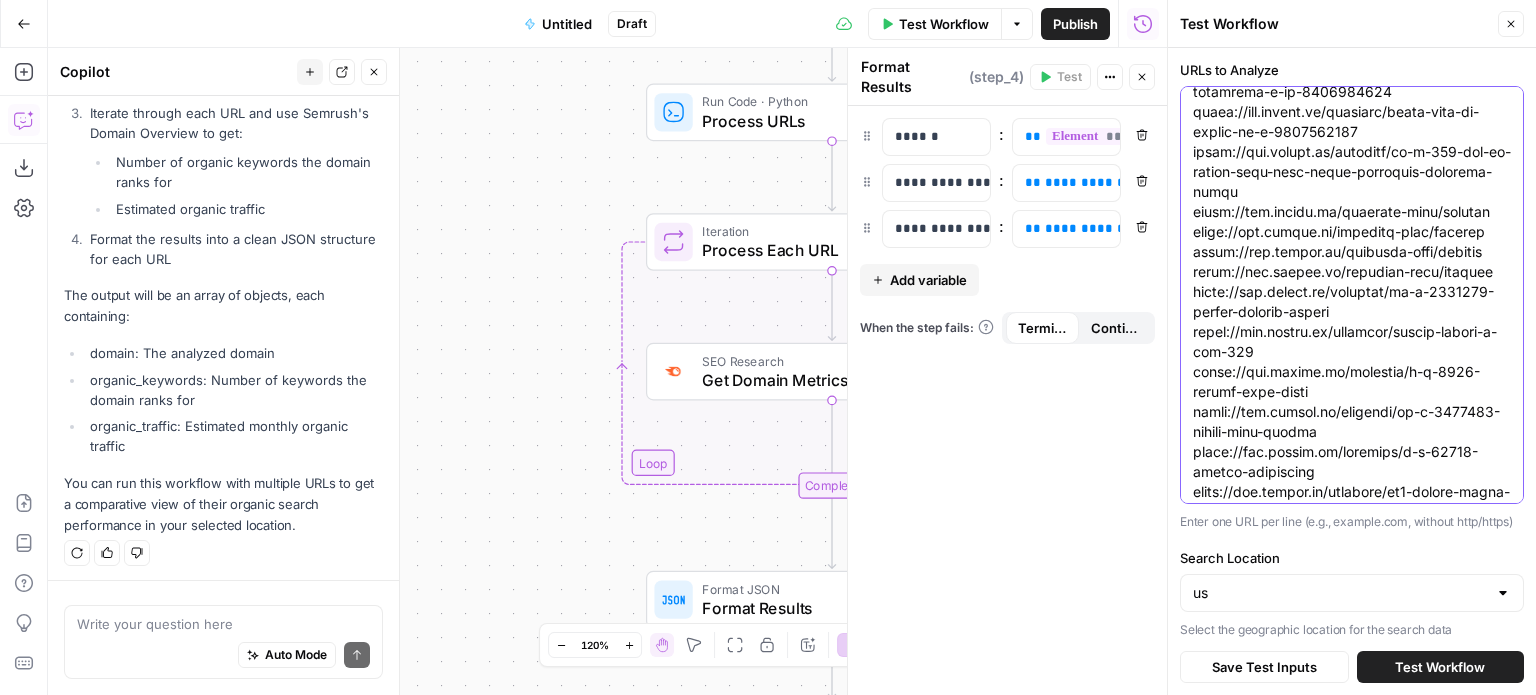 click on "URLs to Analyze" at bounding box center [1352, -2438] 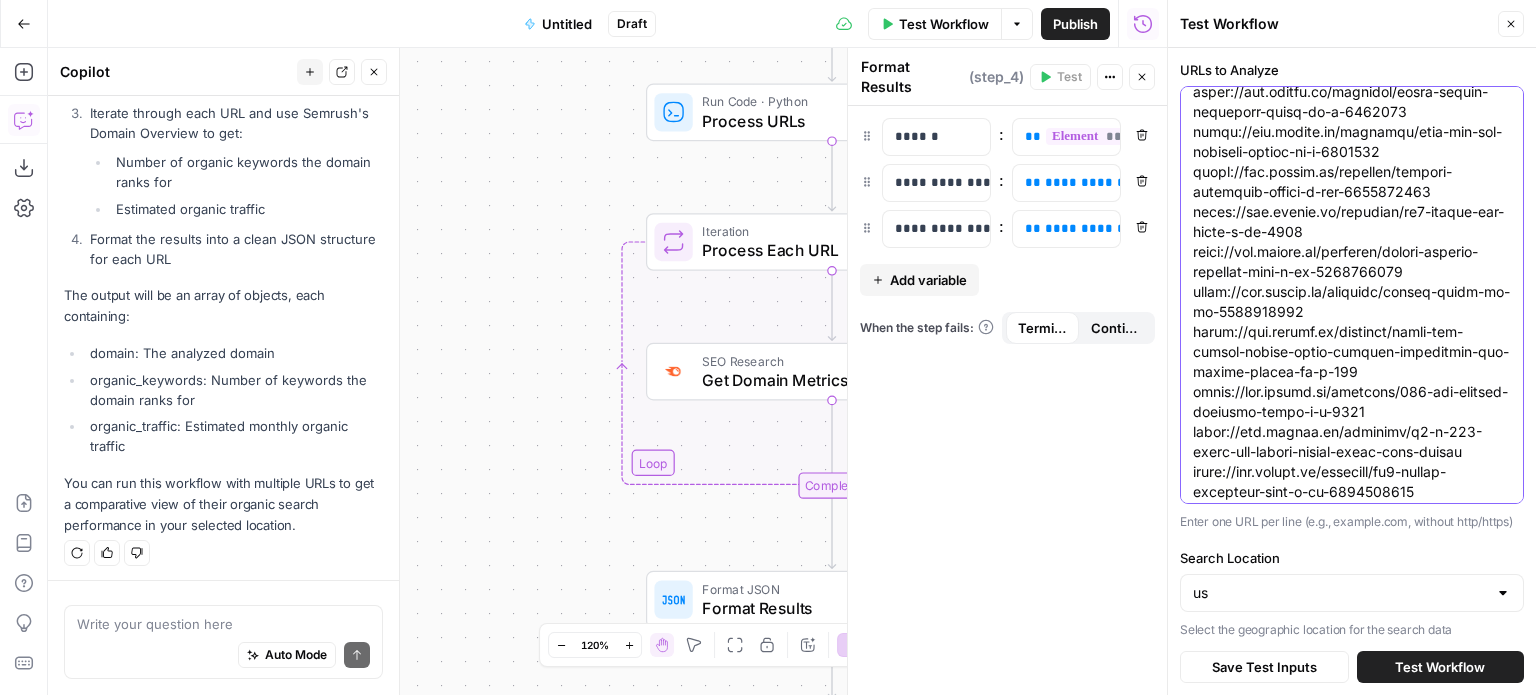 scroll, scrollTop: 9113, scrollLeft: 0, axis: vertical 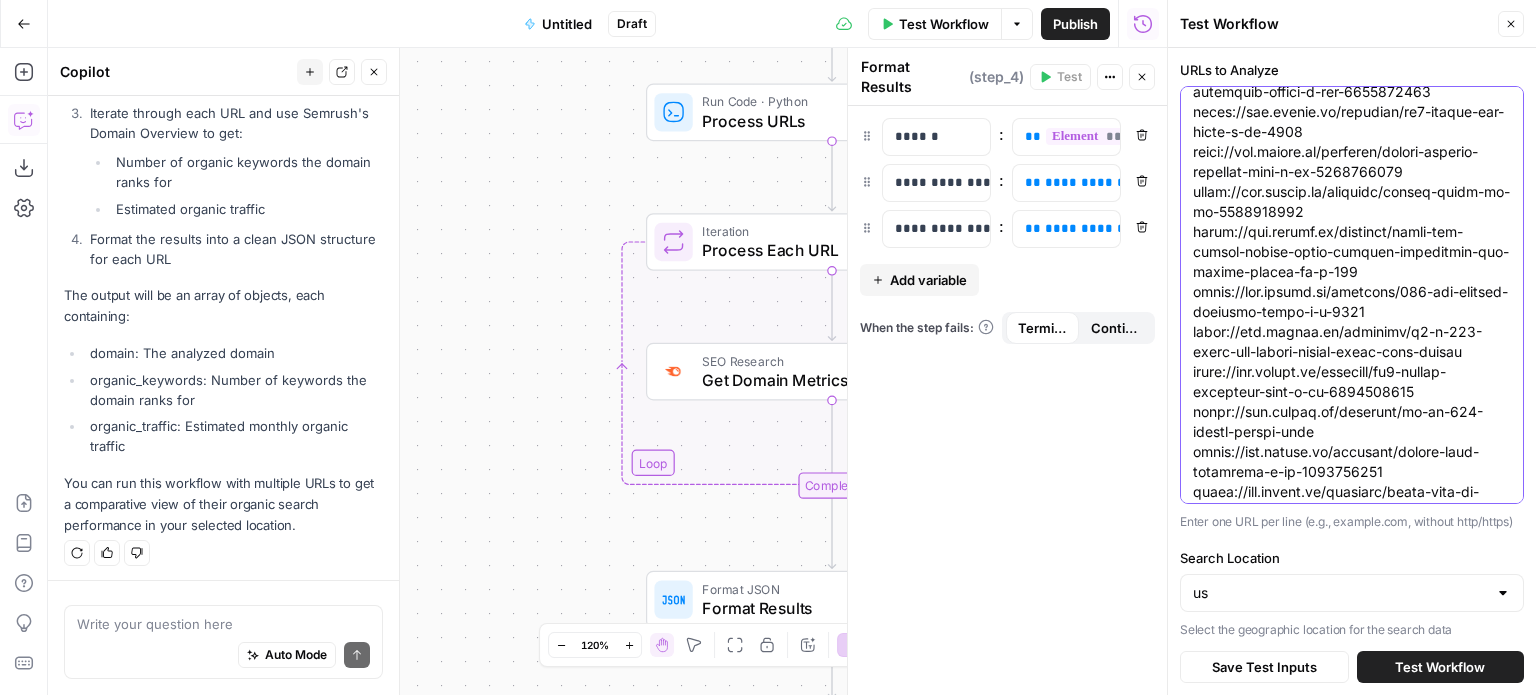 click on "URLs to Analyze" at bounding box center [1352, -2048] 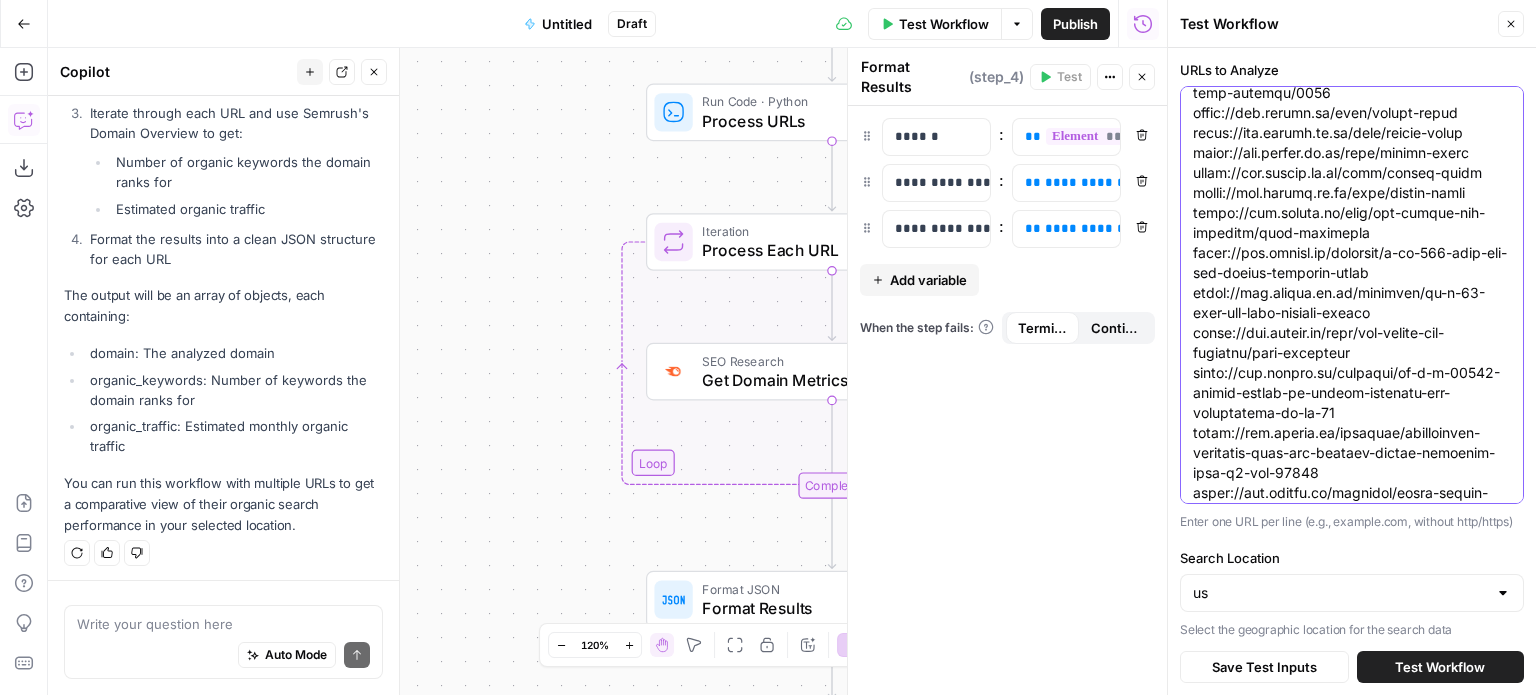 scroll, scrollTop: 8413, scrollLeft: 0, axis: vertical 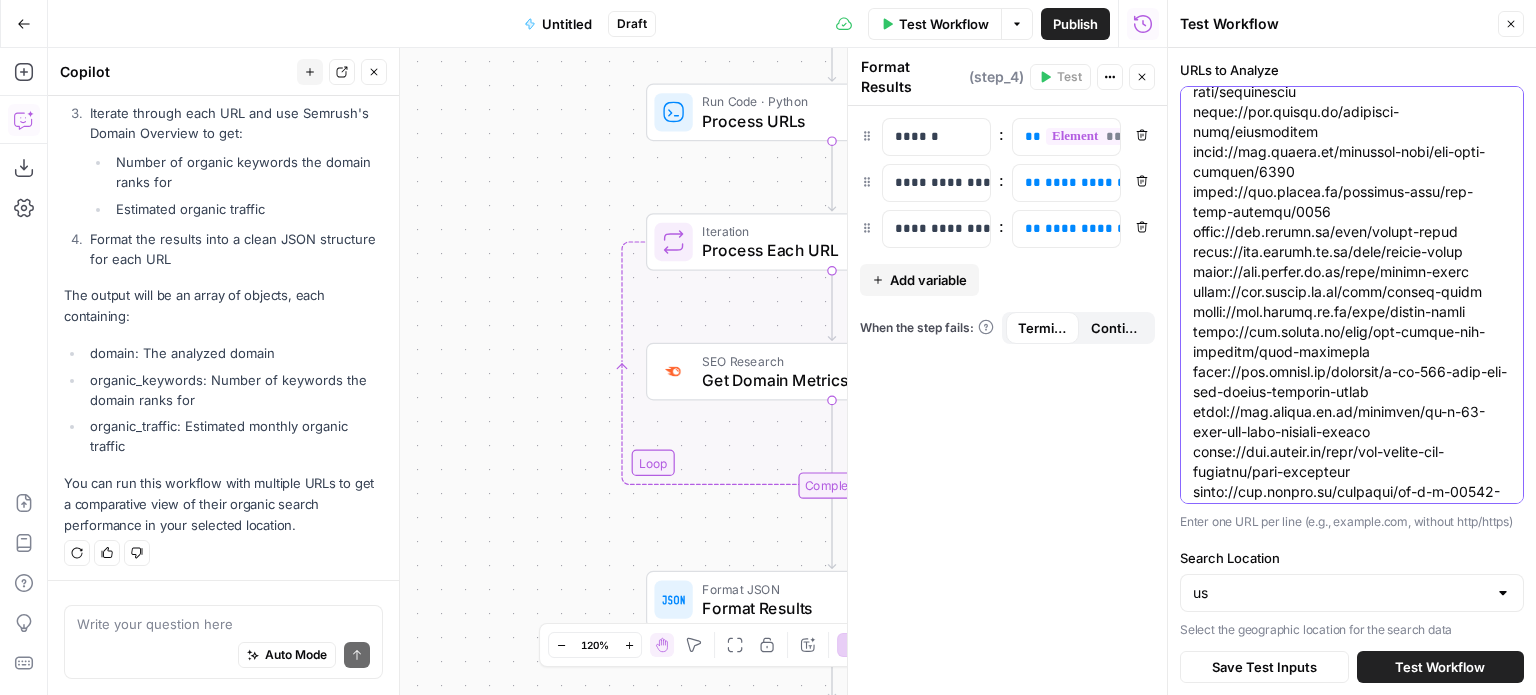 click on "URLs to Analyze" at bounding box center (1352, -1388) 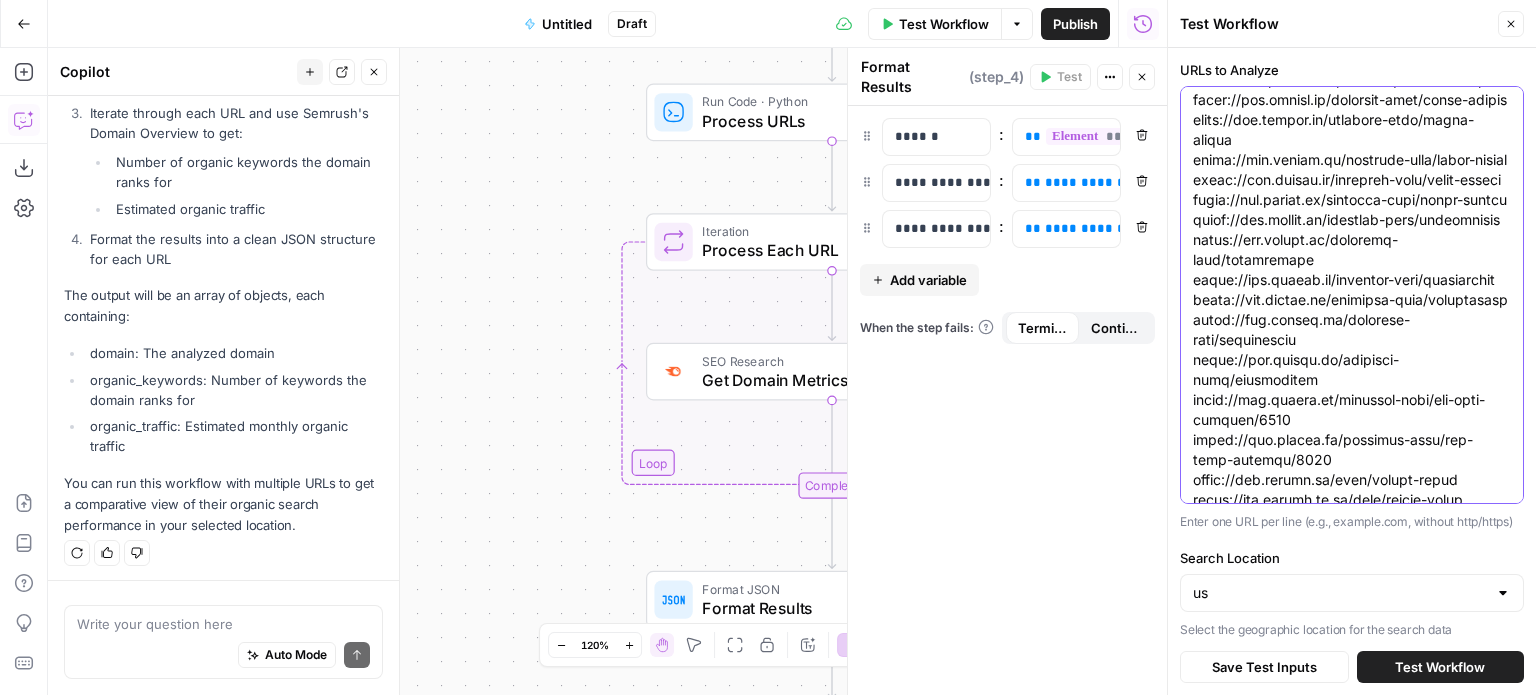 scroll, scrollTop: 8113, scrollLeft: 0, axis: vertical 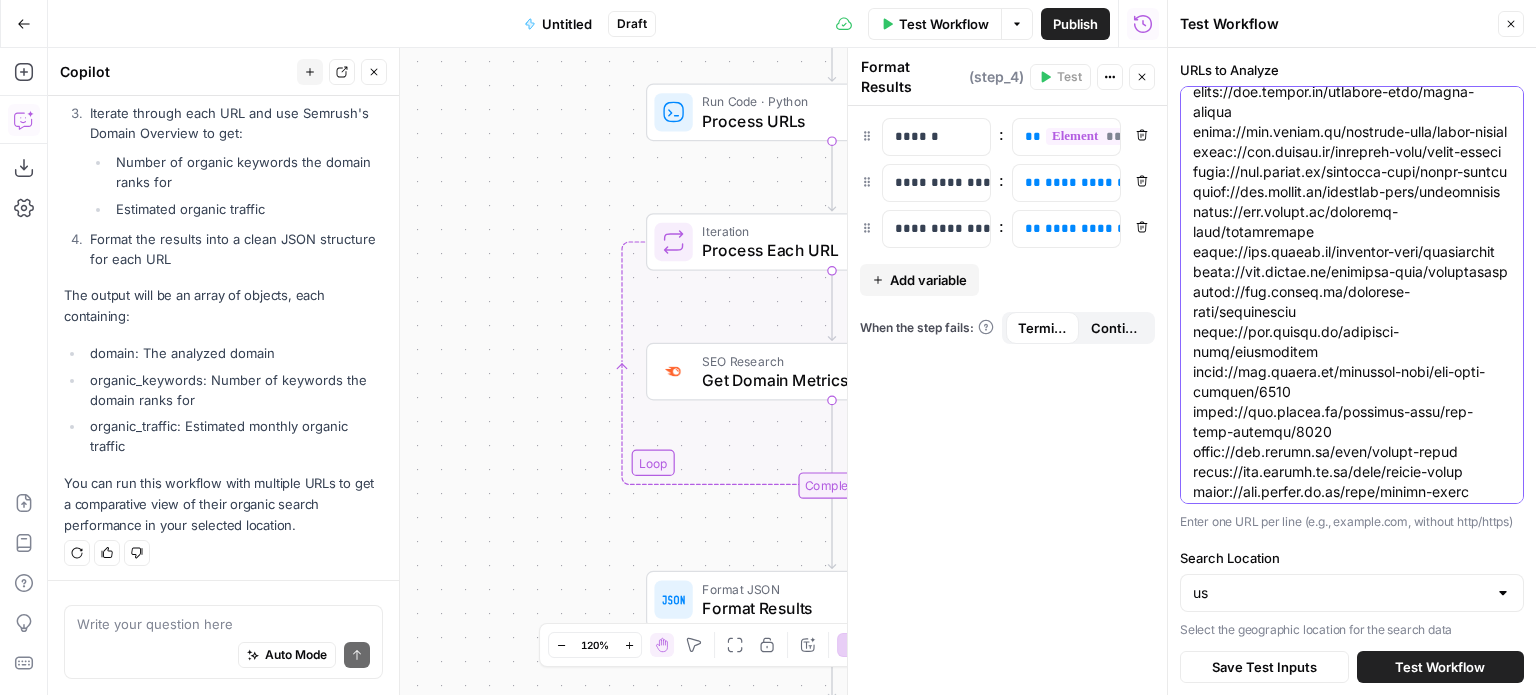 click on "URLs to Analyze" at bounding box center (1352, -1128) 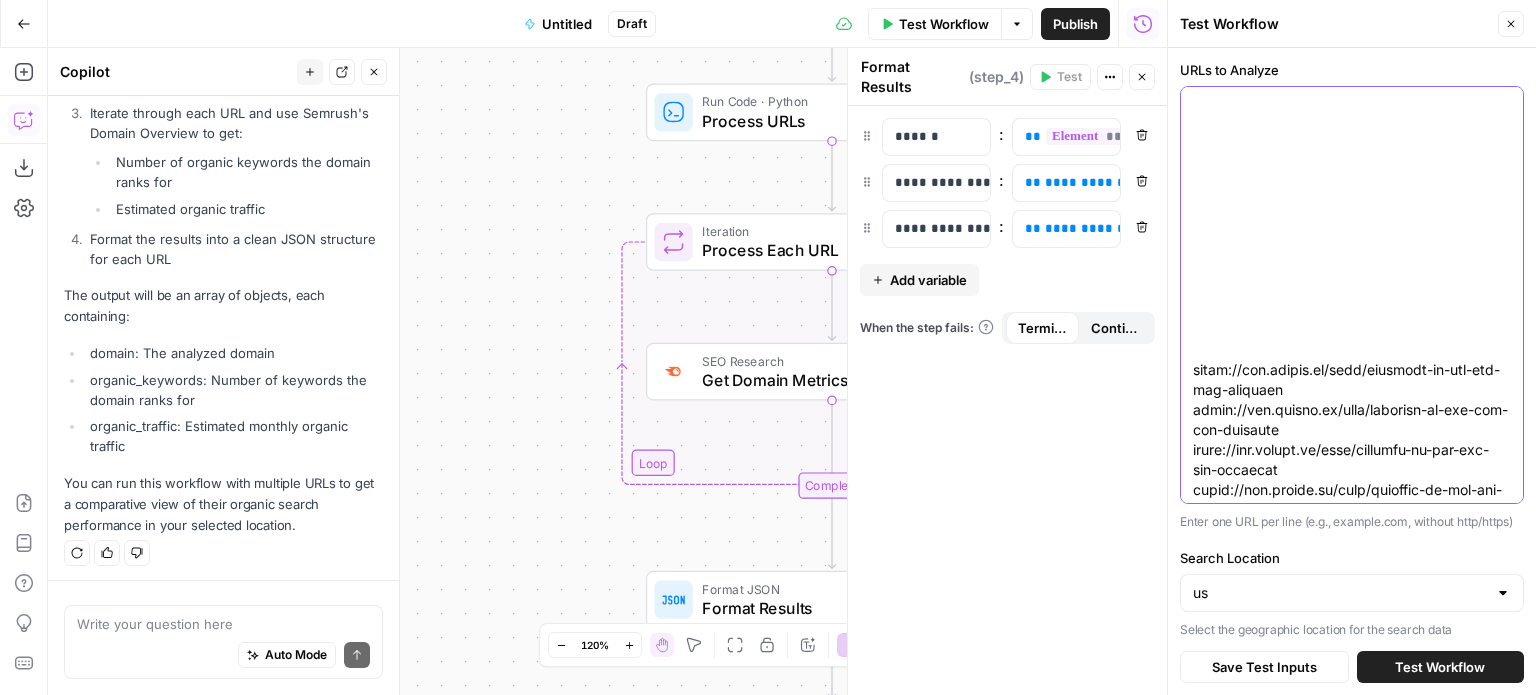 scroll, scrollTop: 6613, scrollLeft: 0, axis: vertical 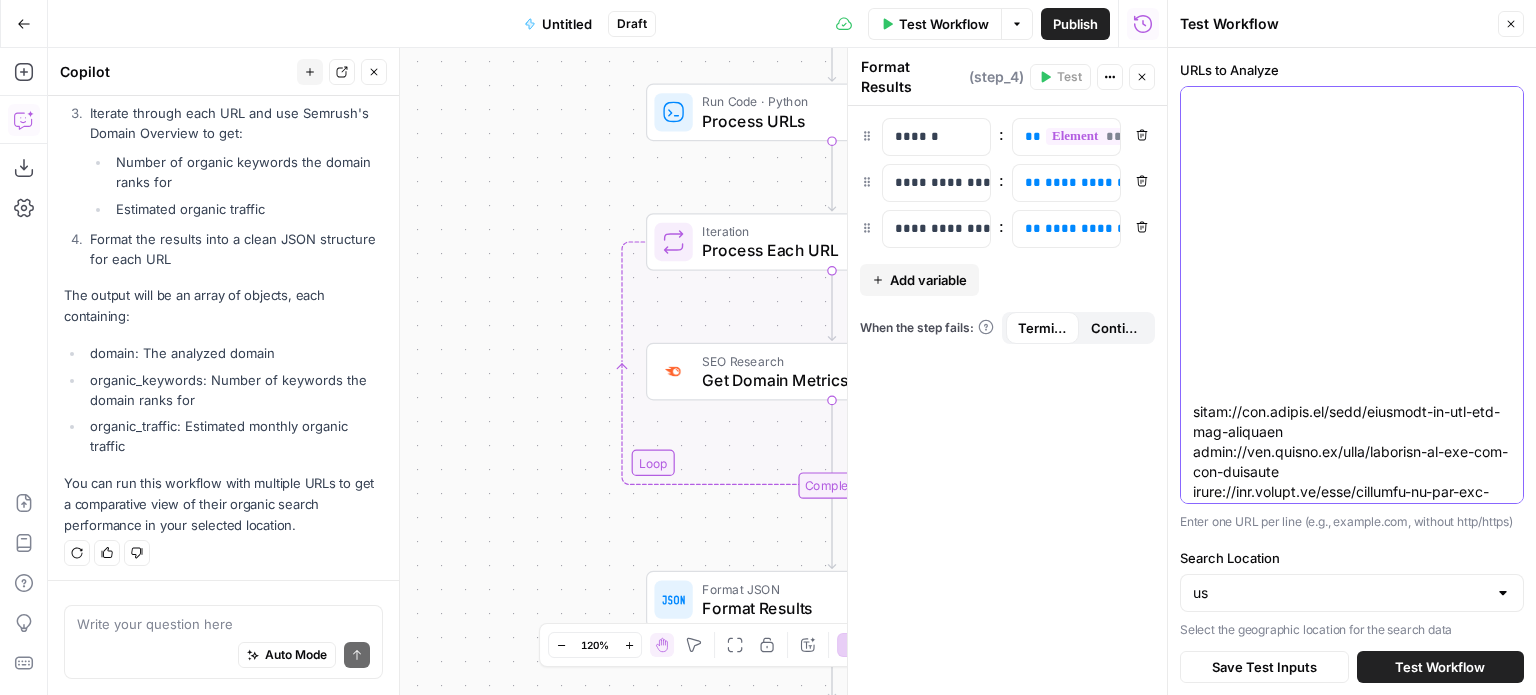 click on "URLs to Analyze" at bounding box center [1352, 332] 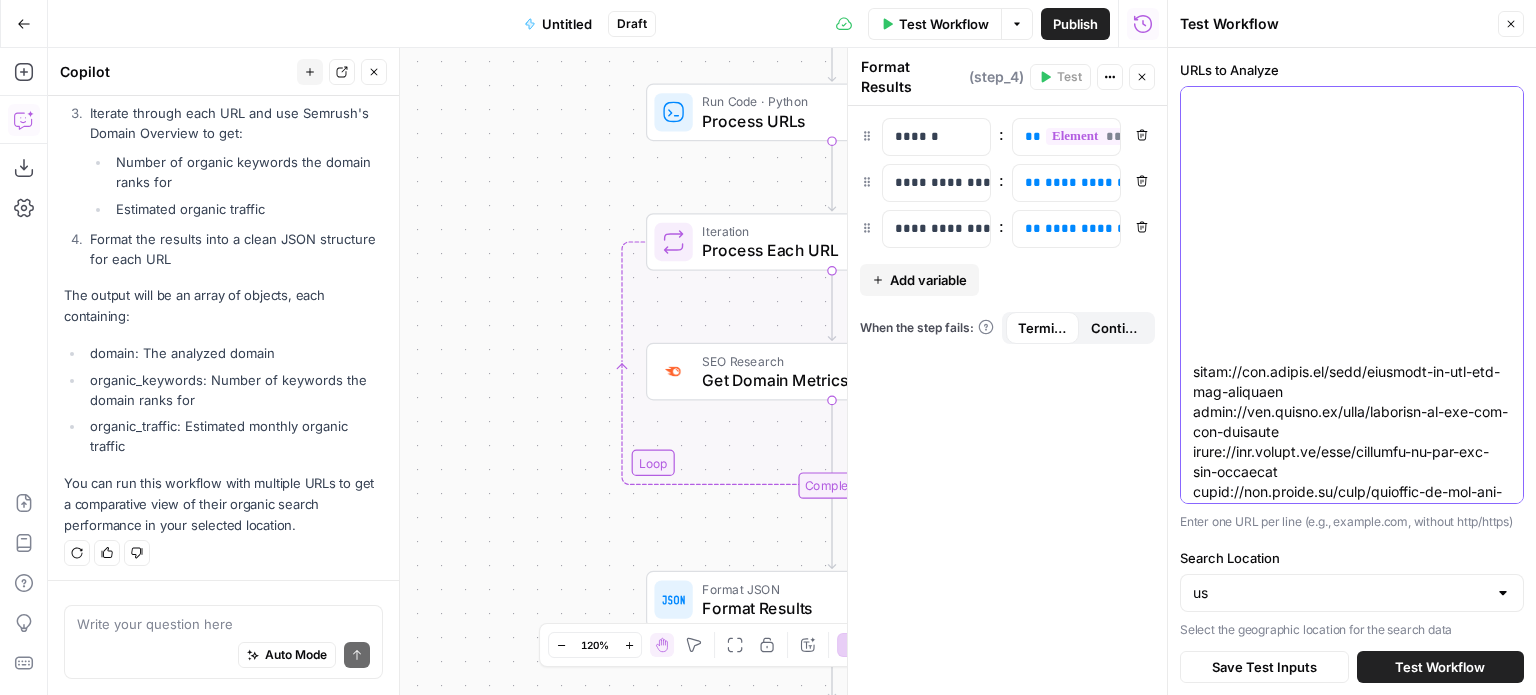 click on "URLs to Analyze" at bounding box center [1352, 312] 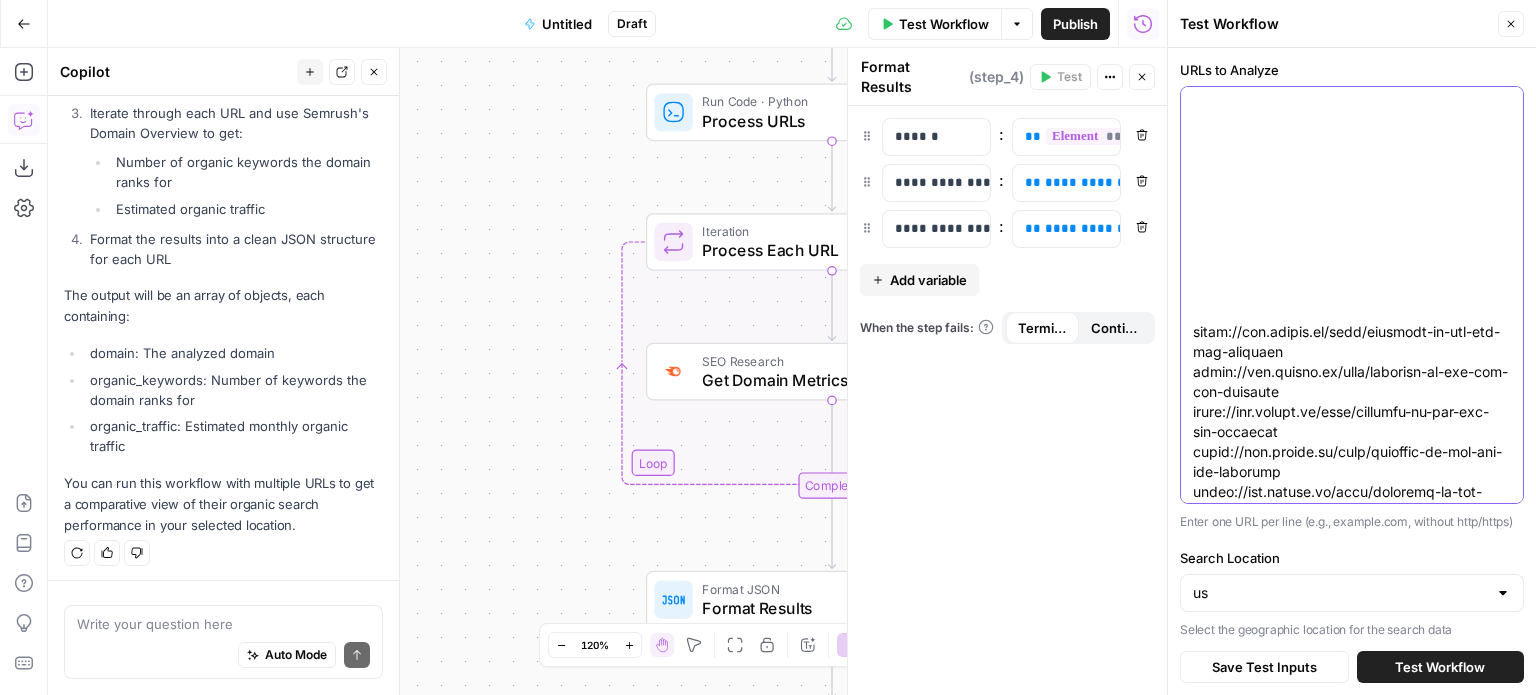 click on "URLs to Analyze" at bounding box center [1352, 292] 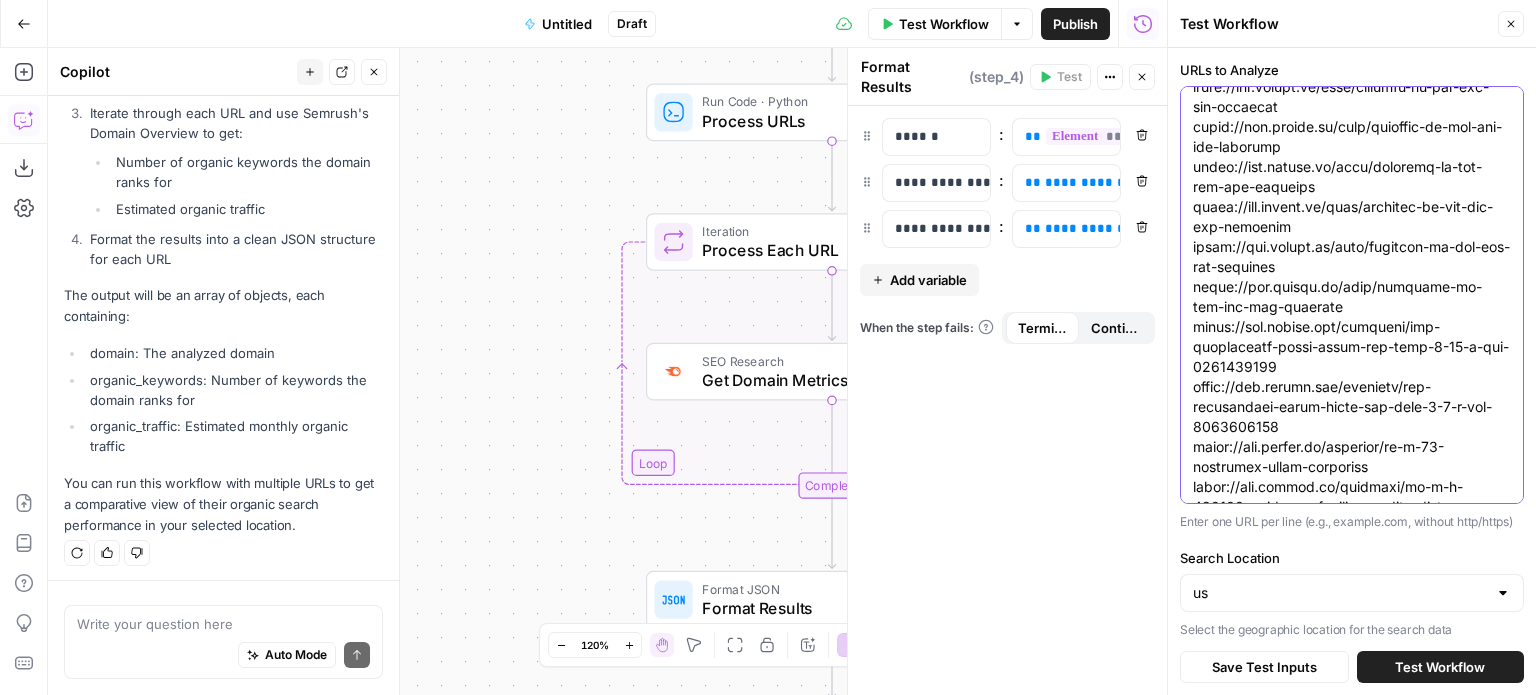 scroll, scrollTop: 7013, scrollLeft: 0, axis: vertical 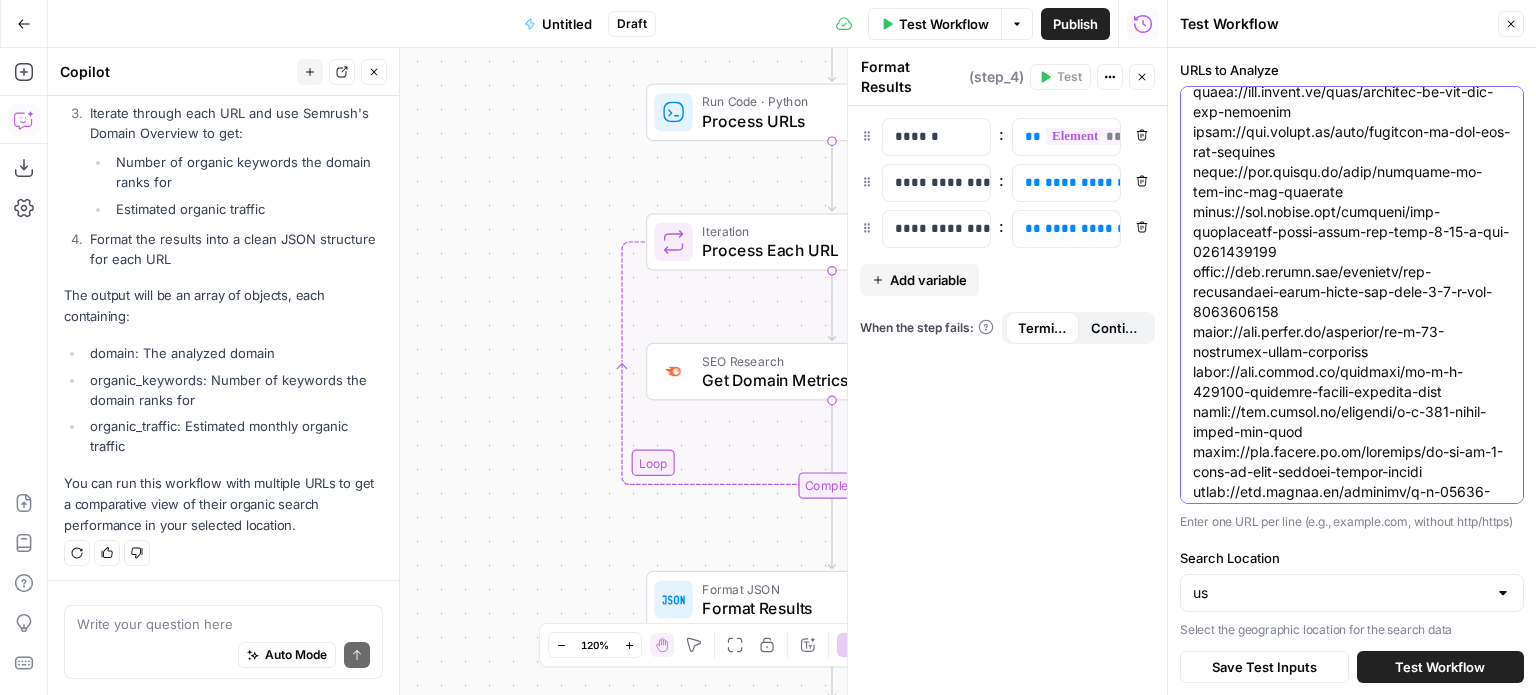 click on "URLs to Analyze" at bounding box center [1352, -128] 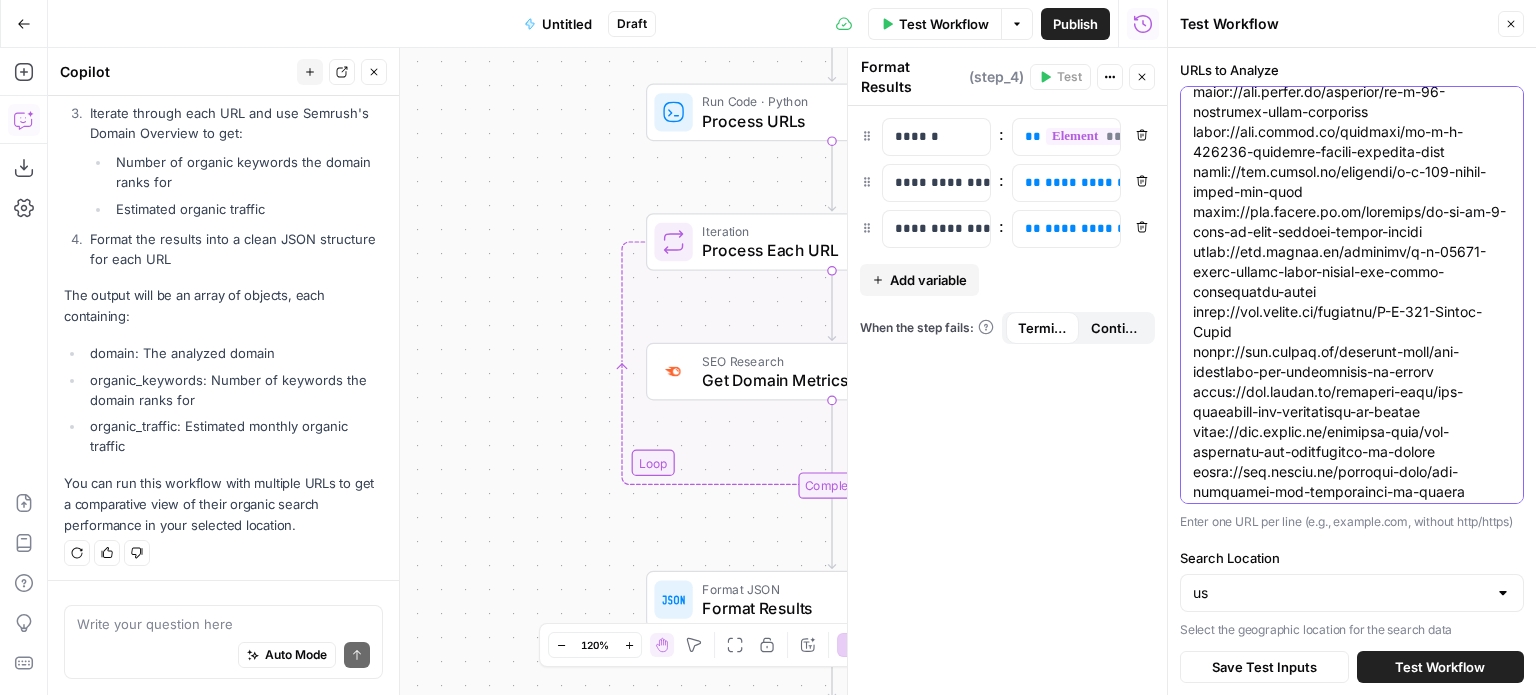 drag, startPoint x: 1212, startPoint y: 359, endPoint x: 1199, endPoint y: 262, distance: 97.867256 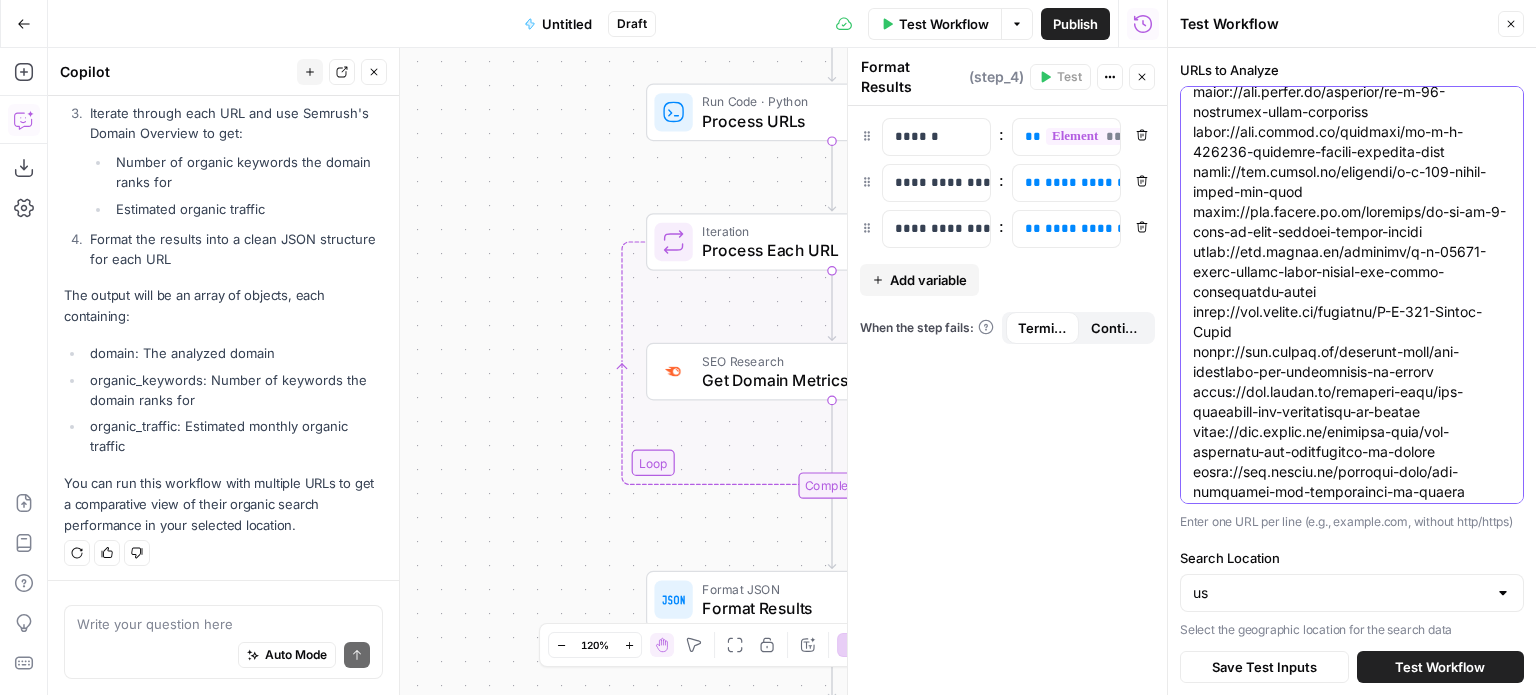 click on "URLs to Analyze" at bounding box center [1352, -248] 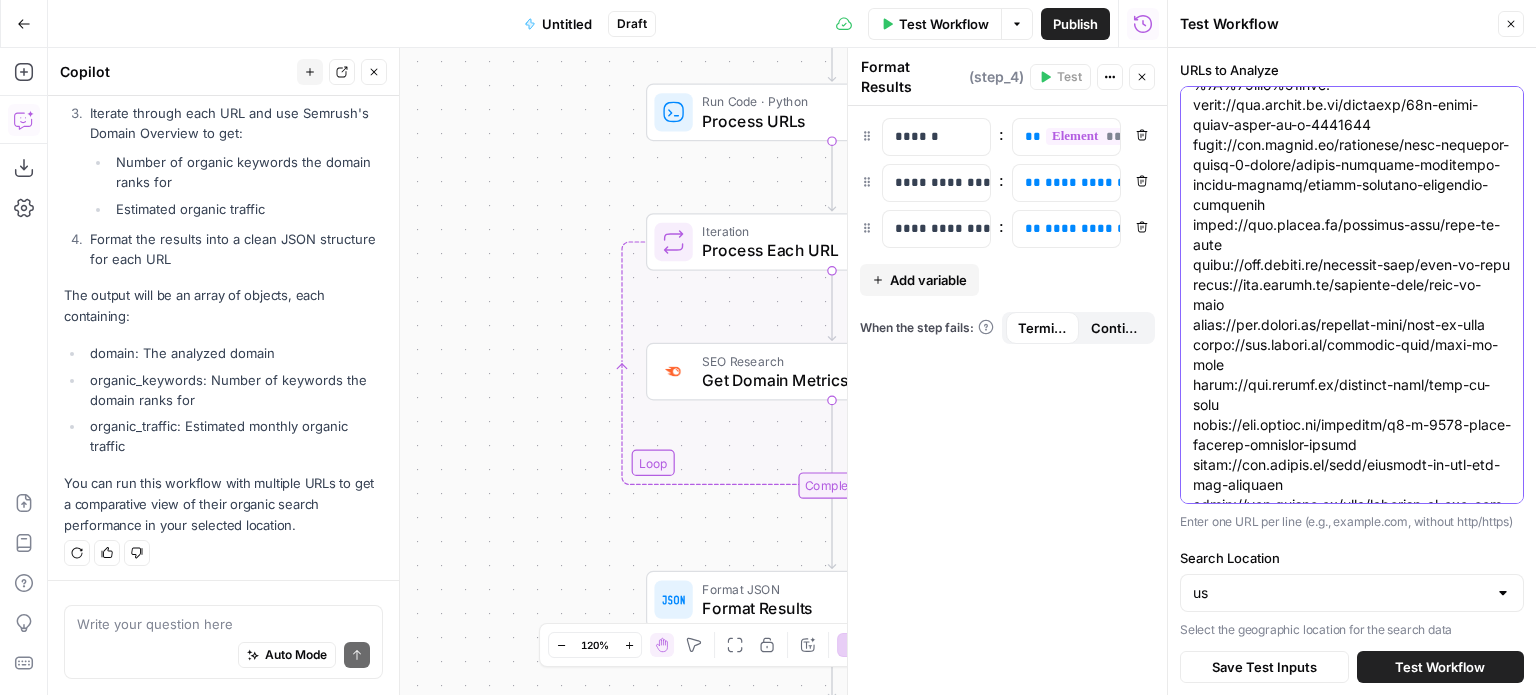 scroll, scrollTop: 6213, scrollLeft: 0, axis: vertical 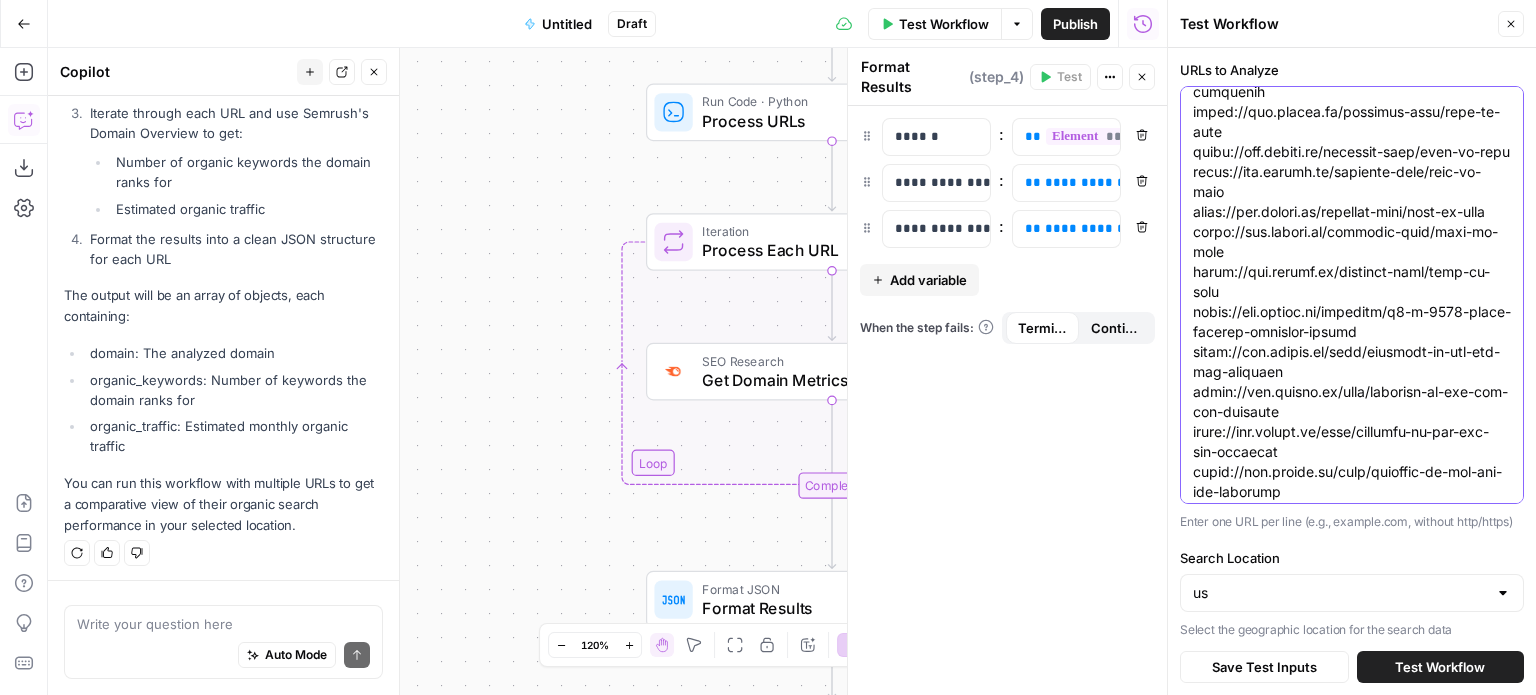 click on "URLs to Analyze" at bounding box center (1352, 502) 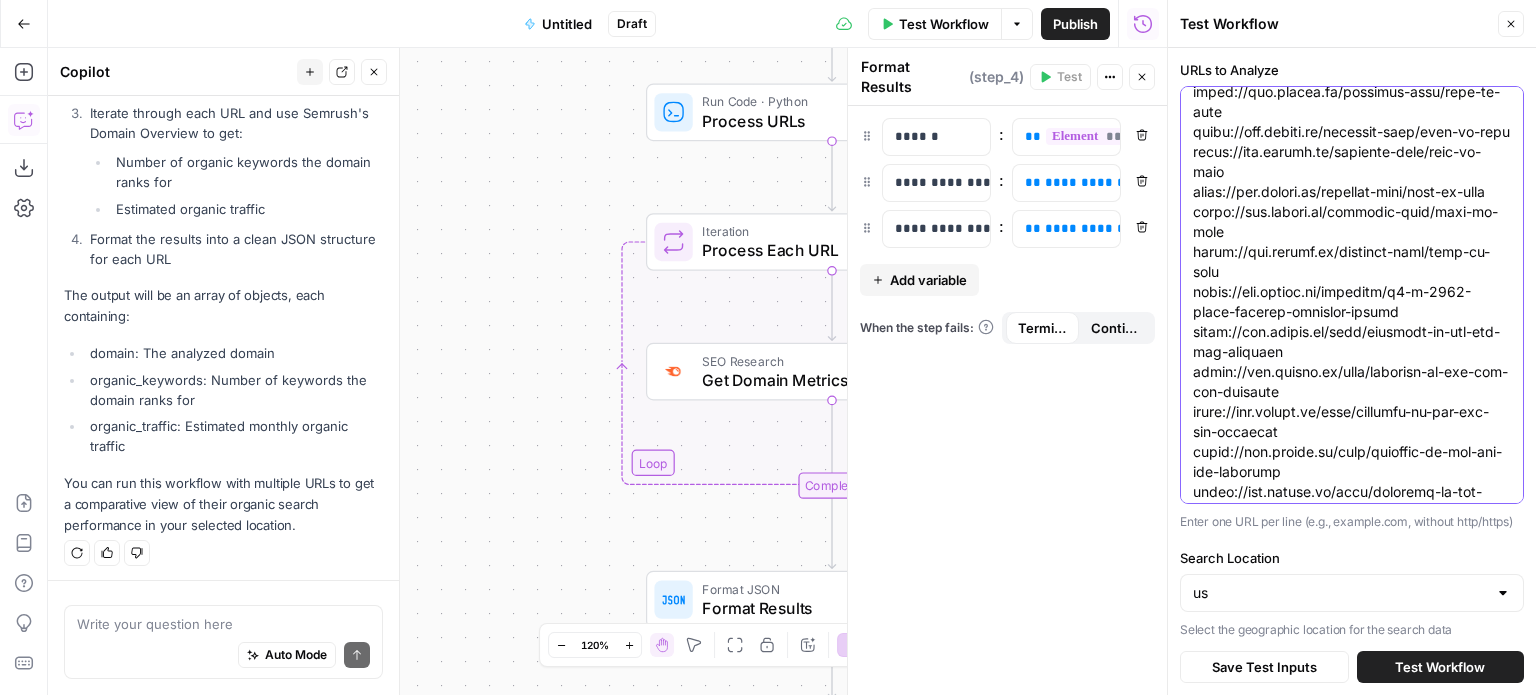click on "URLs to Analyze" at bounding box center (1352, 492) 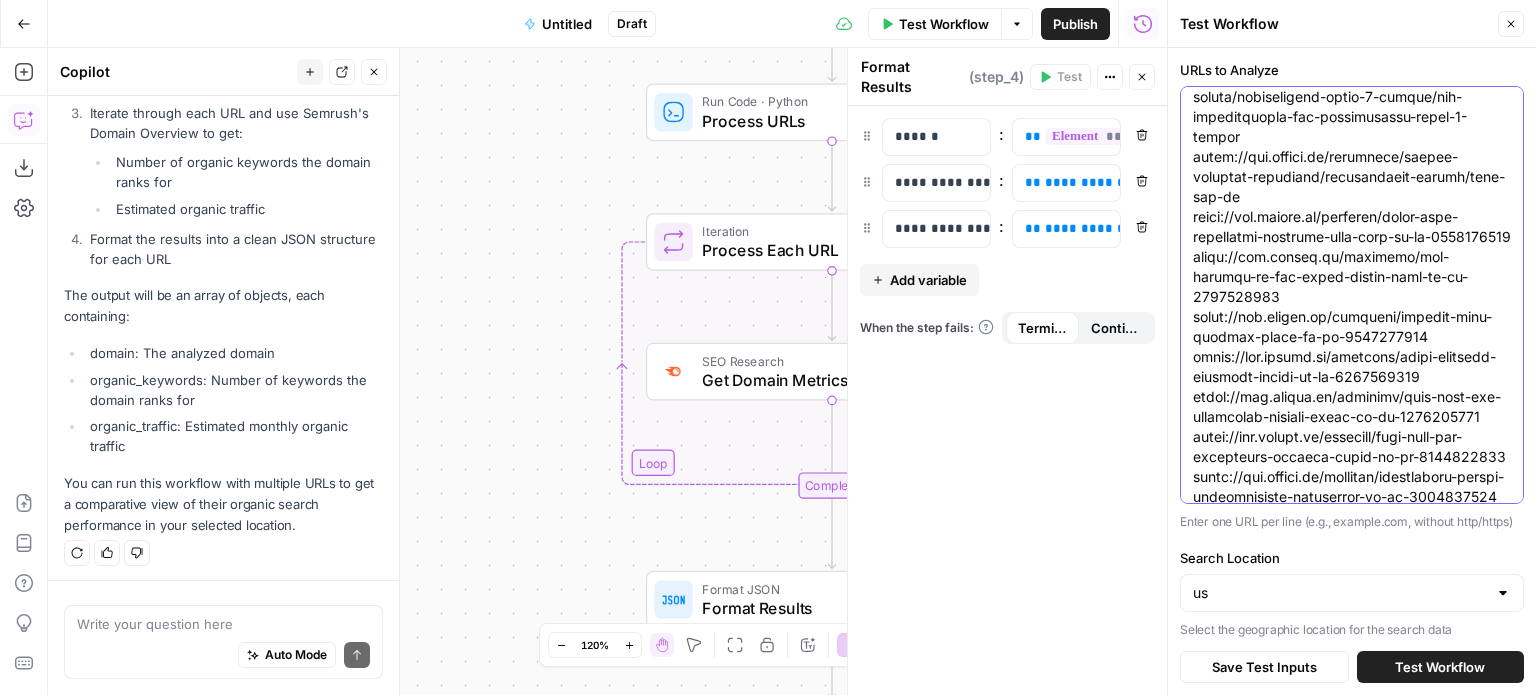 scroll, scrollTop: 0, scrollLeft: 0, axis: both 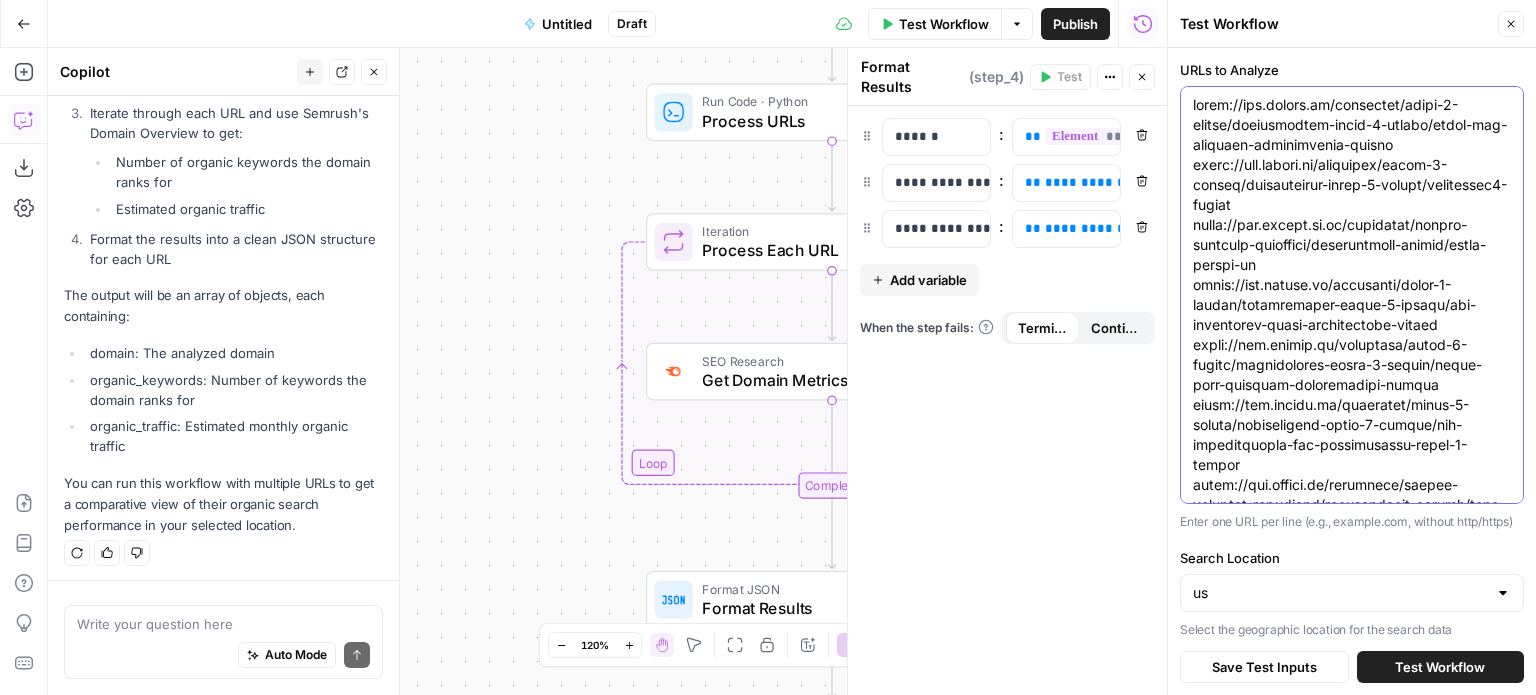 type on "https://www.twinkl.ca/resources/grade-3-canada/partnerships-grade-3-canada/sonic-the-hedgehog-partnerships-canada
https://www.twinkl.ca/resources/grade-3-canada/partnerships-grade-3-canada/santanderf1-canada
https://www.twinkl.co.uk/resources/canada-teaching-resources/partnerships-canada/harry-potter-ca
https://www.twinkl.ca/resources/grade-3-canada/partnerships-grade-3-canada/the-travelling-stage-partnerships-canada
https://www.twinkl.ca/resources/grade-3-canada/partnerships-grade-3-canada/moose-hide-campaign-partnerships-canada
https://www.twinkl.ca/resources/grade-3-canada/partnerships-grade-3-canada/the-extraordinary-eye-partnerships-grade-3-canada
https://www.twinkl.ca/resources/canada-teaching-resources/partnerships-canada/play-doh-ca
https://www.twinkl.ca/resource/human-body-experiment-reaction-time-test-ca-sc-1666461400
https://www.twinkl.ca/resource/the-planets-in-our-solar-system-song-ca-sc-1666296361
https://www.twinkl.ca/resource/primary-fall-drawing-ideas-ca-ar-1666035451
https://www.twinkl.ca..." 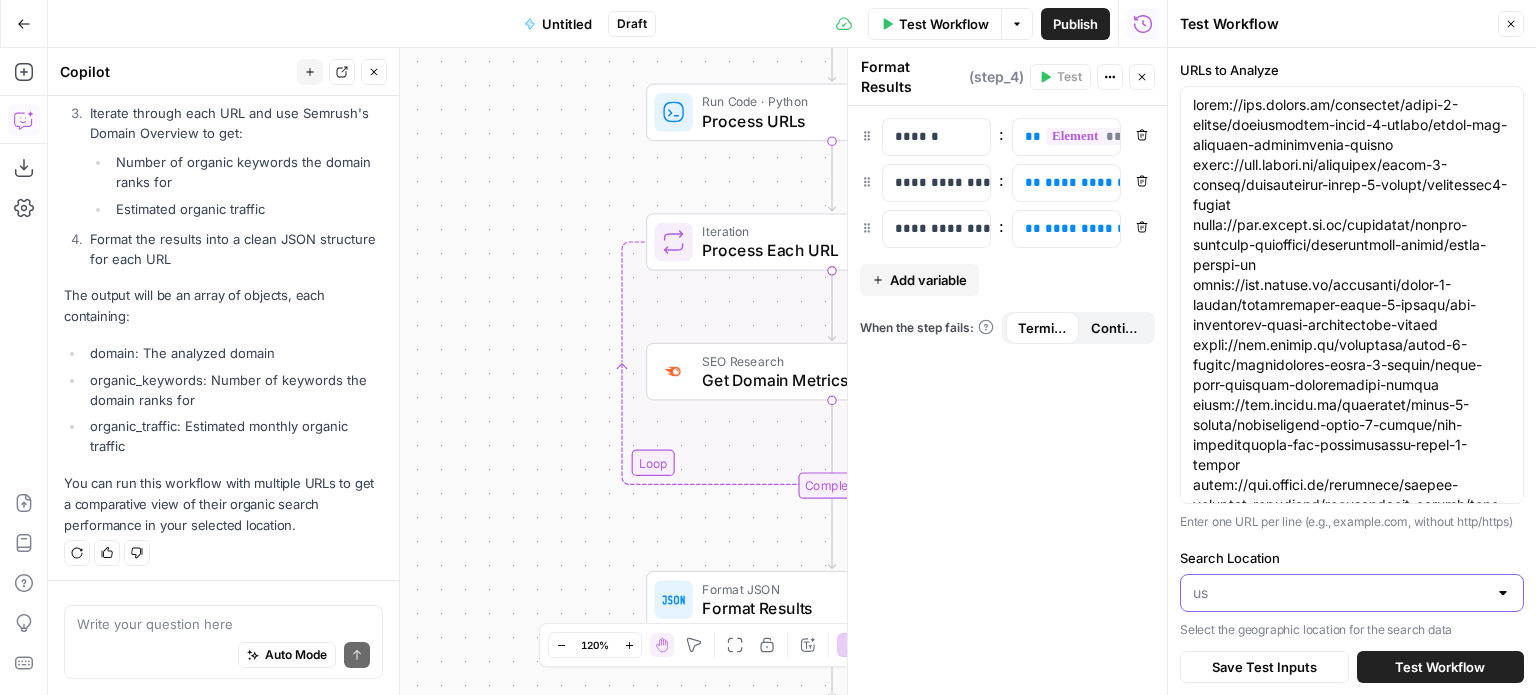 click on "Search Location" at bounding box center (1340, 593) 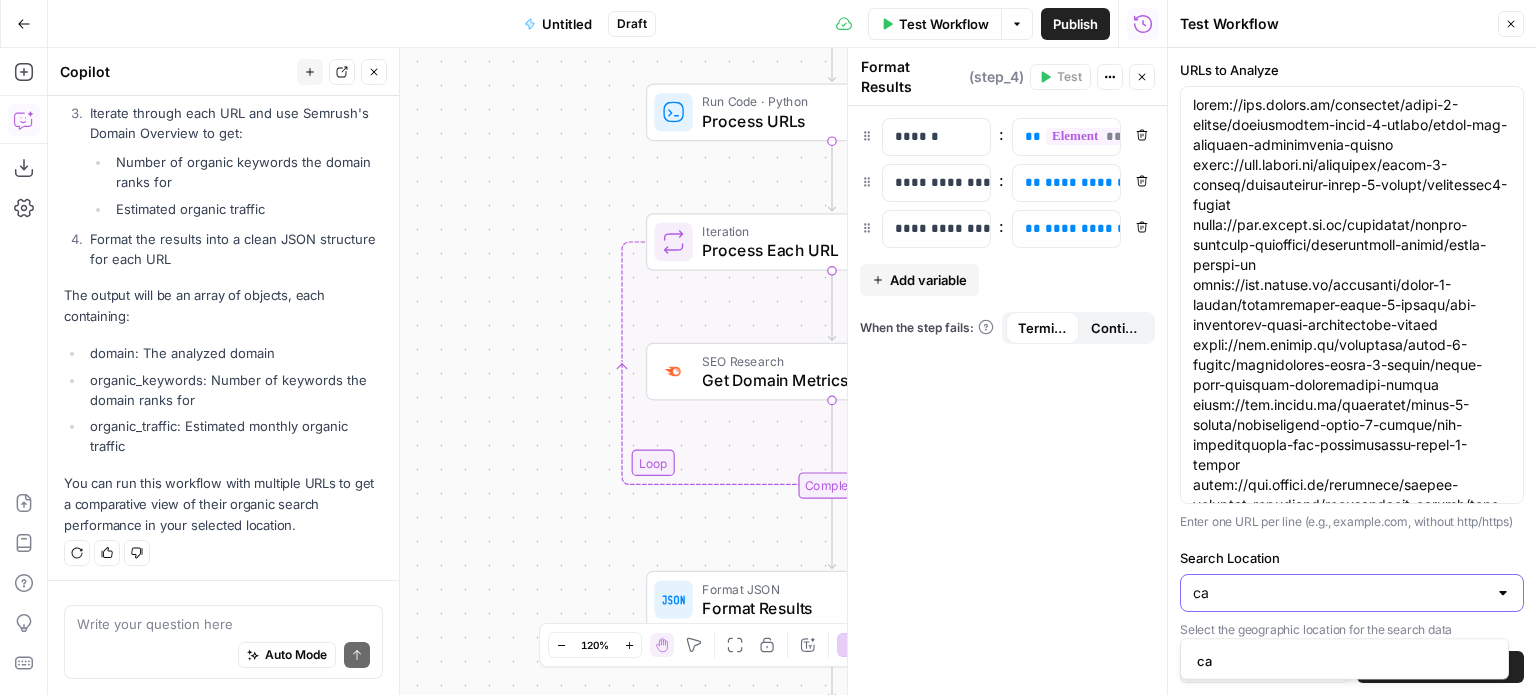 type on "ca" 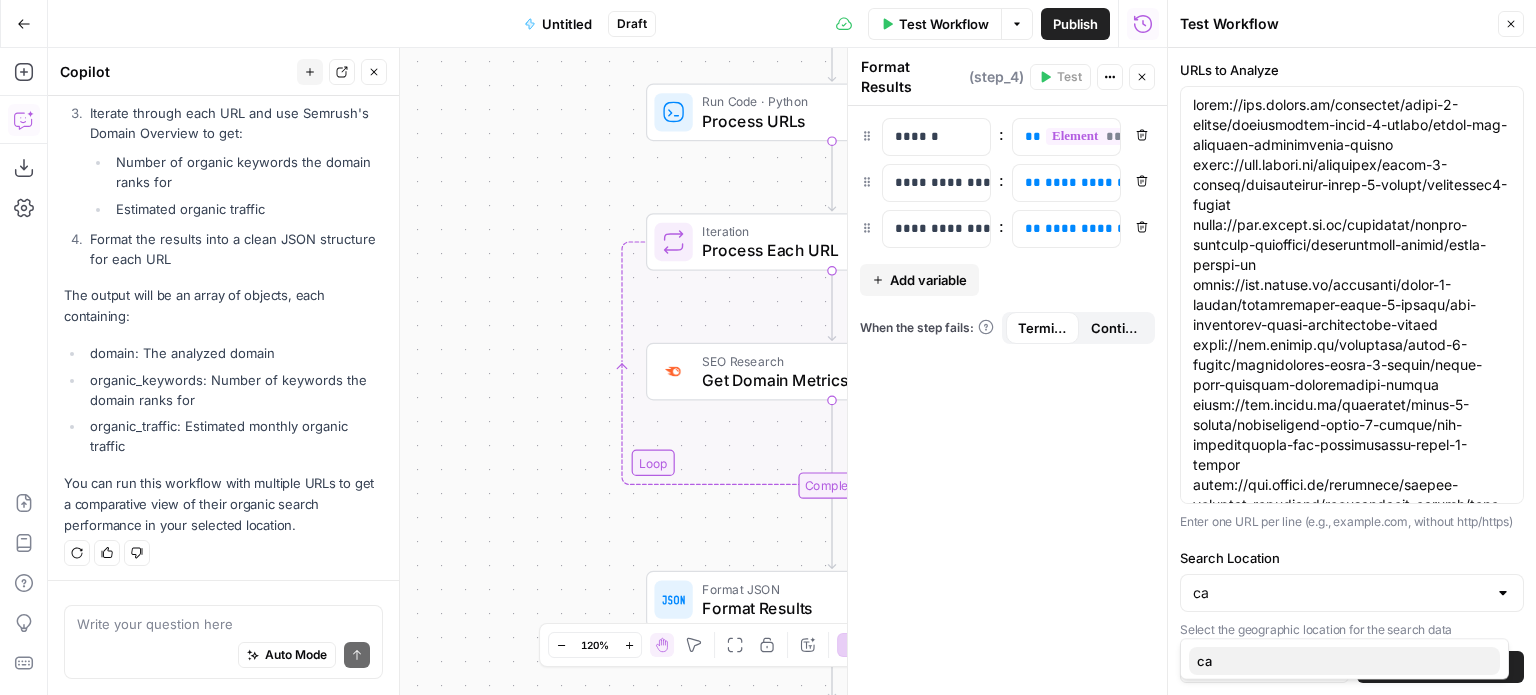 click on "ca" at bounding box center (1340, 661) 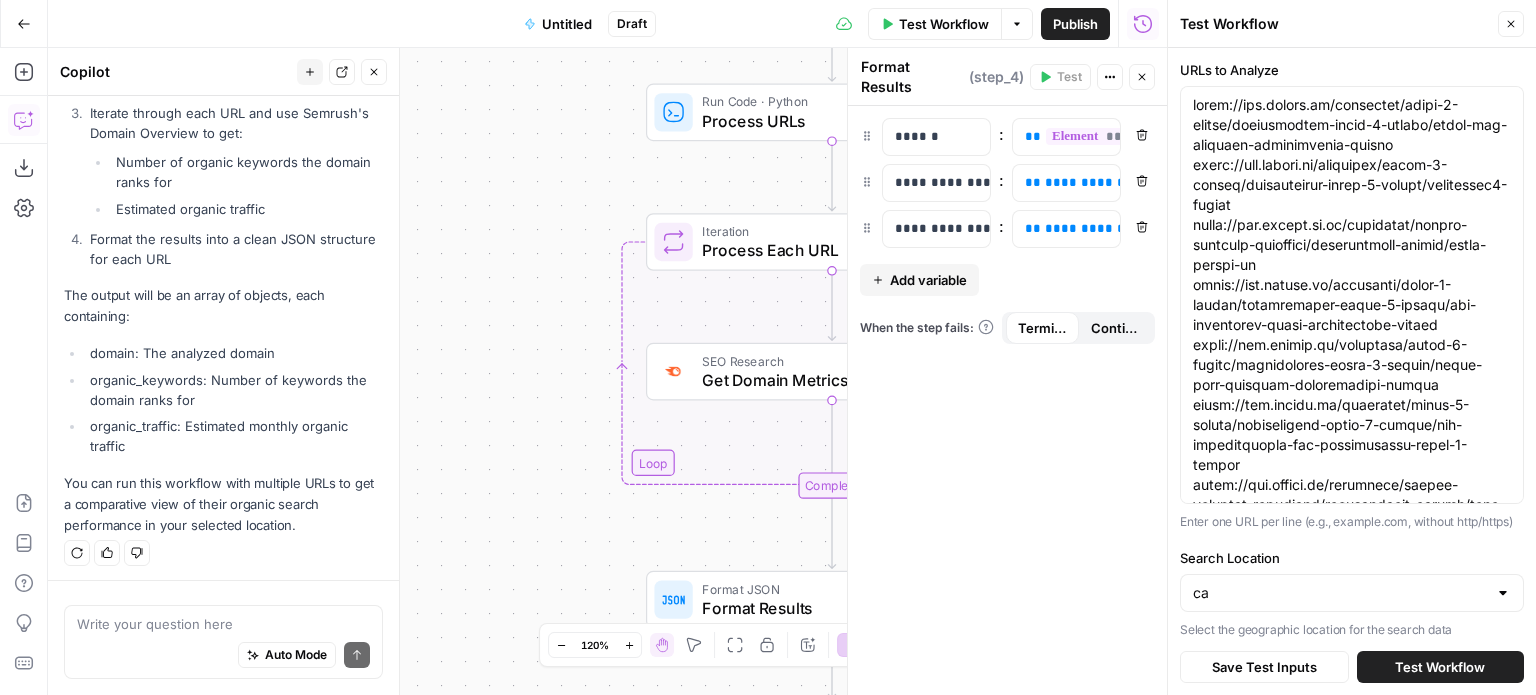 click on "Test Workflow" at bounding box center (1440, 667) 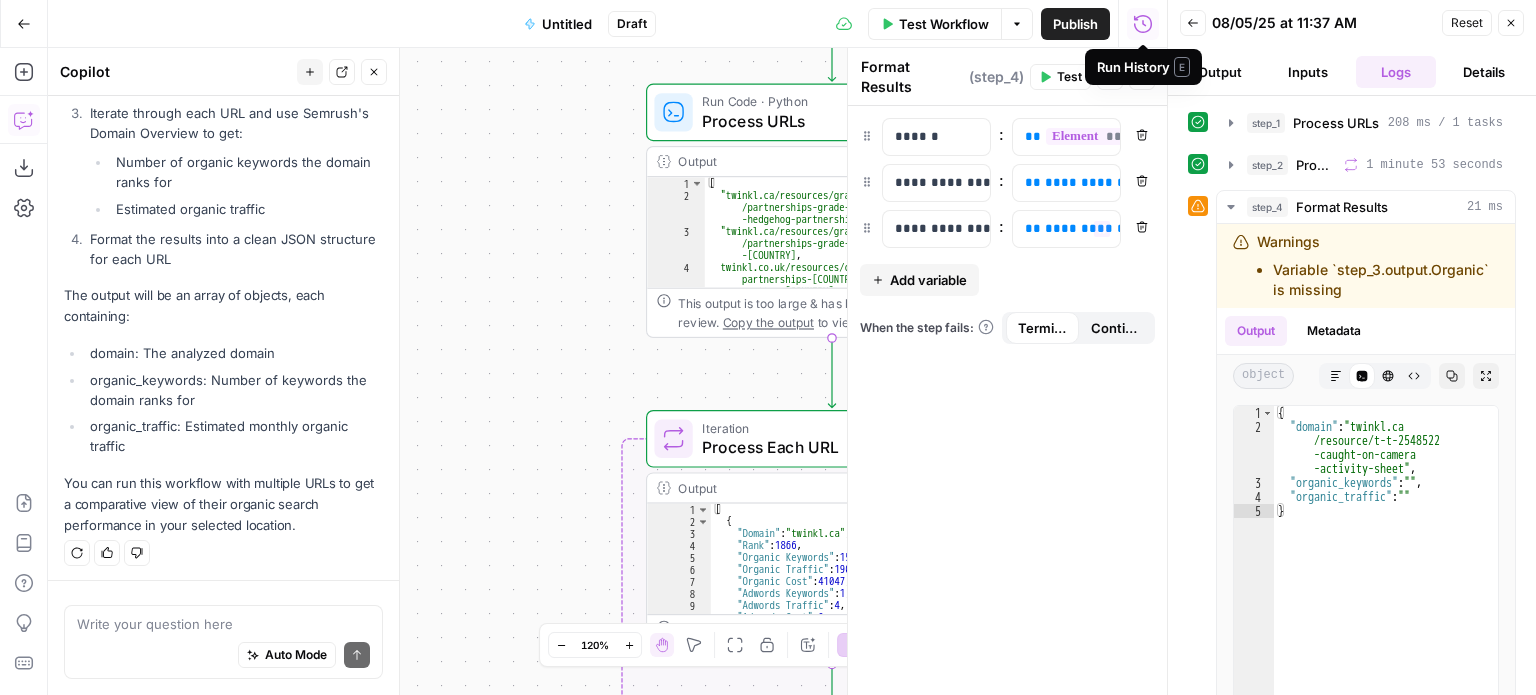 scroll, scrollTop: 1352, scrollLeft: 0, axis: vertical 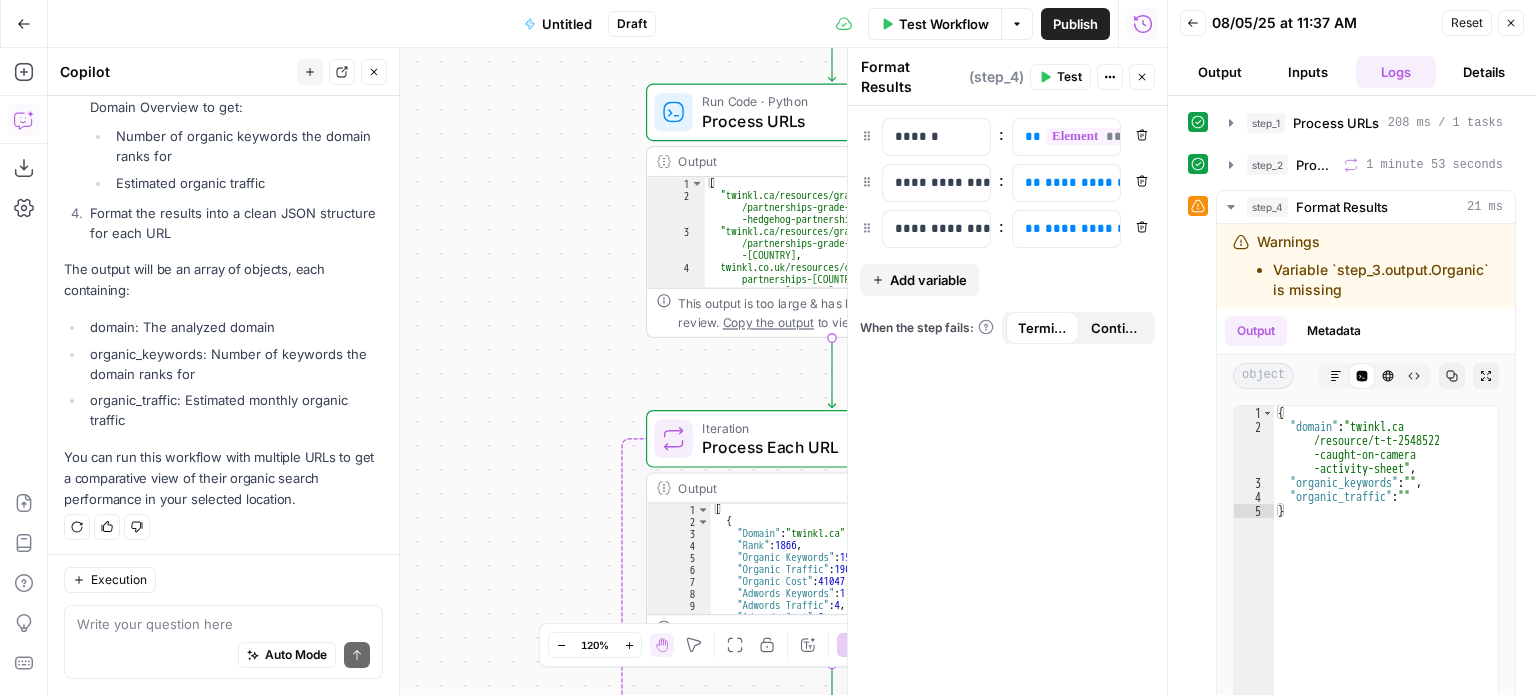 click on "Run History E" at bounding box center [1143, 66] 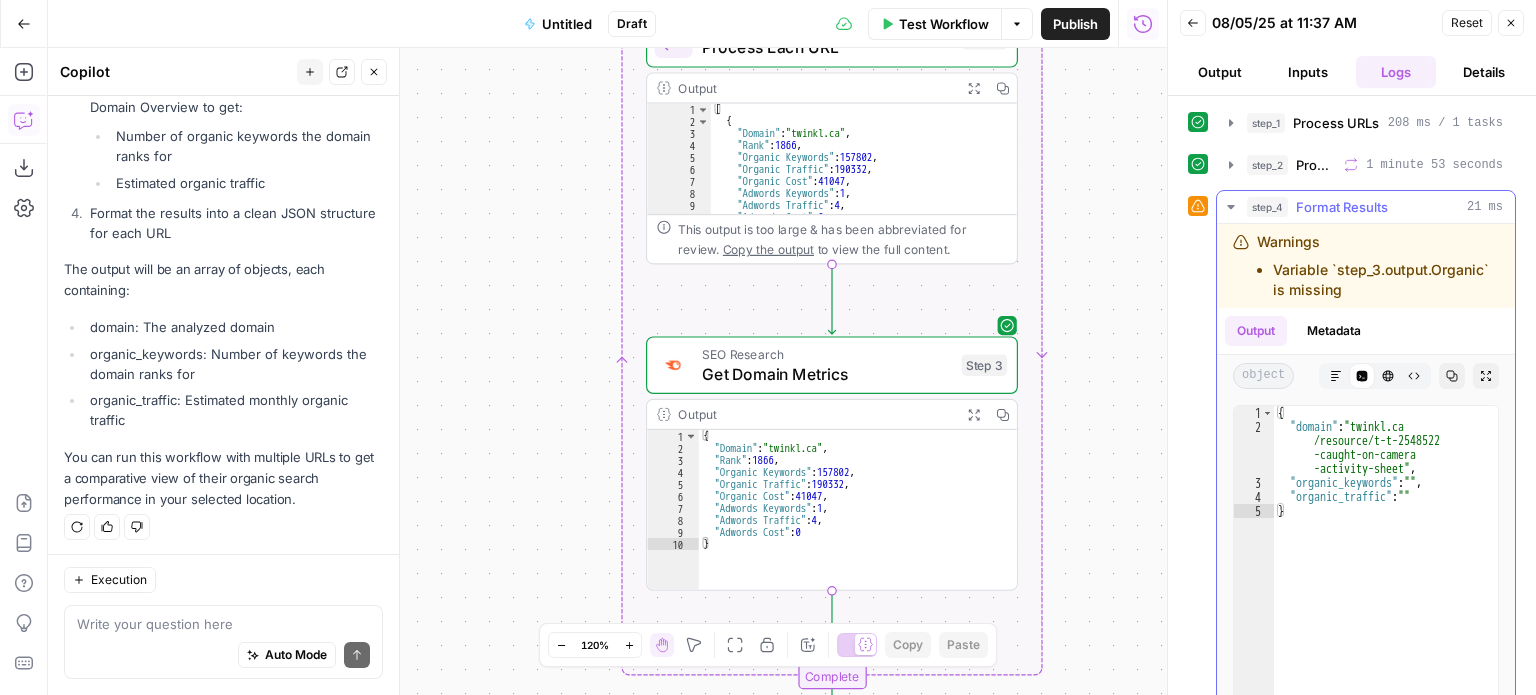 drag, startPoint x: 1338, startPoint y: 311, endPoint x: 1253, endPoint y: 240, distance: 110.751976 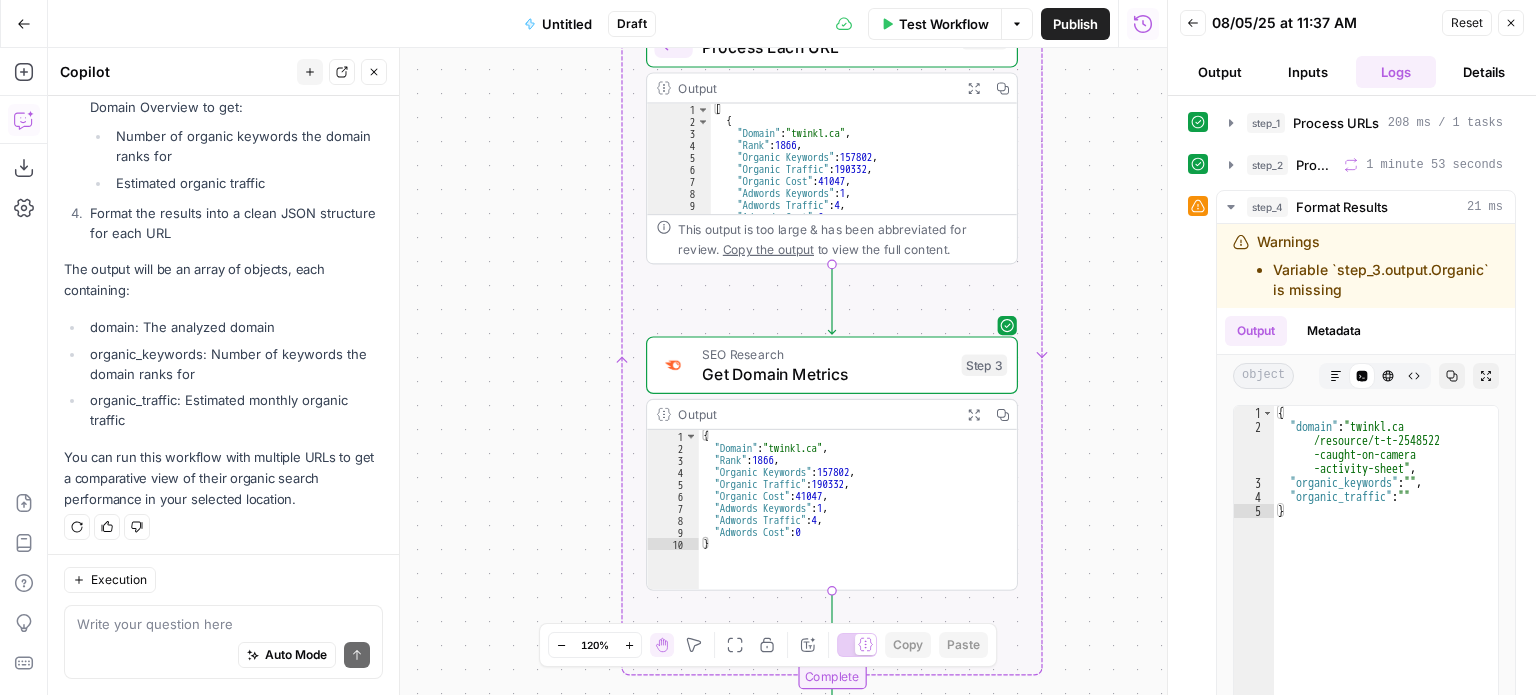 click on "Auto Mode Send" at bounding box center (223, 656) 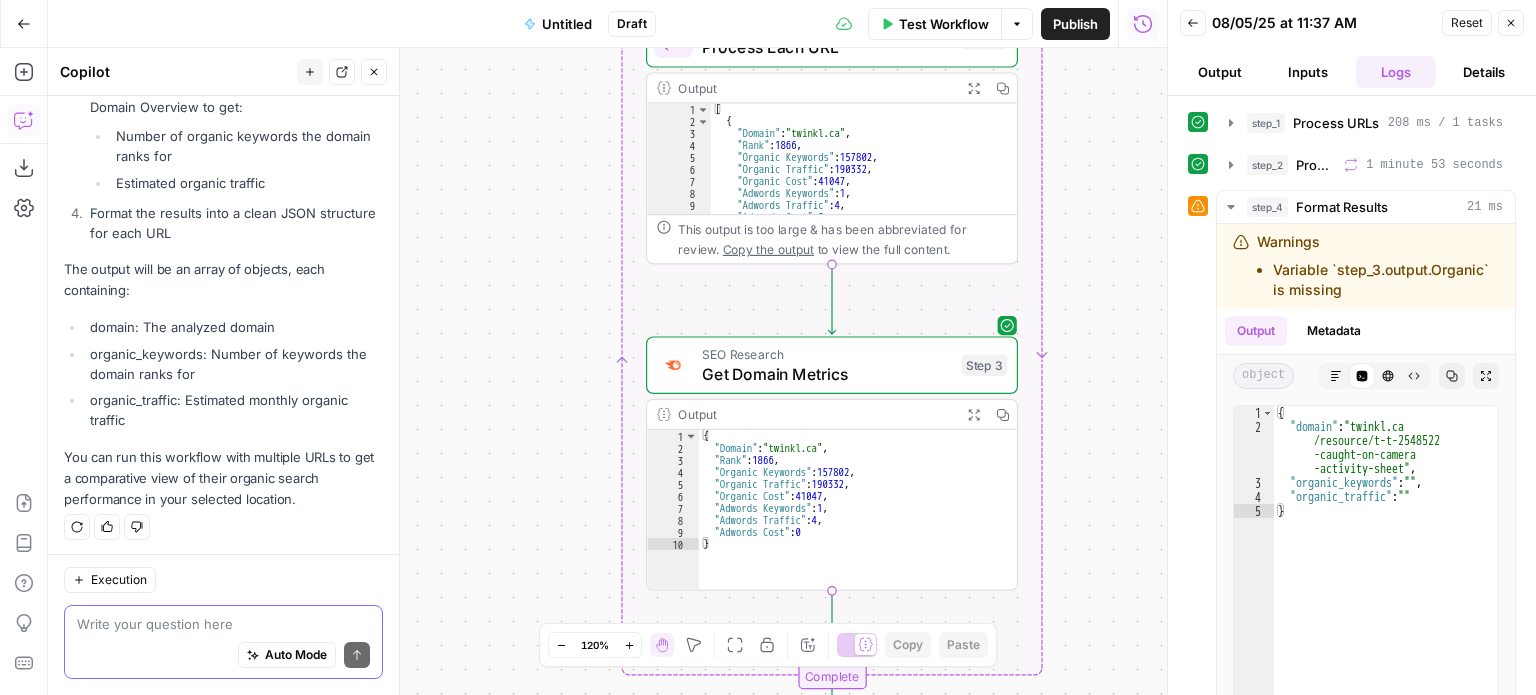 paste on "Warnings
Variable `step_3.output.Organic` is missing" 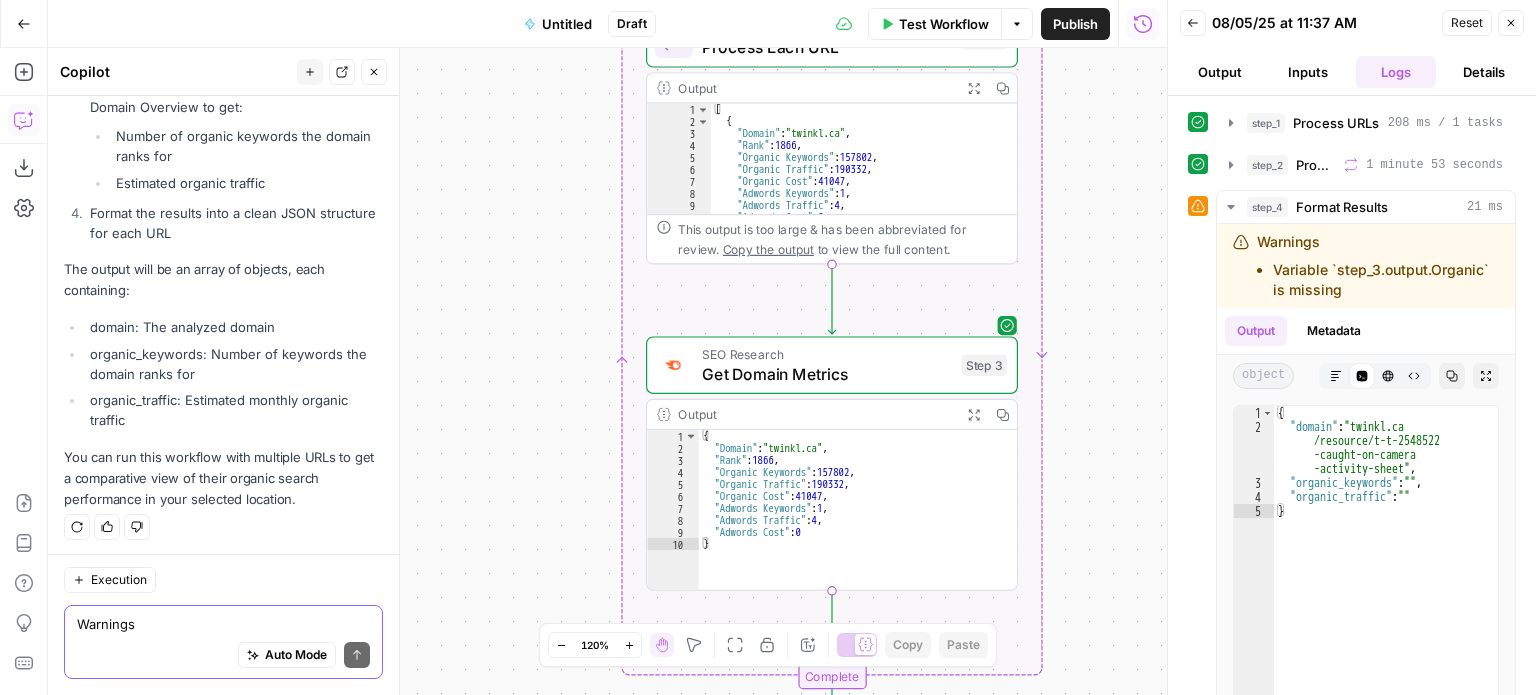 scroll, scrollTop: 1383, scrollLeft: 0, axis: vertical 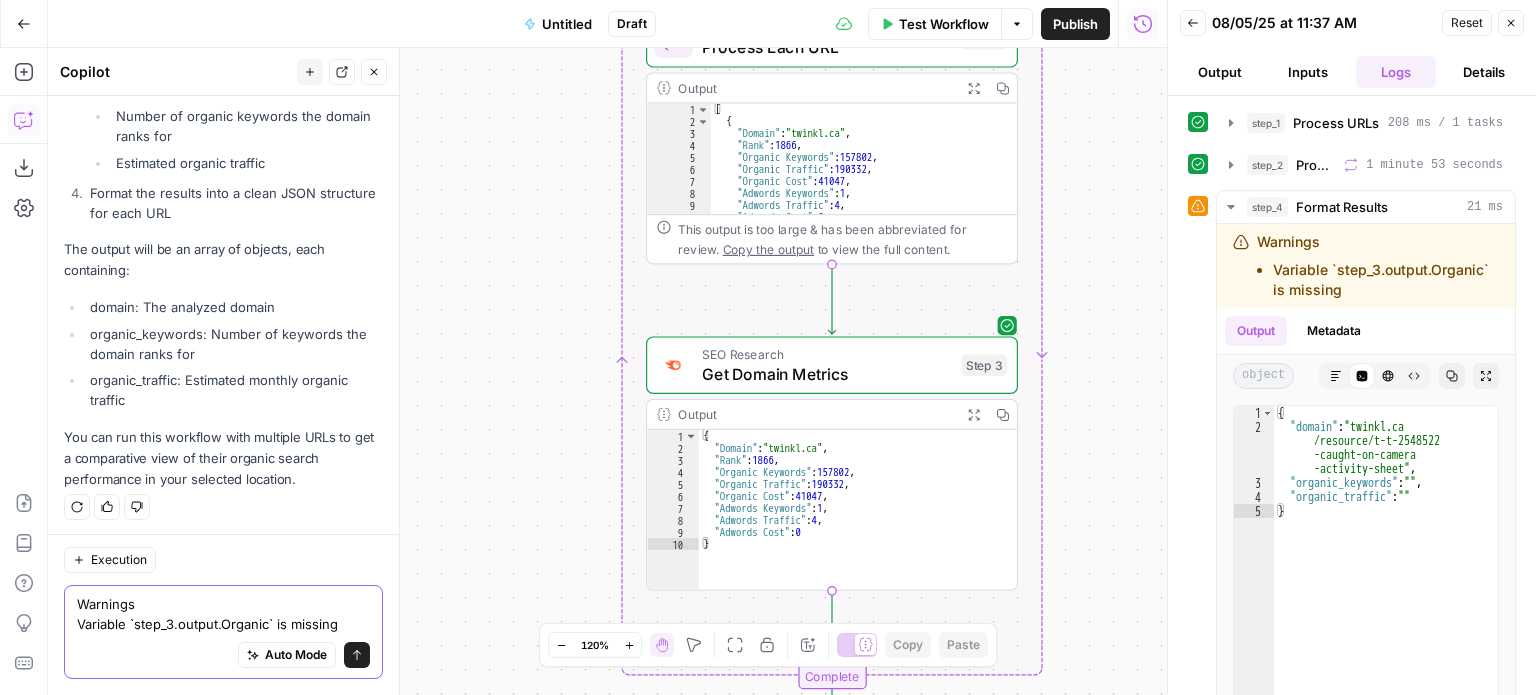 type on "Warnings
Variable `step_3.output.Organic` is missing" 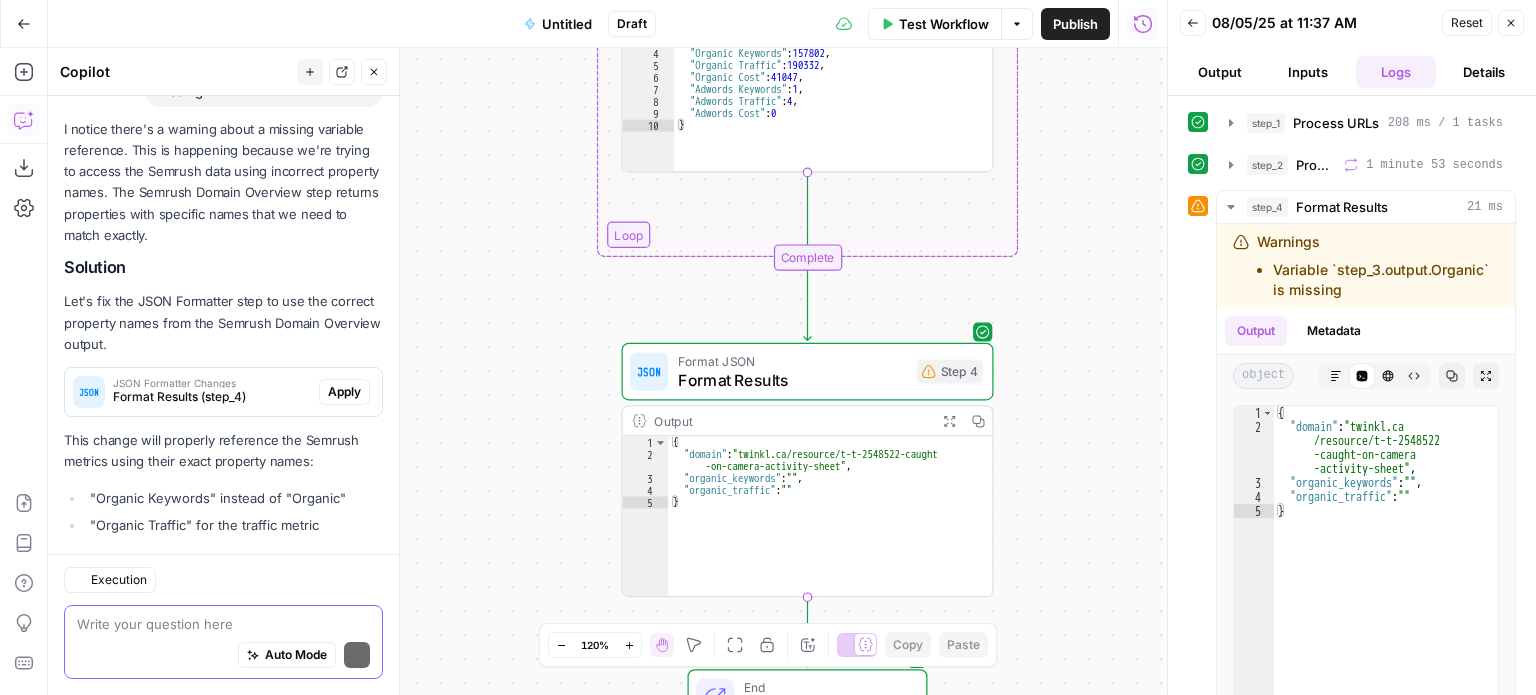 scroll, scrollTop: 1954, scrollLeft: 0, axis: vertical 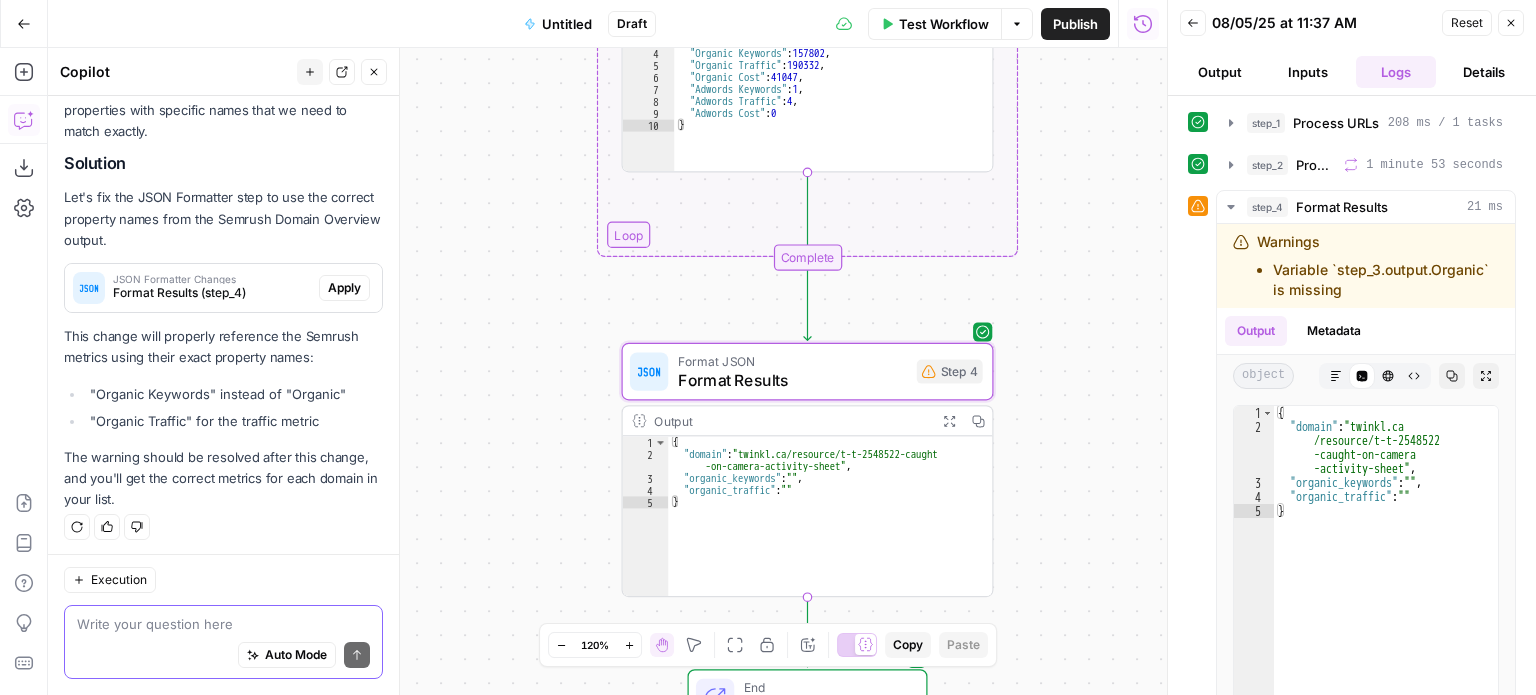 click on "Apply" at bounding box center (344, 288) 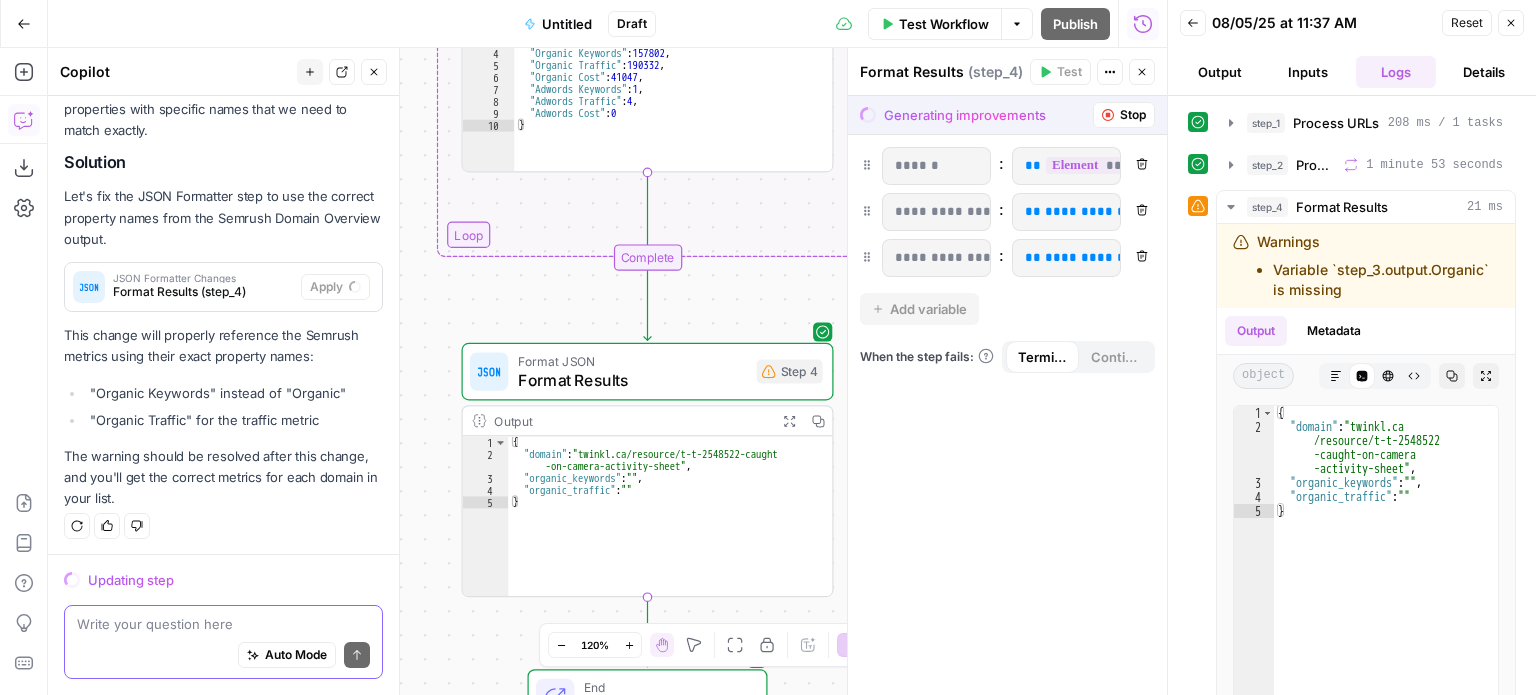 scroll, scrollTop: 1922, scrollLeft: 0, axis: vertical 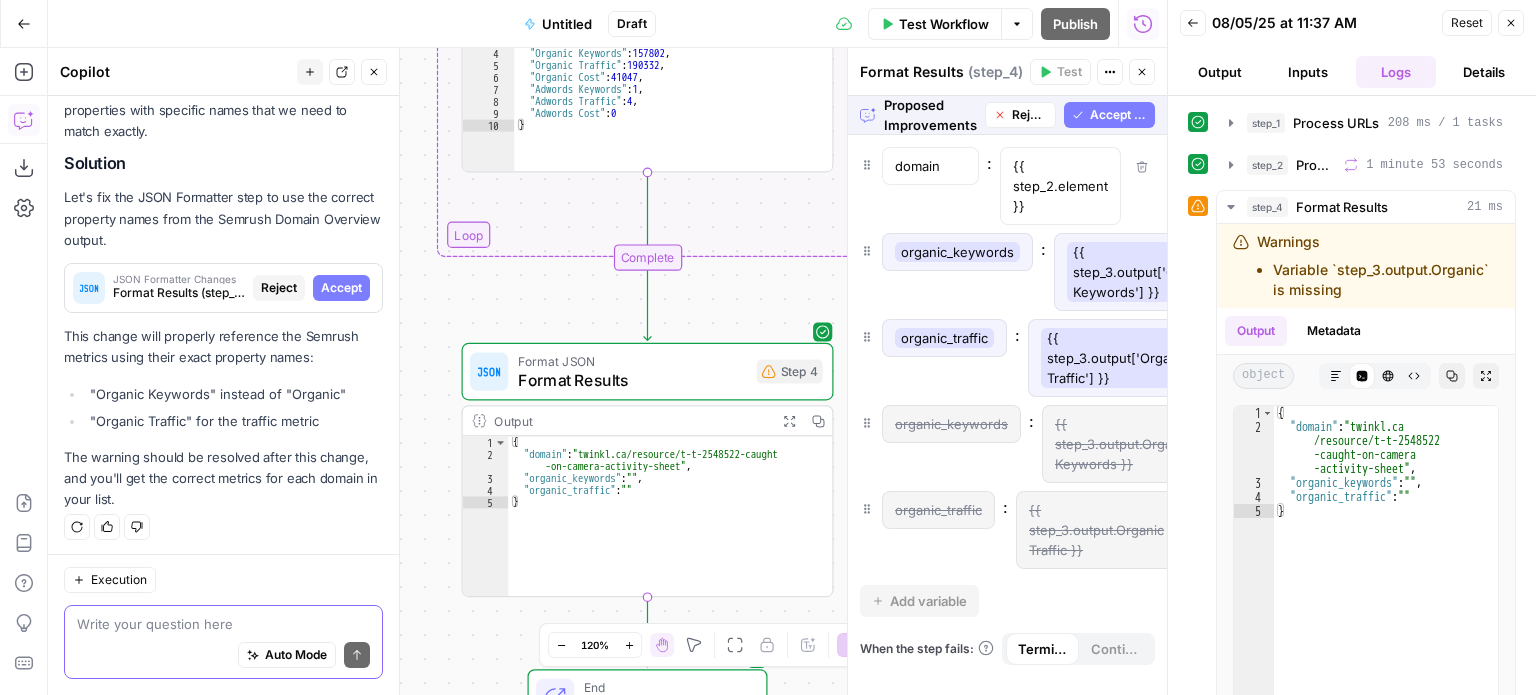 click on "Accept All" at bounding box center (1118, 115) 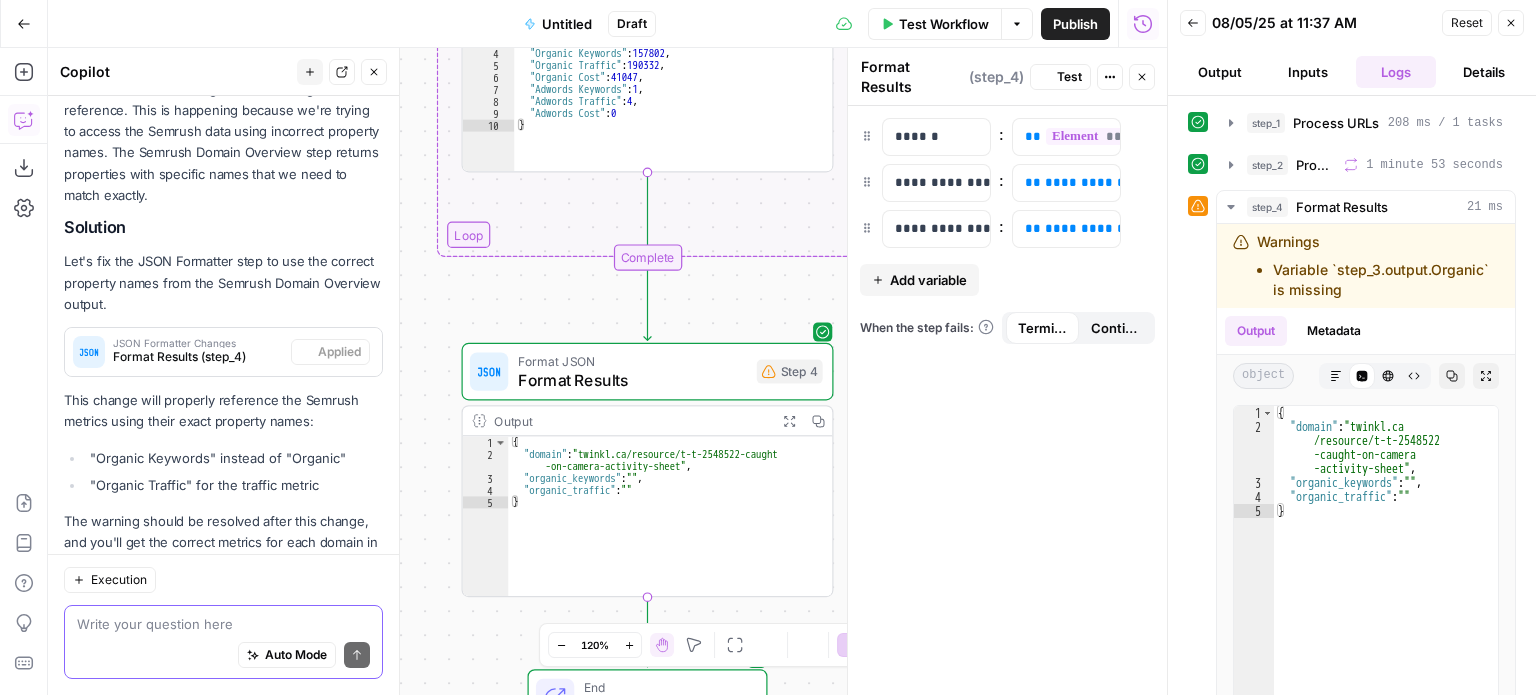 scroll, scrollTop: 1986, scrollLeft: 0, axis: vertical 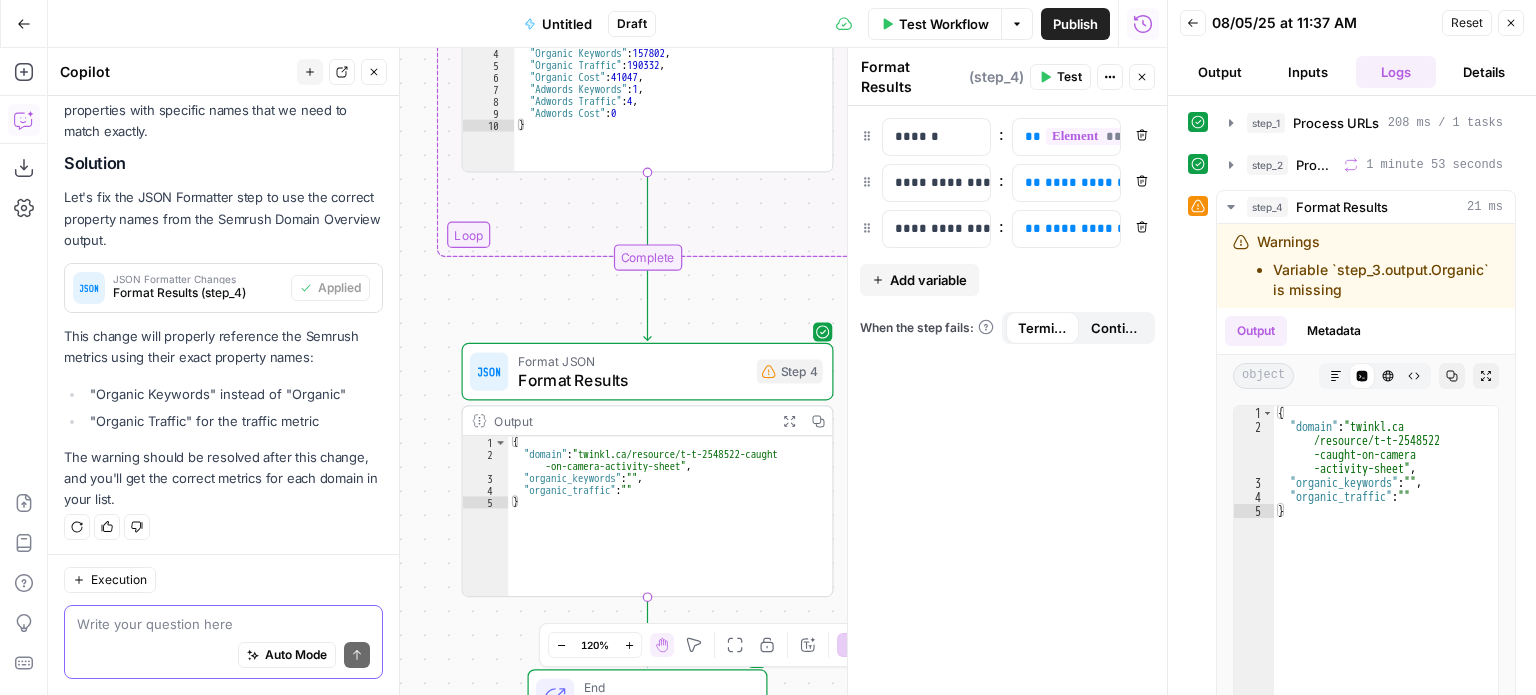 click on "Test Workflow" at bounding box center [944, 24] 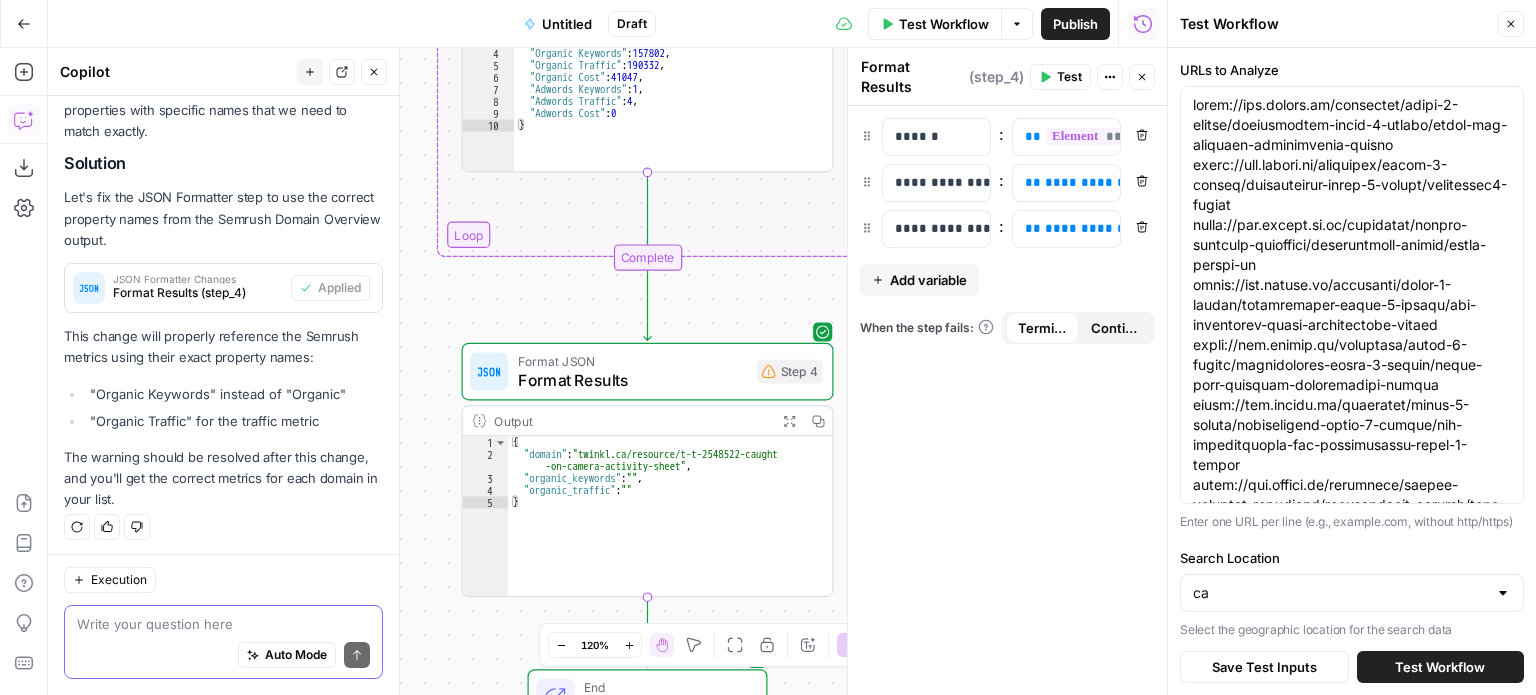 scroll, scrollTop: 31, scrollLeft: 0, axis: vertical 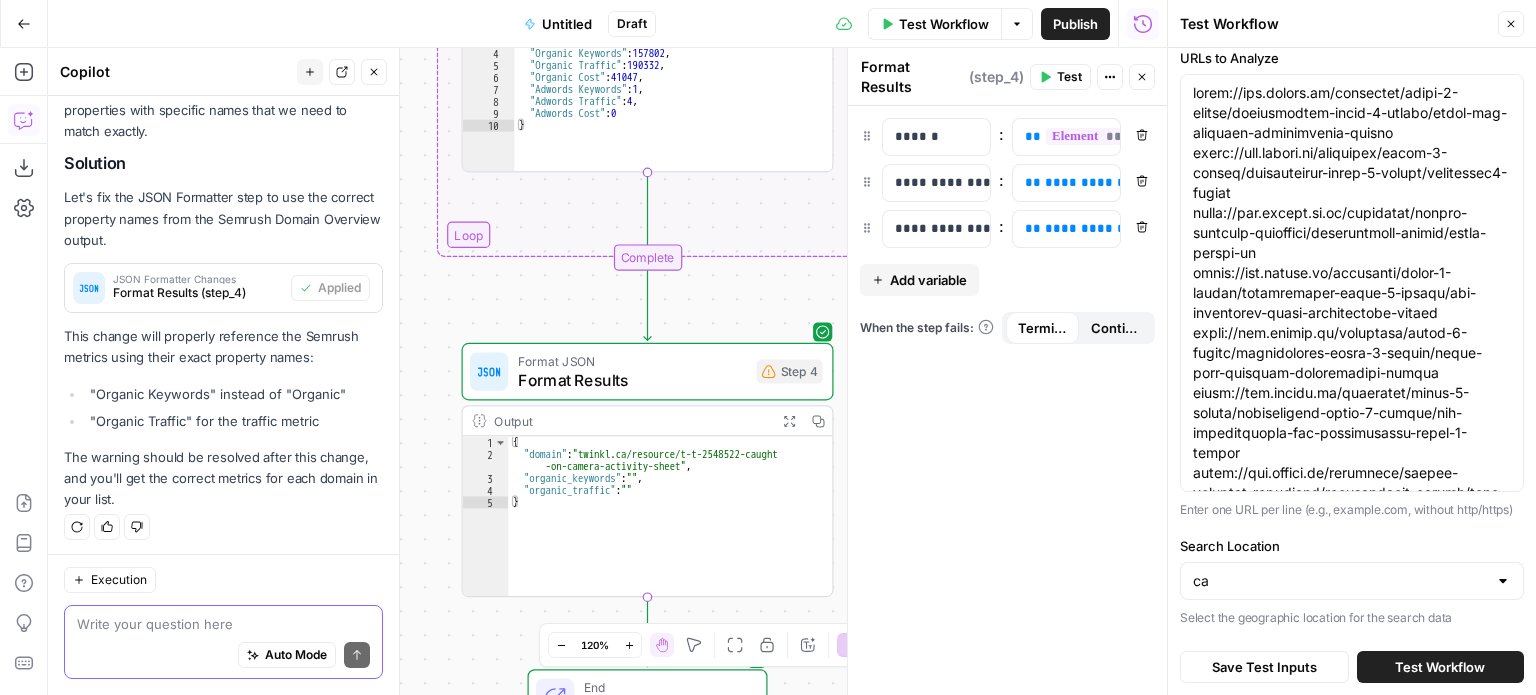 click on "Test Workflow" at bounding box center (1440, 667) 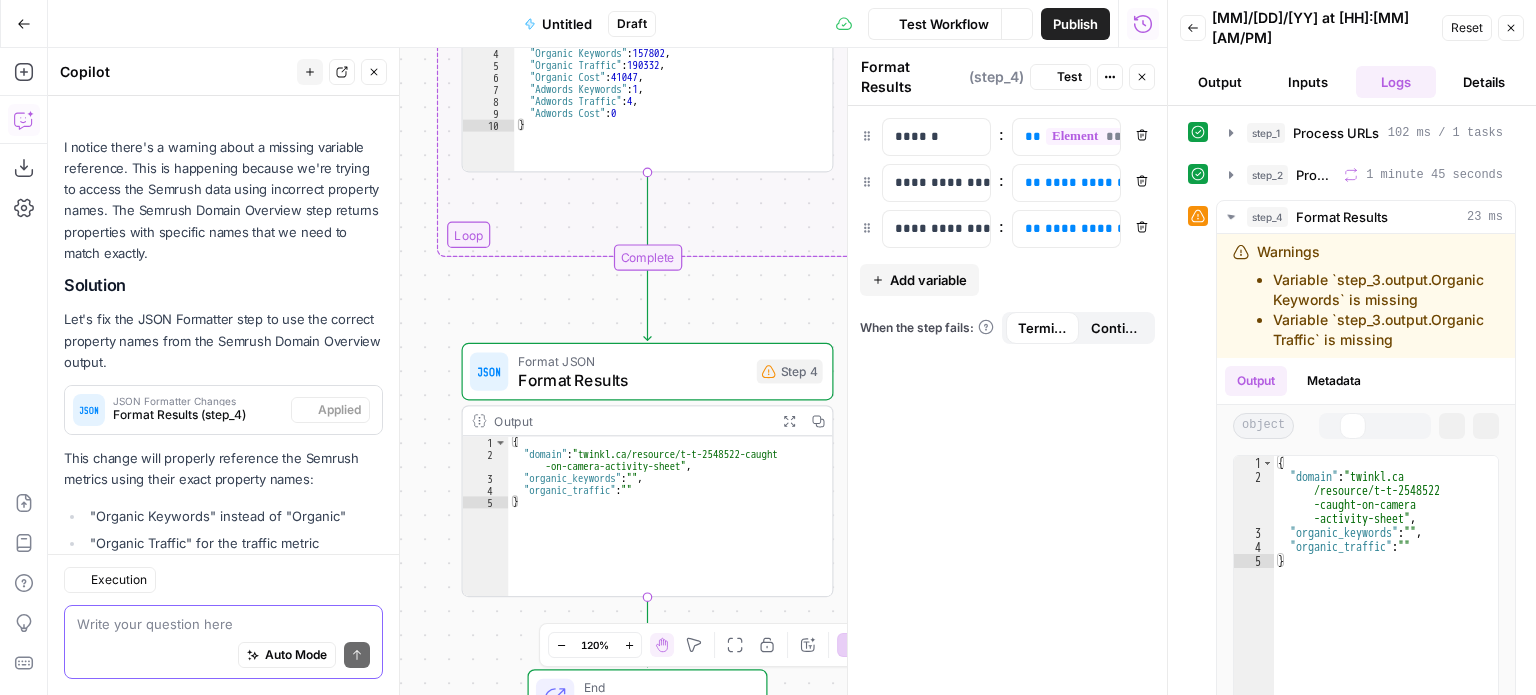 scroll, scrollTop: 1986, scrollLeft: 0, axis: vertical 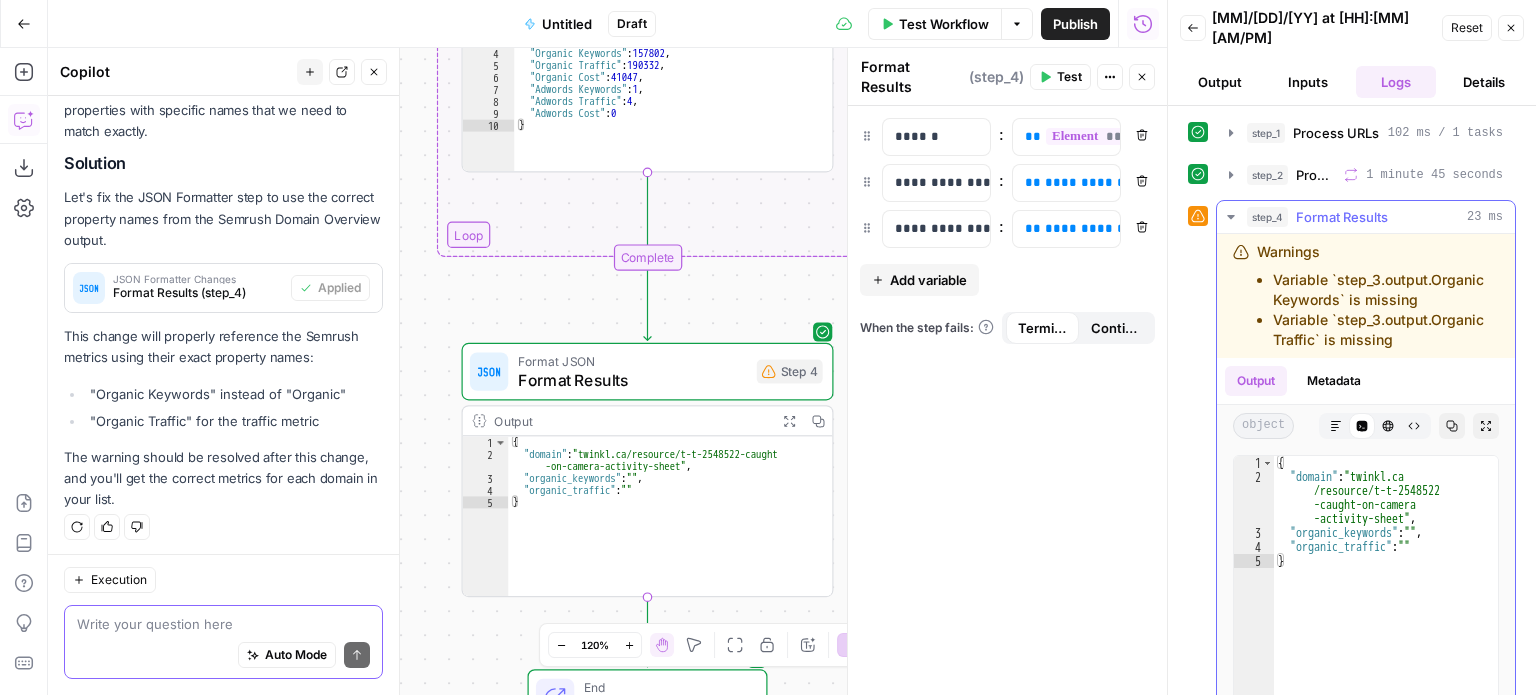 drag, startPoint x: 1402, startPoint y: 328, endPoint x: 1247, endPoint y: 243, distance: 176.7767 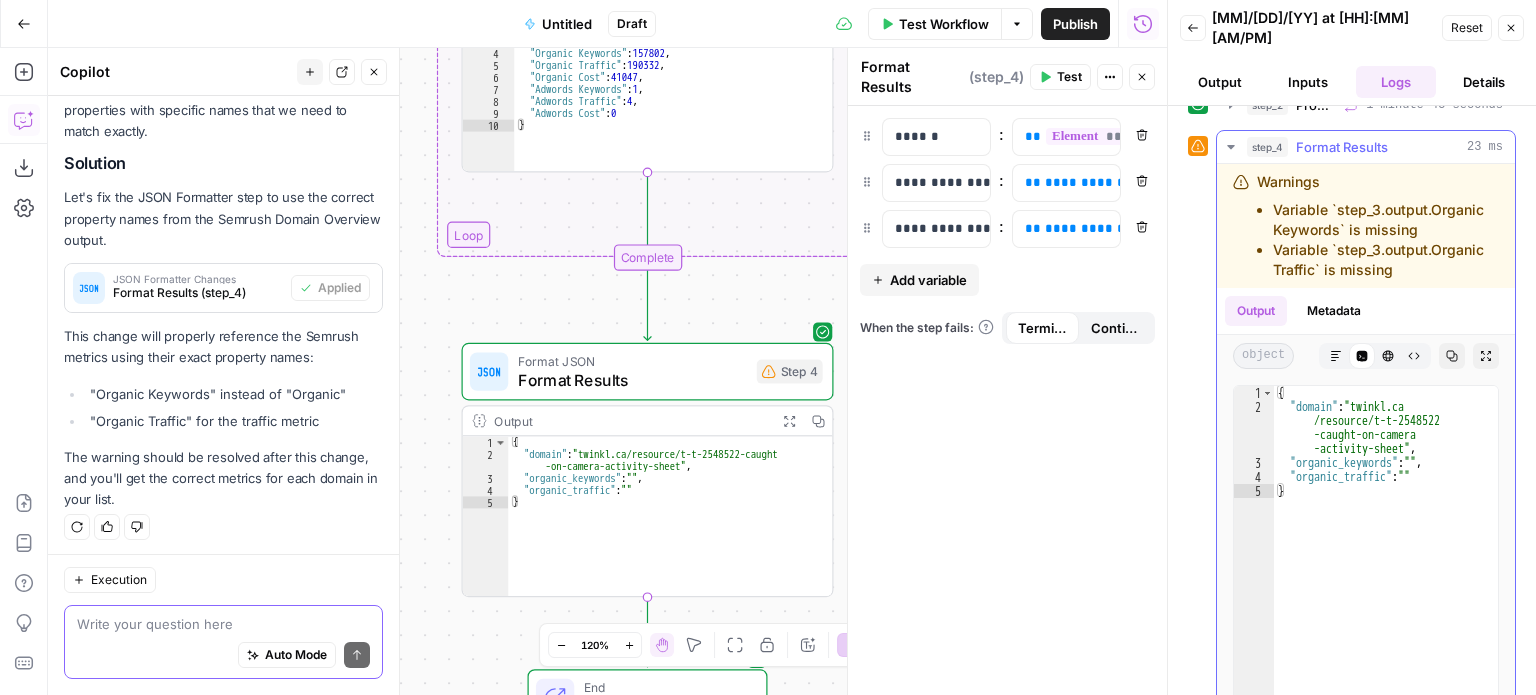 scroll, scrollTop: 161, scrollLeft: 0, axis: vertical 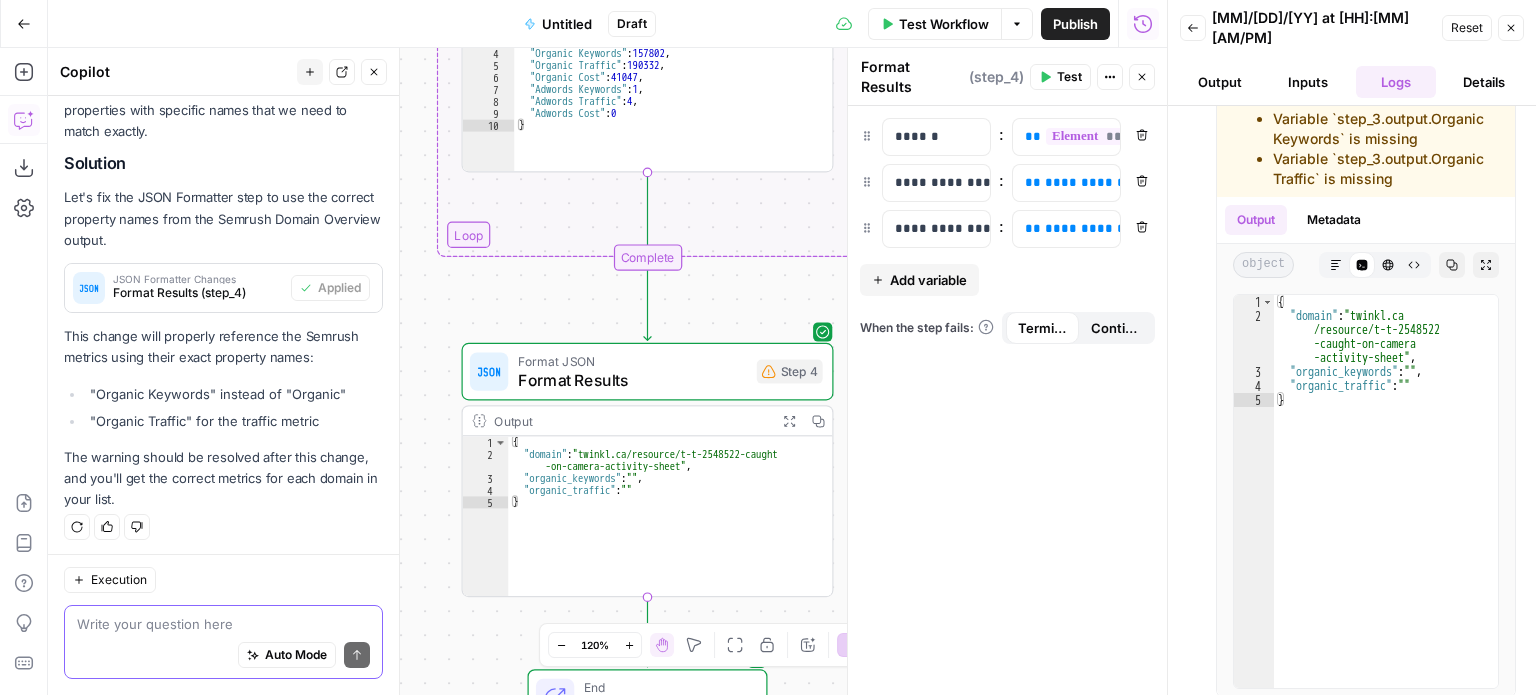 click on "Execution" at bounding box center [119, 580] 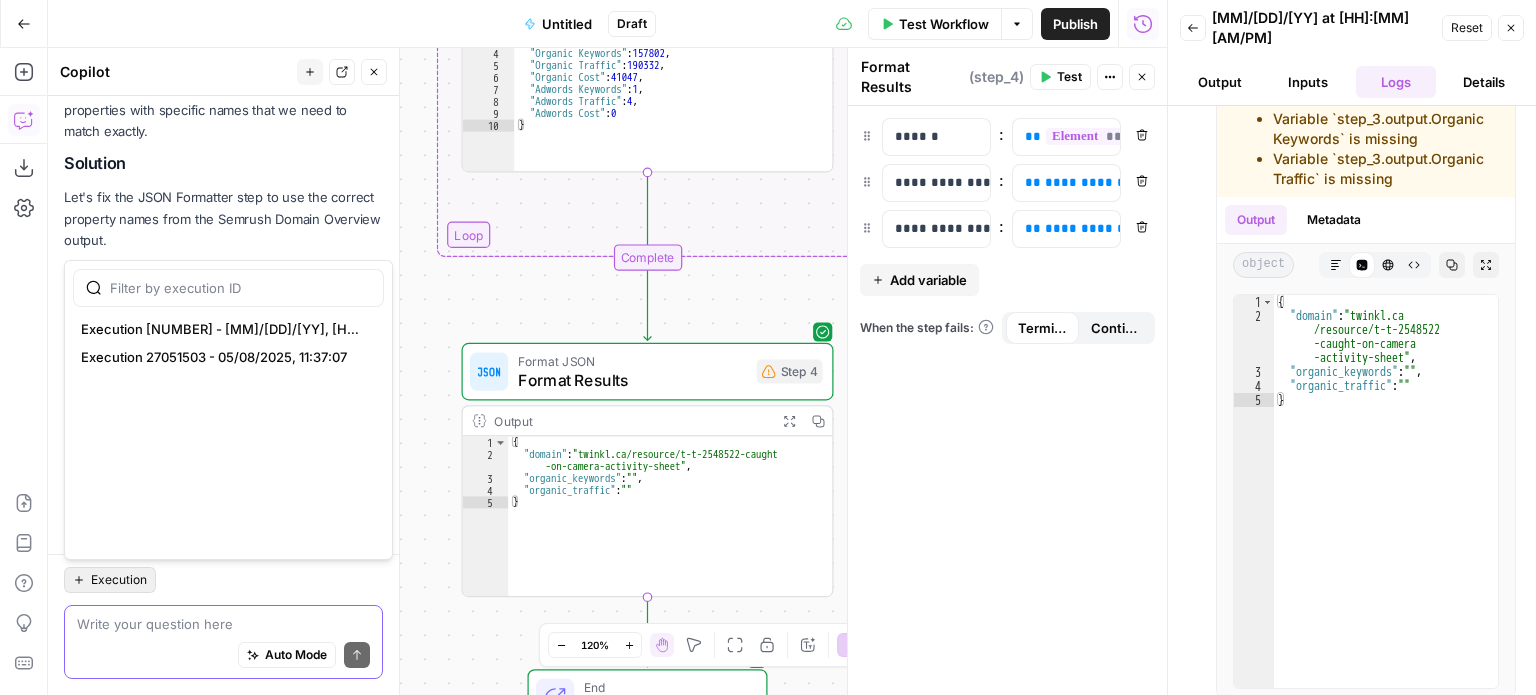 click at bounding box center (223, 624) 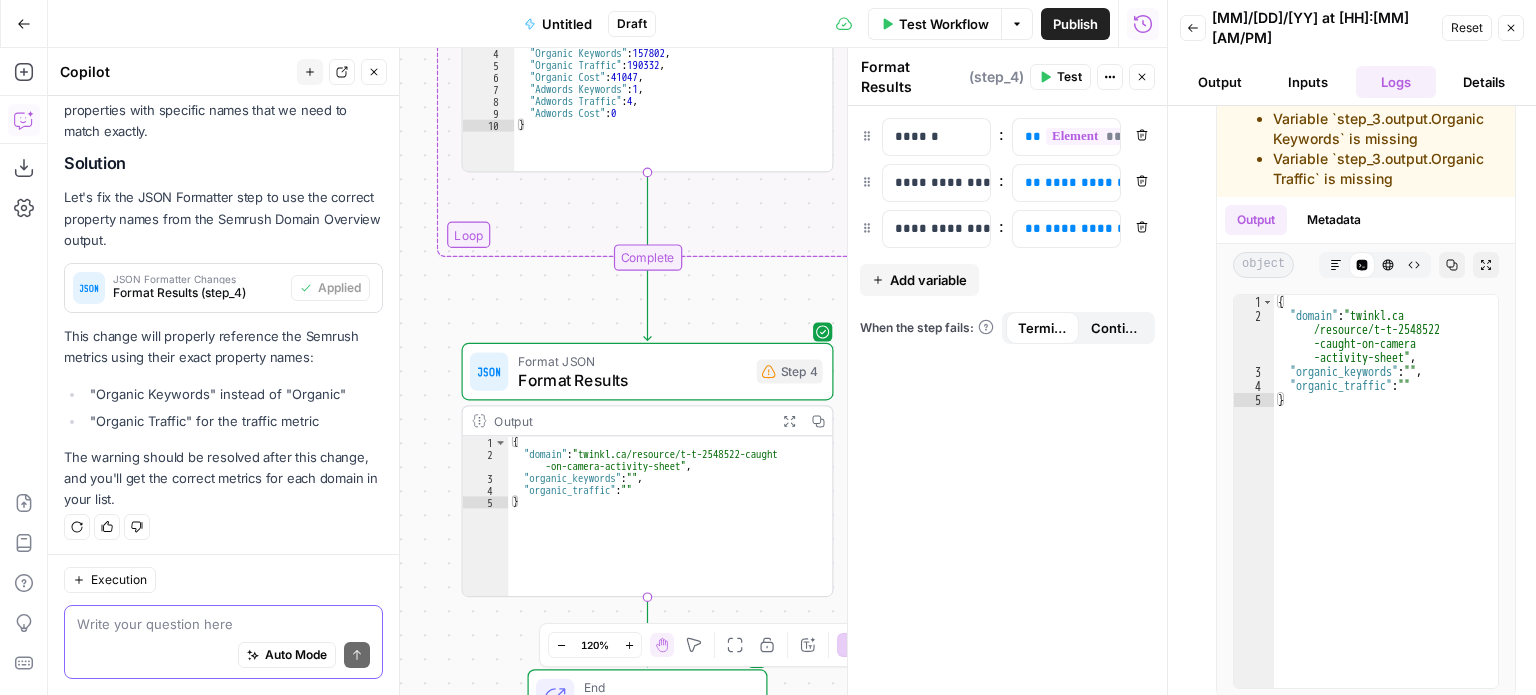 paste on "Warnings
Variable `step_3.output.Organic Keywords` is missing
Variable `step_3.output.Organic Traffic` is missing" 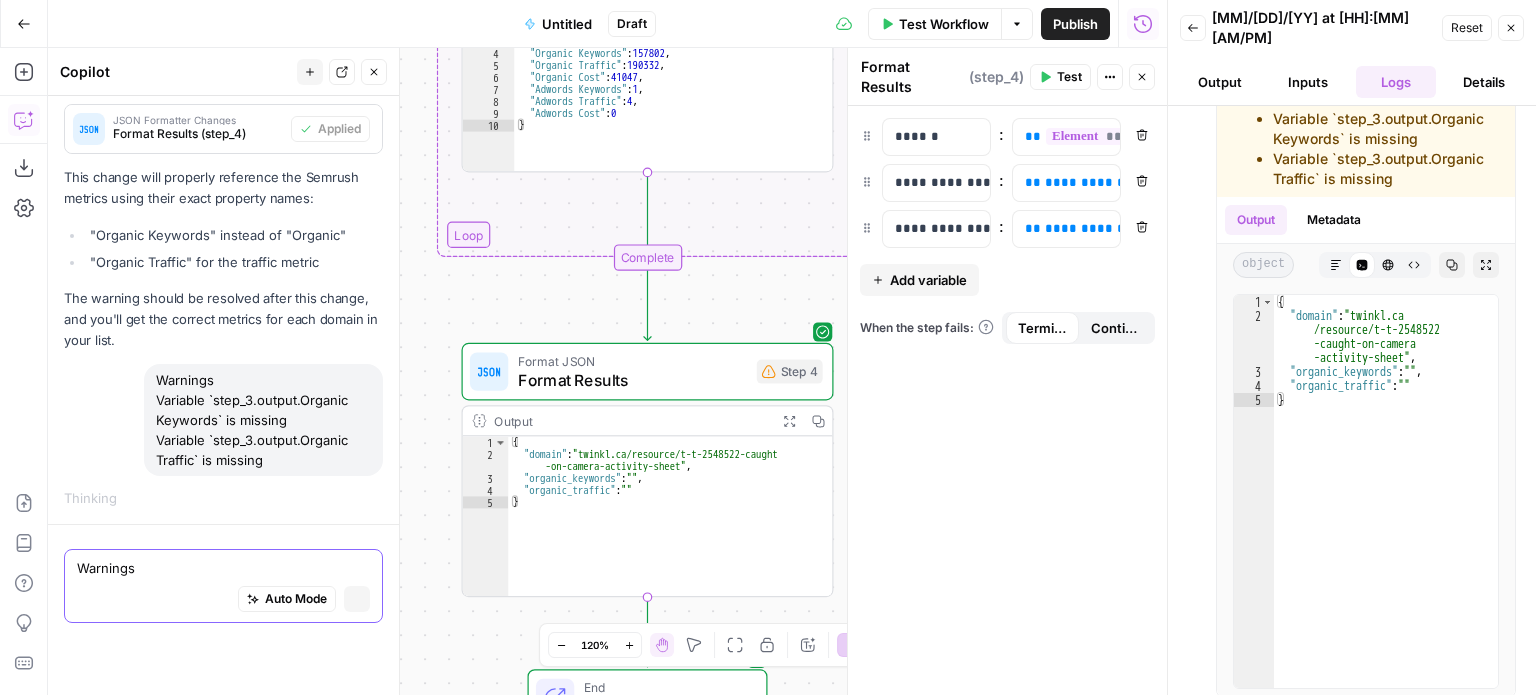 type 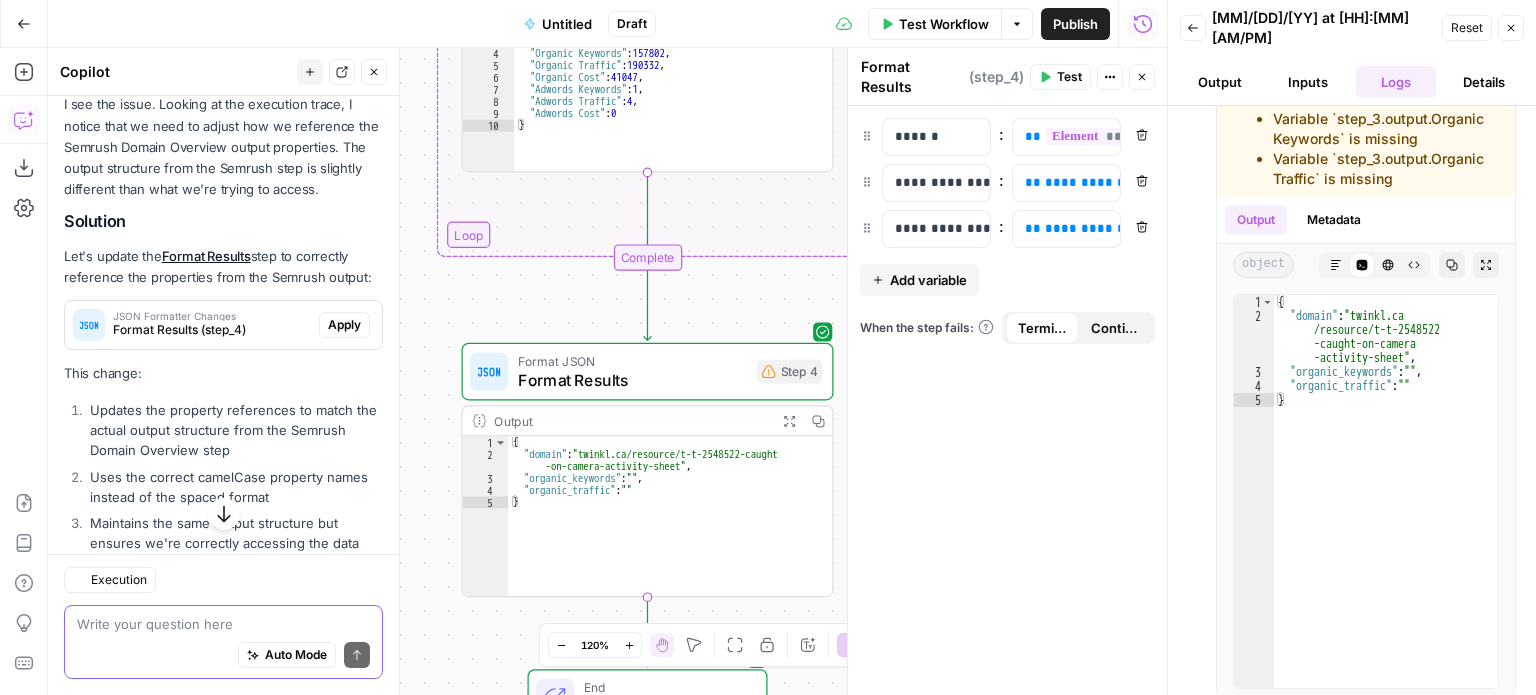 scroll, scrollTop: 2602, scrollLeft: 0, axis: vertical 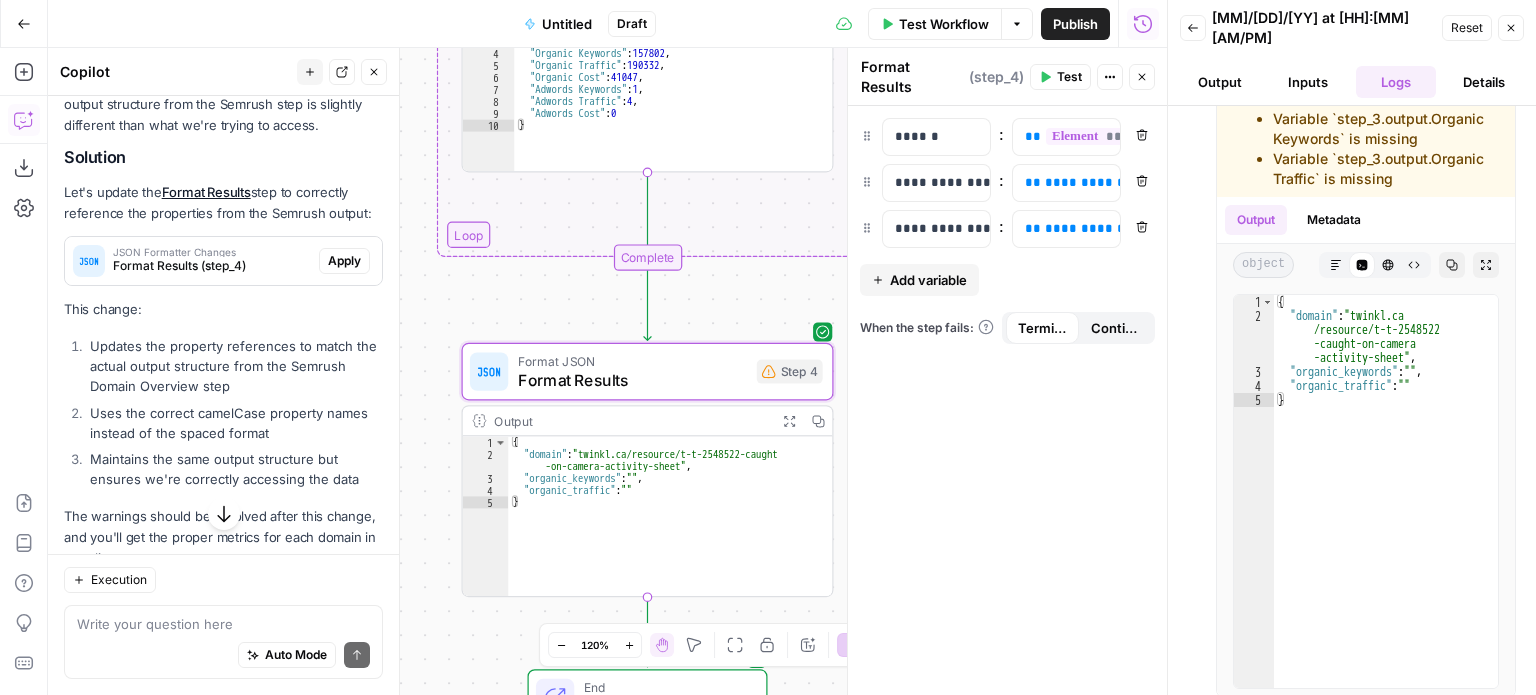 click on "Apply" at bounding box center (344, 261) 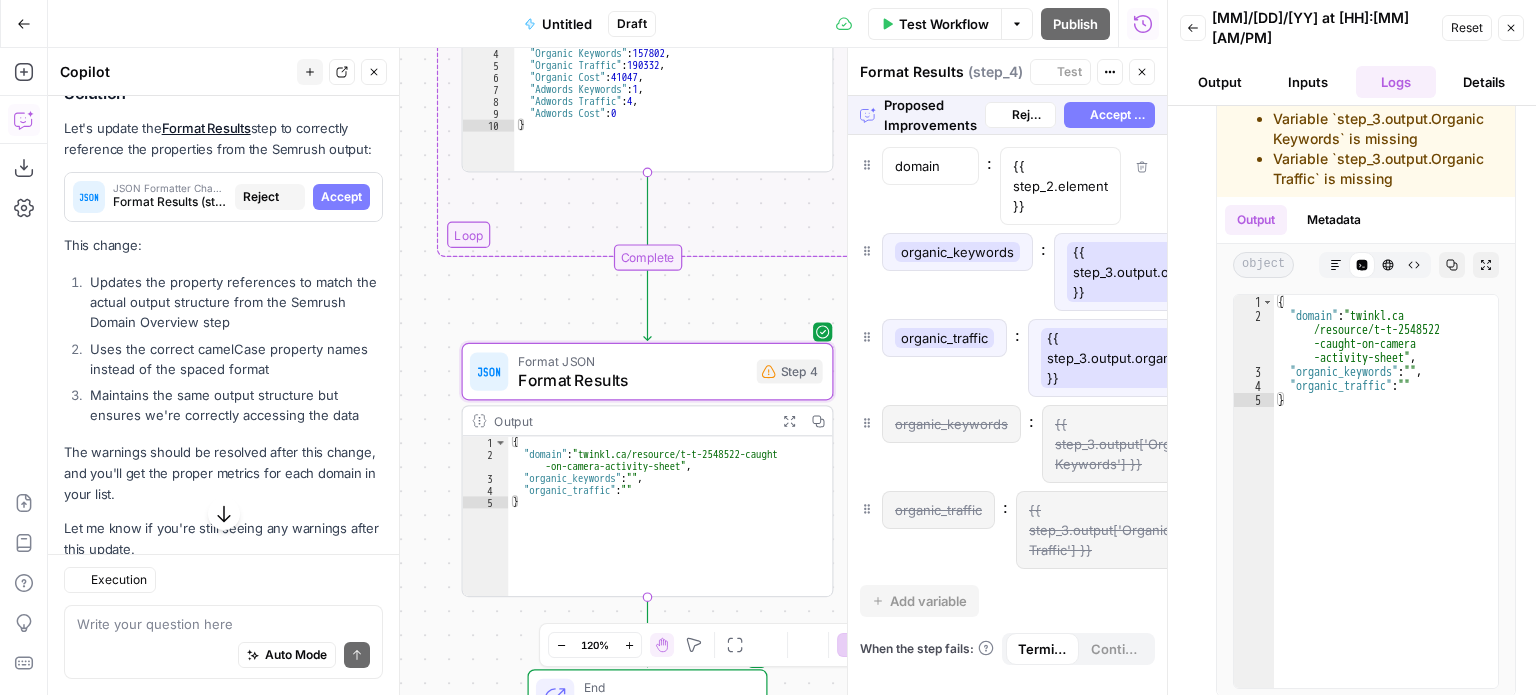 scroll, scrollTop: 2538, scrollLeft: 0, axis: vertical 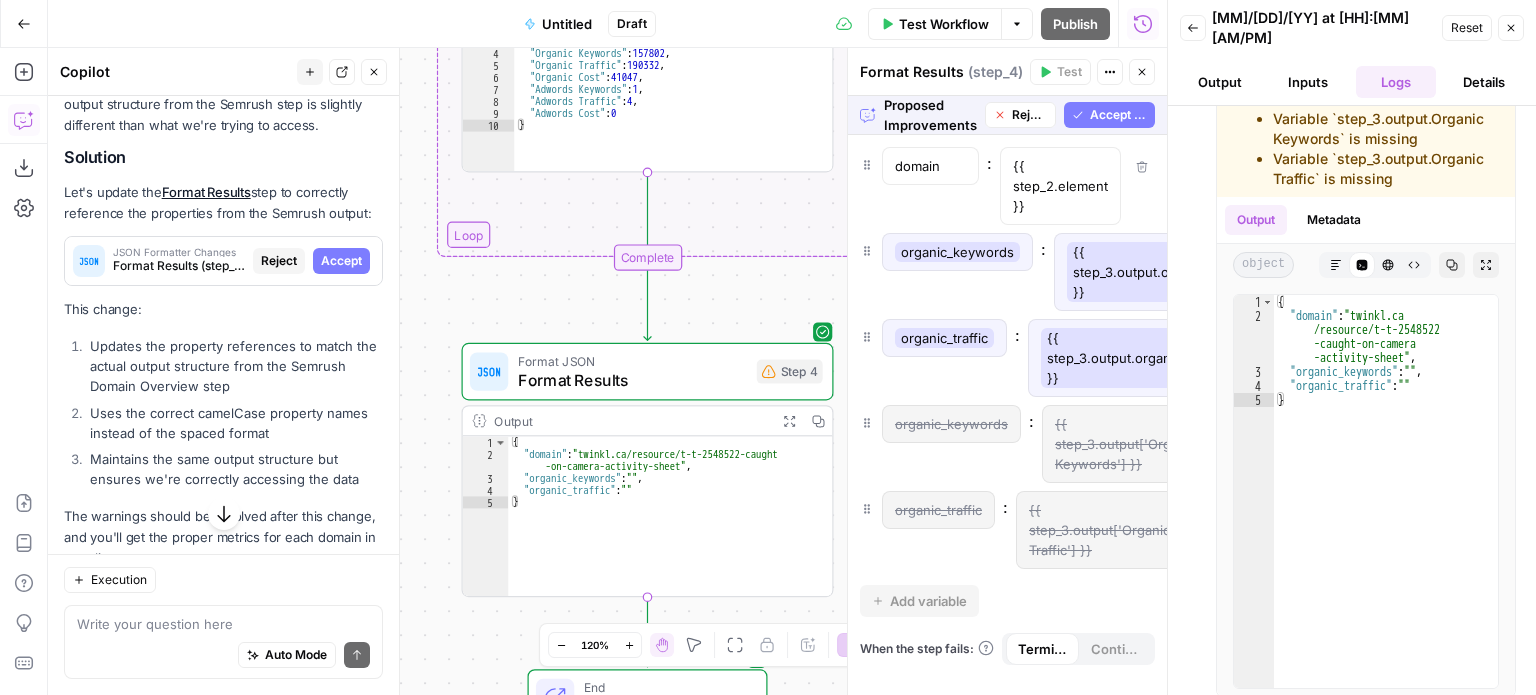 click on "Accept All" at bounding box center (1118, 115) 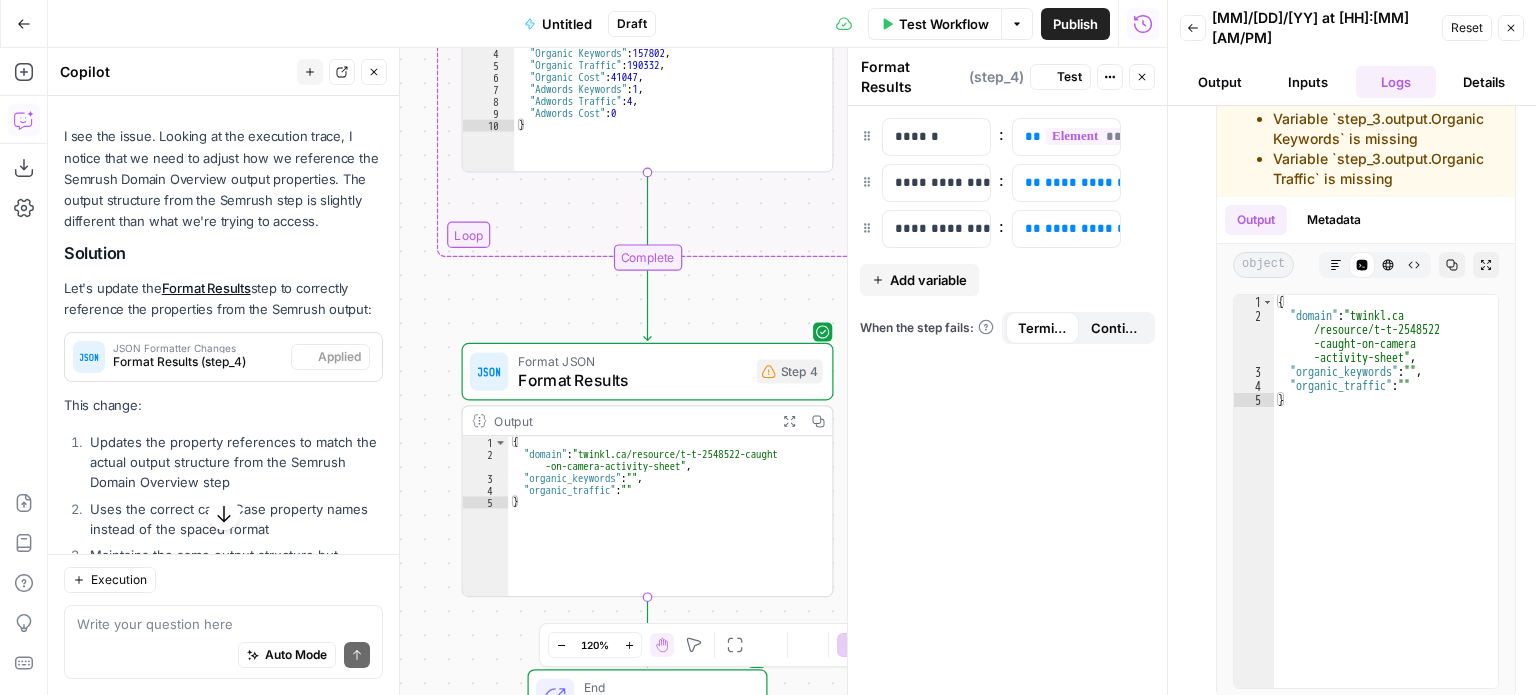 scroll, scrollTop: 2634, scrollLeft: 0, axis: vertical 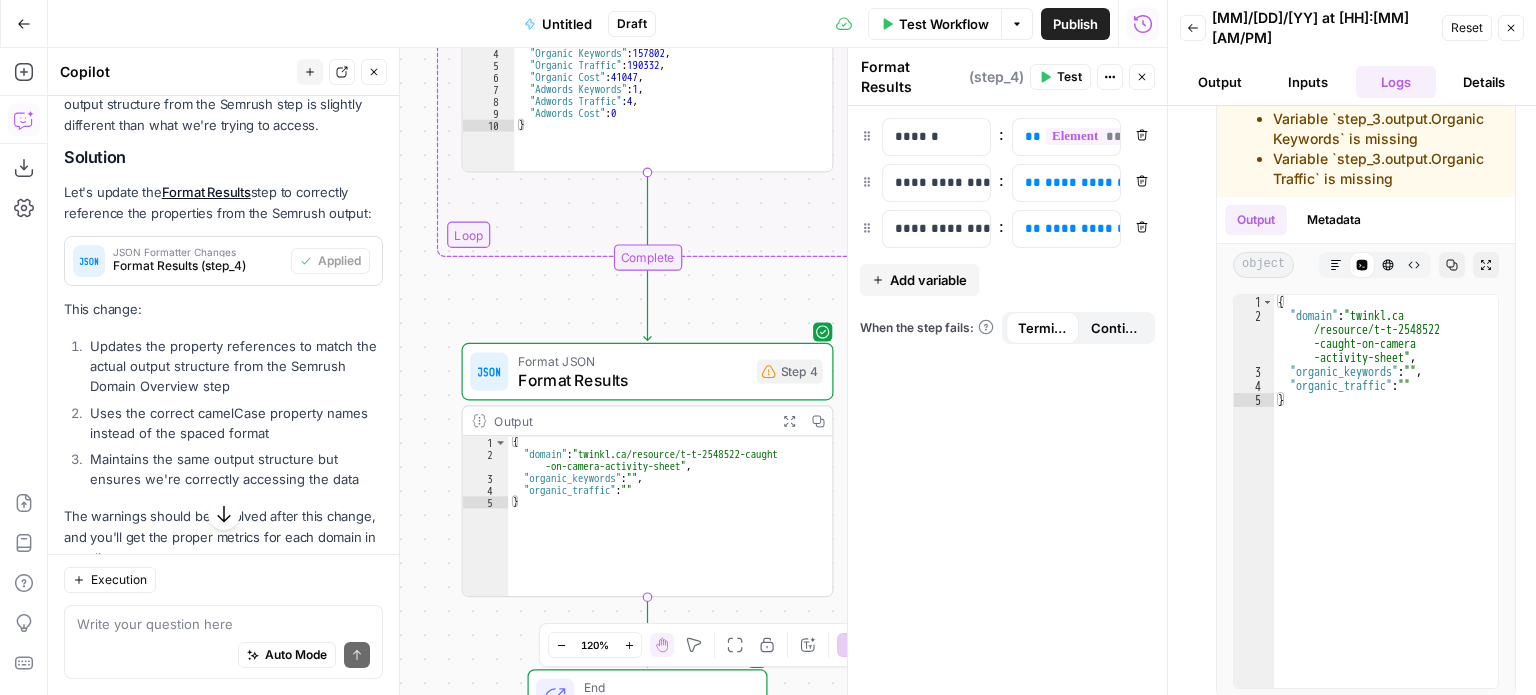click on "Test Workflow" at bounding box center [944, 24] 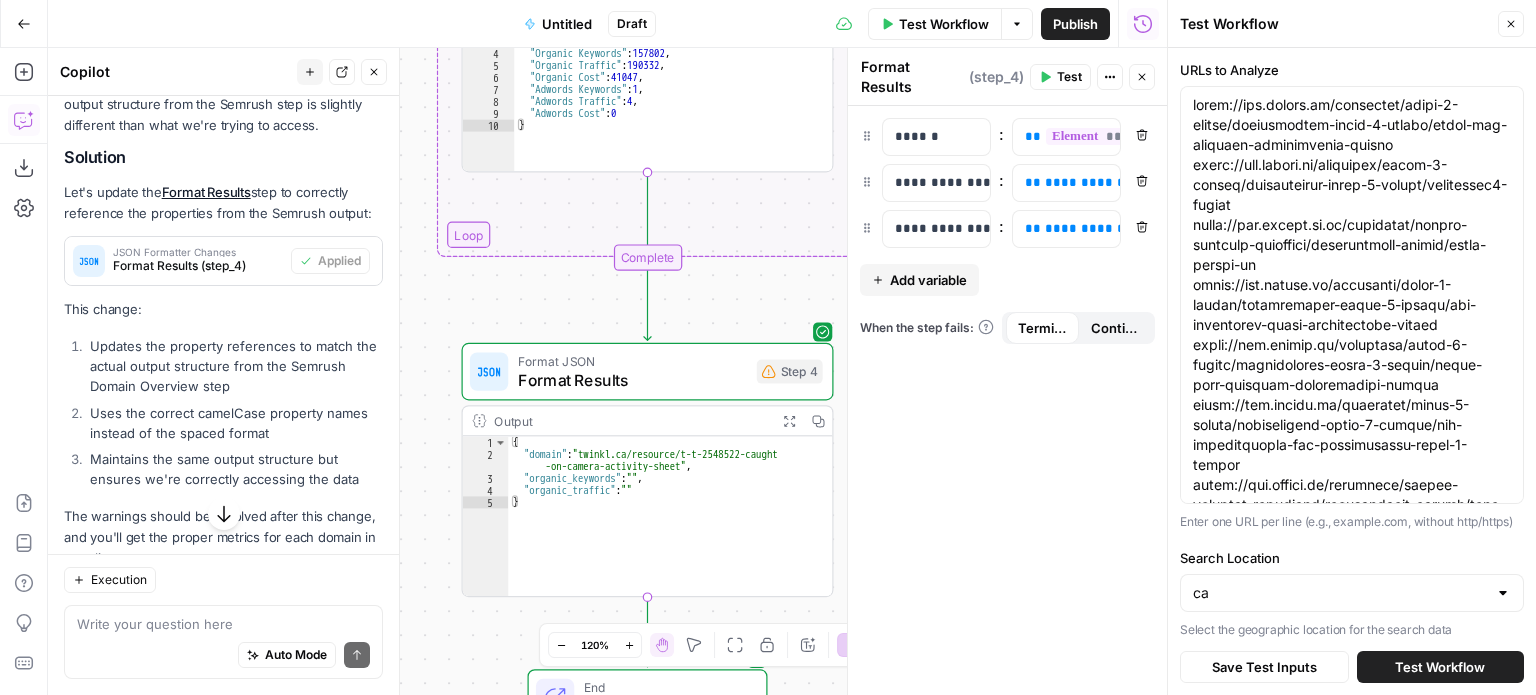 click on "Test Workflow" at bounding box center [1440, 667] 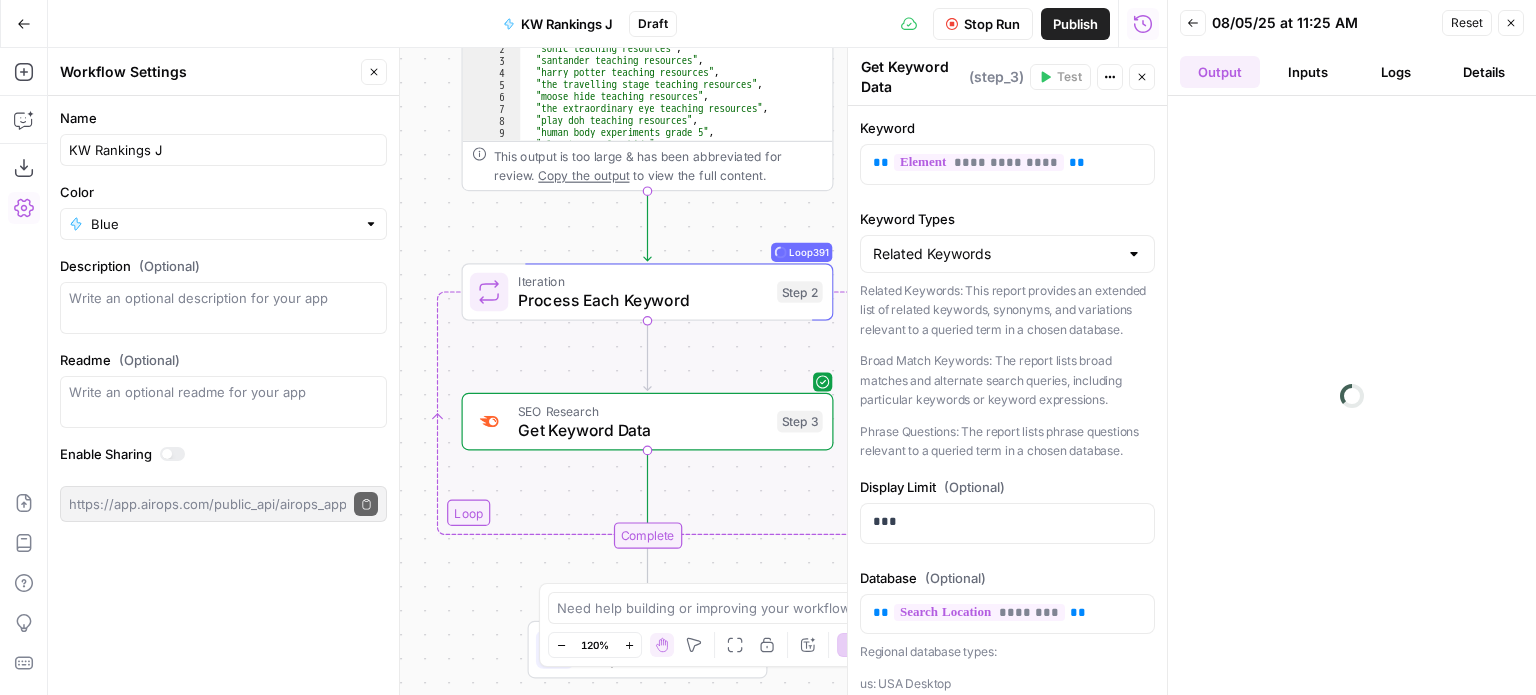 scroll, scrollTop: 0, scrollLeft: 0, axis: both 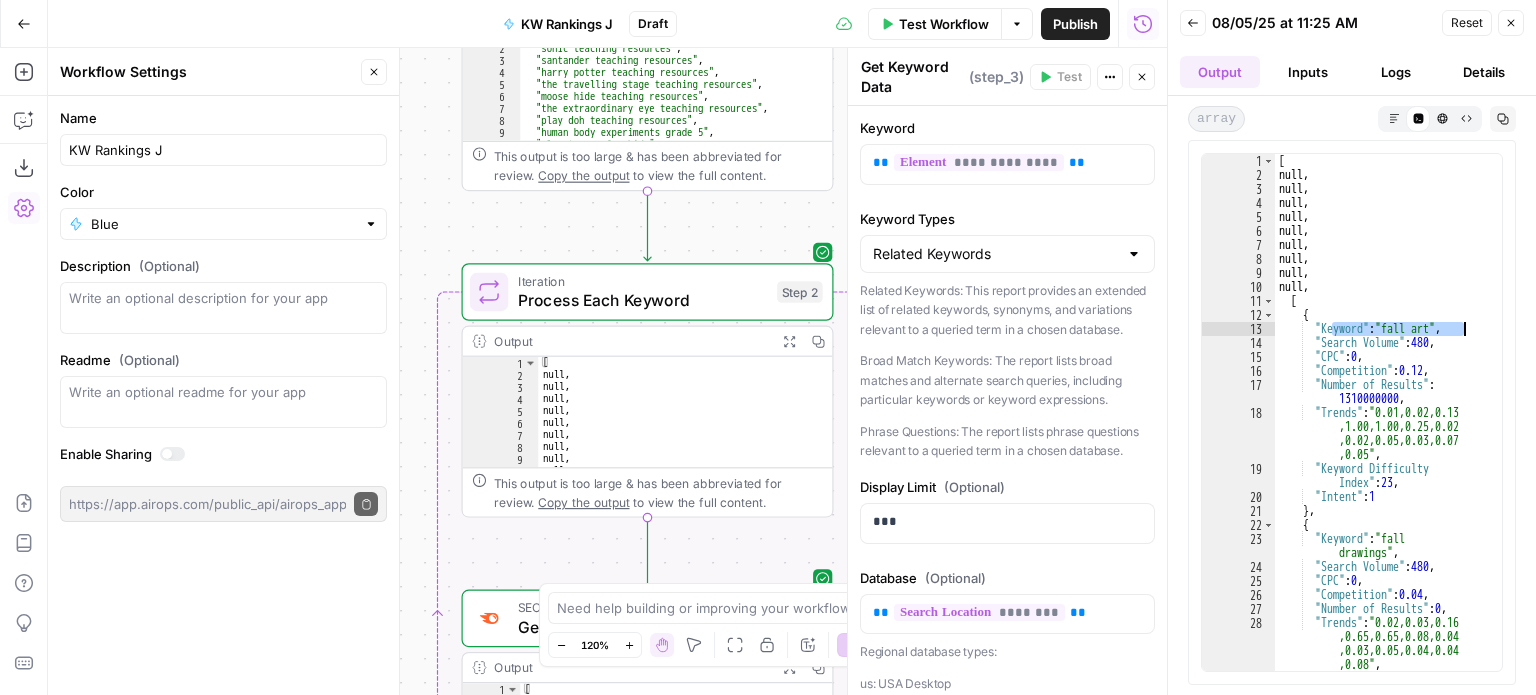 drag, startPoint x: 1339, startPoint y: 329, endPoint x: 1460, endPoint y: 325, distance: 121.0661 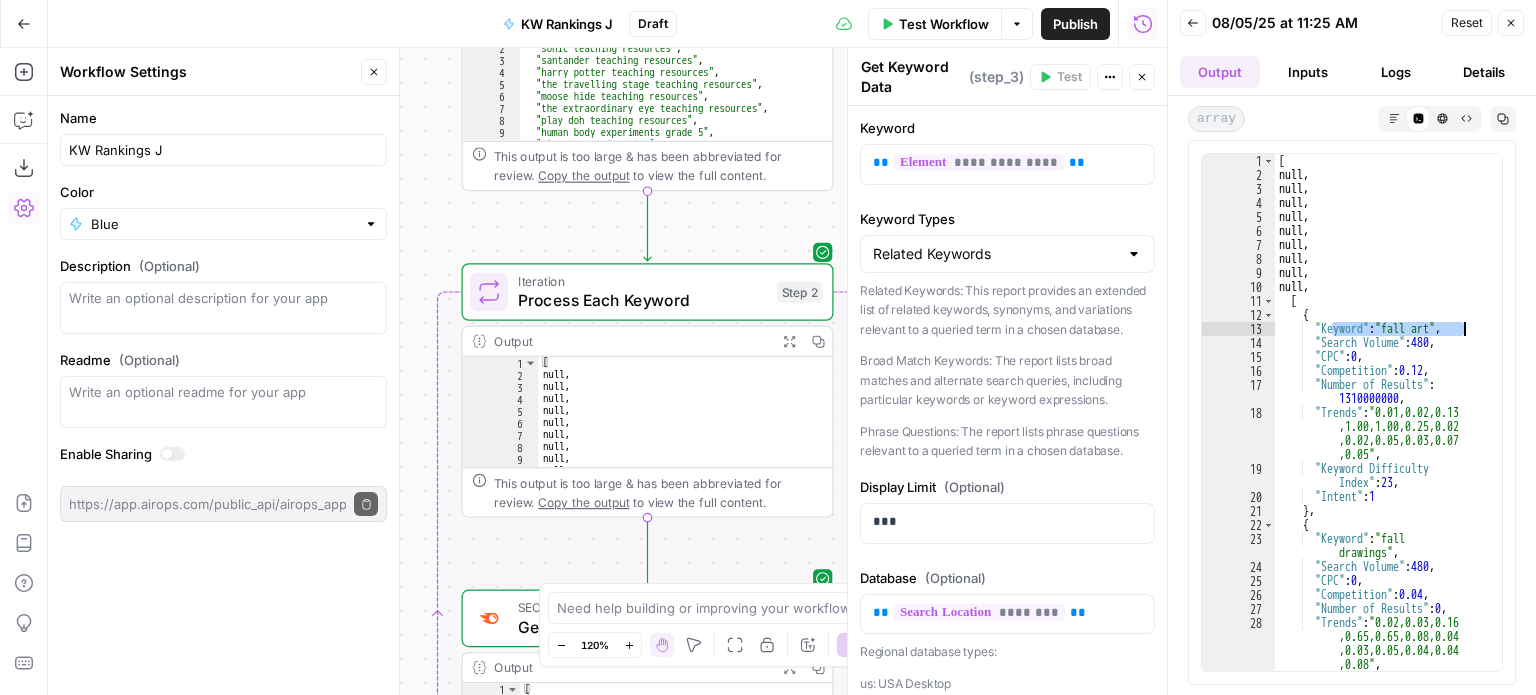 click on "[   null ,   null ,   null ,   null ,   null ,   null ,   null ,   null ,   null ,    [      {         "Keyword" :  "fall art" ,         "Search Volume" :  480 ,         "CPC" :  0 ,         "Competition" :  0.12 ,         "Number of Results" :             1310000000 ,         "Trends" :  "0.01,0.02,0.13            ,1.00,1.00,0.25,0.02            ,0.02,0.05,0.03,0.07            ,0.05" ,         "Keyword Difficulty             Index" :  23 ,         "Intent" :  1      } ,      {         "Keyword" :  "fall             drawings" ,         "Search Volume" :  480 ,         "CPC" :  0 ,         "Competition" :  0.04 ,         "Number of Results" :  0 ,         "Trends" :  "0.02,0.03,0.16            ,0.65,0.65,0.08,0.04            ,0.03,0.05,0.04,0.04            ,0.08" ,         "Keyword Difficulty             Index" :  33 ," at bounding box center [1381, 434] 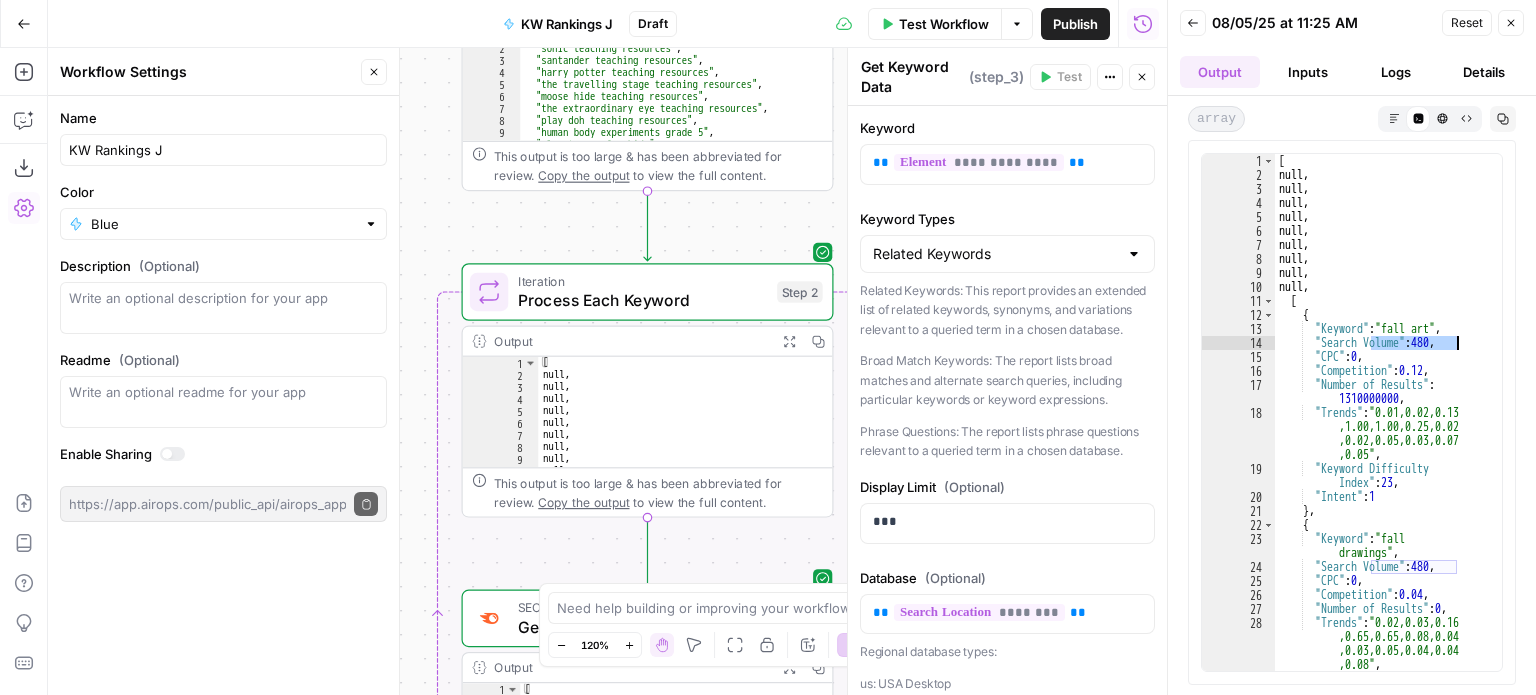 drag, startPoint x: 1420, startPoint y: 339, endPoint x: 1460, endPoint y: 338, distance: 40.012497 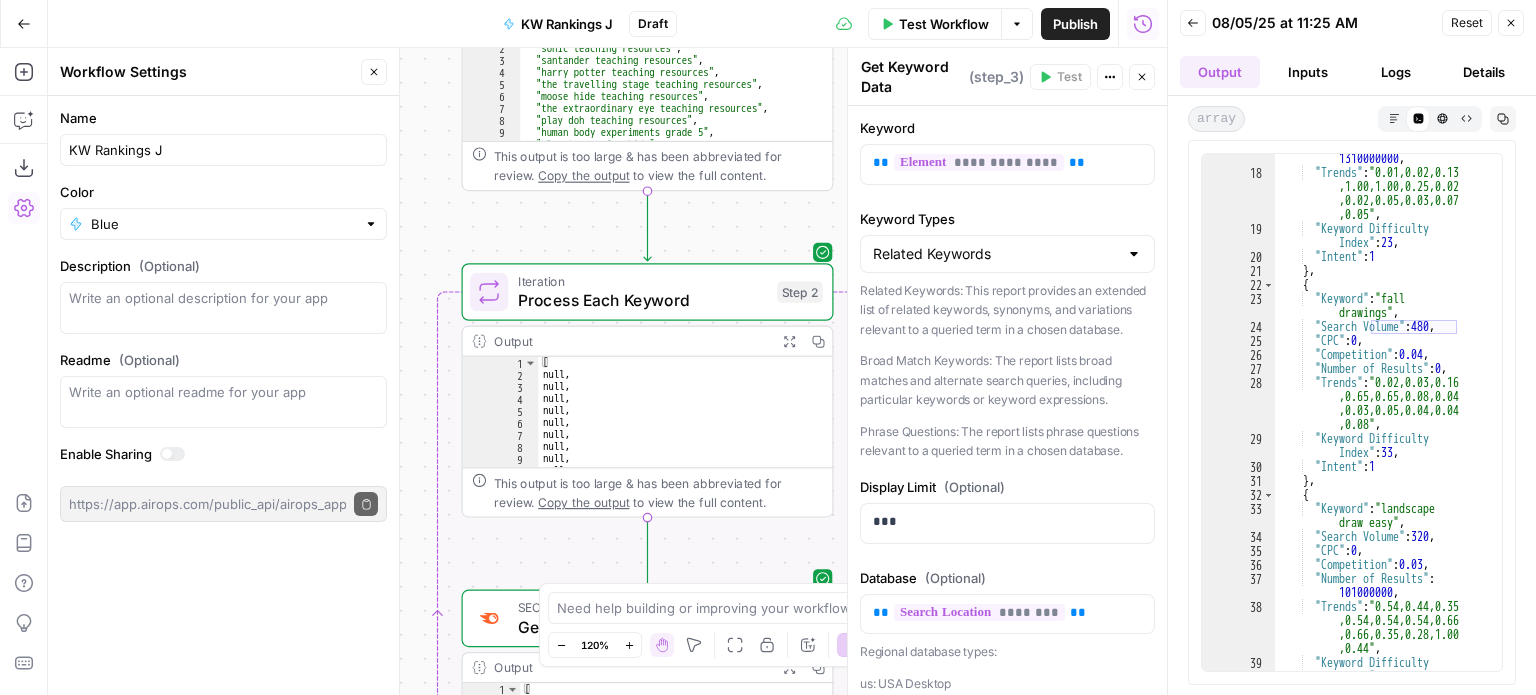 scroll, scrollTop: 3, scrollLeft: 0, axis: vertical 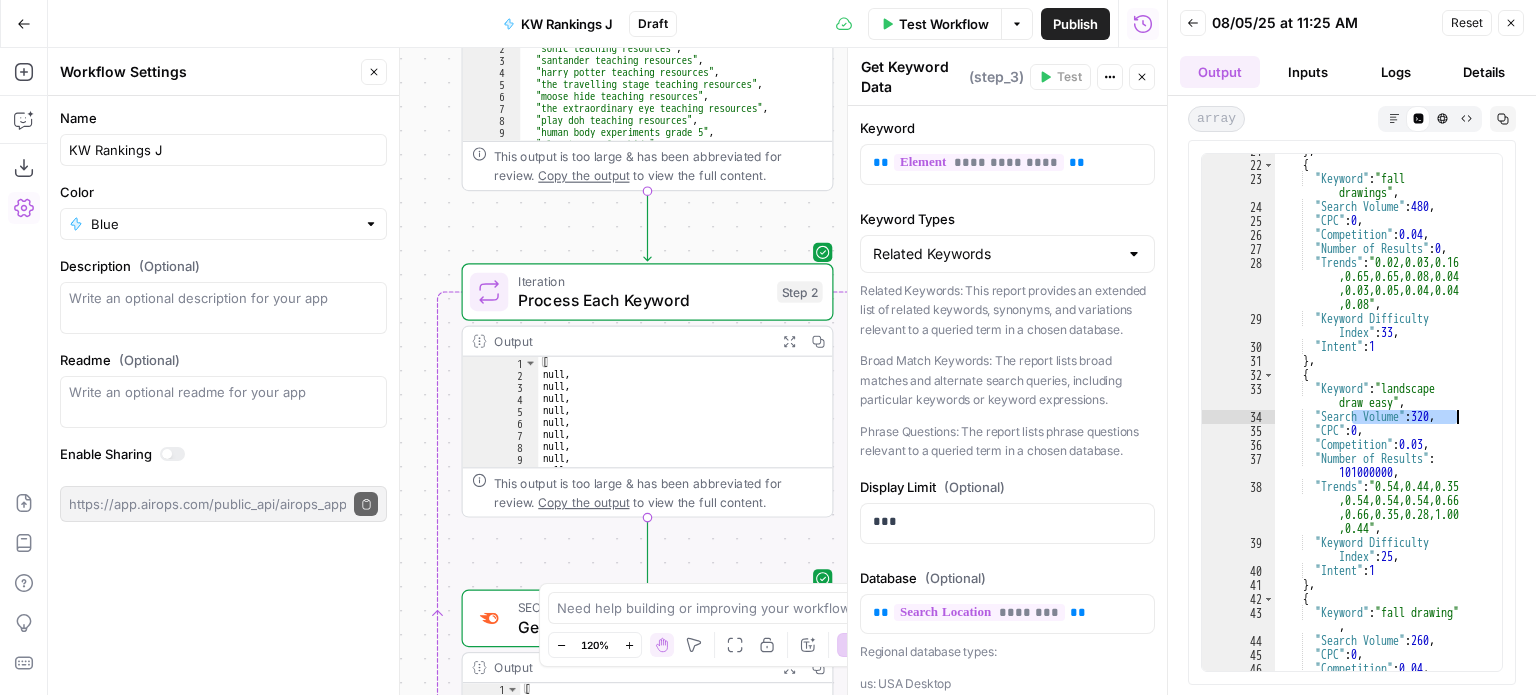 drag, startPoint x: 1352, startPoint y: 411, endPoint x: 1458, endPoint y: 411, distance: 106 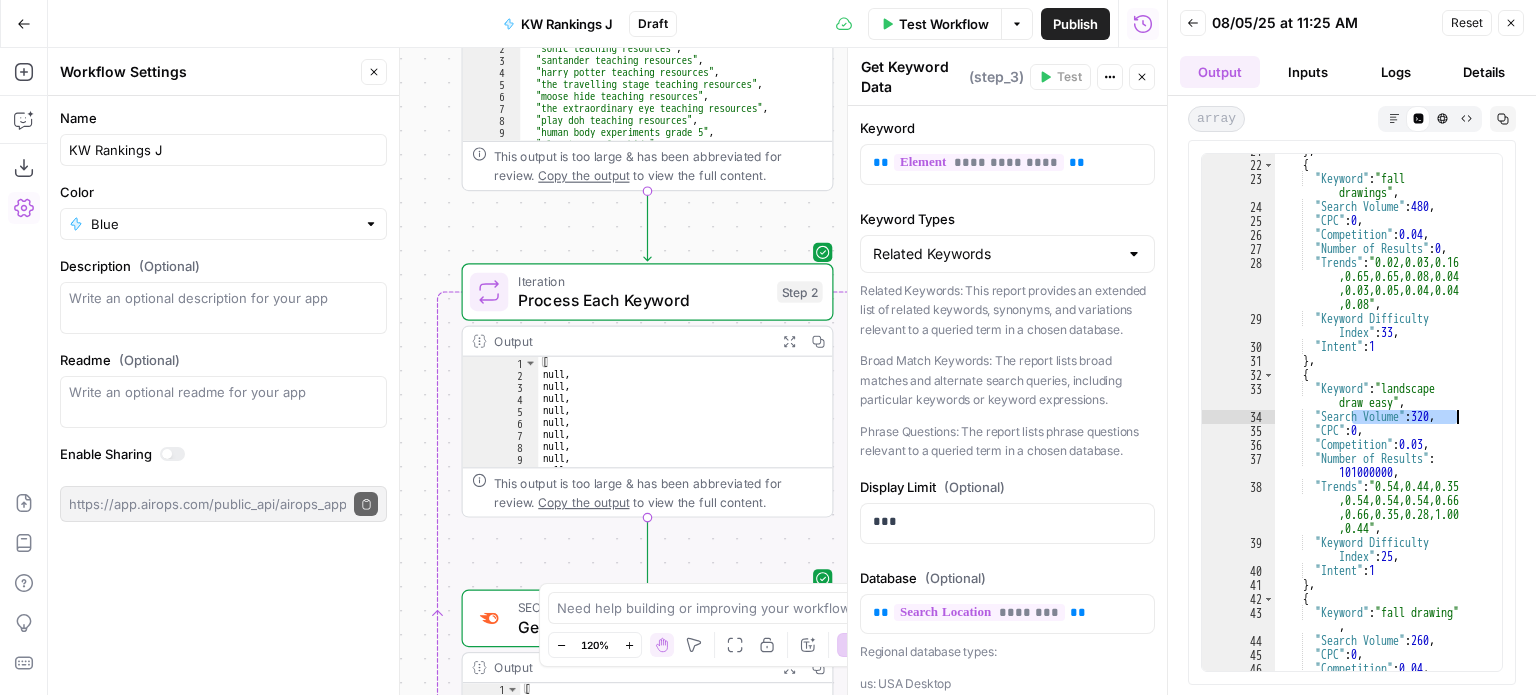 click on "} ,      {         "Keyword" :  "fall             drawings" ,         "Search Volume" :  480 ,         "CPC" :  0 ,         "Competition" :  0.04 ,         "Number of Results" :  0 ,         "Trends" :  "0.02,0.03,0.16            ,0.65,0.65,0.08,0.04            ,0.03,0.05,0.04,0.04            ,0.08" ,         "Keyword Difficulty             Index" :  33 ,         "Intent" :  1      } ,      {         "Keyword" :  "landscape             draw easy" ,         "Search Volume" :  320 ,         "CPC" :  0 ,         "Competition" :  0.03 ,         "Number of Results" :             101000000 ,         "Trends" :  "0.54,0.44,0.35            ,0.54,0.54,0.54,0.66            ,0.66,0.35,0.28,1.00            ,0.44" ,         "Keyword Difficulty             Index" :  25 ,         "Intent" :  1      } ,      {         "Keyword" :  "fall drawing"            ,         "Search Volume" :  260 ,         :" at bounding box center [1381, 417] 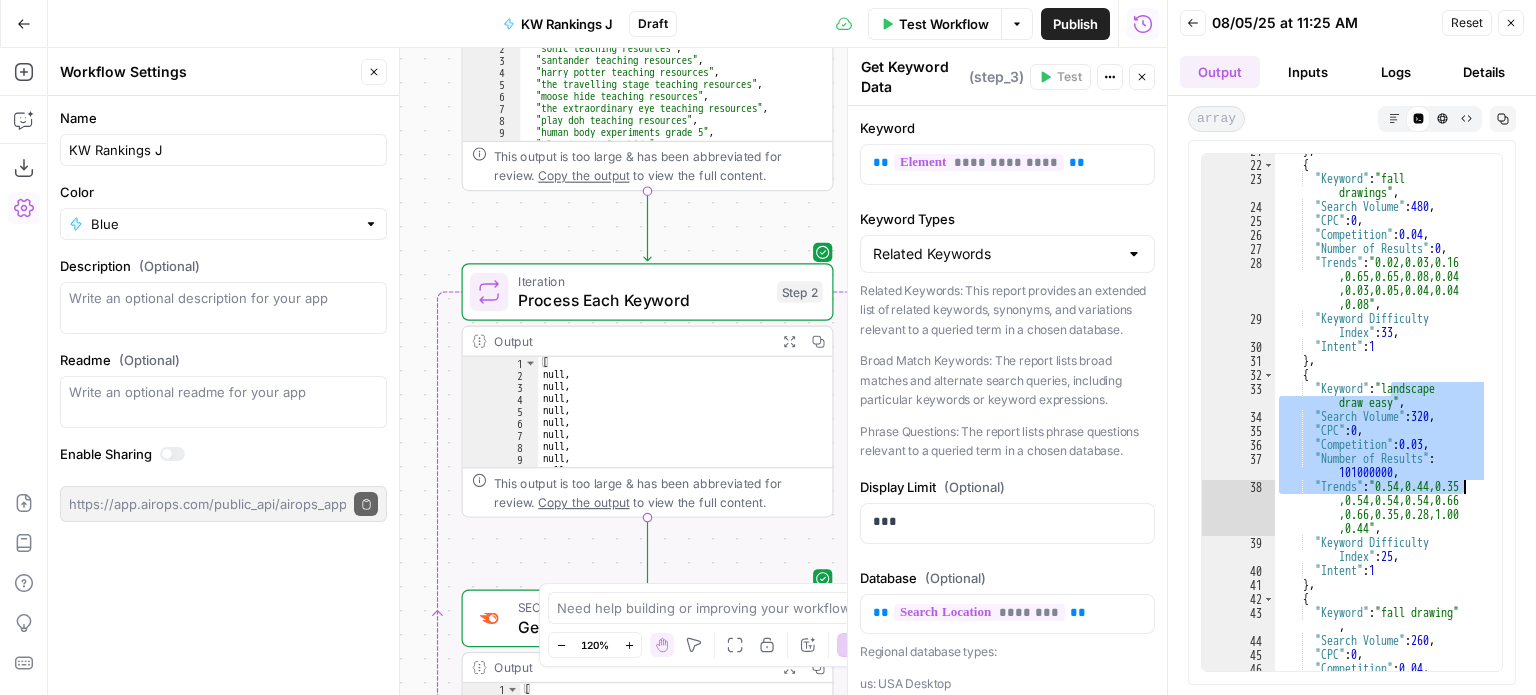 drag, startPoint x: 1401, startPoint y: 391, endPoint x: 1465, endPoint y: 485, distance: 113.71895 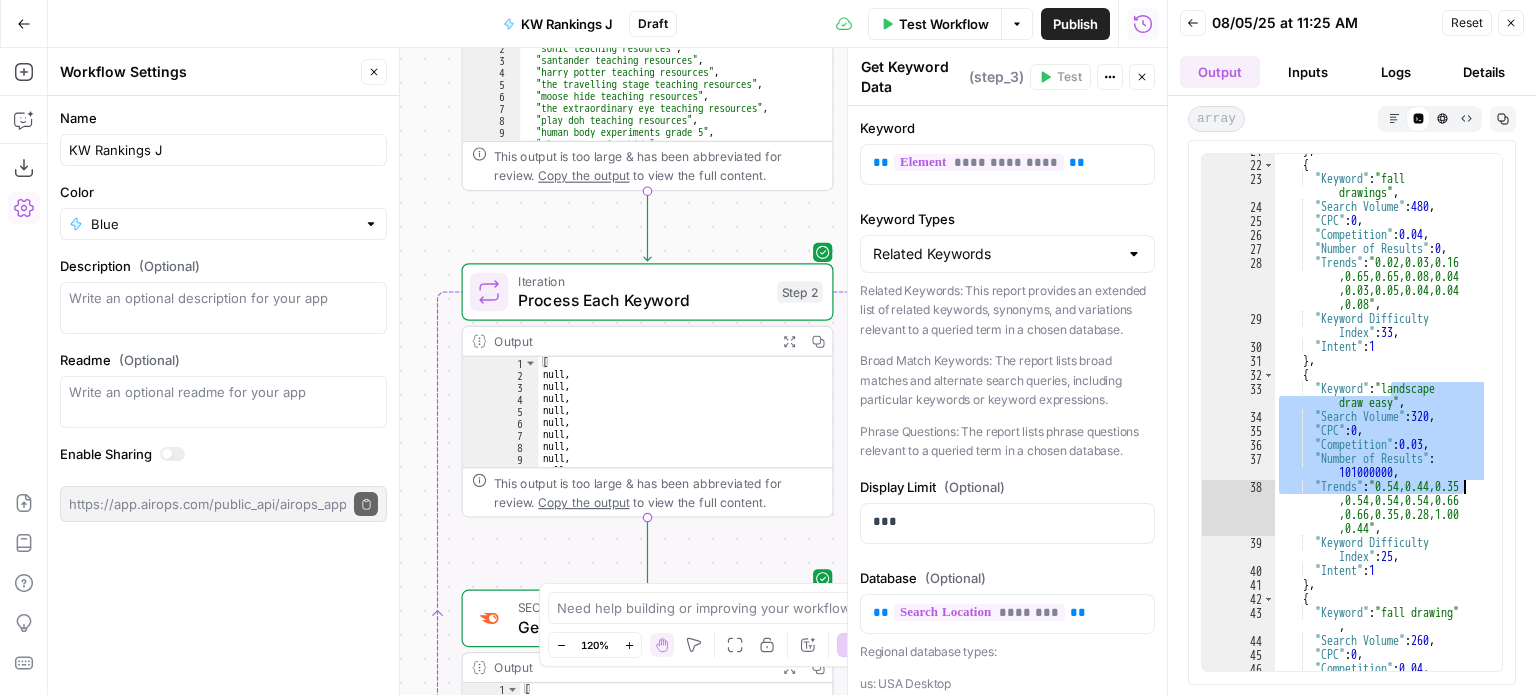 click on "} ,      {         "Keyword" :  "fall             drawings" ,         "Search Volume" :  480 ,         "CPC" :  0 ,         "Competition" :  0.04 ,         "Number of Results" :  0 ,         "Trends" :  "0.02,0.03,0.16            ,0.65,0.65,0.08,0.04            ,0.03,0.05,0.04,0.04            ,0.08" ,         "Keyword Difficulty             Index" :  33 ,         "Intent" :  1      } ,      {         "Keyword" :  "landscape             draw easy" ,         "Search Volume" :  320 ,         "CPC" :  0 ,         "Competition" :  0.03 ,         "Number of Results" :             101000000 ,         "Trends" :  "0.54,0.44,0.35            ,0.54,0.54,0.54,0.66            ,0.66,0.35,0.28,1.00            ,0.44" ,         "Keyword Difficulty             Index" :  25 ,         "Intent" :  1      } ,      {         "Keyword" :  "fall drawing"            ,         "Search Volume" :  260 ,         :" at bounding box center (1381, 417) 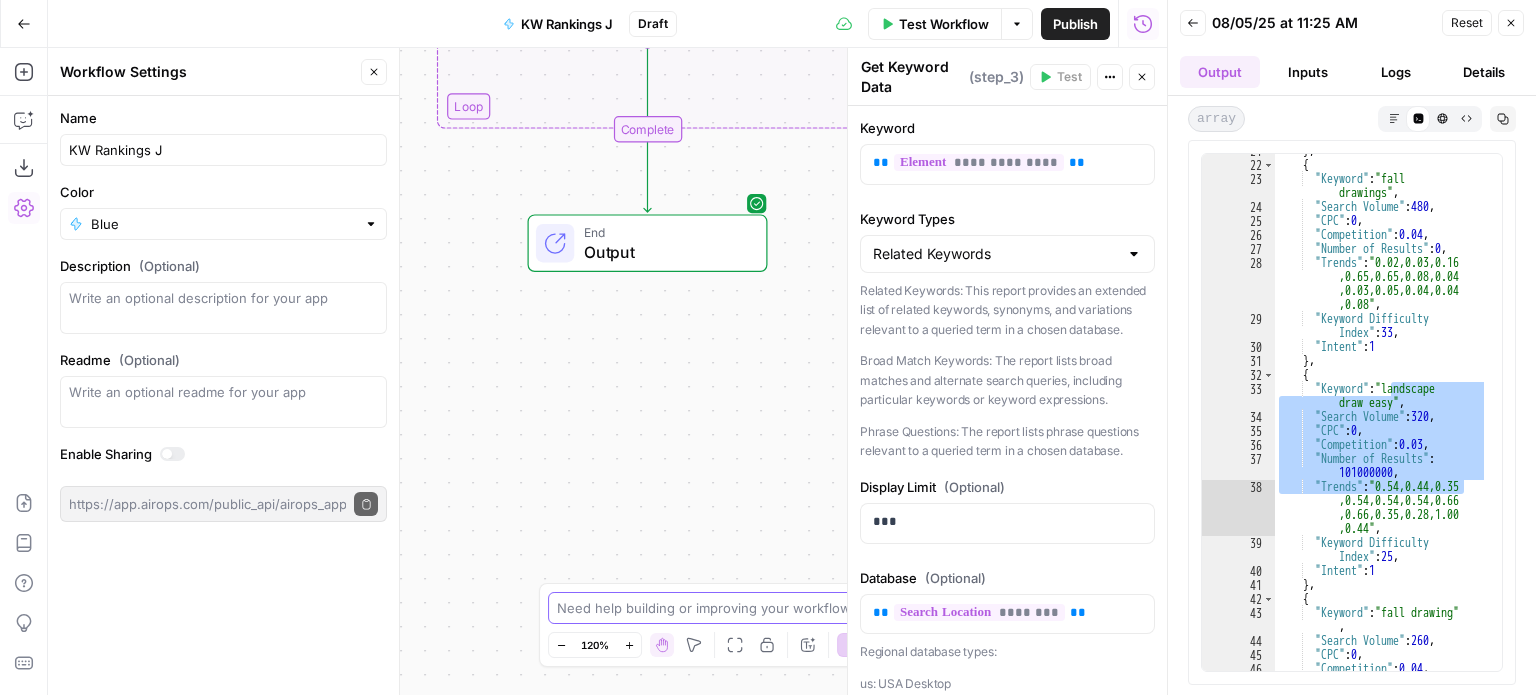 click at bounding box center (757, 608) 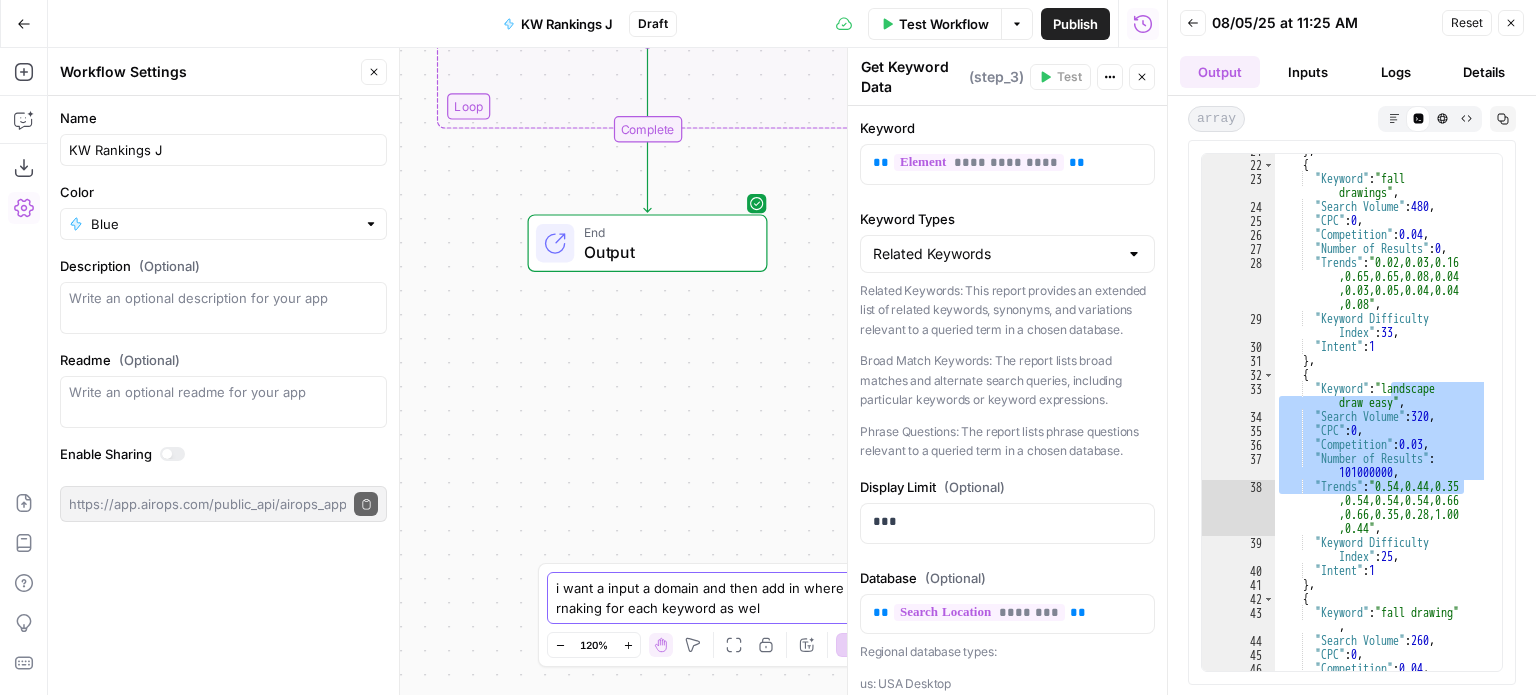type on "i want a input a domain and then add in where that domain is rnaking for each keyword as well" 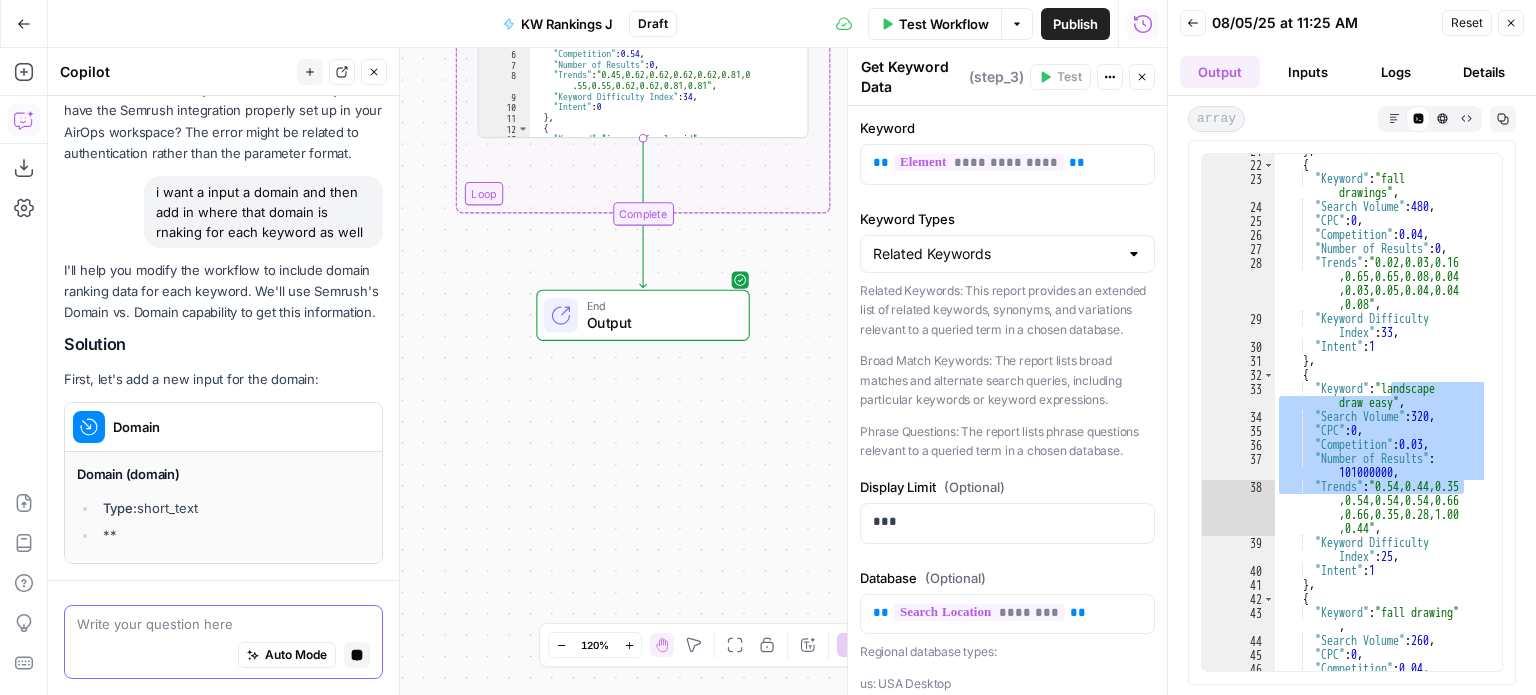 scroll, scrollTop: 4122, scrollLeft: 0, axis: vertical 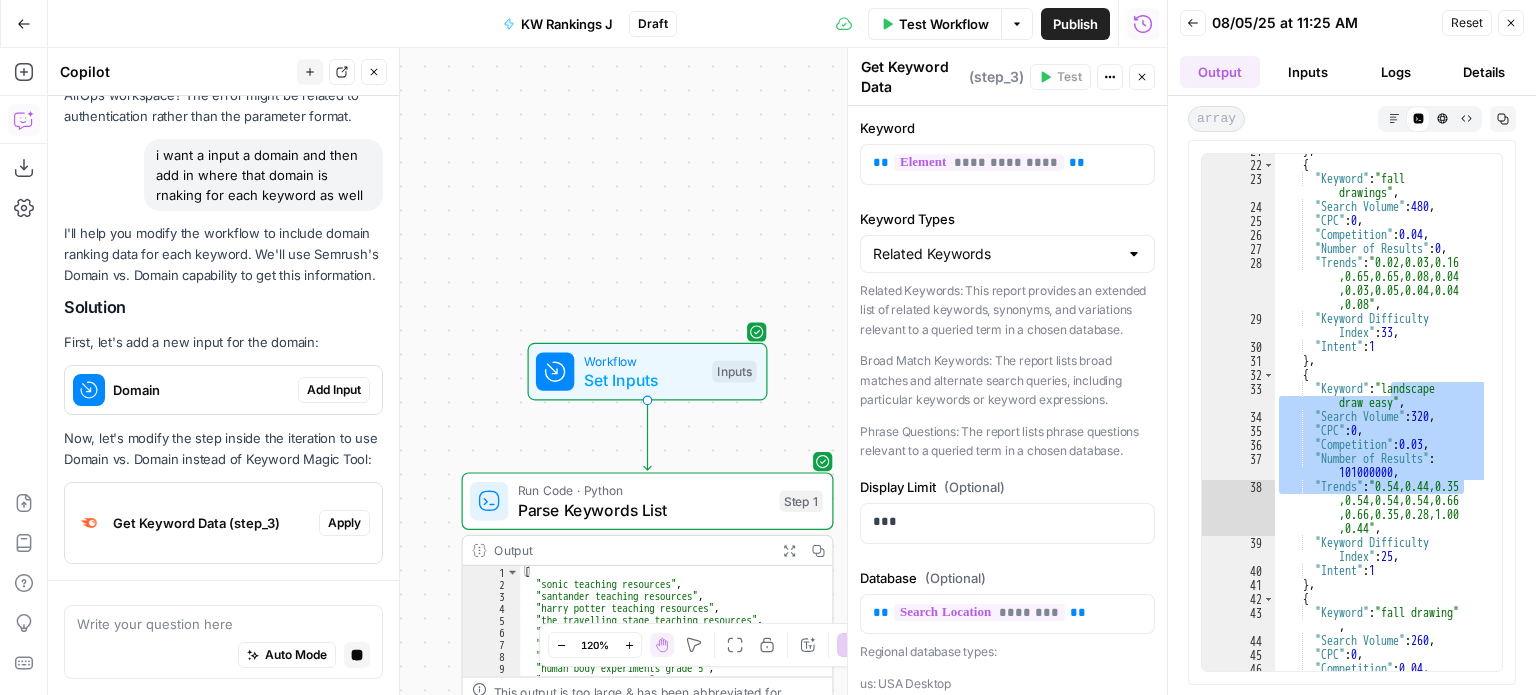 click on "I'll help you modify the workflow to include domain ranking data for each keyword. We'll use Semrush's Domain vs. Domain capability to get this information.
Solution
First, let's add a new input for the domain:
Domain Add Input
Now, let's modify the step inside the iteration to use Domain vs. Domain instead of Keyword Magic Tool:
Get Keyword Data (step_3) Apply" at bounding box center [223, 393] 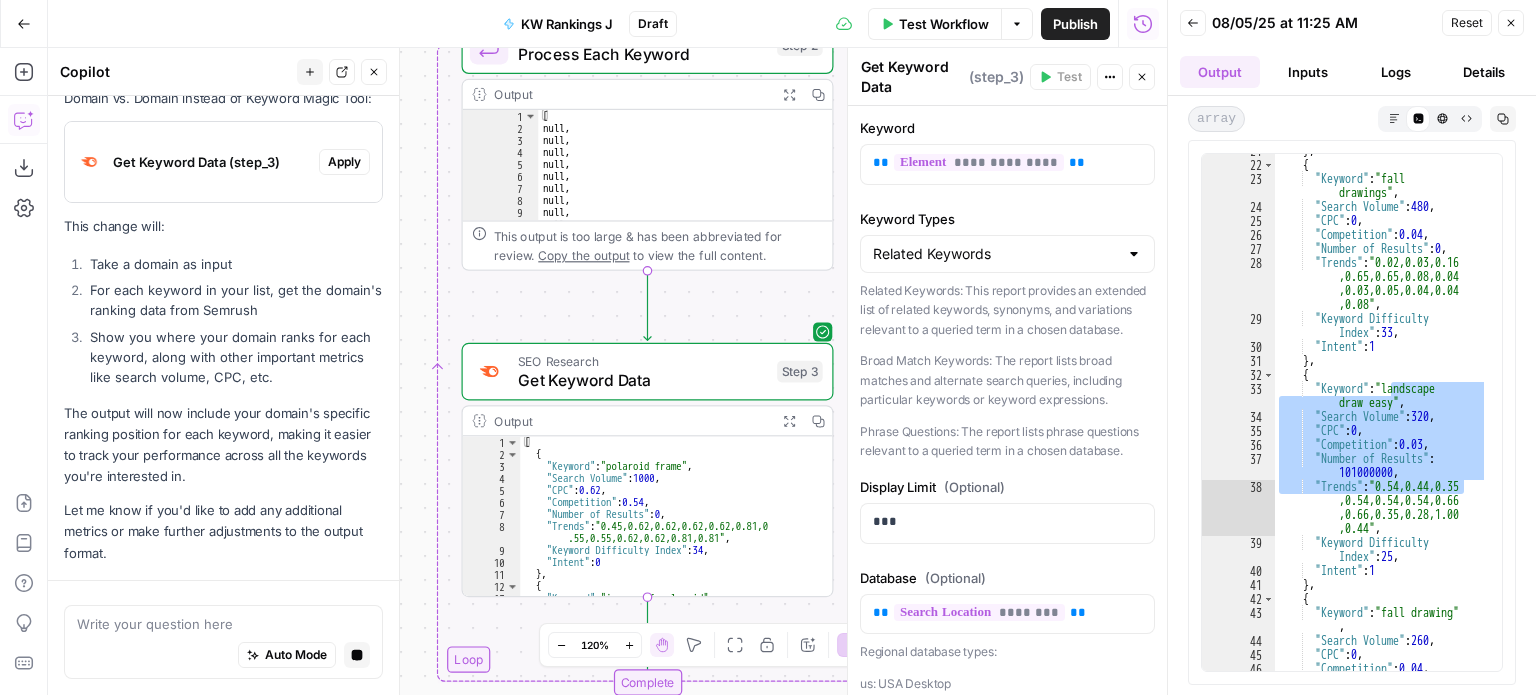 scroll, scrollTop: 4287, scrollLeft: 0, axis: vertical 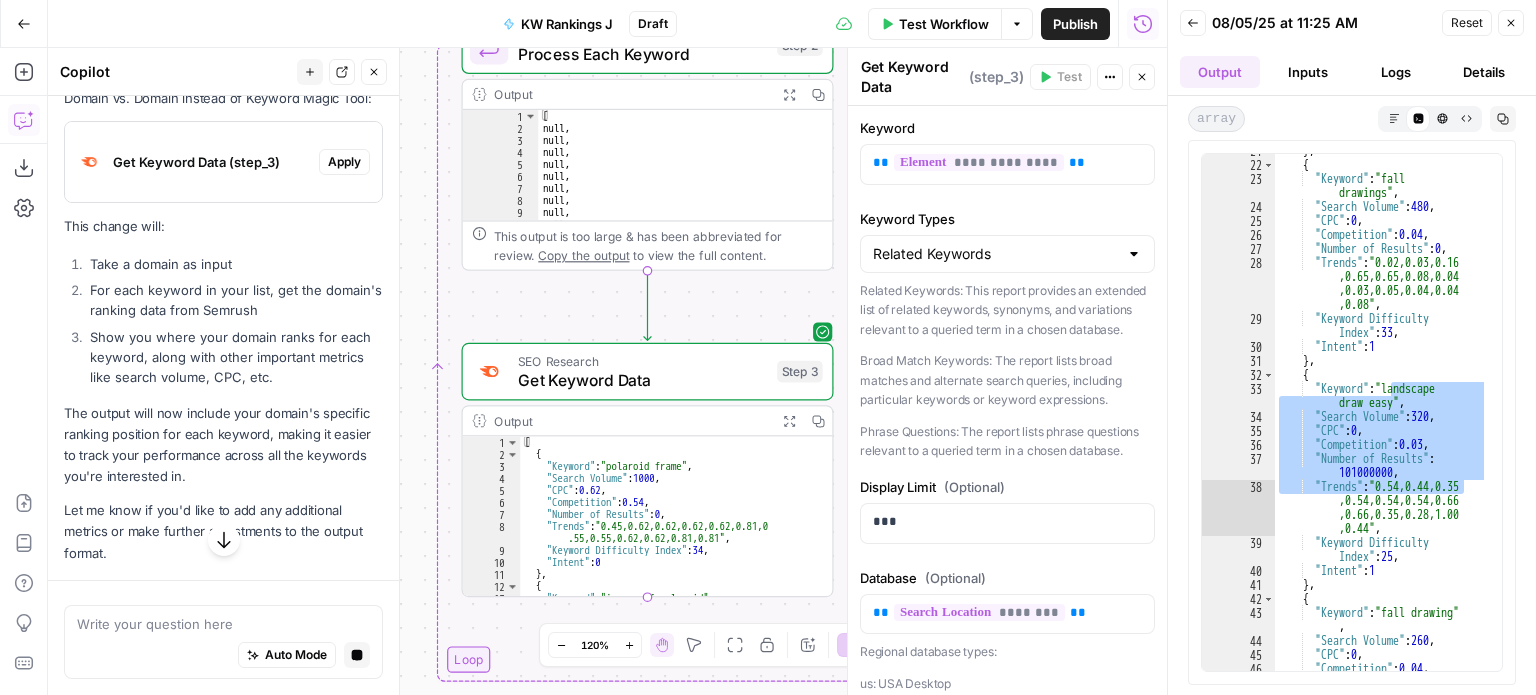 click on "Add Input" at bounding box center (334, 29) 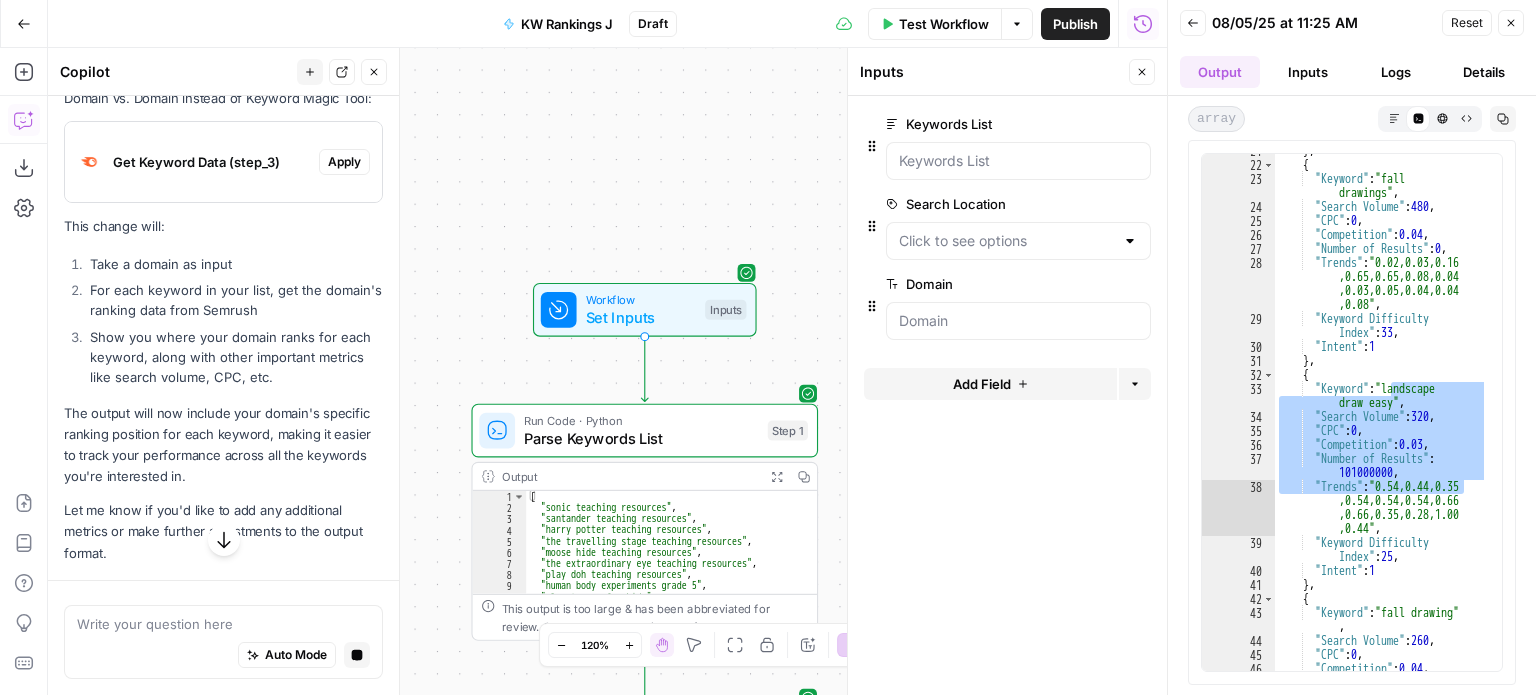 click on "Apply" at bounding box center [344, 162] 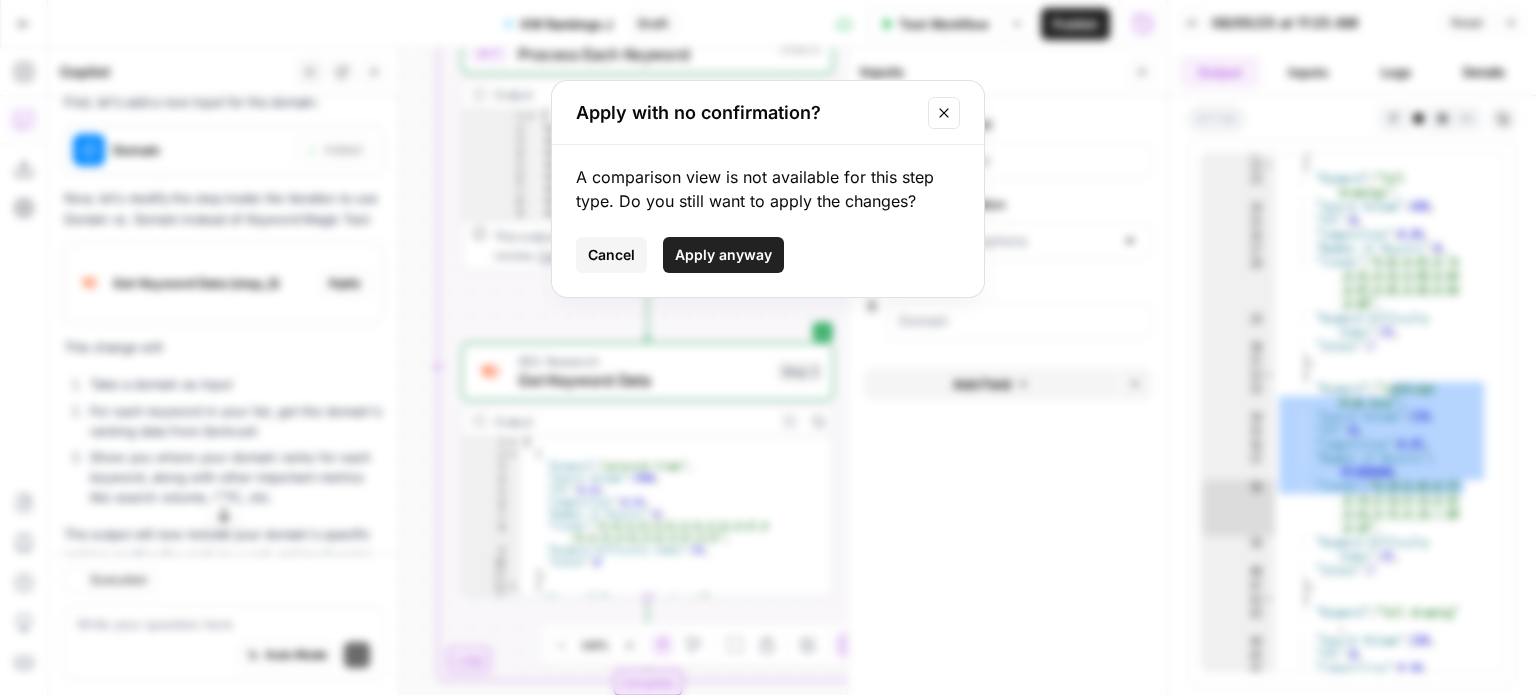 click on "Apply anyway" at bounding box center (723, 255) 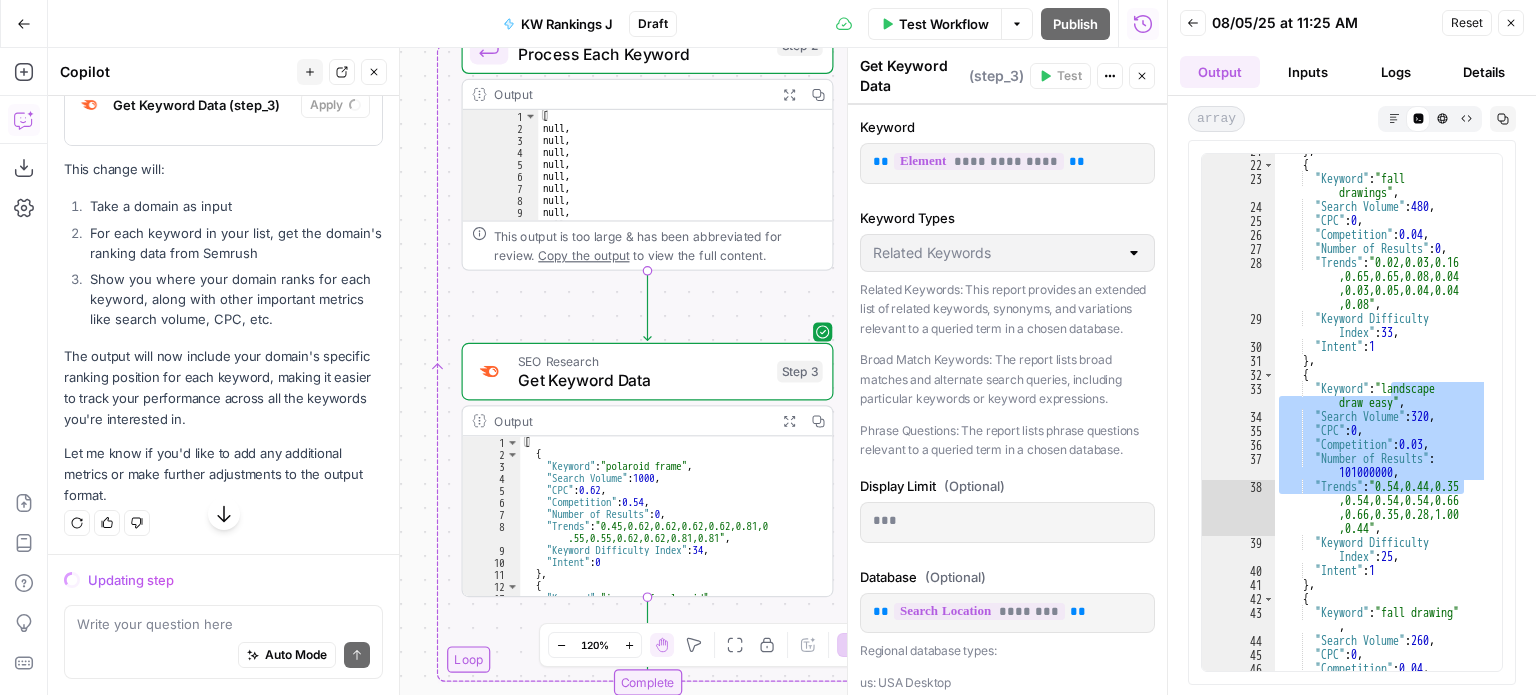 scroll, scrollTop: 4560, scrollLeft: 0, axis: vertical 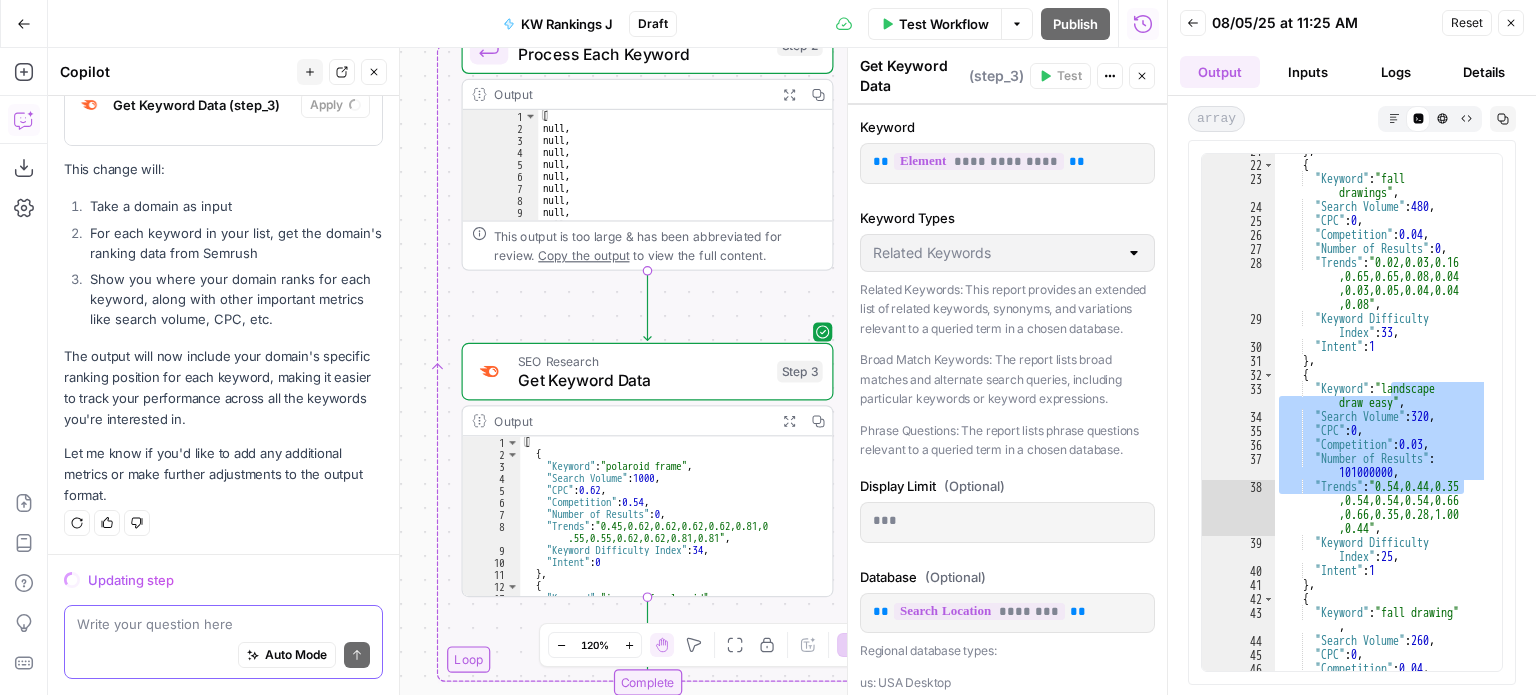 click at bounding box center (223, 624) 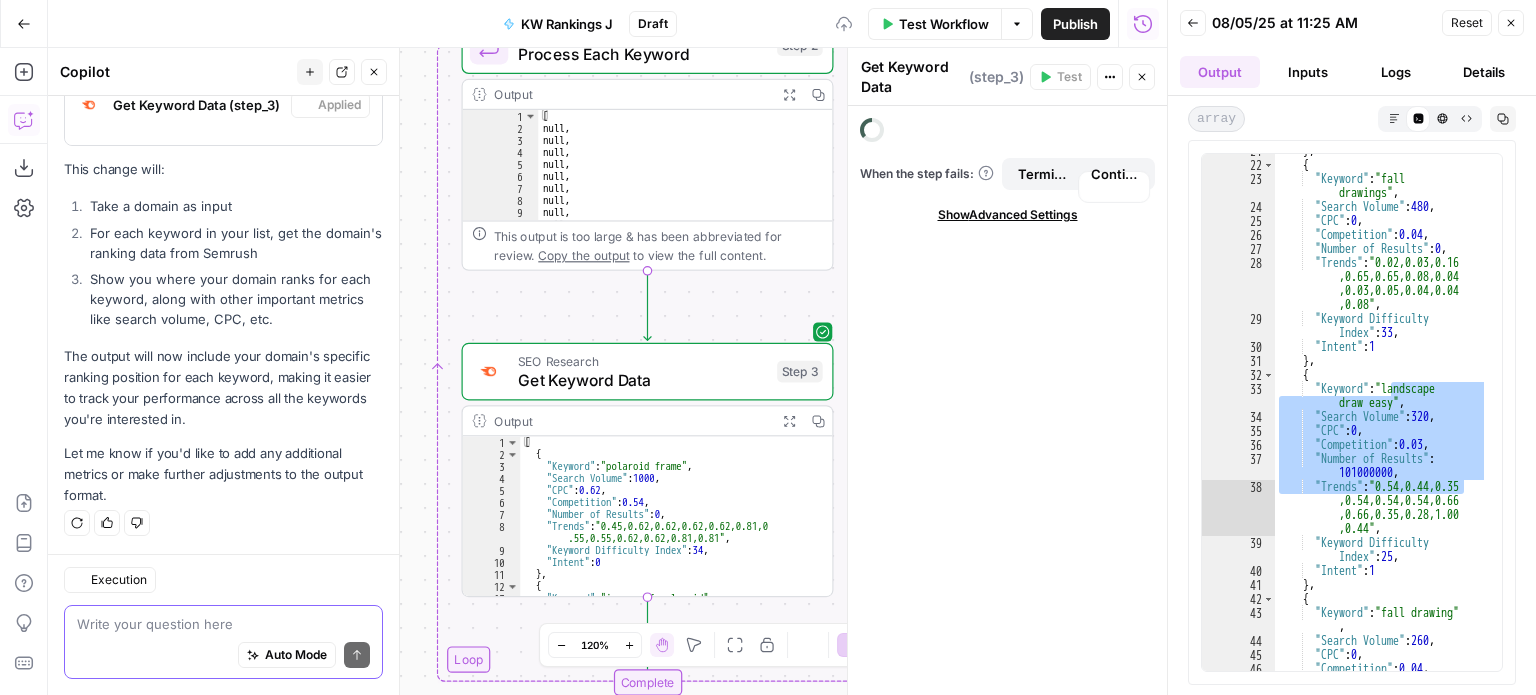 scroll, scrollTop: 4752, scrollLeft: 0, axis: vertical 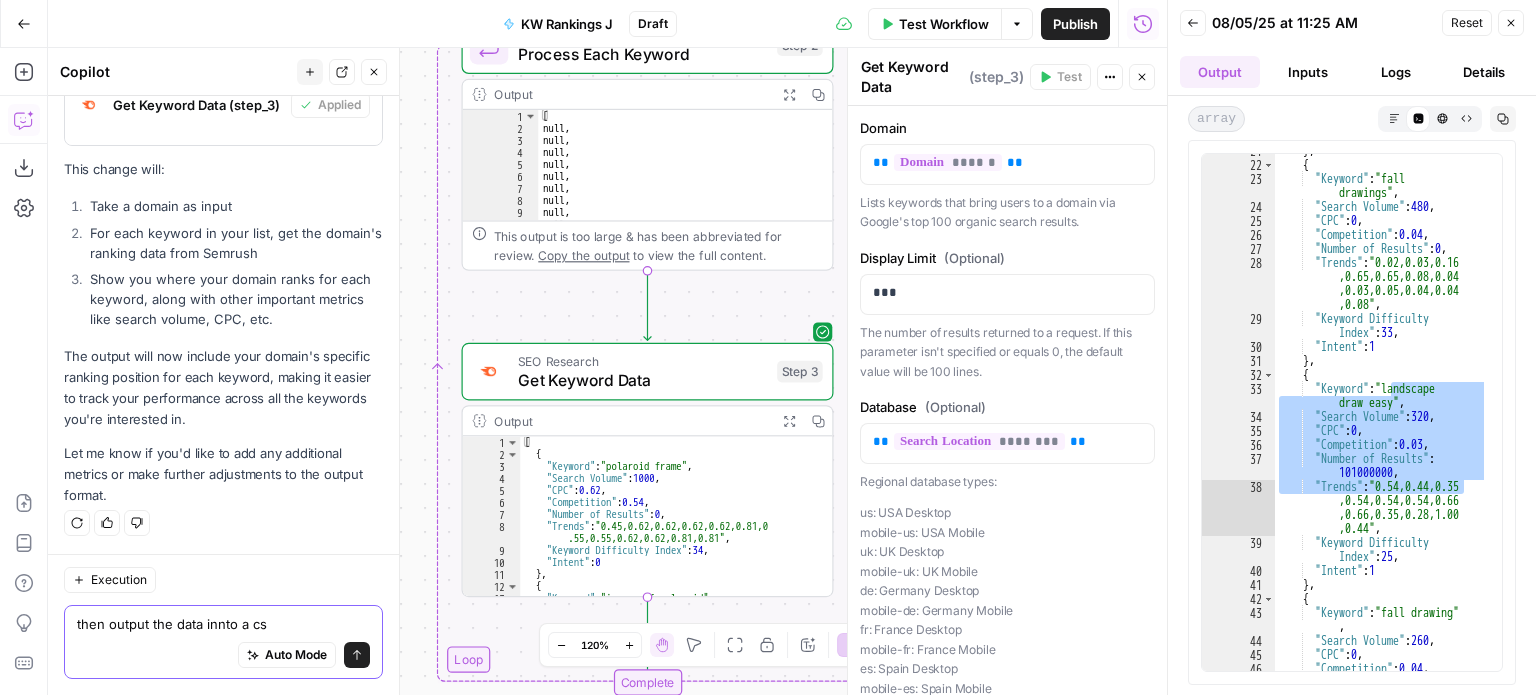 type on "then output the data innto a csv" 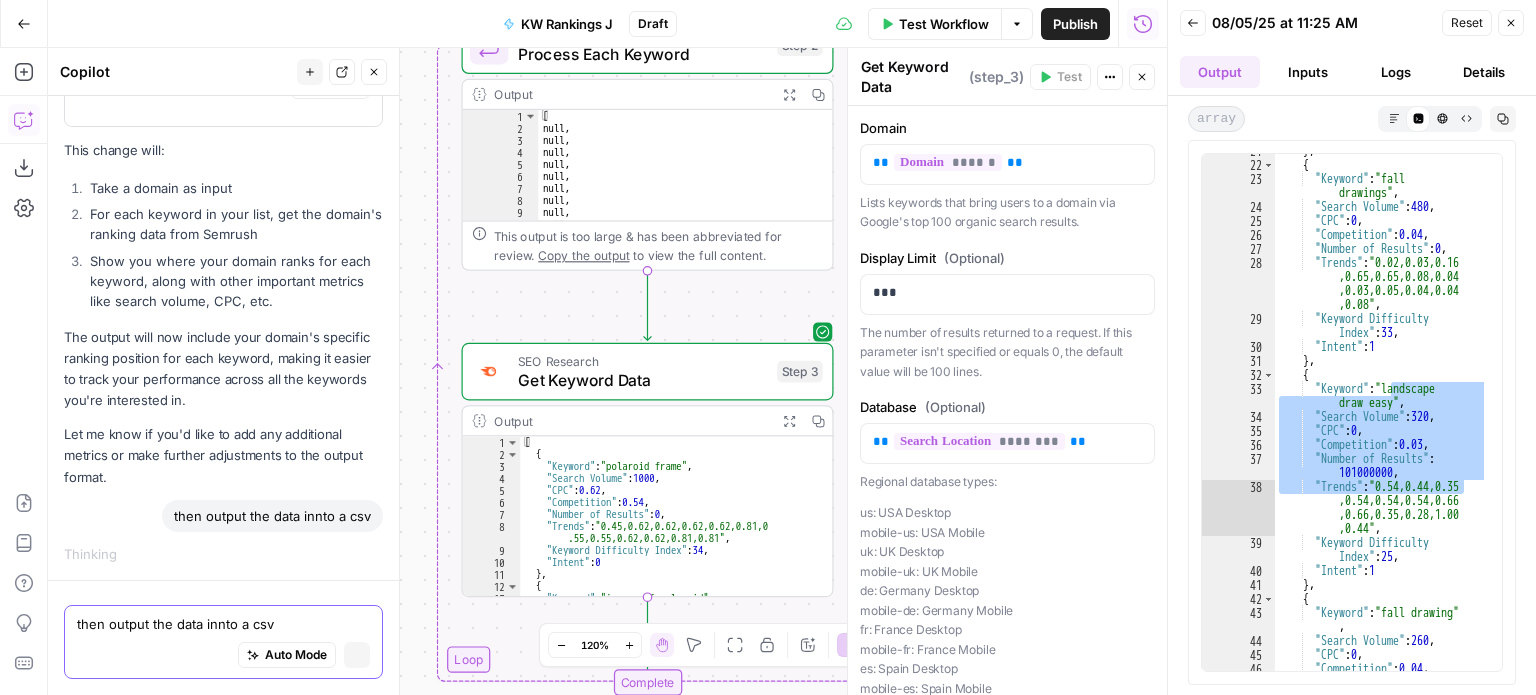 type 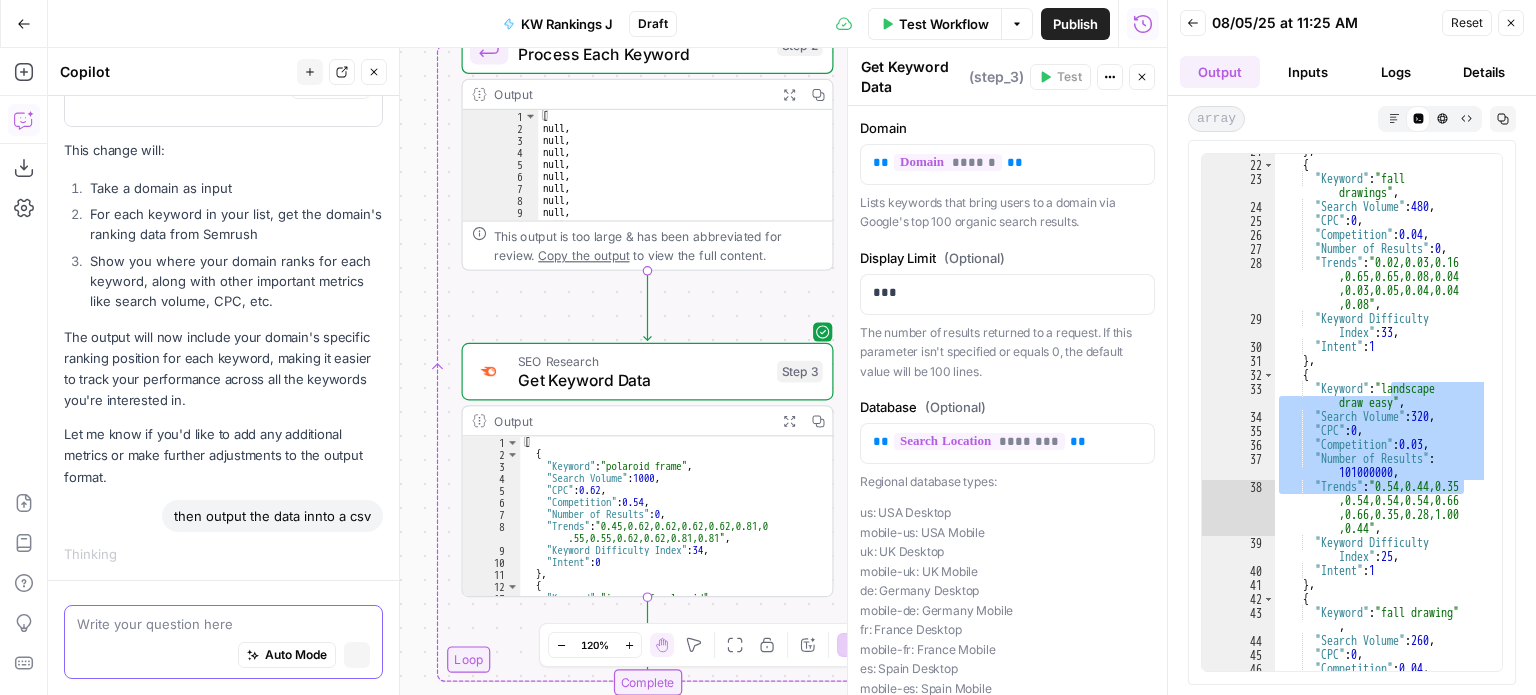 scroll, scrollTop: 4563, scrollLeft: 0, axis: vertical 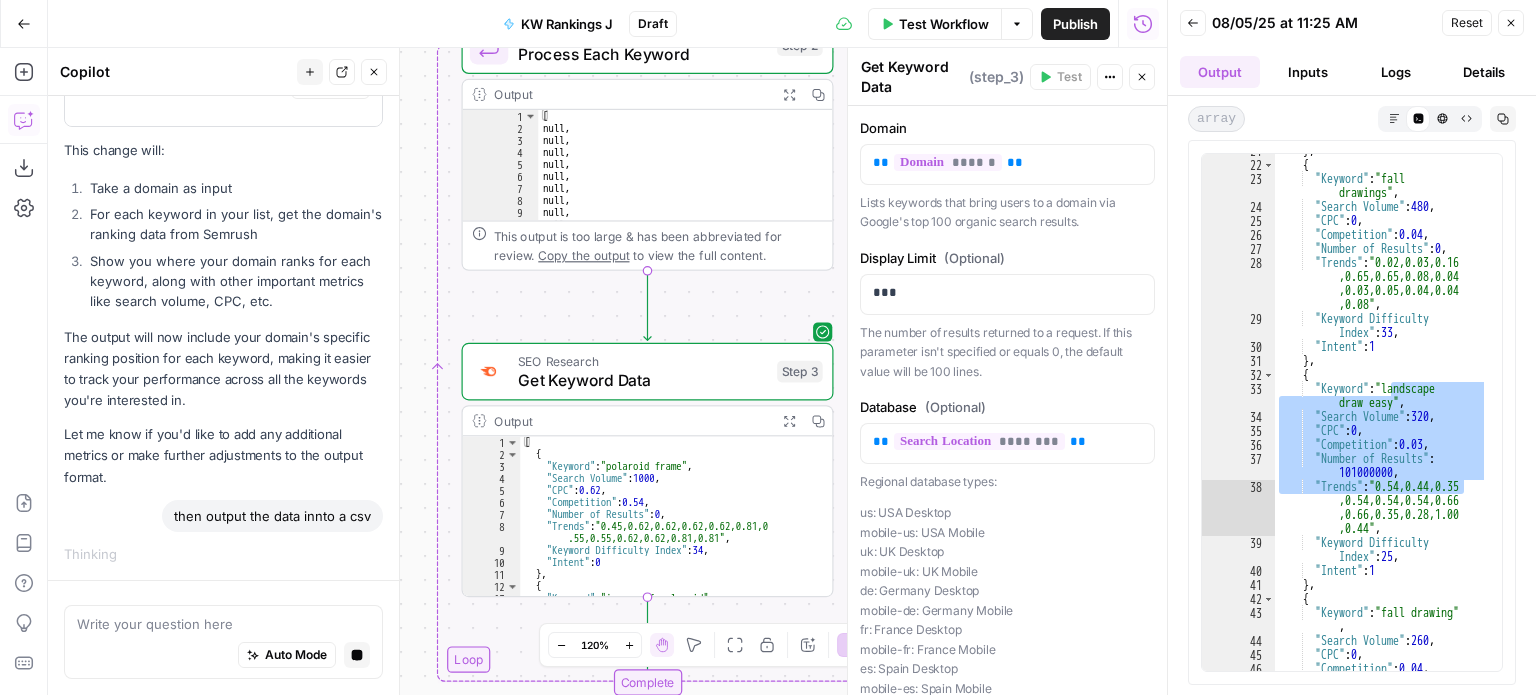 click on "Close" at bounding box center (1147, 77) 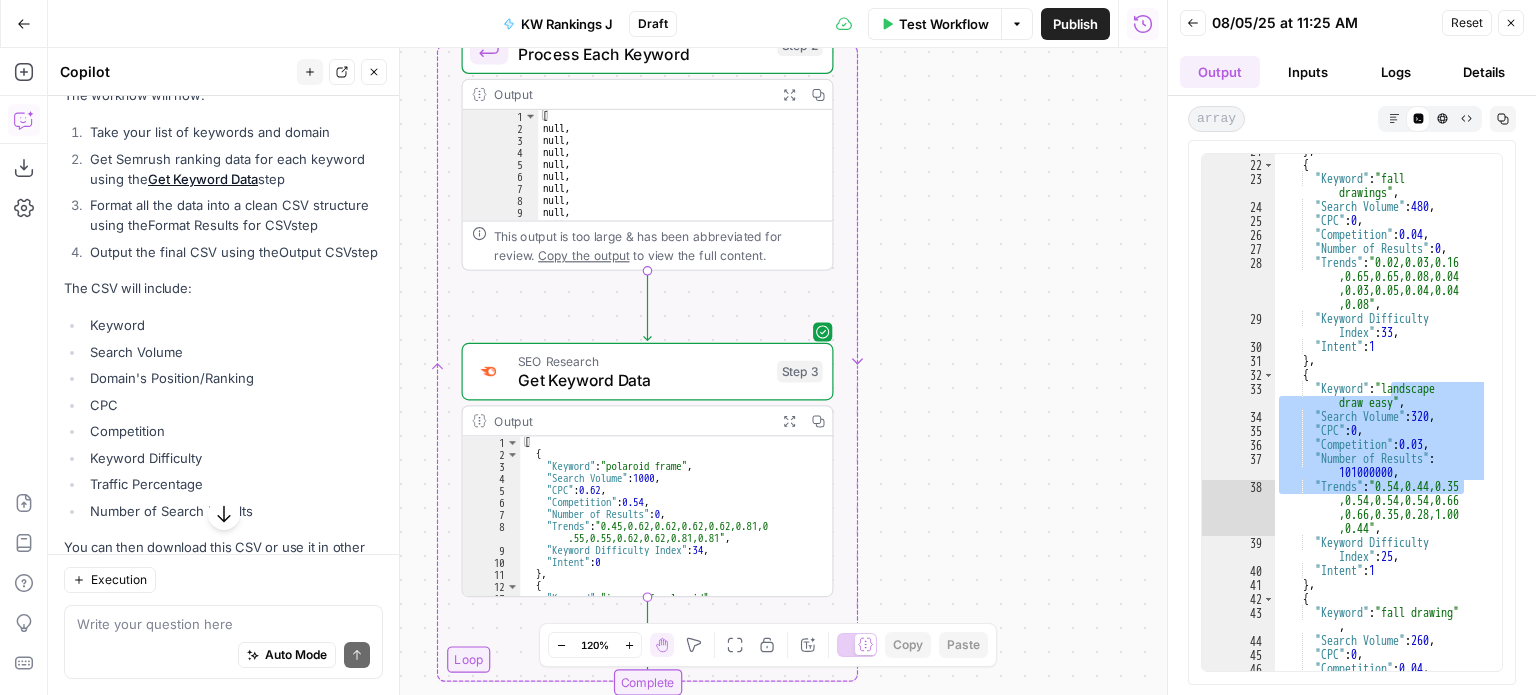 scroll, scrollTop: 5264, scrollLeft: 0, axis: vertical 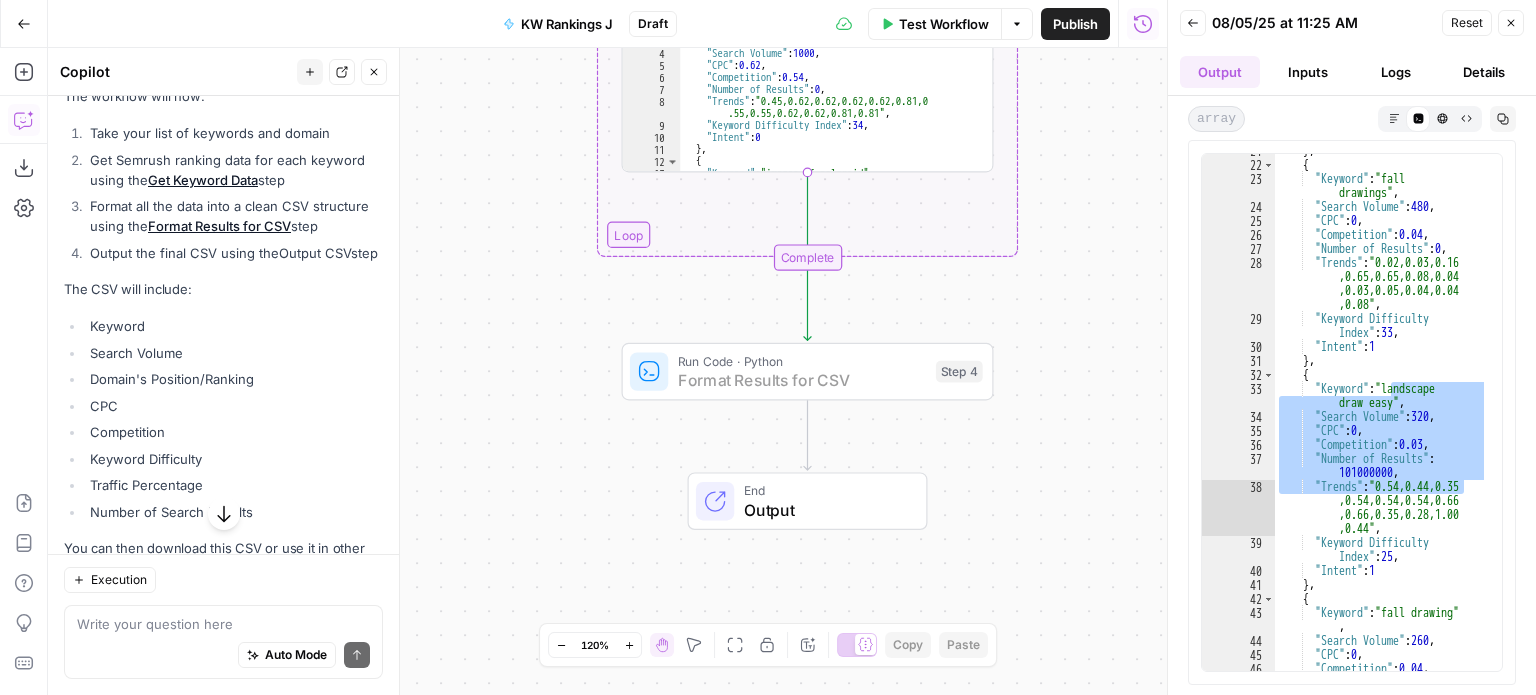 drag, startPoint x: 321, startPoint y: 243, endPoint x: 1234, endPoint y: 396, distance: 925.7311 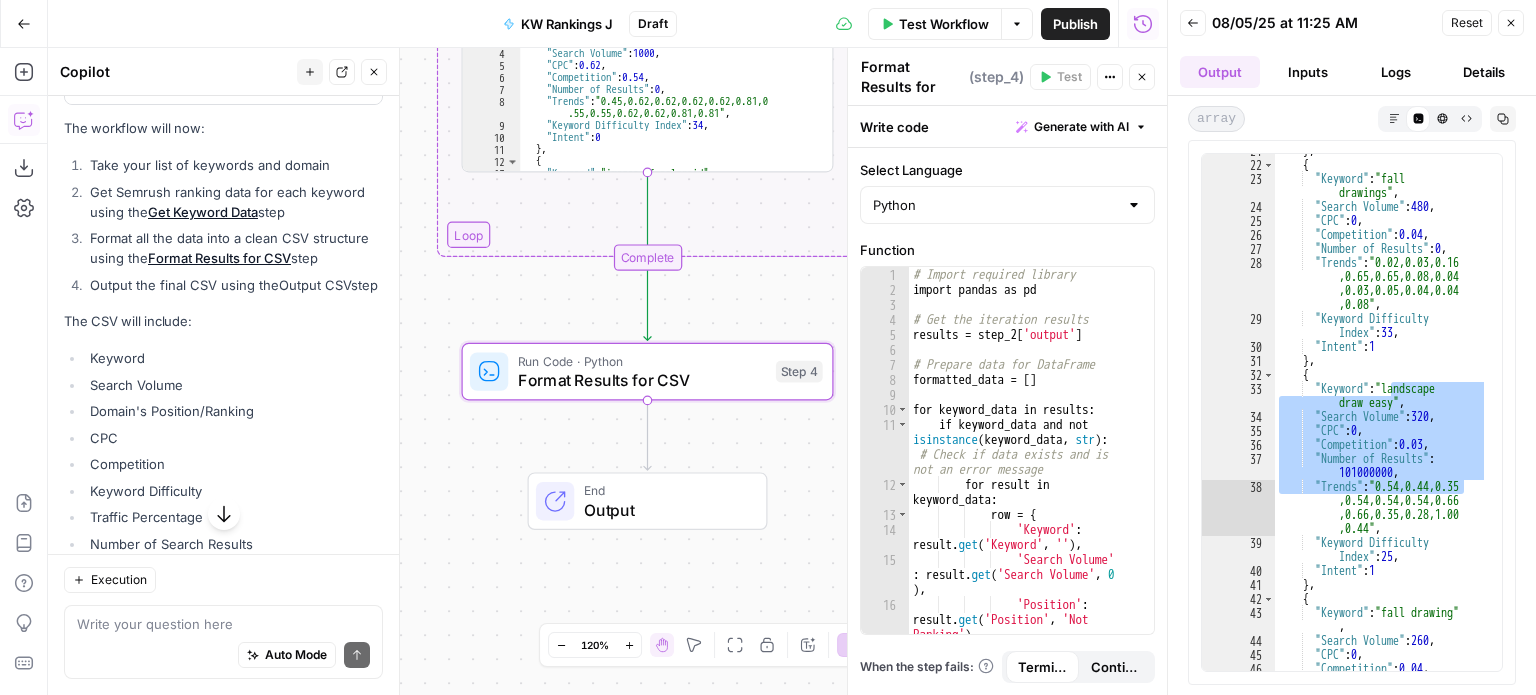 scroll, scrollTop: 5296, scrollLeft: 0, axis: vertical 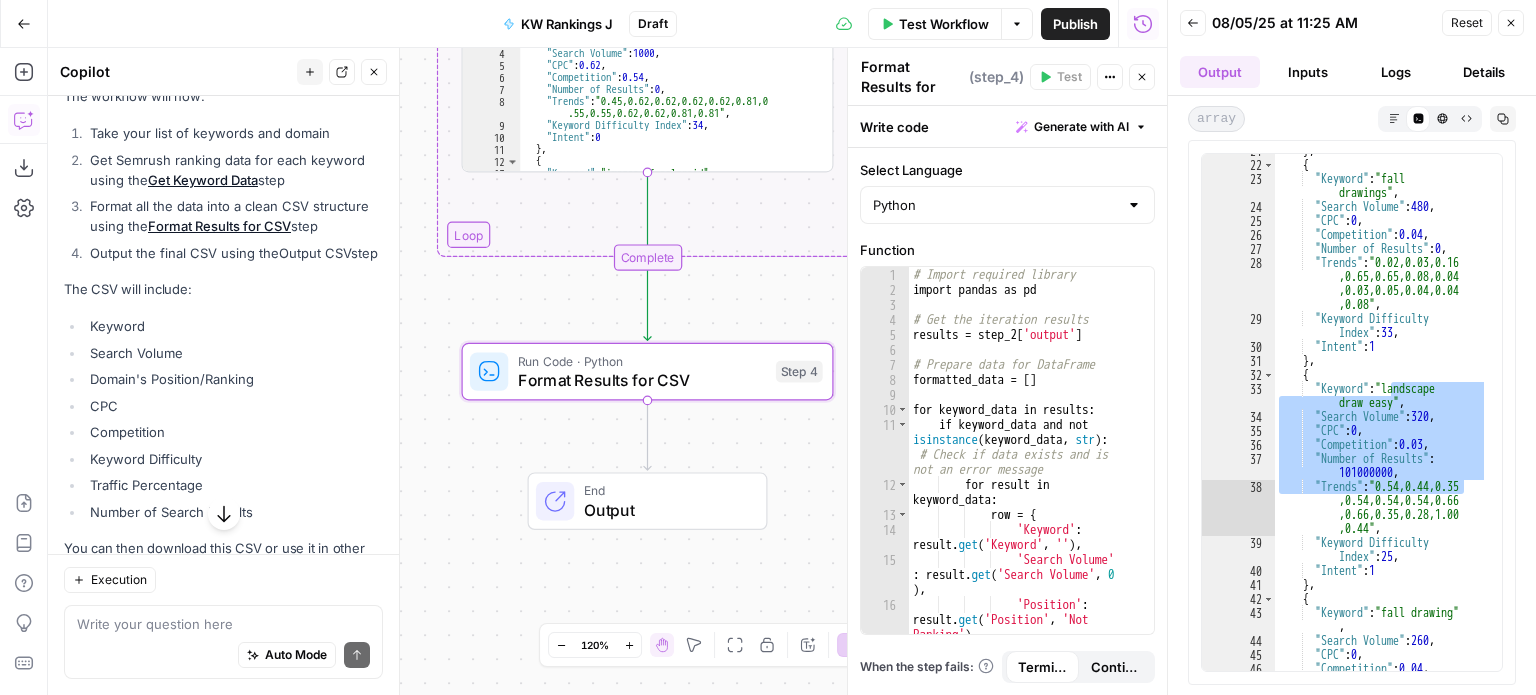 click 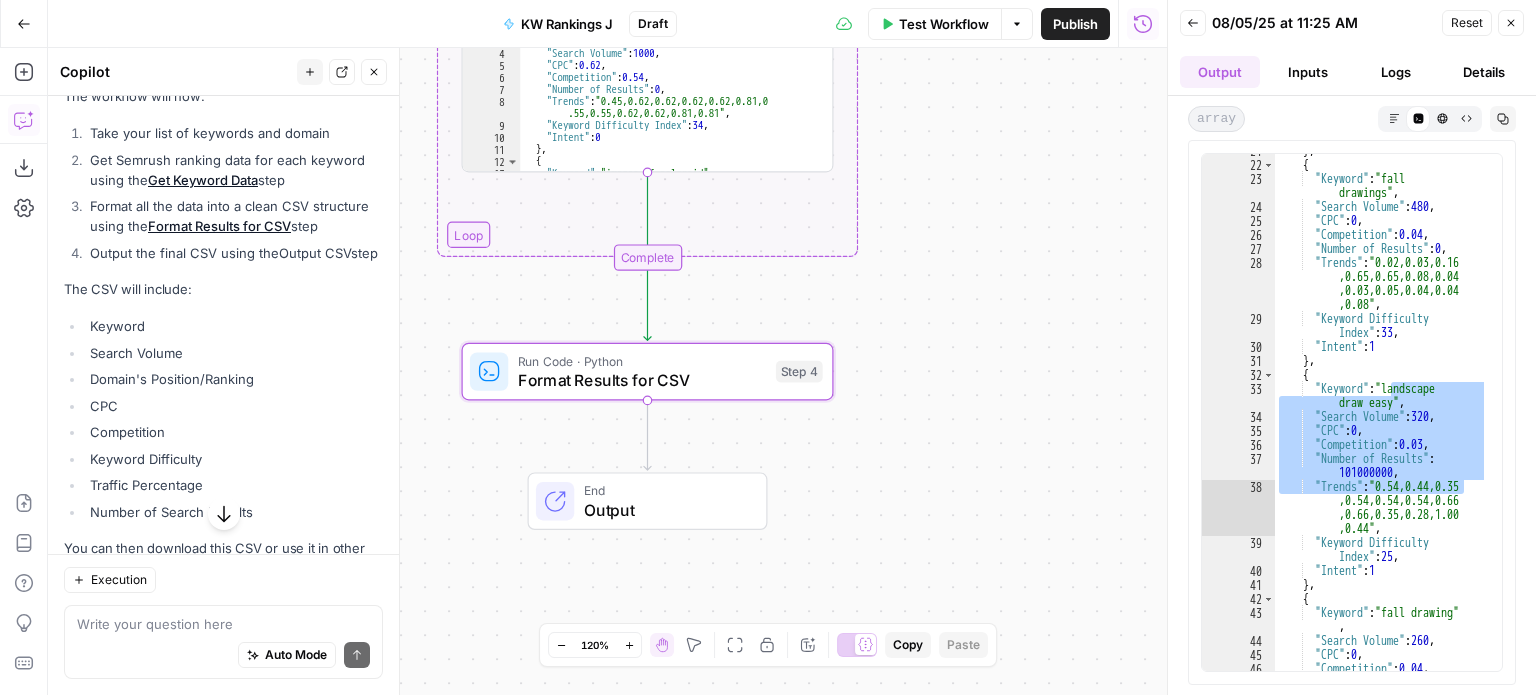 click on "Test Workflow" at bounding box center [944, 24] 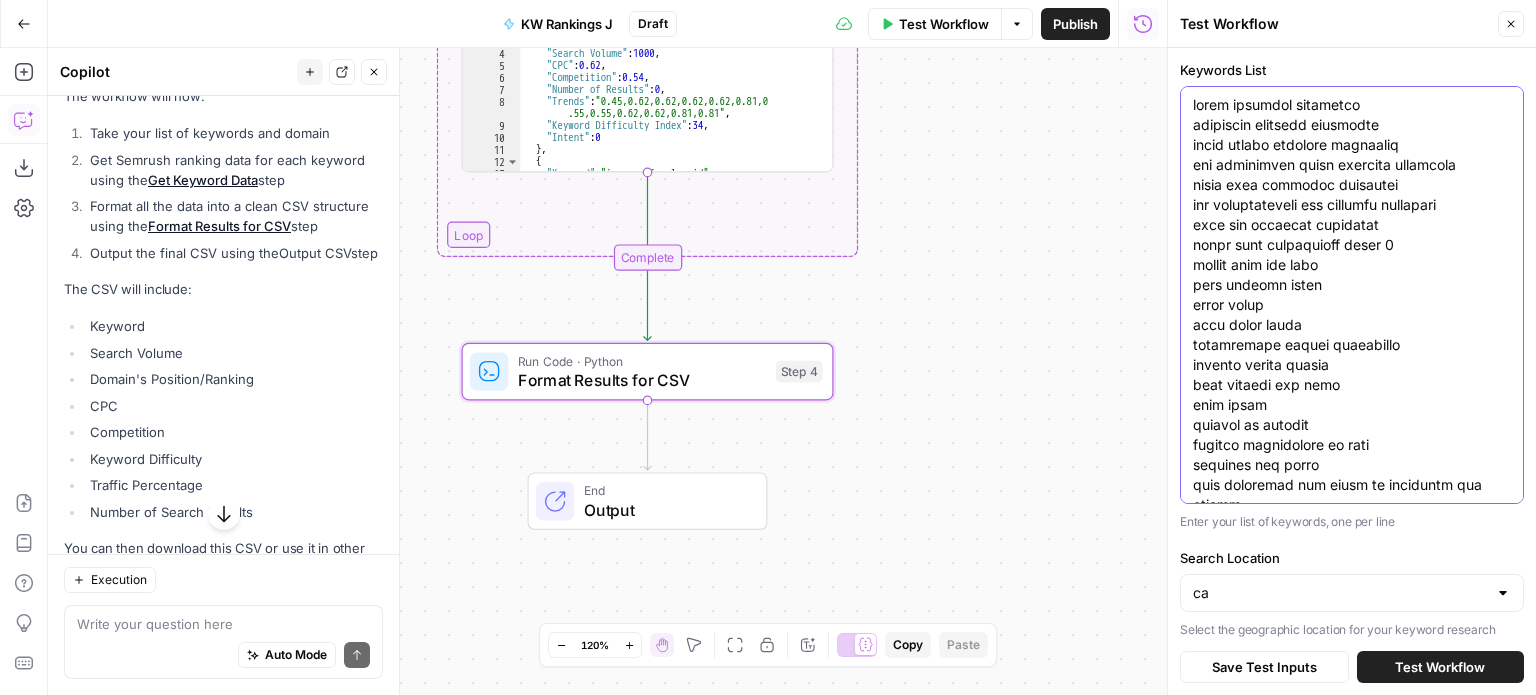 click on "Keywords List" at bounding box center (1352, 4075) 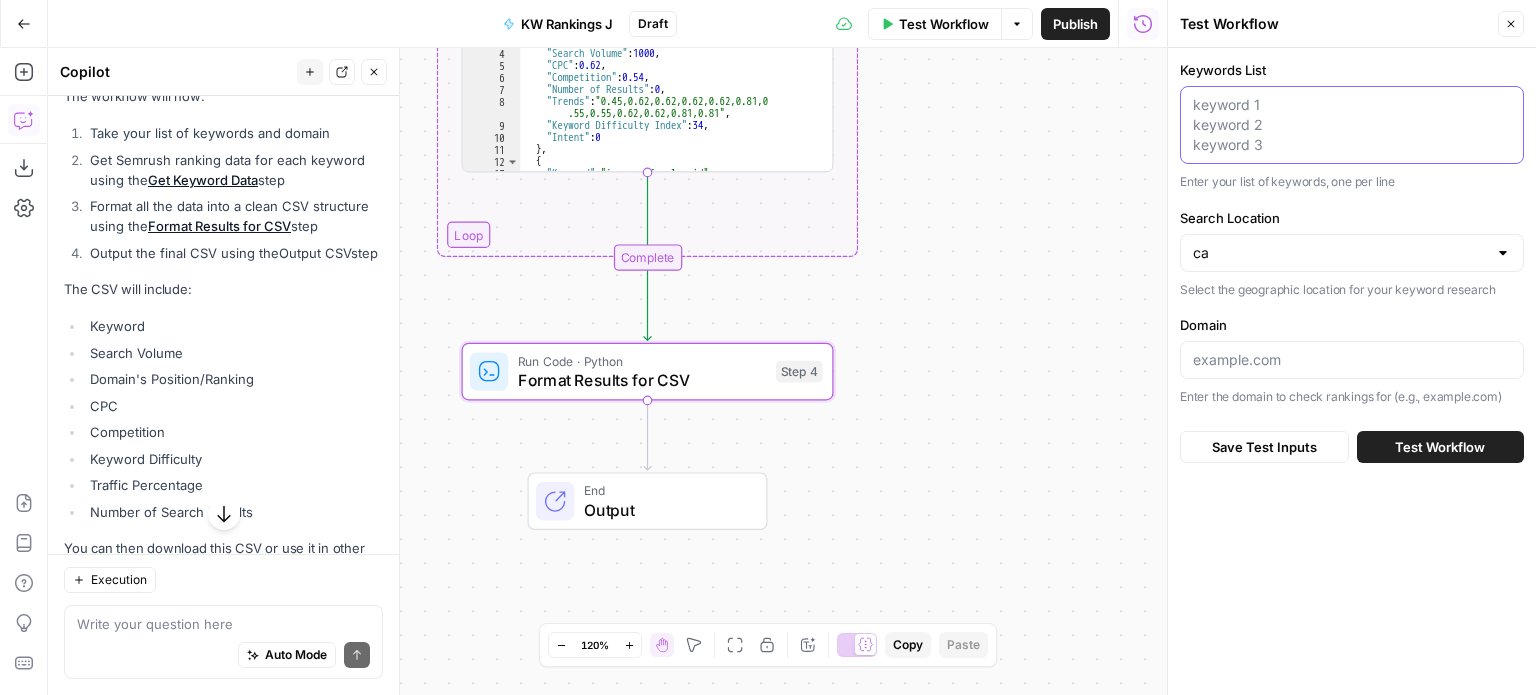 paste on "literacy activities for kindergarten
goodbye card ideas
goodbye cards for teachers
goodbye cards for students
goodbye card for child leaving school
goodbye card for teacher leaving school
goodbye message to child leaving daycare
goodbye poem for kids
question of the day for students
question of the day kindergarten
get to know your teacher questions
getting to know you questions for students
fun questions this or that
fun questions of the day for students
end of the day questions for students
question of the day for kids
summer slide
sun safety for kids
sun safety tips
national child and youth mental health day
national child and youth mental health day
summer outdoor activities
2D & 3D Shapes in the Environment
2D Shape Monsters
2D shapes sorting activity
3D shapes colour and code
3D shapes sorting activity
3d shapes in real life
add and subtract fractions with the same denominator worksheet
Add and Subtract Numbers Within 1,000
100s Chart Activity
add and subtract numbers within 1,000,000
add and subtra..." 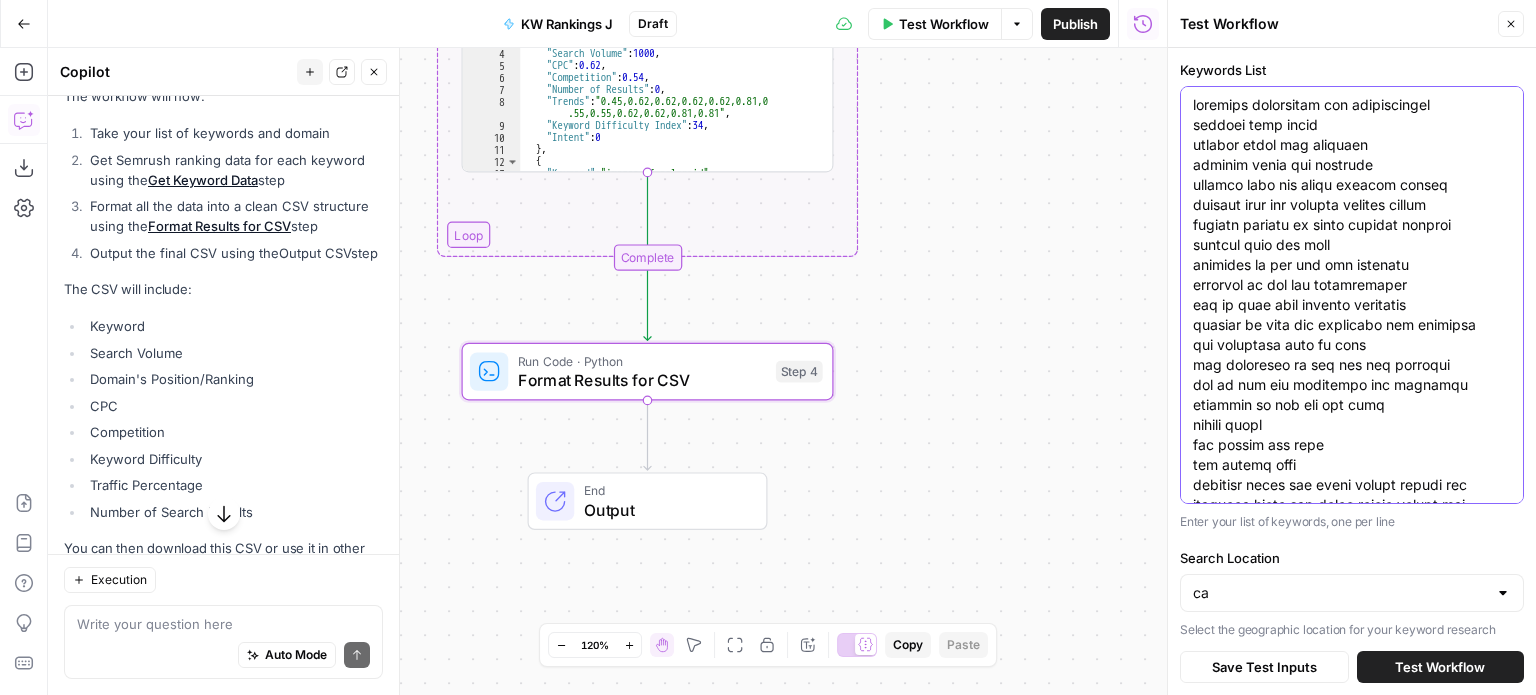 scroll, scrollTop: 5432, scrollLeft: 0, axis: vertical 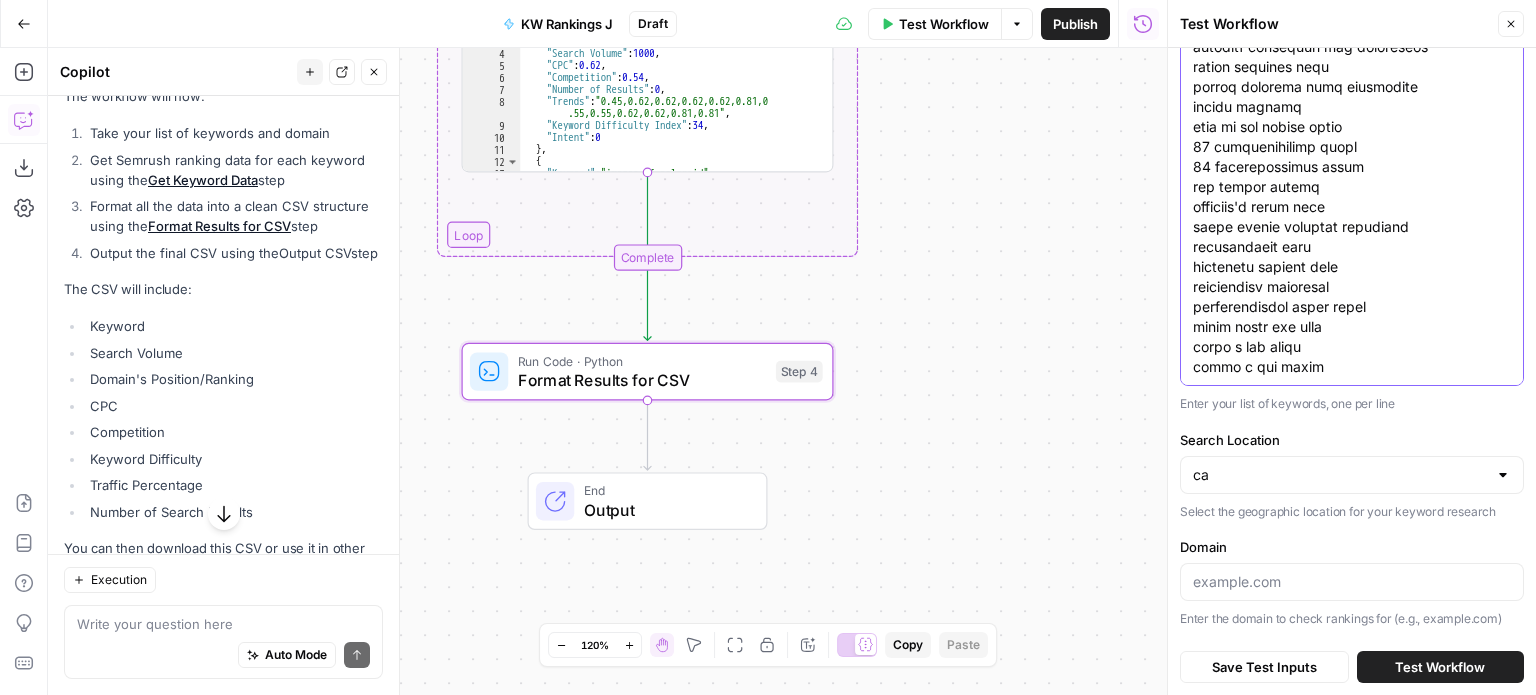 type on "literacy activities for kindergarten
goodbye card ideas
goodbye cards for teachers
goodbye cards for students
goodbye card for child leaving school
goodbye card for teacher leaving school
goodbye message to child leaving daycare
goodbye poem for kids
question of the day for students
question of the day kindergarten
get to know your teacher questions
getting to know you questions for students
fun questions this or that
fun questions of the day for students
end of the day questions for students
question of the day for kids
summer slide
sun safety for kids
sun safety tips
national child and youth mental health day
national child and youth mental health day
summer outdoor activities
2D & 3D Shapes in the Environment
2D Shape Monsters
2D shapes sorting activity
3D shapes colour and code
3D shapes sorting activity
3d shapes in real life
add and subtract fractions with the same denominator worksheet
Add and Subtract Numbers Within 1,000
100s Chart Activity
add and subtract numbers within 1,000,000
add and subtra..." 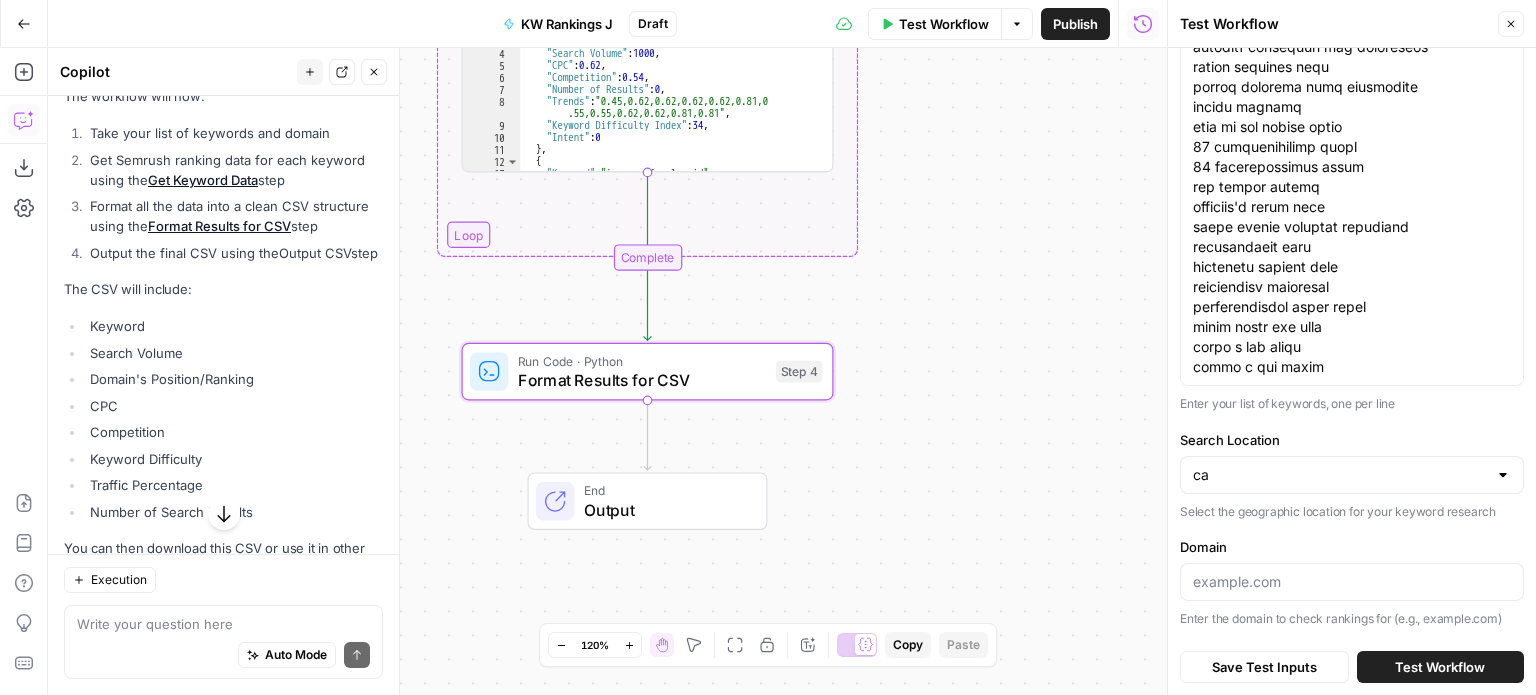 scroll, scrollTop: 0, scrollLeft: 0, axis: both 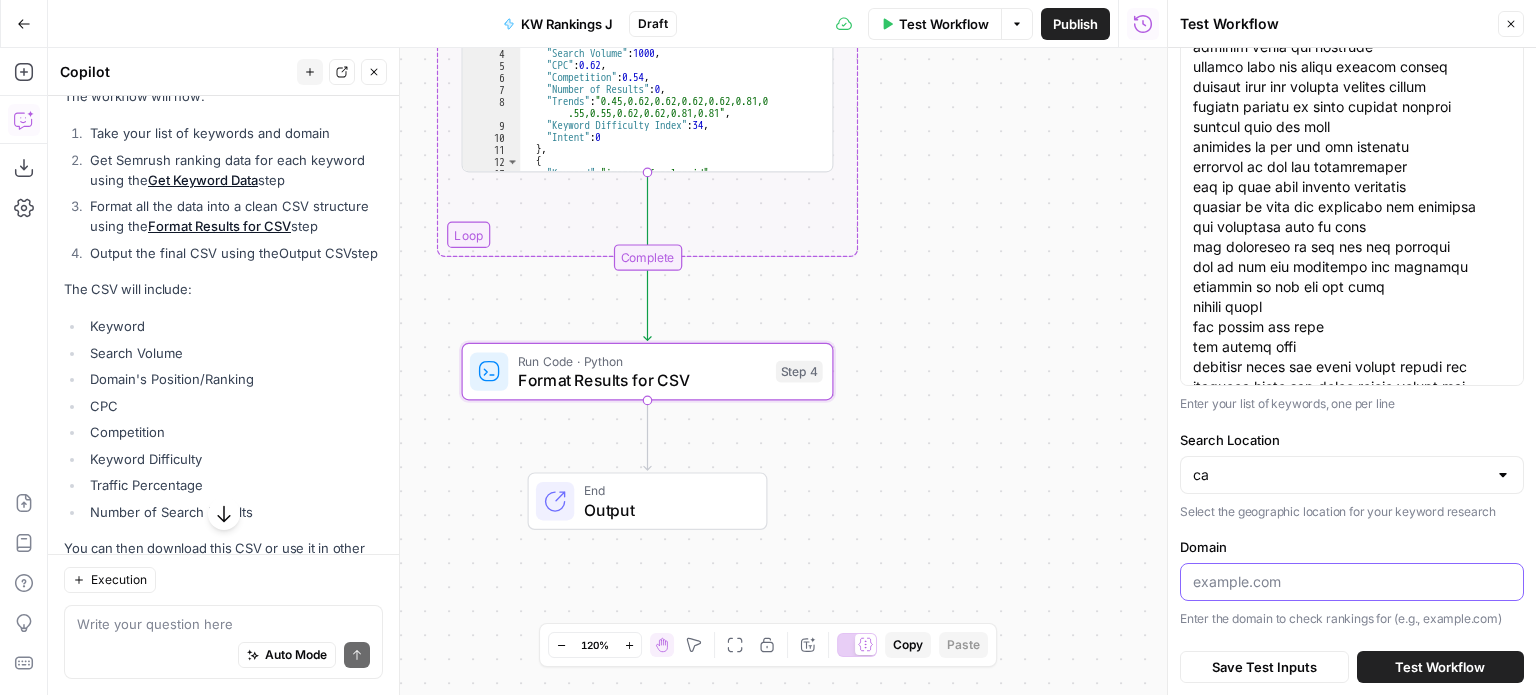 click on "Domain" at bounding box center (1352, 582) 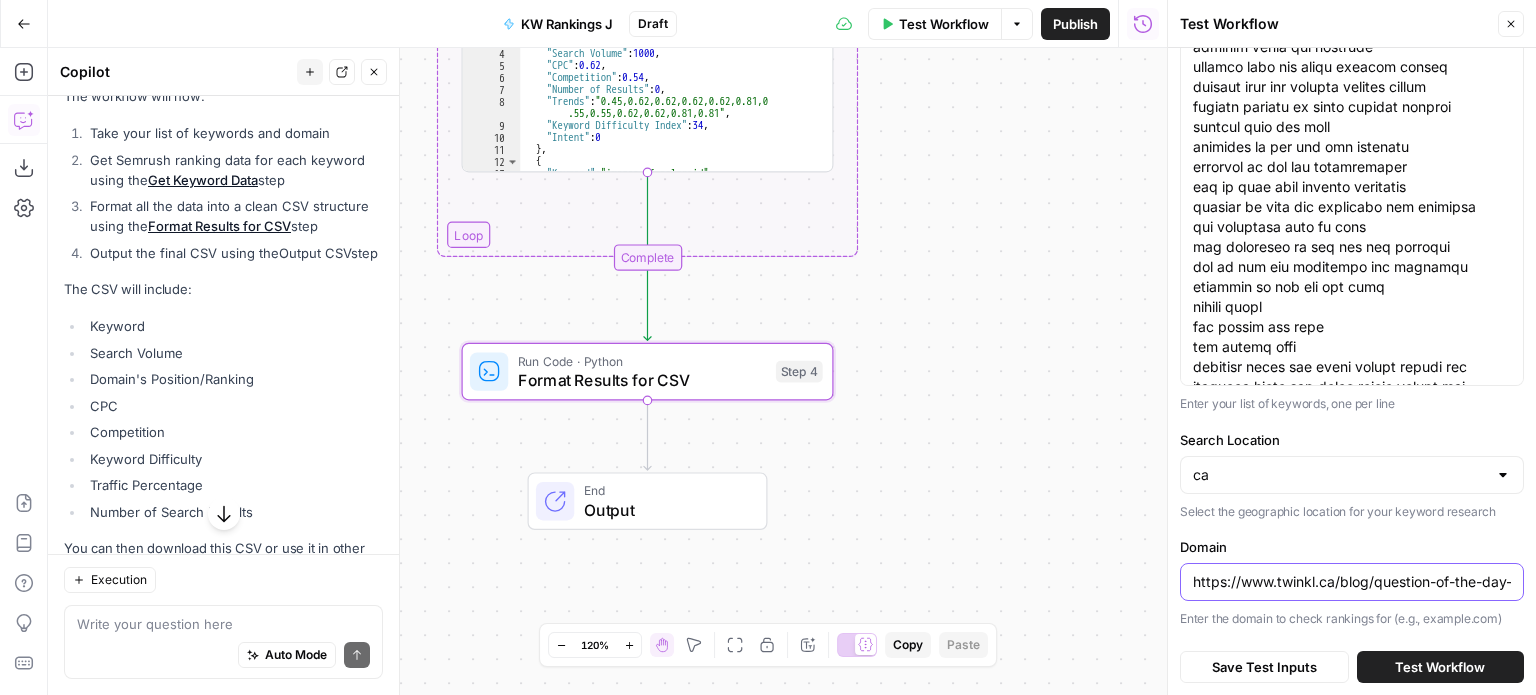 scroll, scrollTop: 0, scrollLeft: 100, axis: horizontal 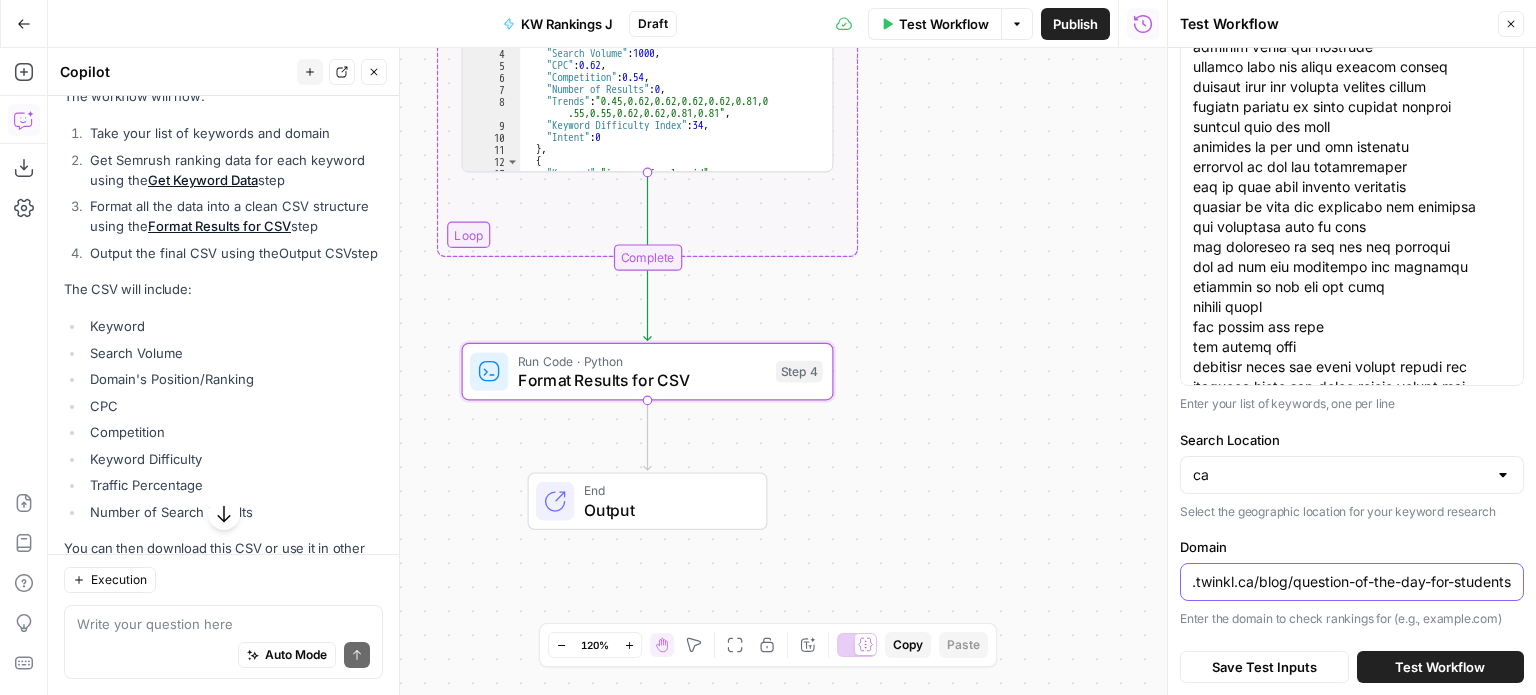 drag, startPoint x: 1242, startPoint y: 582, endPoint x: 1590, endPoint y: 576, distance: 348.05173 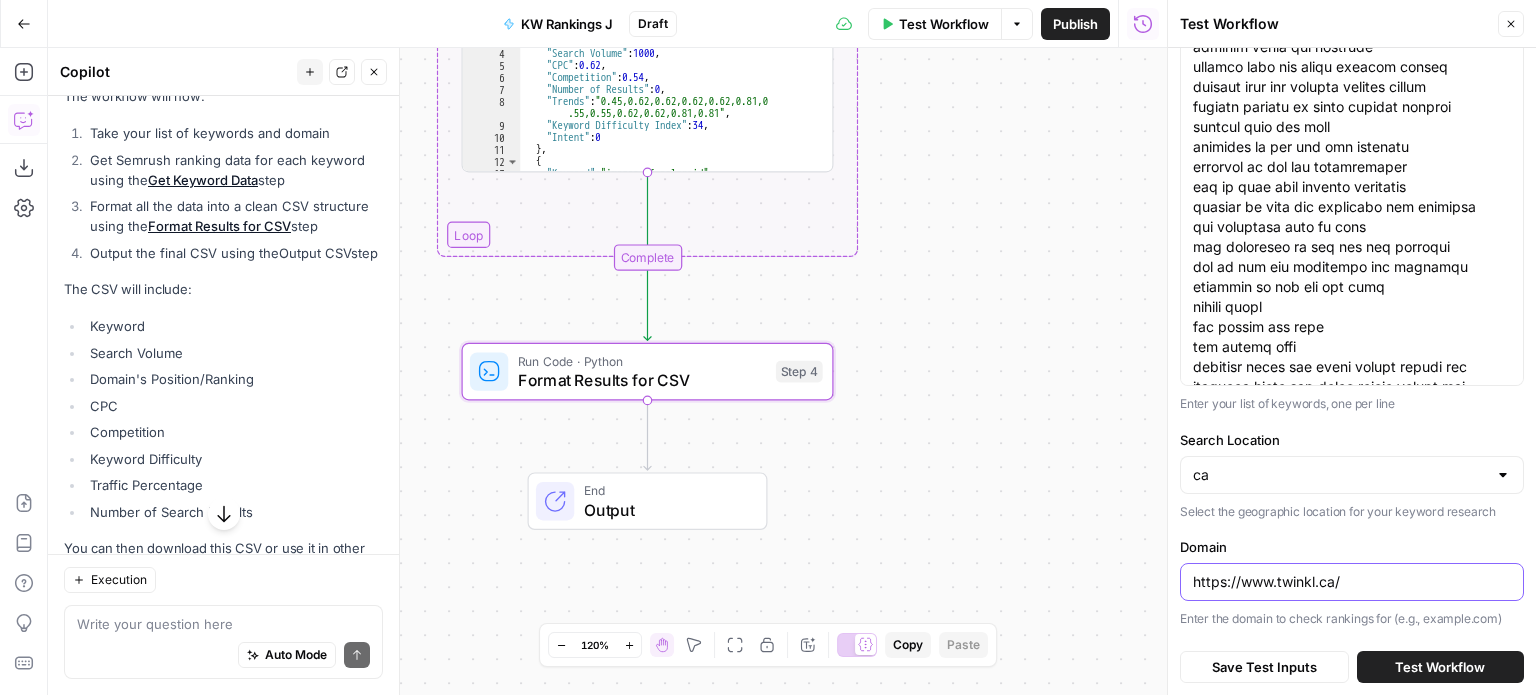 scroll, scrollTop: 0, scrollLeft: 0, axis: both 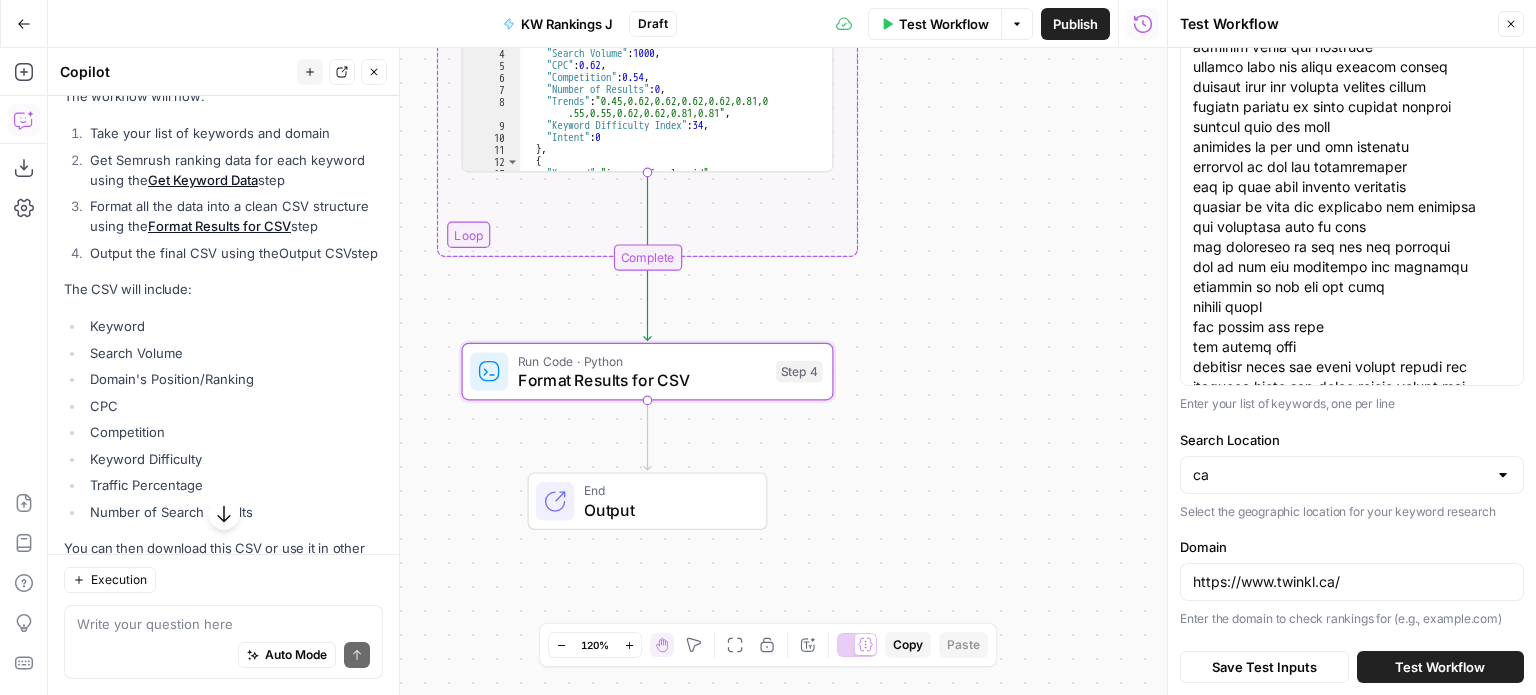 click on "Test Workflow" at bounding box center (1440, 667) 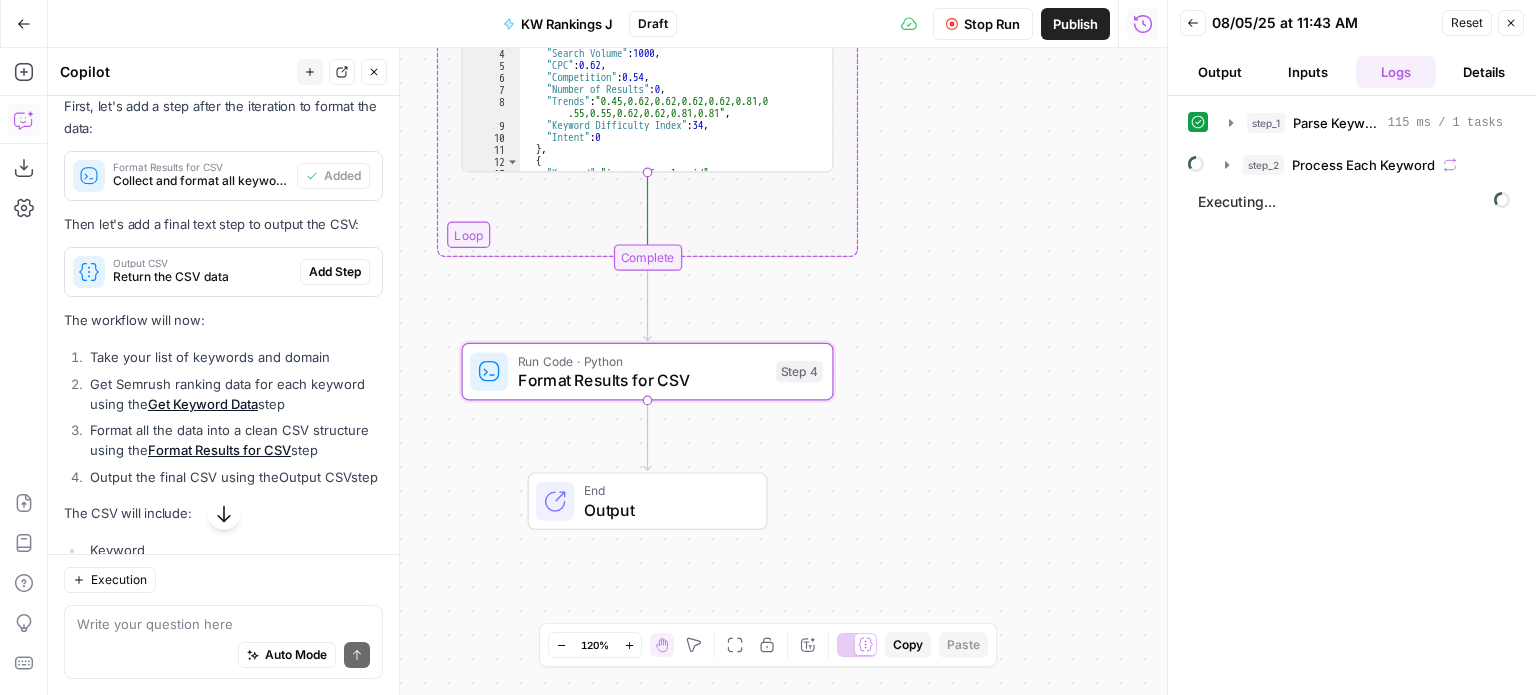 scroll, scrollTop: 5296, scrollLeft: 0, axis: vertical 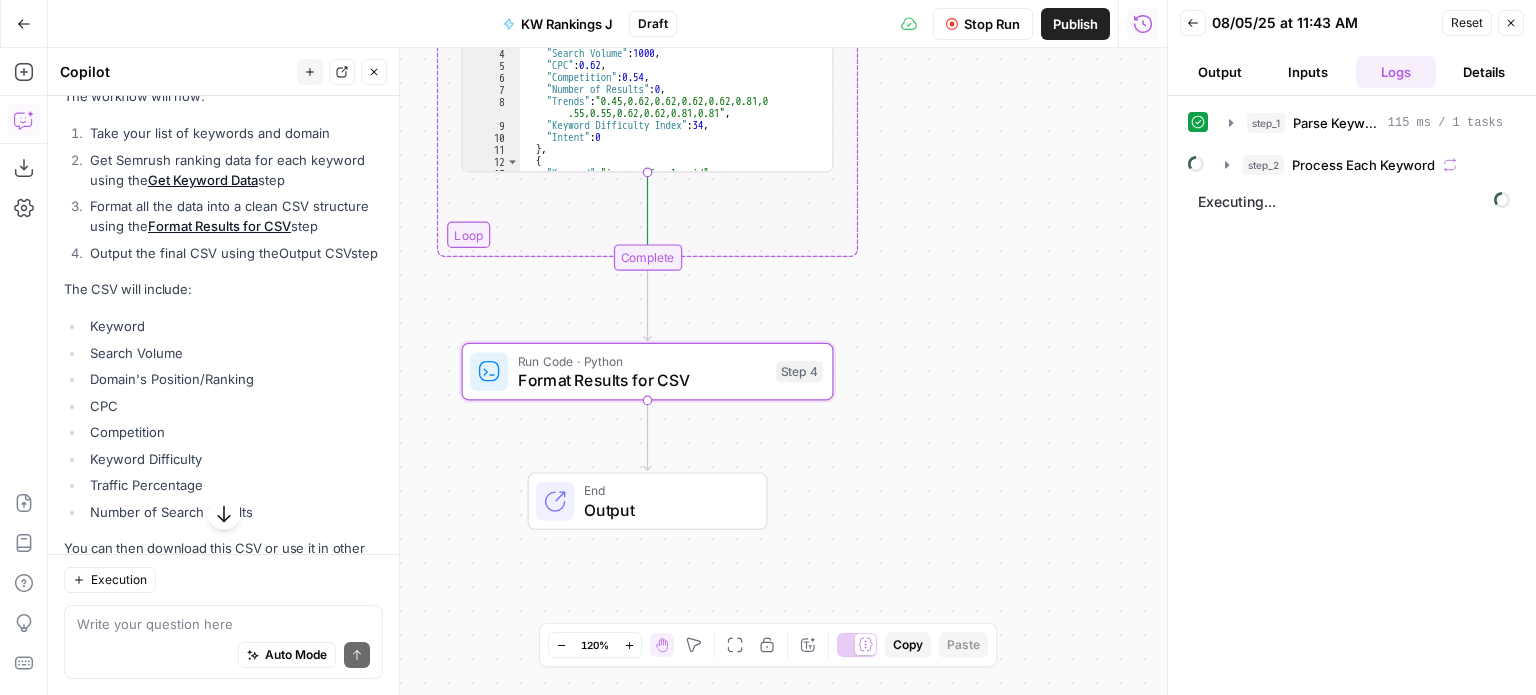 click on "Output" at bounding box center [1220, 72] 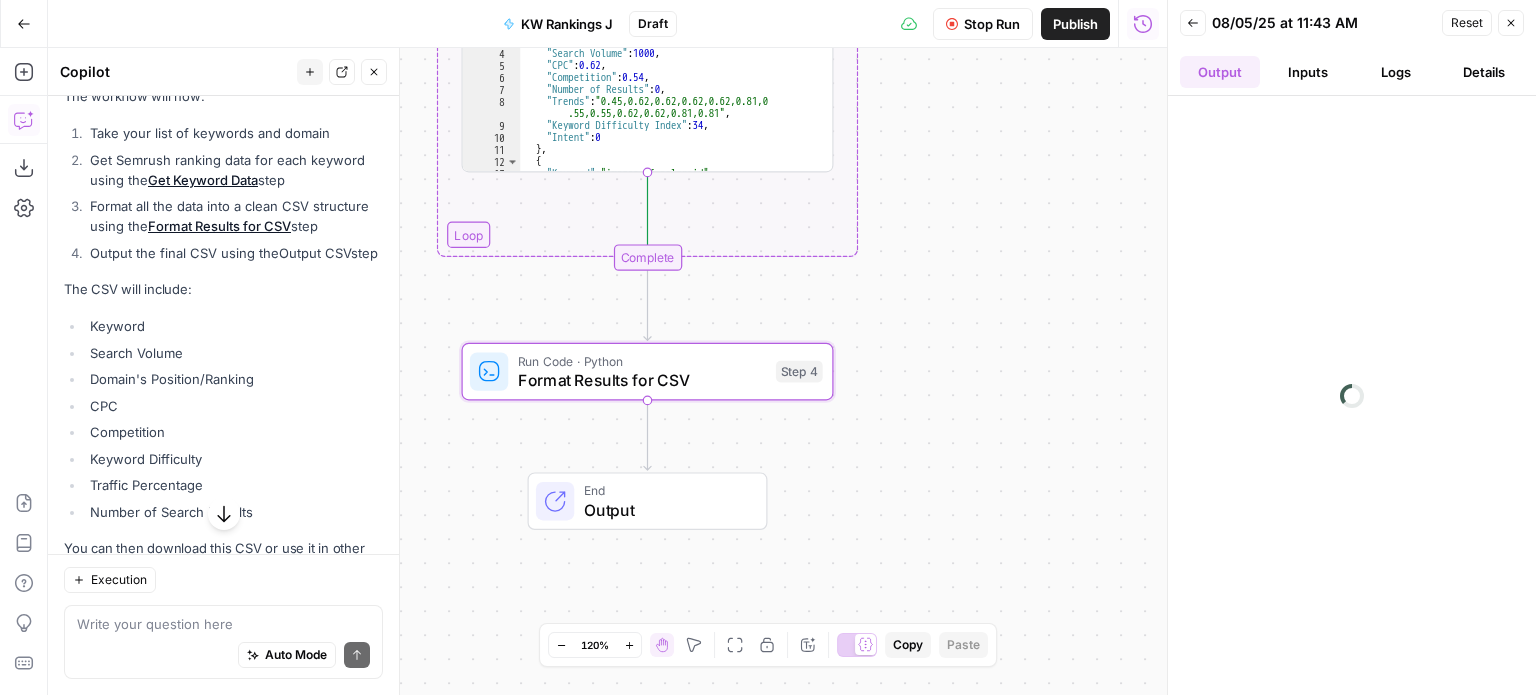 click on "Logs" at bounding box center (1396, 72) 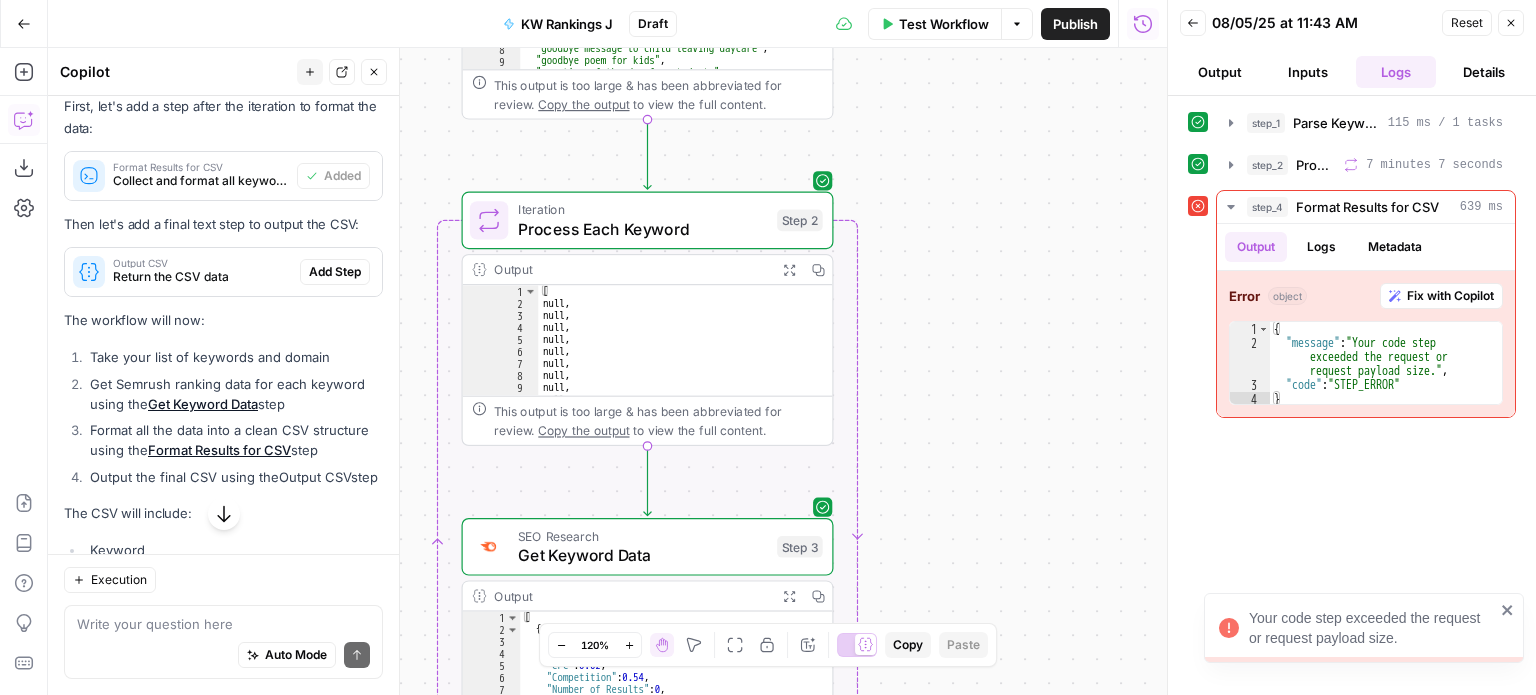 scroll, scrollTop: 5296, scrollLeft: 0, axis: vertical 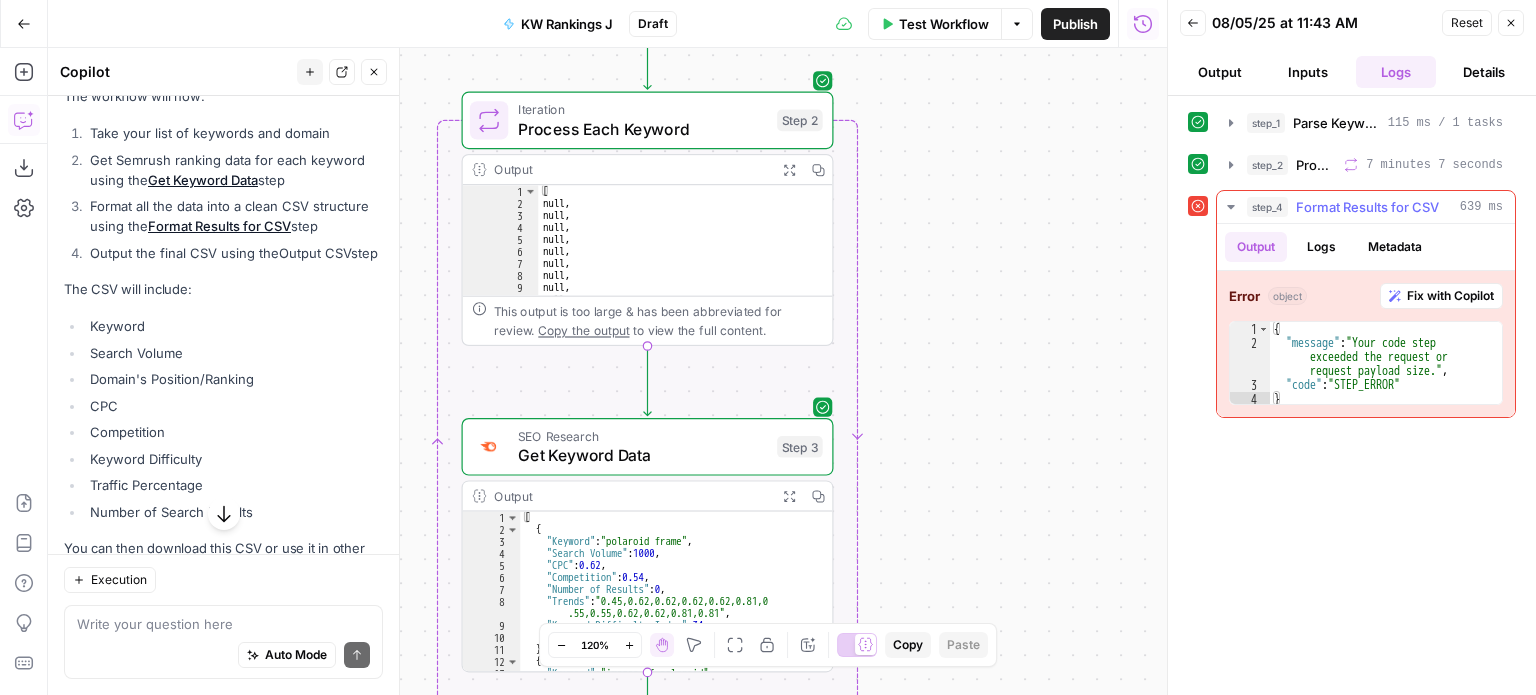 click on "Fix with Copilot" at bounding box center [1450, 296] 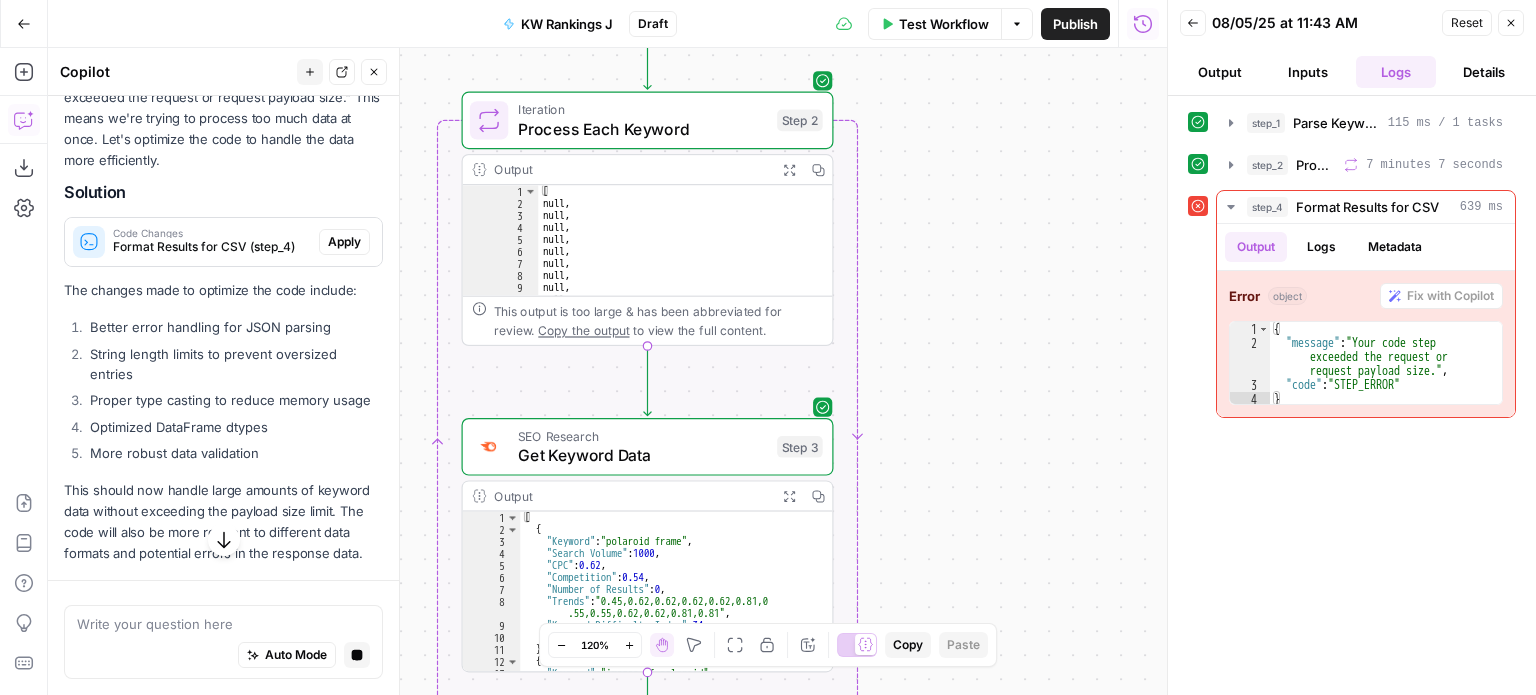 scroll, scrollTop: 5896, scrollLeft: 0, axis: vertical 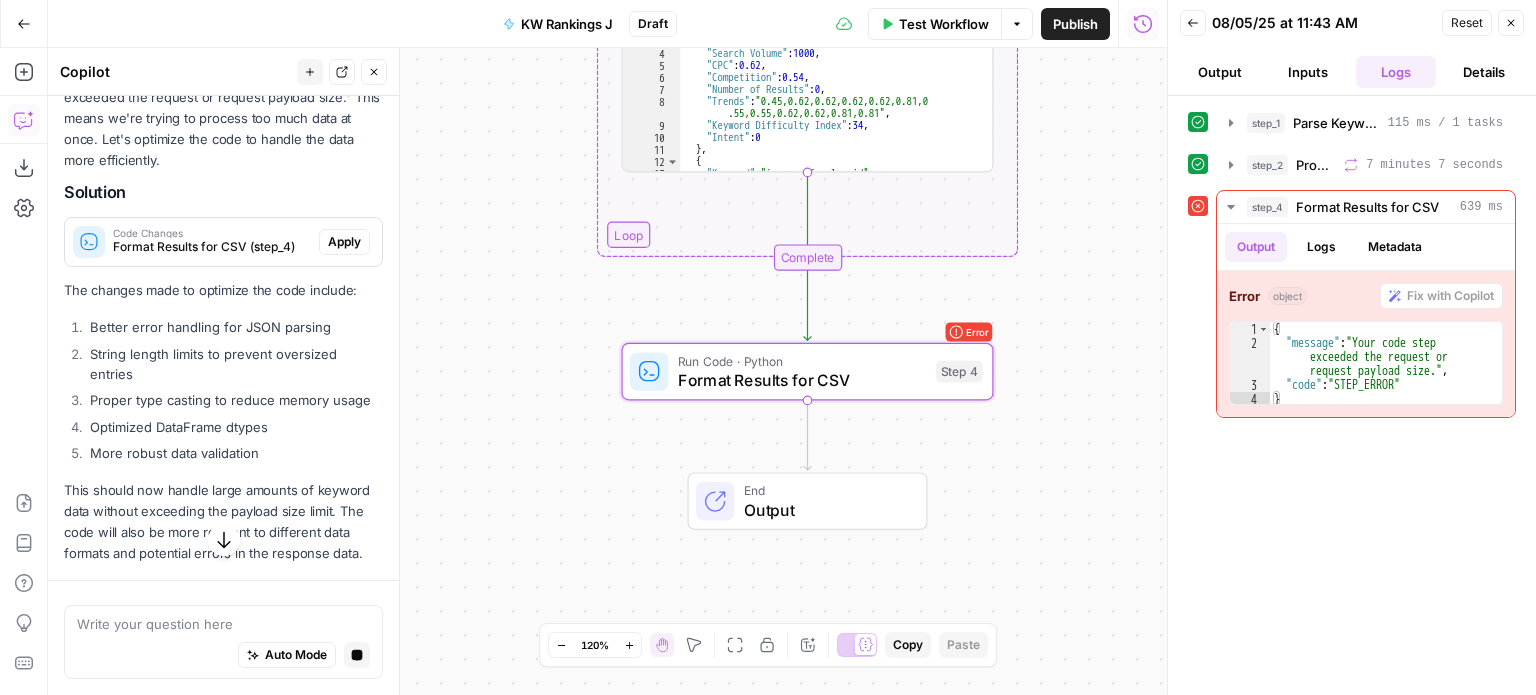 click on "Apply" at bounding box center [344, 242] 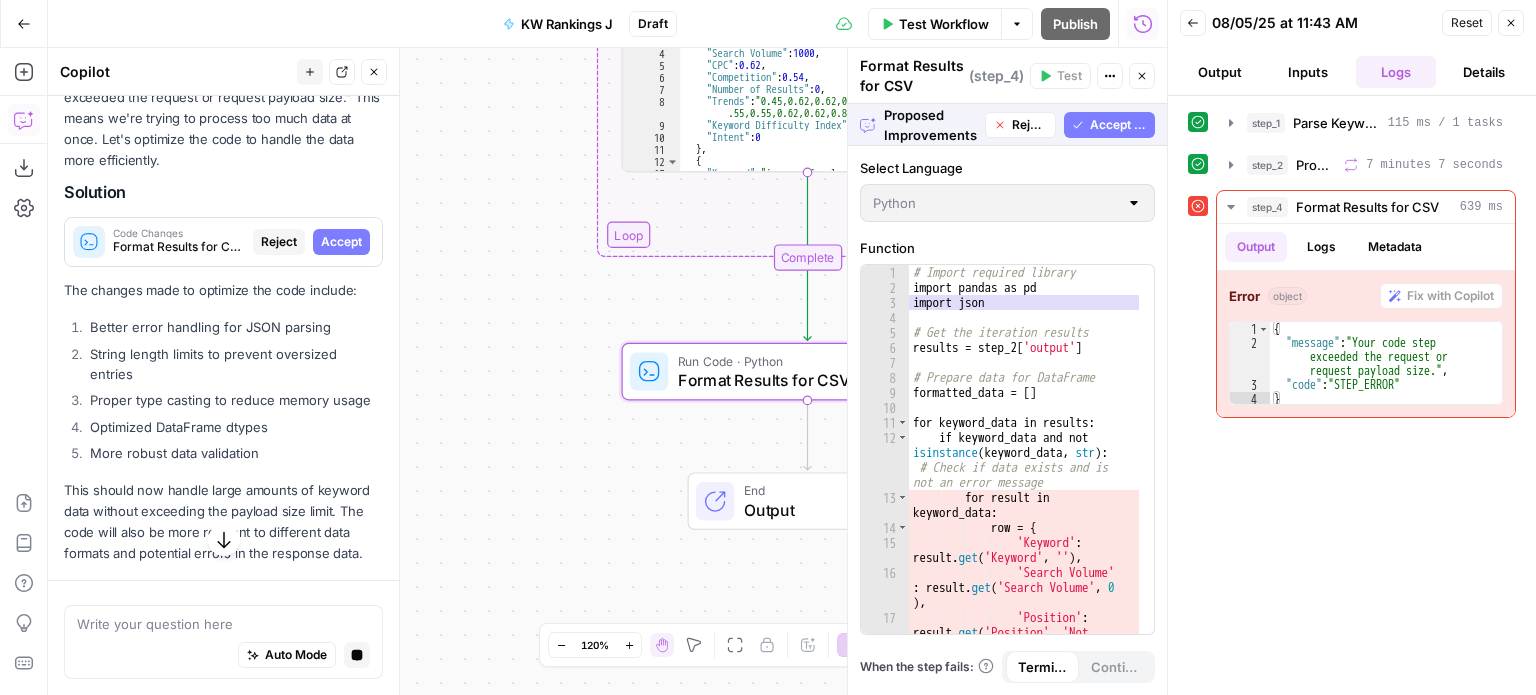 click on "Accept" at bounding box center [341, 242] 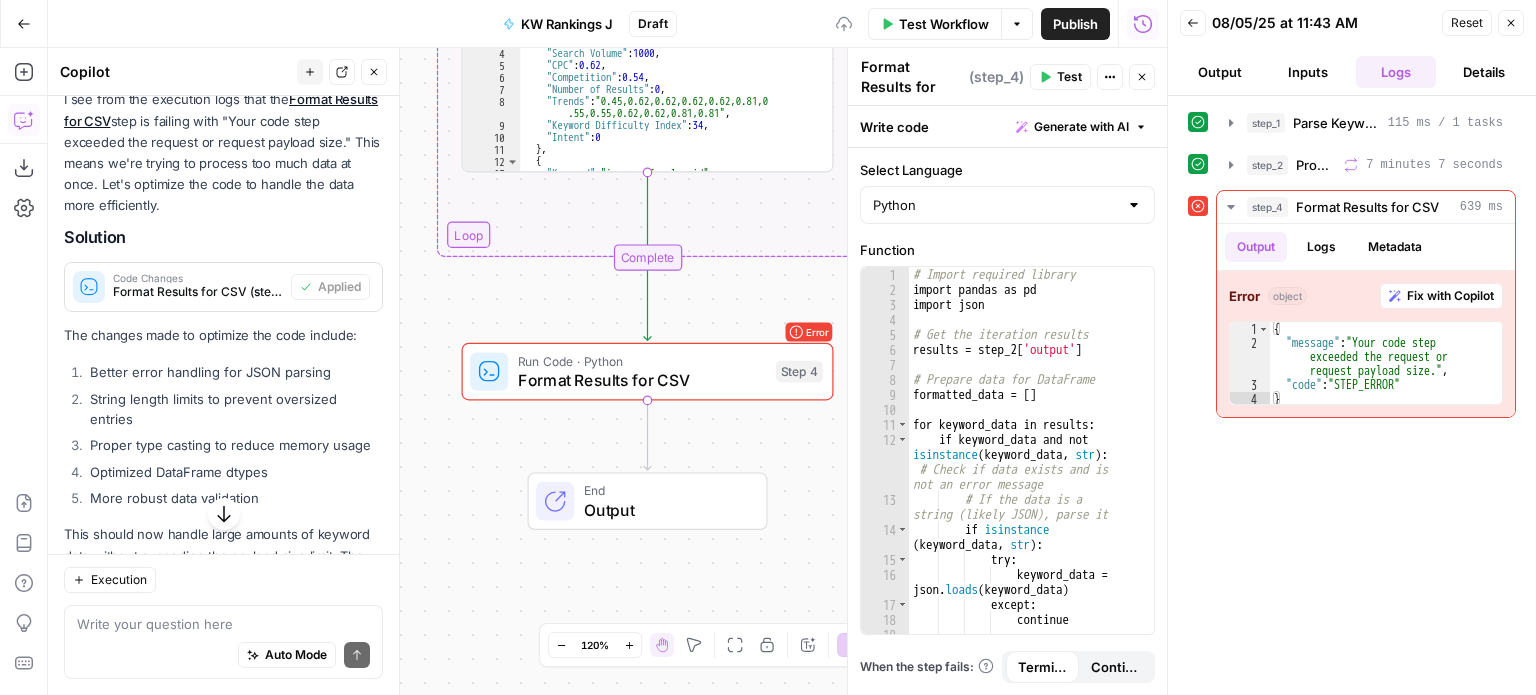 scroll, scrollTop: 6135, scrollLeft: 0, axis: vertical 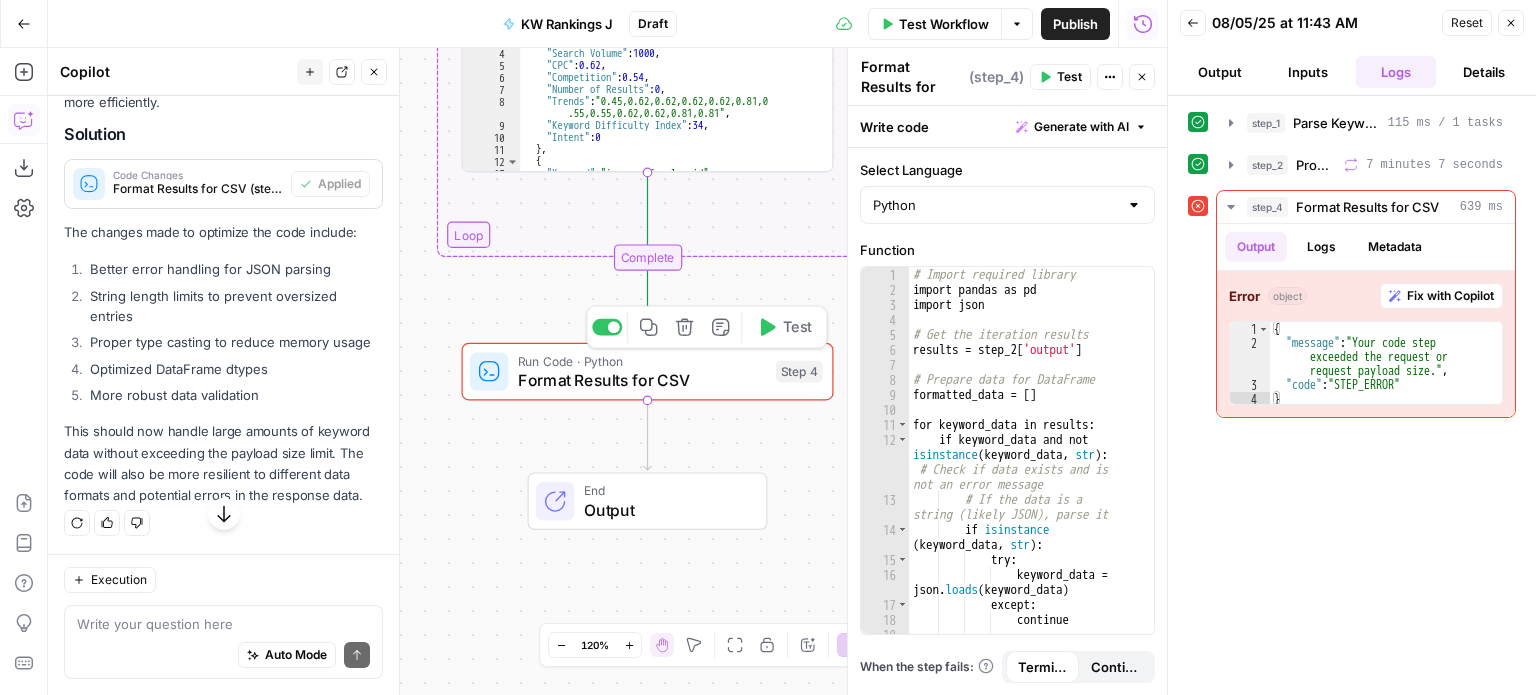 click on "Test" at bounding box center [797, 327] 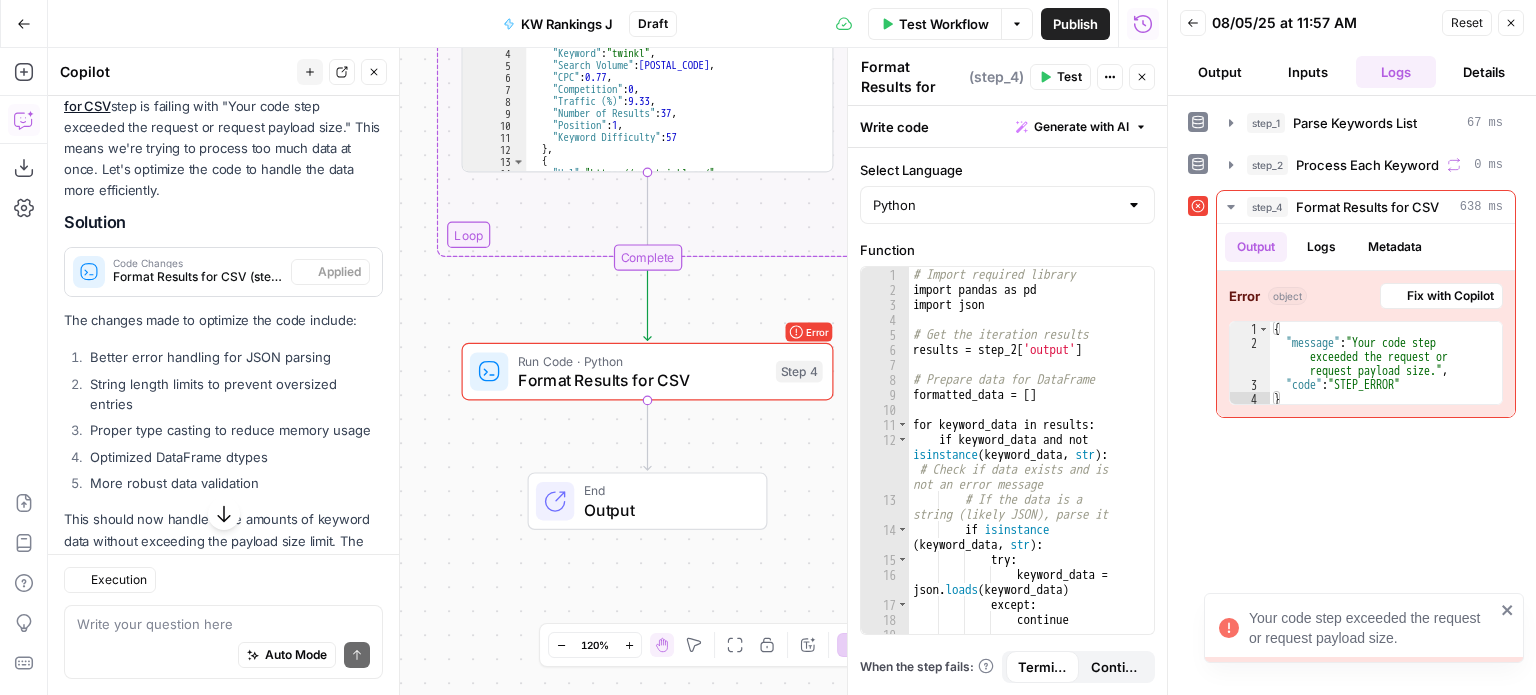 scroll, scrollTop: 6135, scrollLeft: 0, axis: vertical 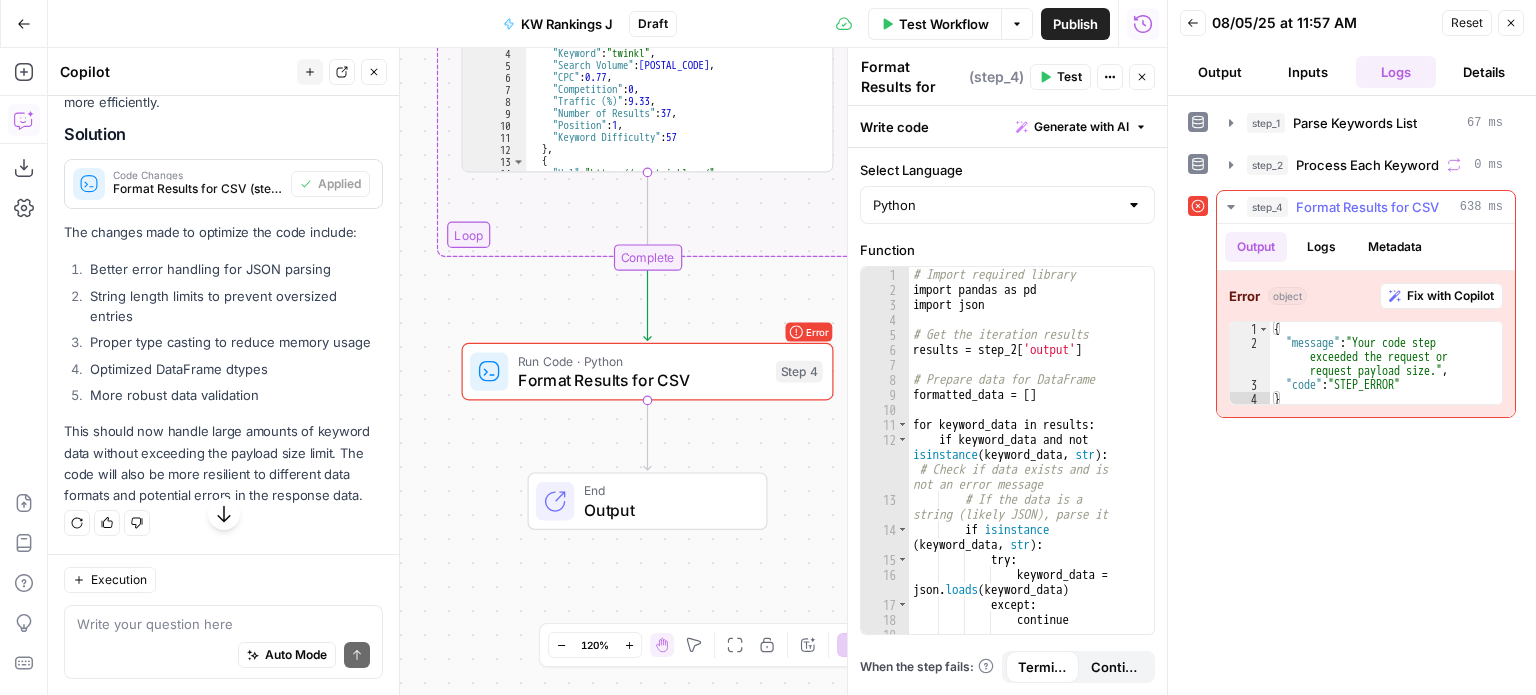click on "Fix with Copilot" at bounding box center (1450, 296) 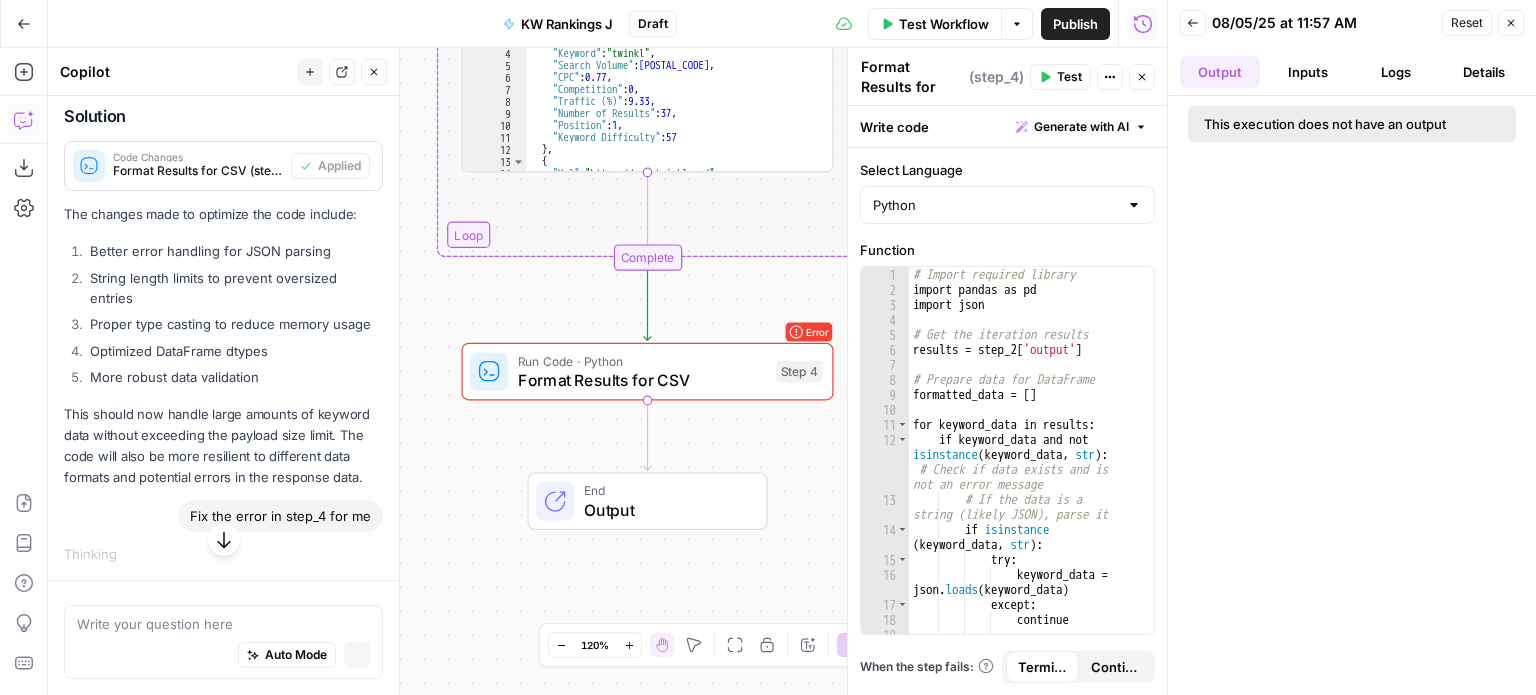 scroll, scrollTop: 5896, scrollLeft: 0, axis: vertical 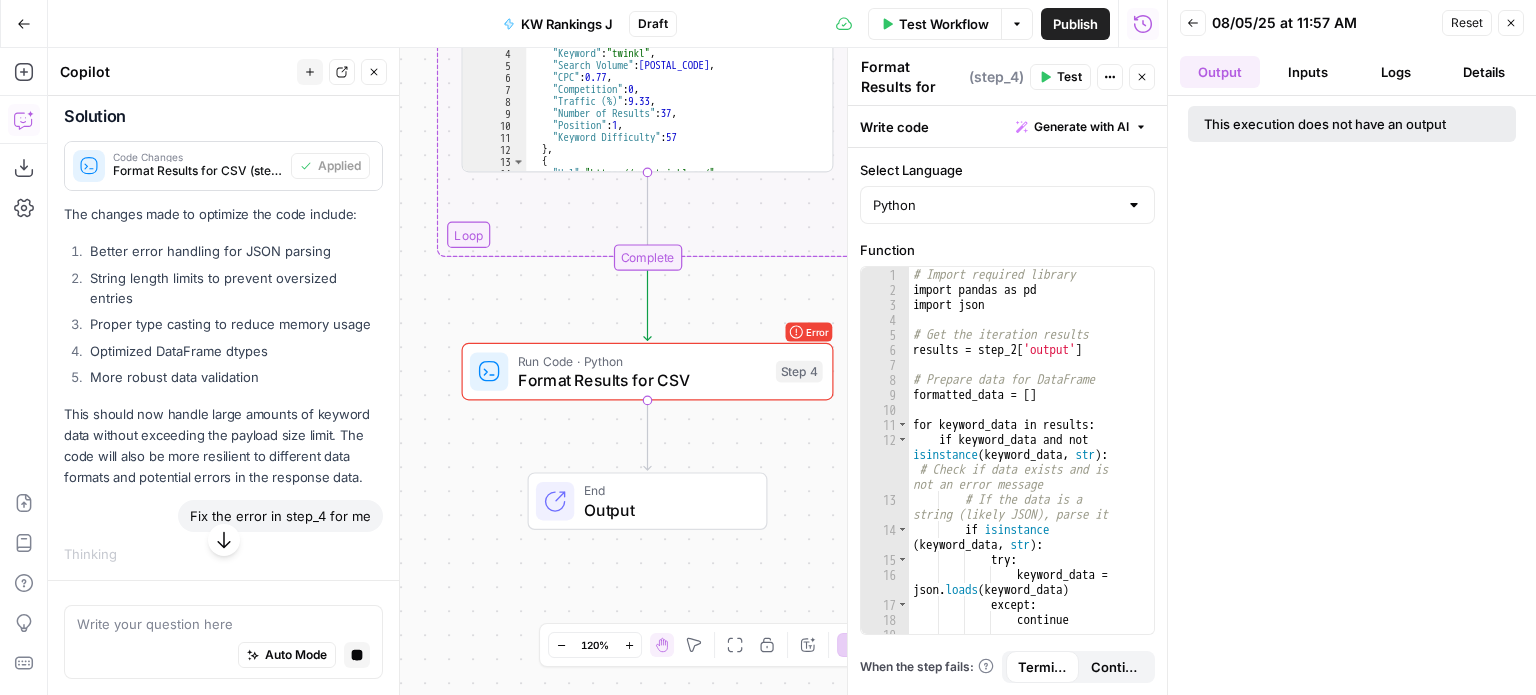 click on "Inputs" at bounding box center [1308, 72] 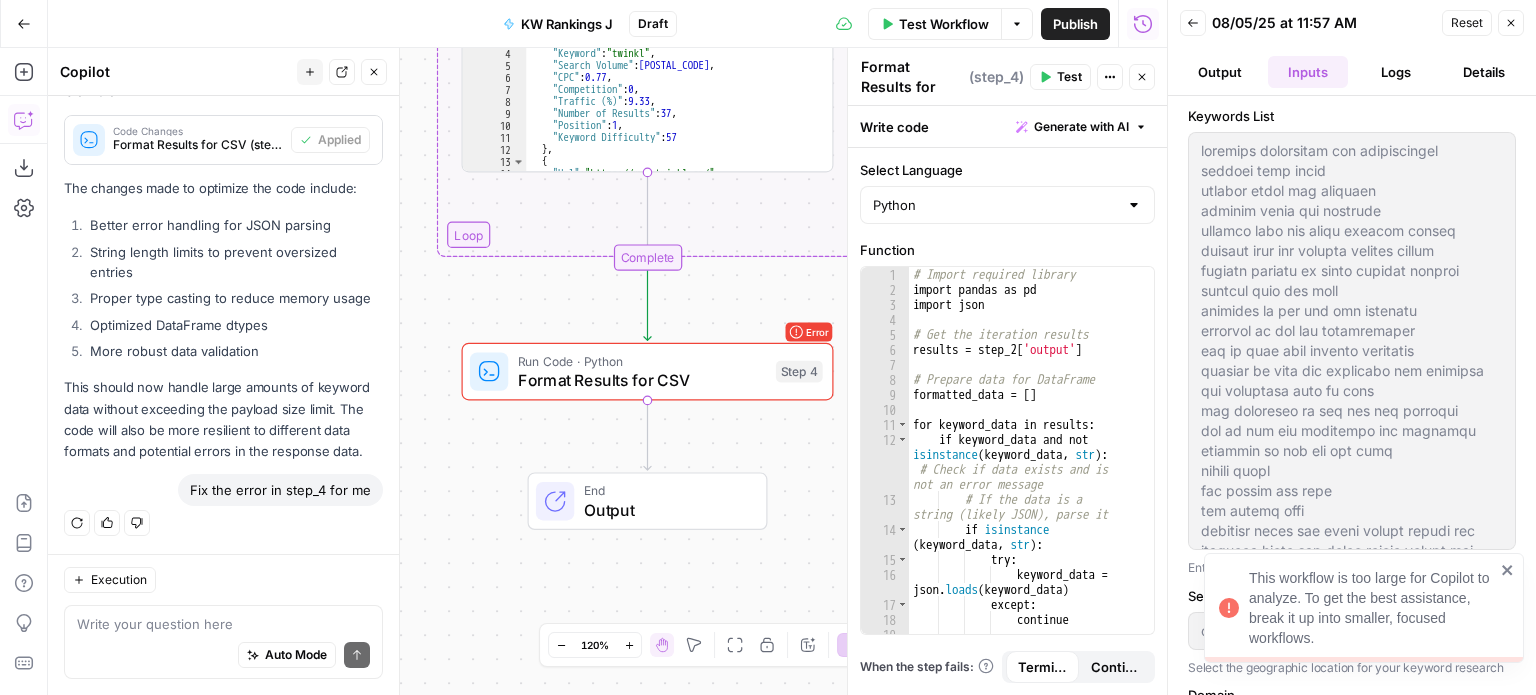 scroll, scrollTop: 6368, scrollLeft: 0, axis: vertical 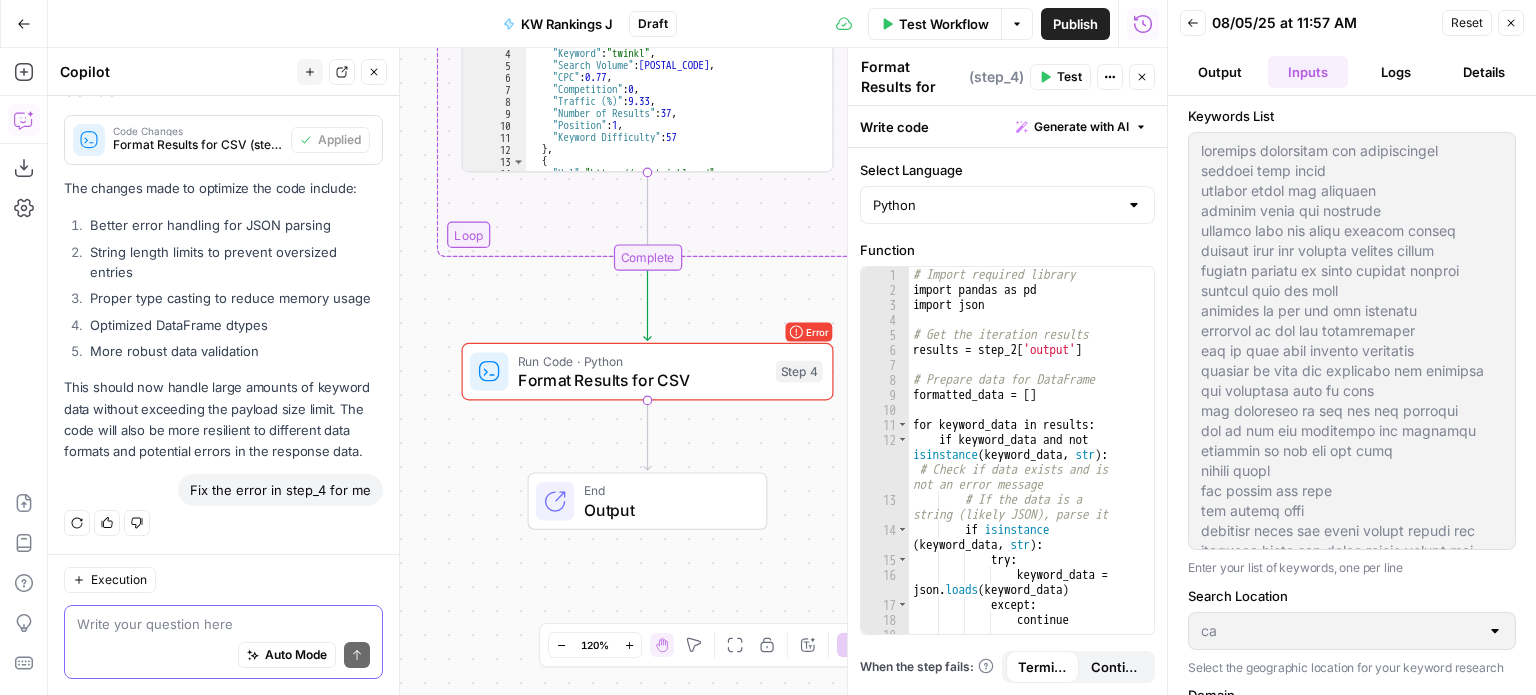 click at bounding box center (223, 624) 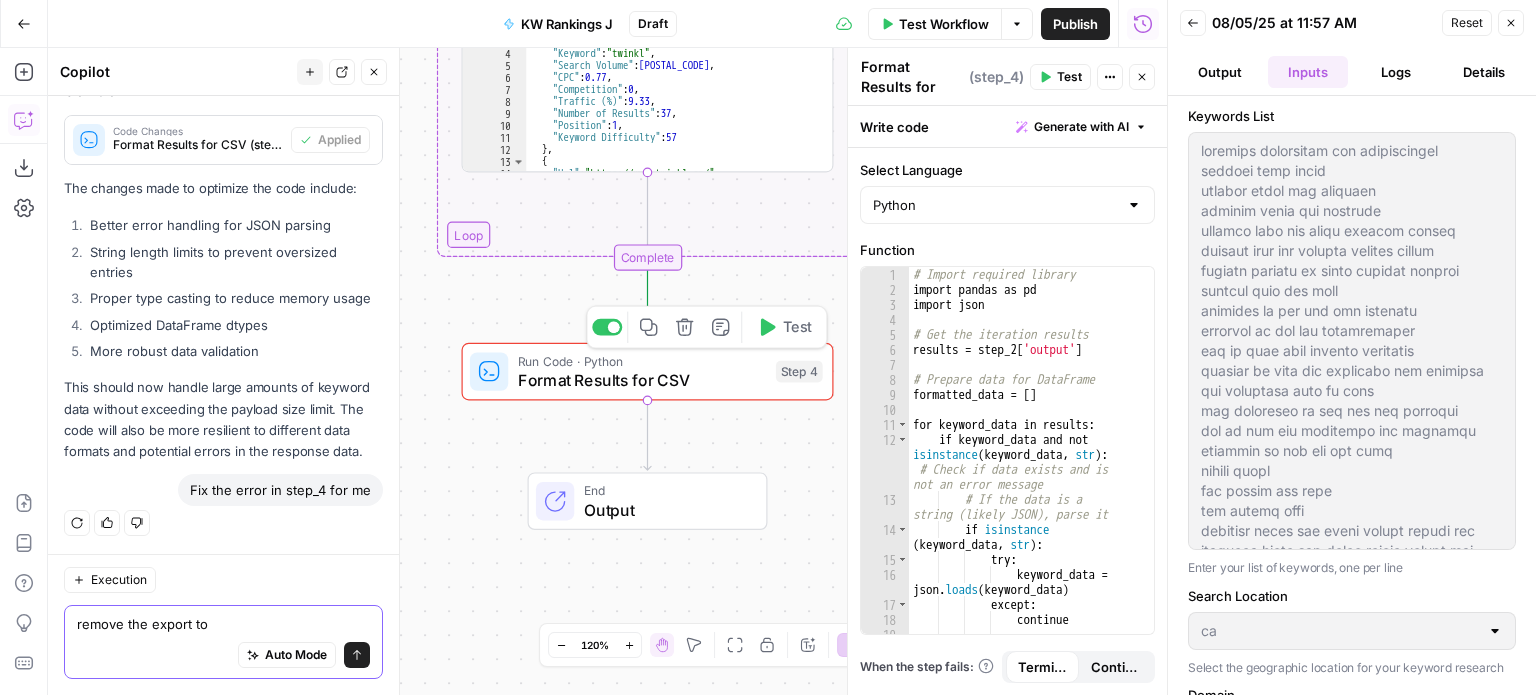 type on "remove the export to" 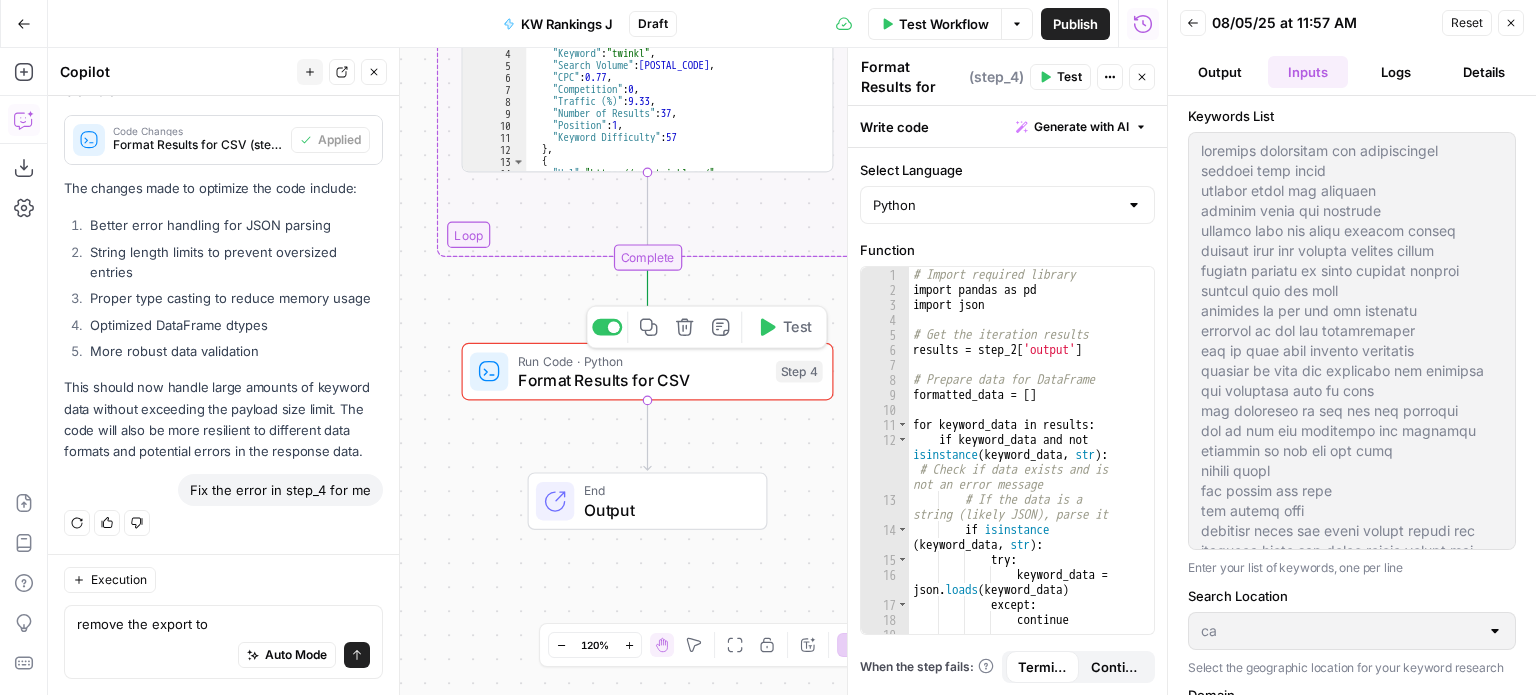 click 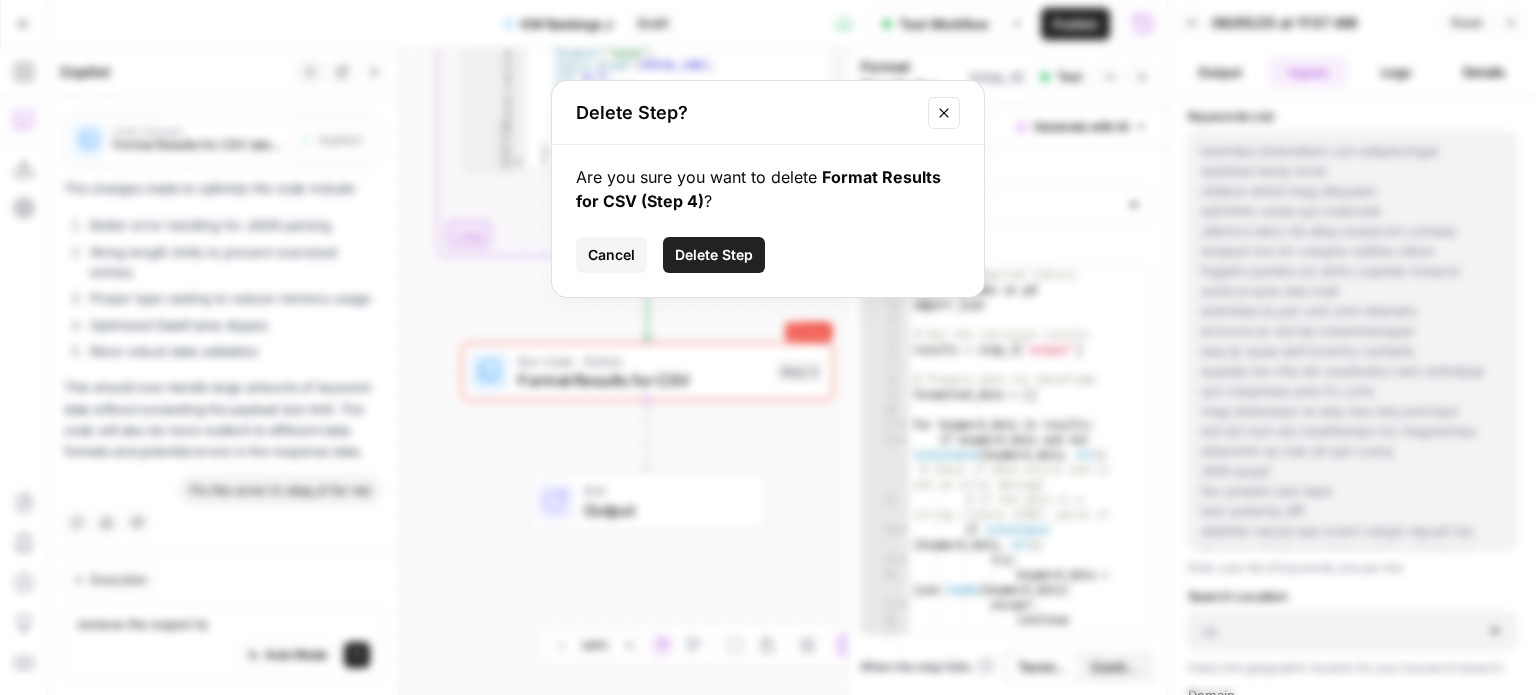 click on "Delete Step" at bounding box center (714, 255) 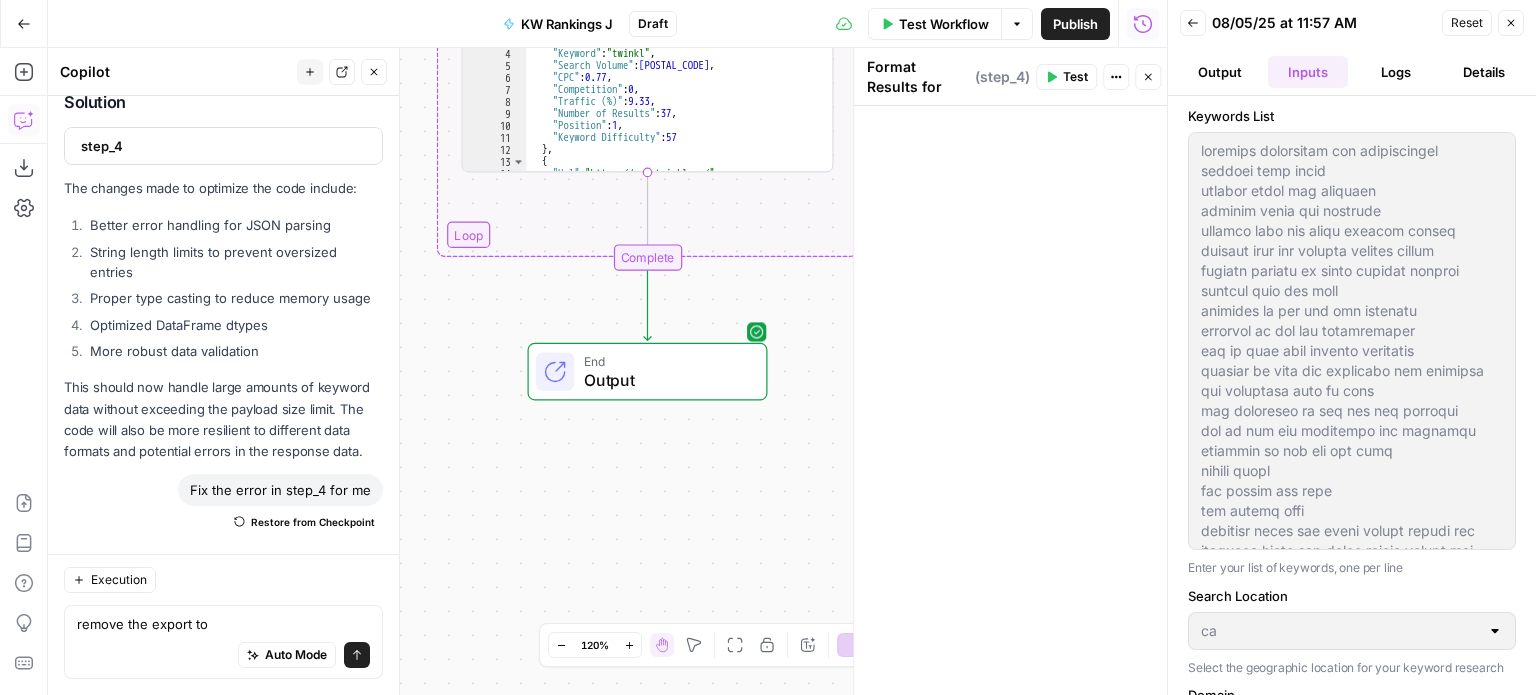 scroll, scrollTop: 6324, scrollLeft: 0, axis: vertical 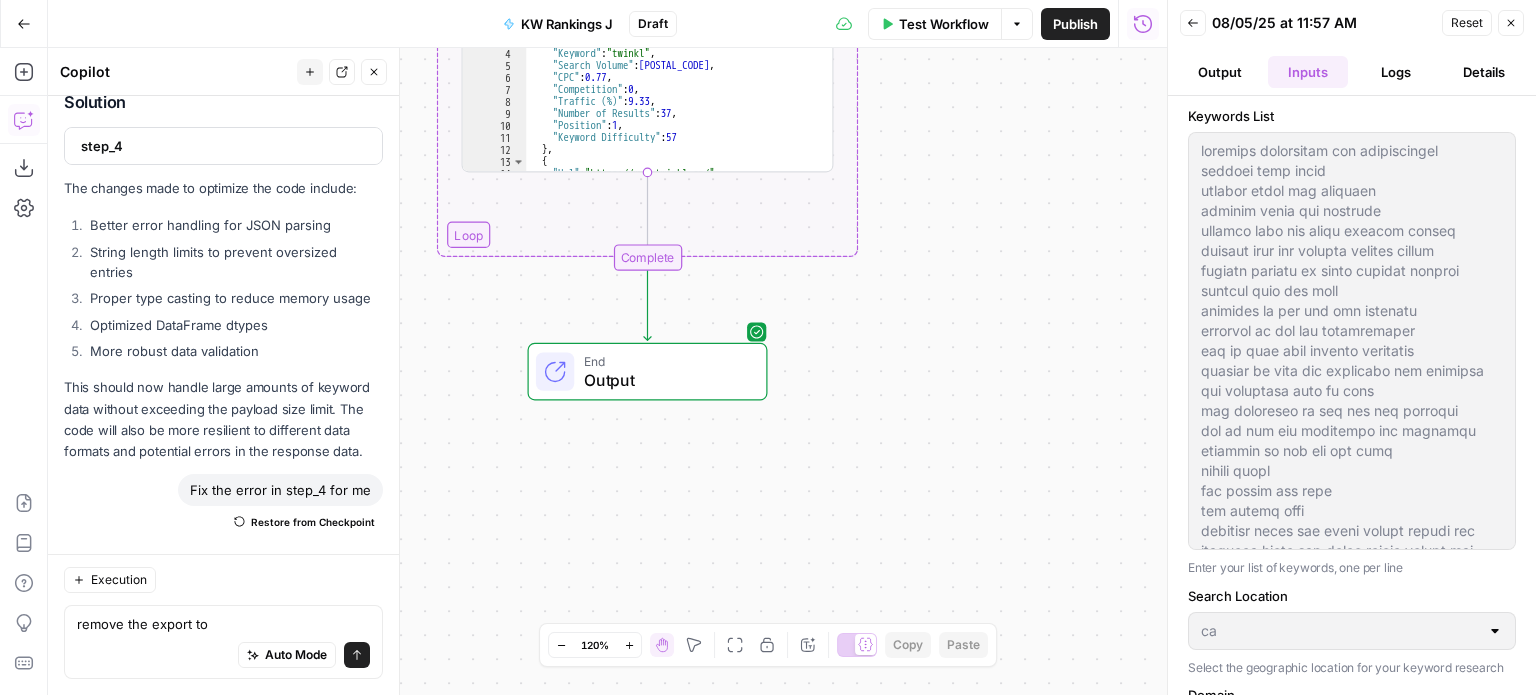 click on "Output" at bounding box center [1220, 72] 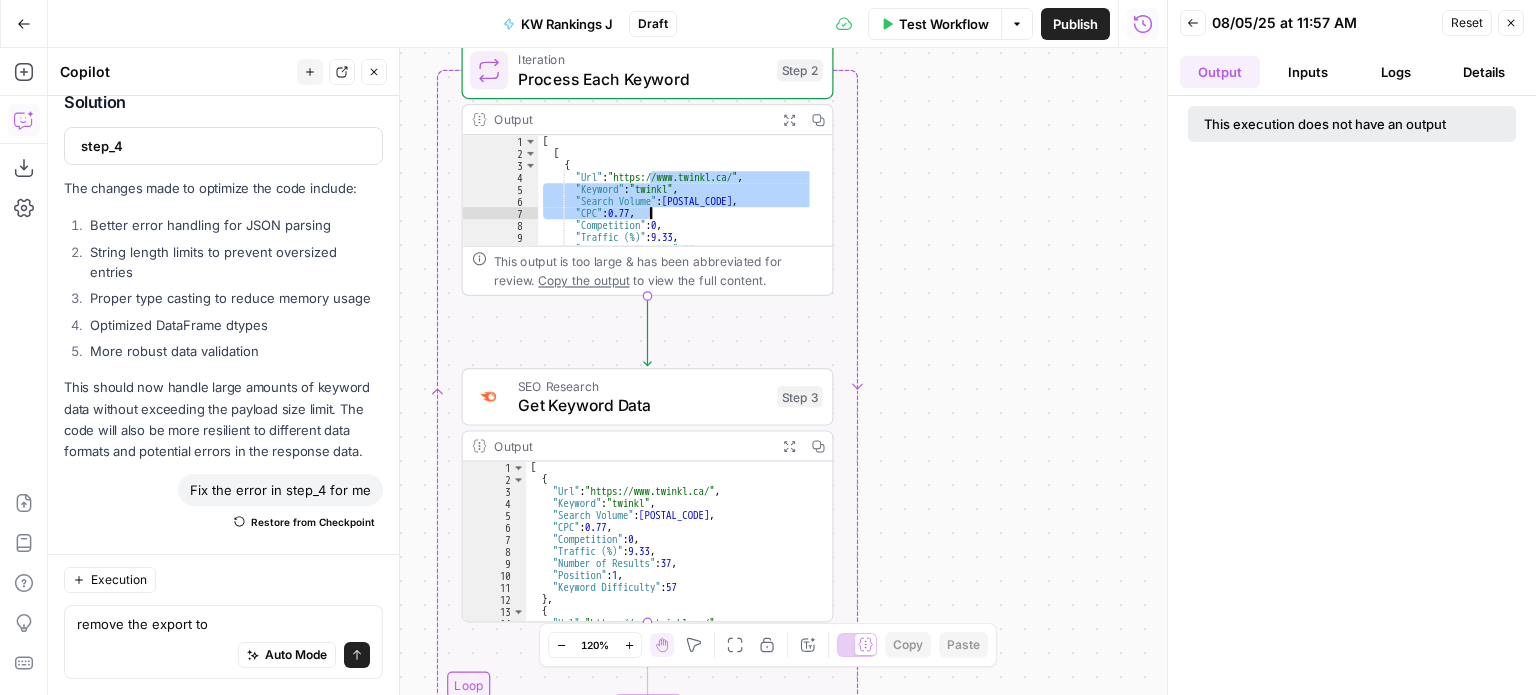 drag, startPoint x: 647, startPoint y: 174, endPoint x: 715, endPoint y: 199, distance: 72.44998 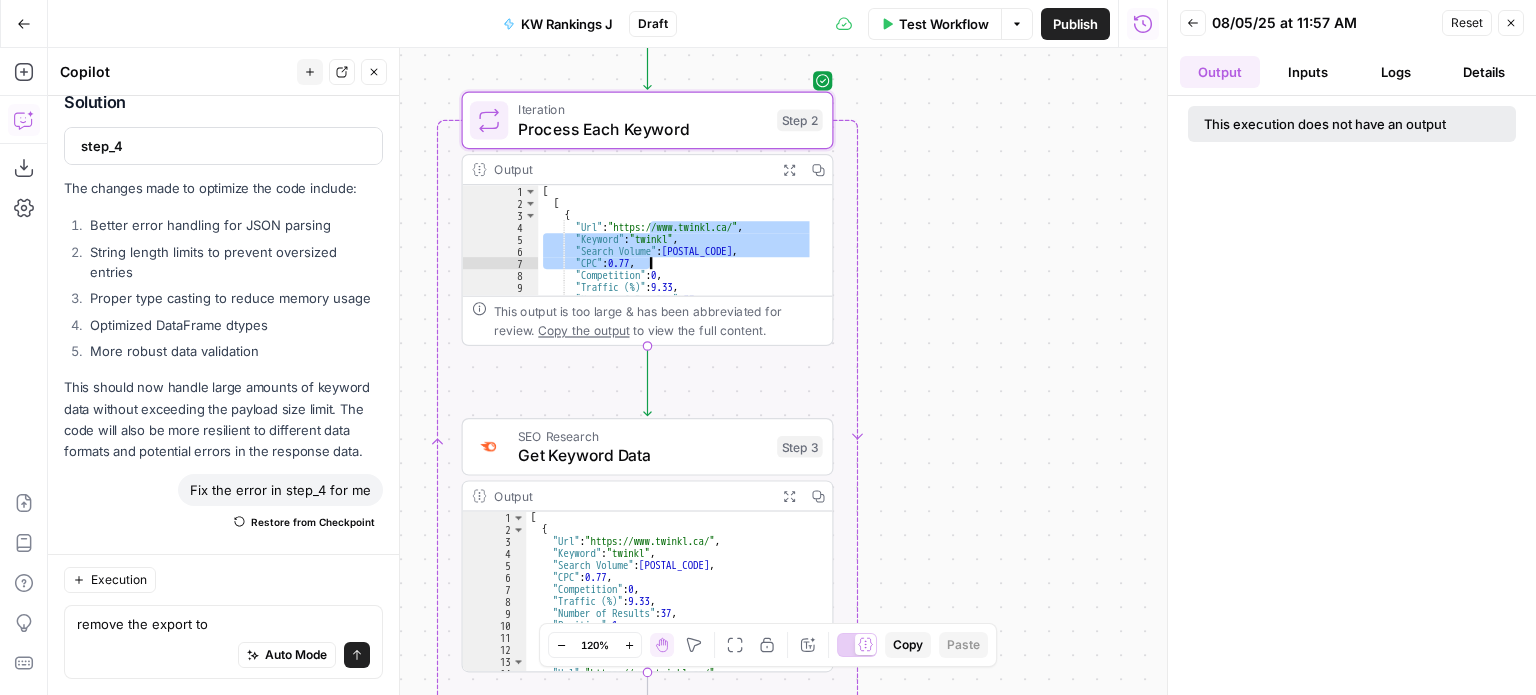 click on "[    [      {         "Url" :  "https://www.twinkl.ca/" ,         "Keyword" :  "twinkl" ,         "Search Volume" :  22200 ,         "CPC" :  0.77 ,         "Competition" :  0 ,         "Traffic (%)" :  9.33 ,         "Number of Results" :  37 ,         "Position" :  1 ," at bounding box center [676, 240] 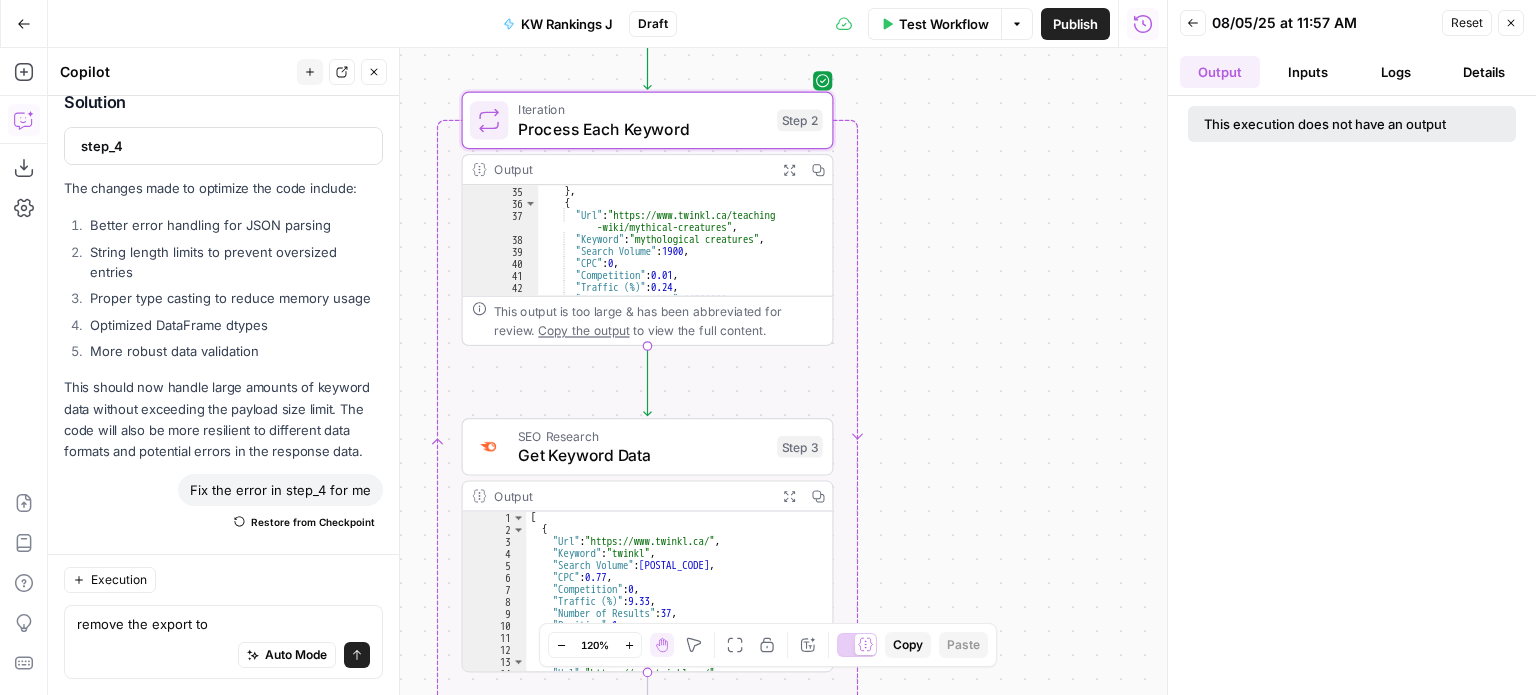scroll, scrollTop: 4, scrollLeft: 0, axis: vertical 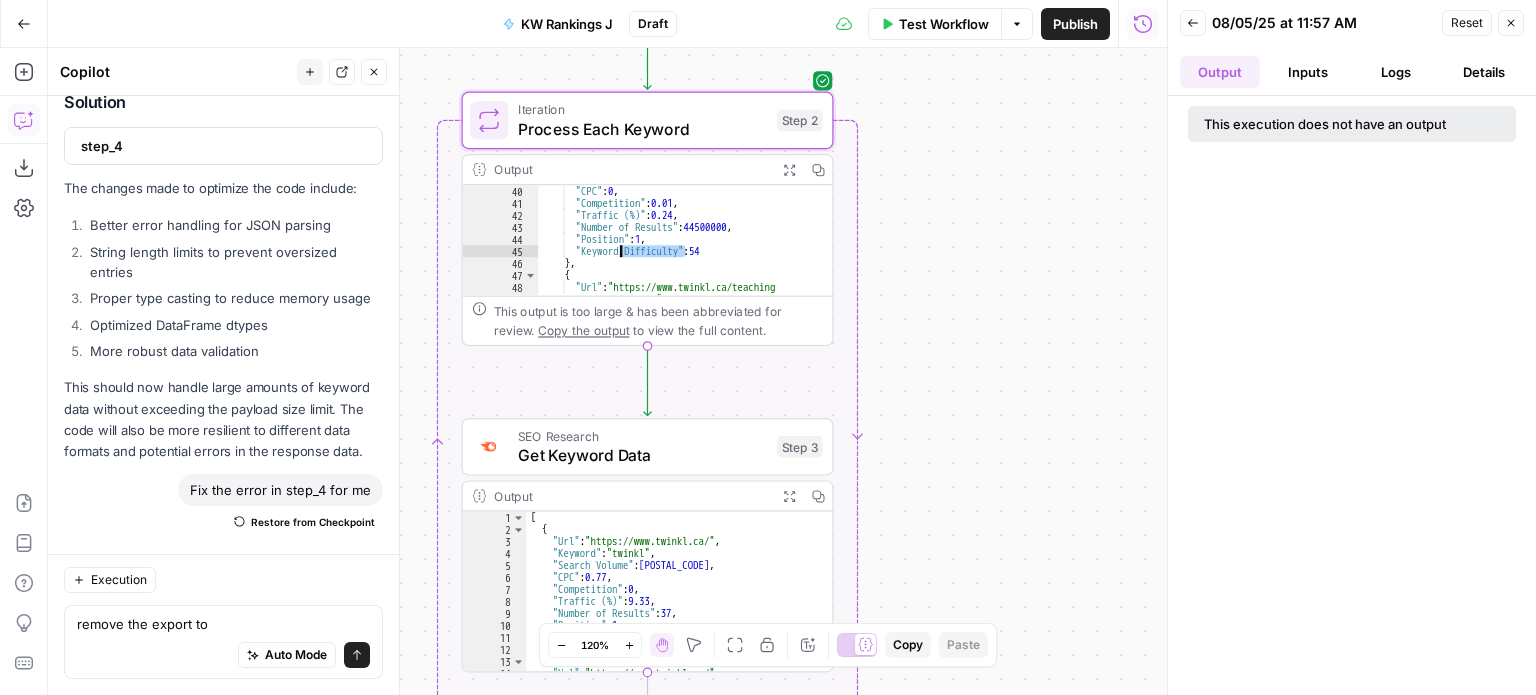 drag, startPoint x: 661, startPoint y: 236, endPoint x: 605, endPoint y: 236, distance: 56 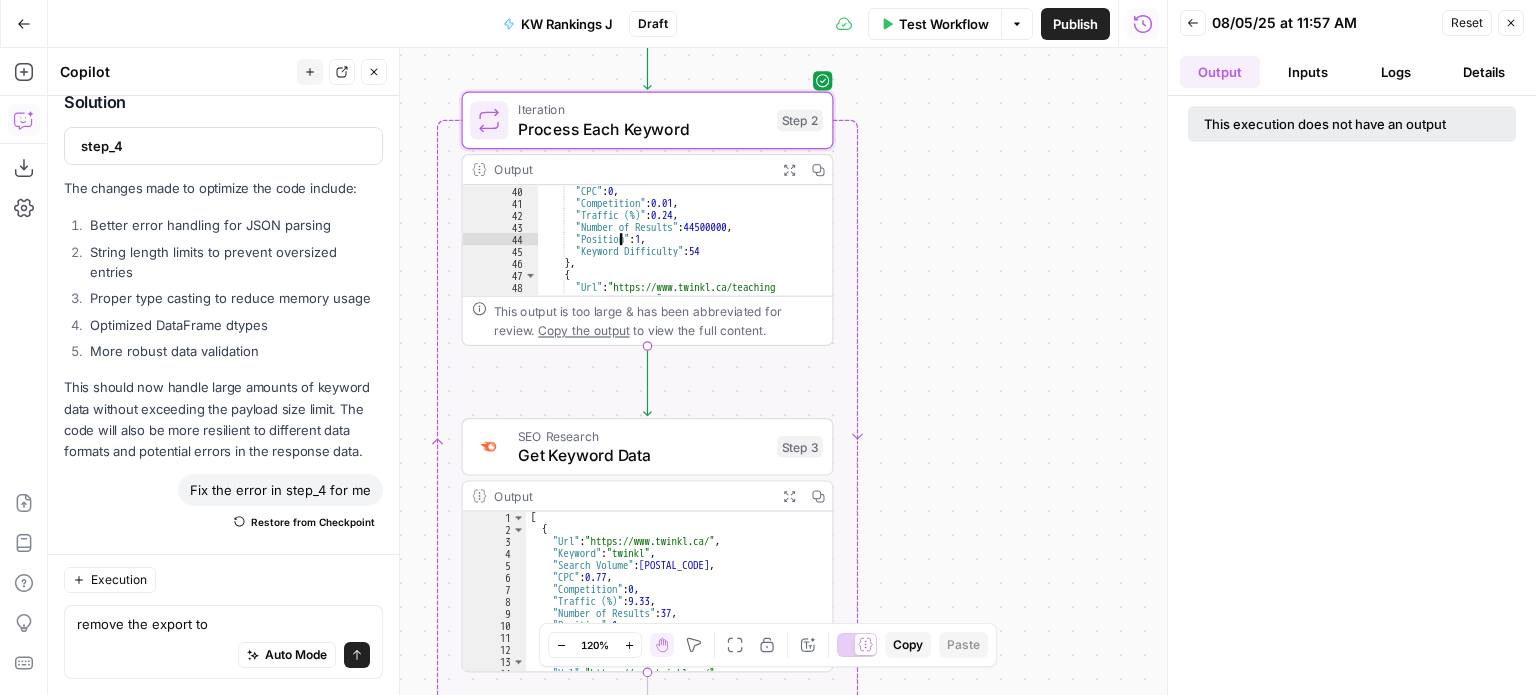 click on ""CPC" :  0 ,         "Competition" :  0.01 ,         "Traffic (%)" :  0.24 ,         "Number of Results" :  44500000 ,         "Position" :  1 ,         "Keyword Difficulty" :  54      } ,      {         "Url" :  "https://www.twinkl.ca/teaching            -wiki/irony" ,         "Keyword" :  "irony examples" ," at bounding box center [676, 253] 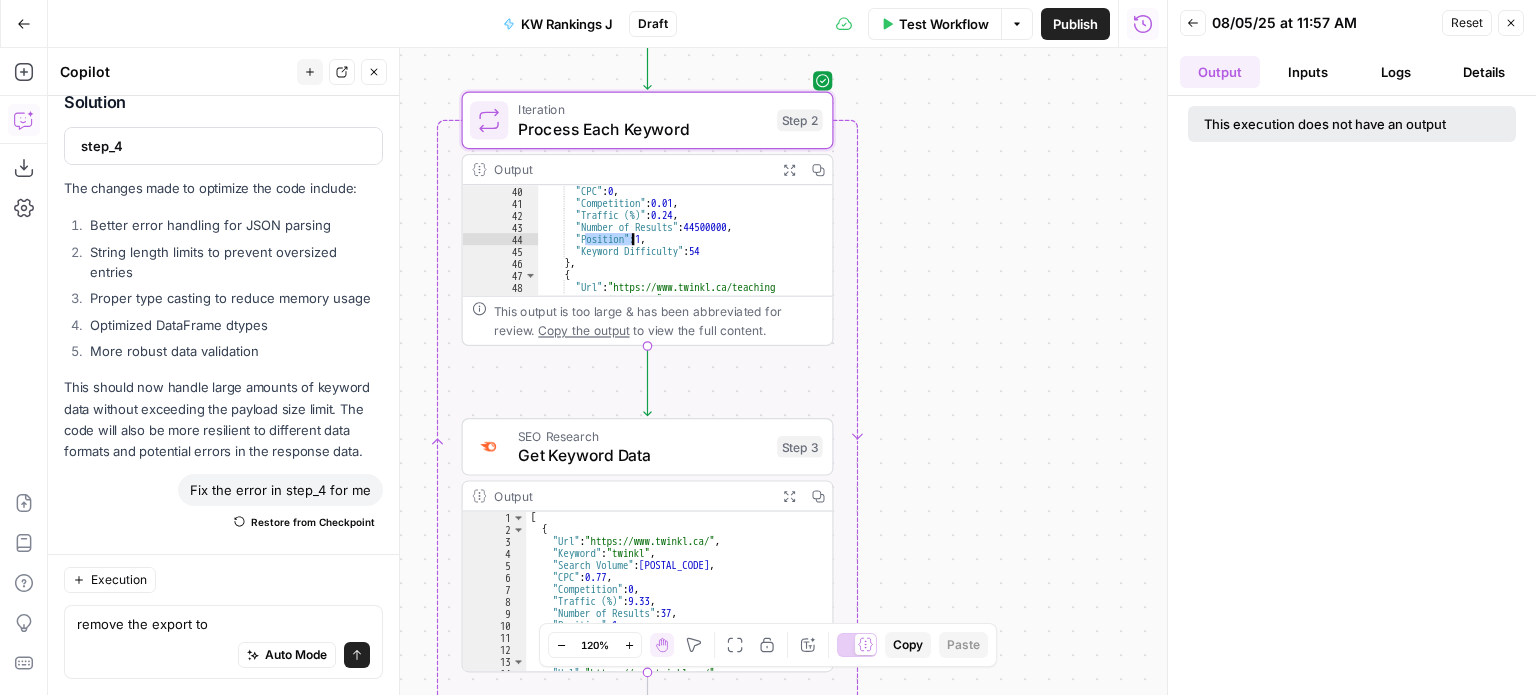 click on ""CPC" :  0 ,         "Competition" :  0.01 ,         "Traffic (%)" :  0.24 ,         "Number of Results" :  44500000 ,         "Position" :  1 ,         "Keyword Difficulty" :  54      } ,      {         "Url" :  "https://www.twinkl.ca/teaching            -wiki/irony" ,         "Keyword" :  "irony examples" ," at bounding box center (676, 253) 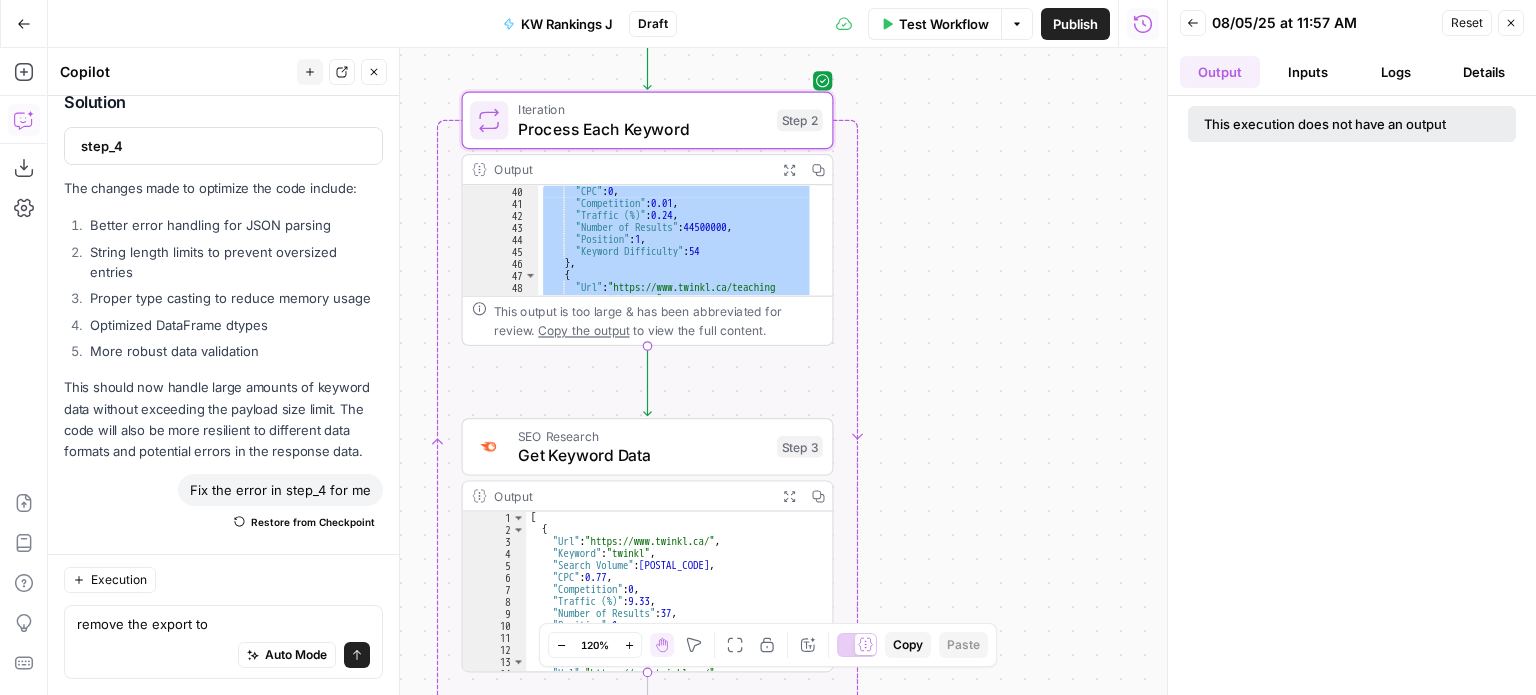 click on ""CPC" :  0 ,         "Competition" :  0.01 ,         "Traffic (%)" :  0.24 ,         "Number of Results" :  44500000 ,         "Position" :  1 ,         "Keyword Difficulty" :  54      } ,      {         "Url" :  "https://www.twinkl.ca/teaching            -wiki/irony" ,         "Keyword" :  "irony examples" ," at bounding box center [676, 253] 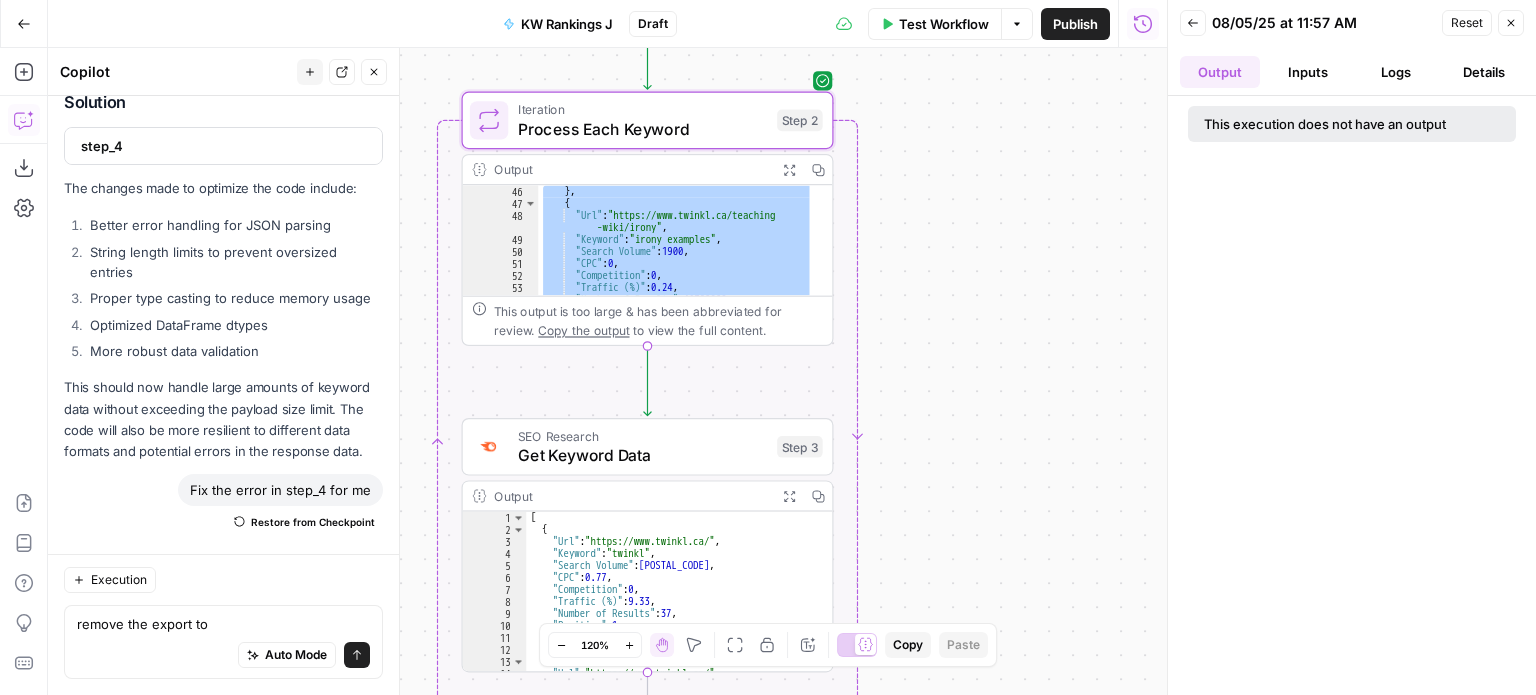 scroll, scrollTop: 5, scrollLeft: 0, axis: vertical 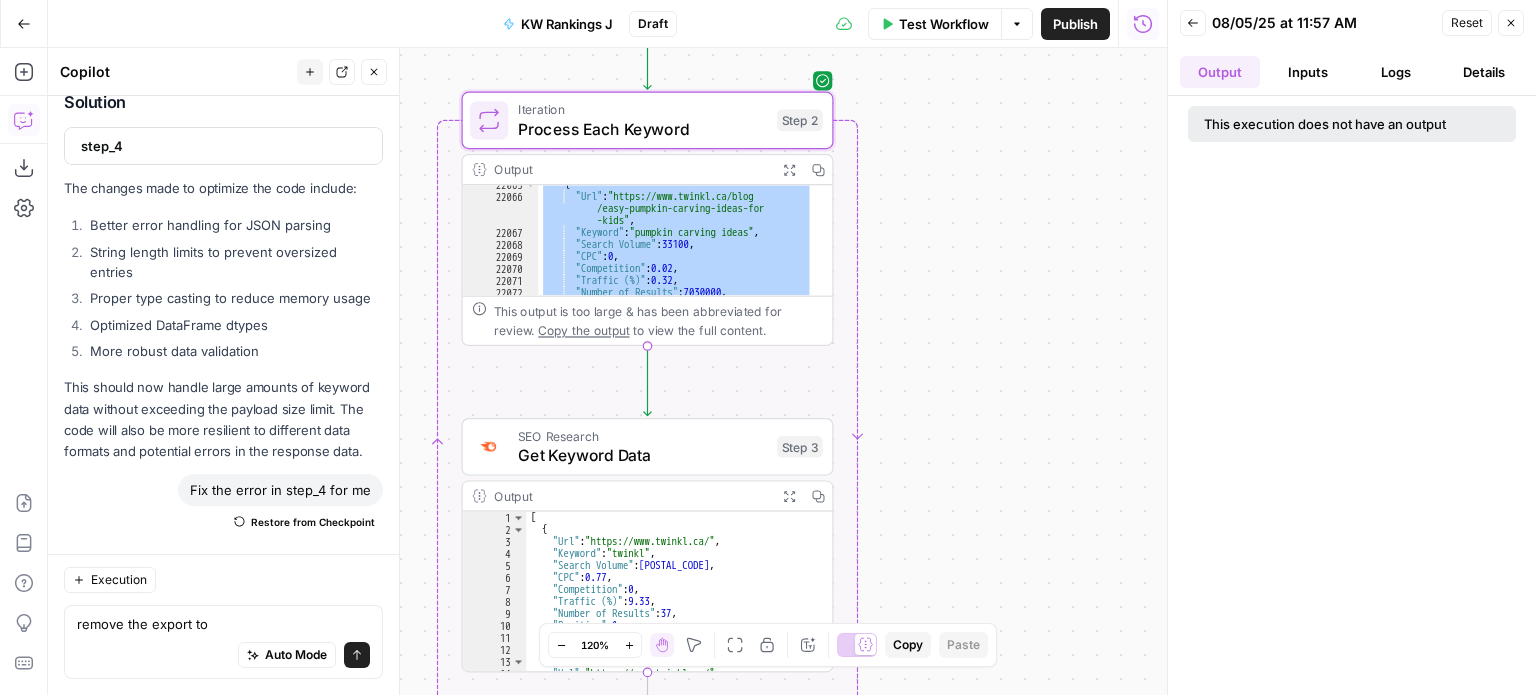 click on "Copy the output" at bounding box center [583, 330] 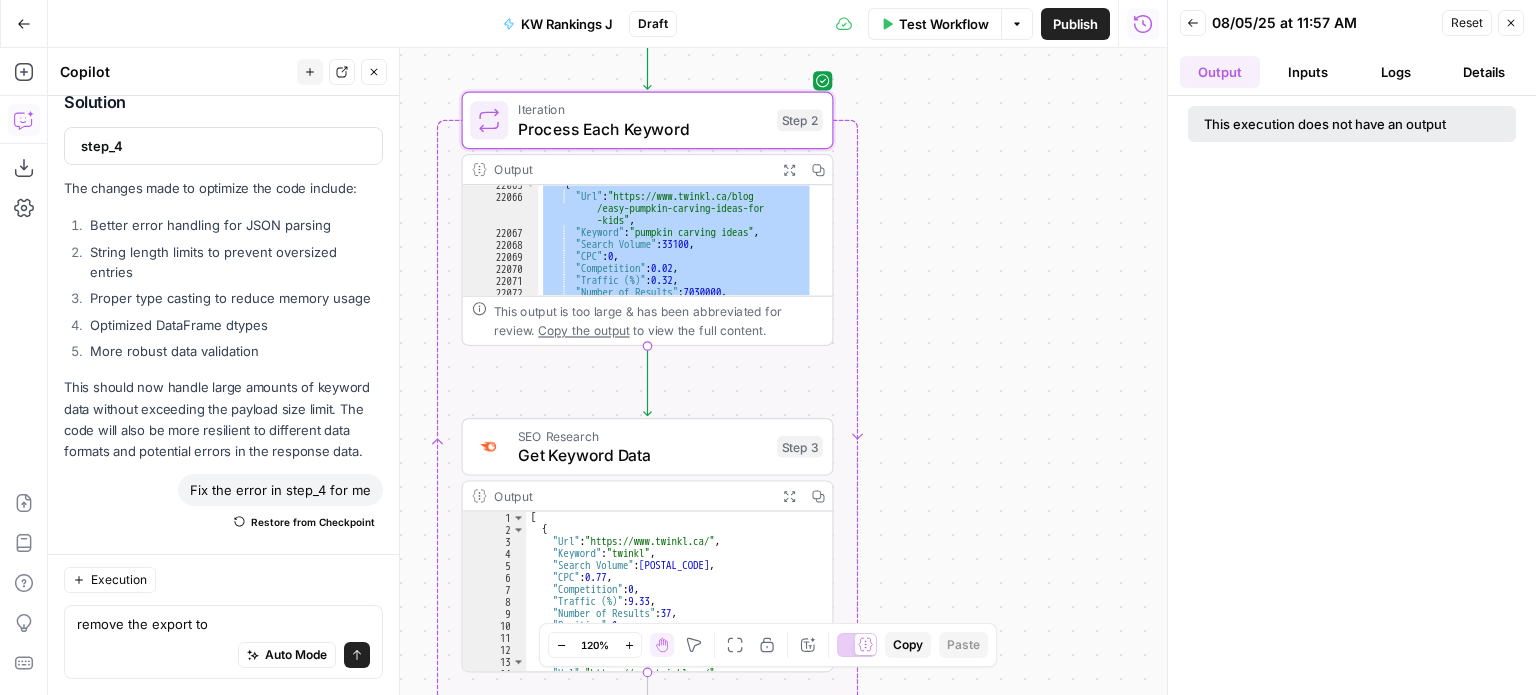 scroll, scrollTop: 6324, scrollLeft: 0, axis: vertical 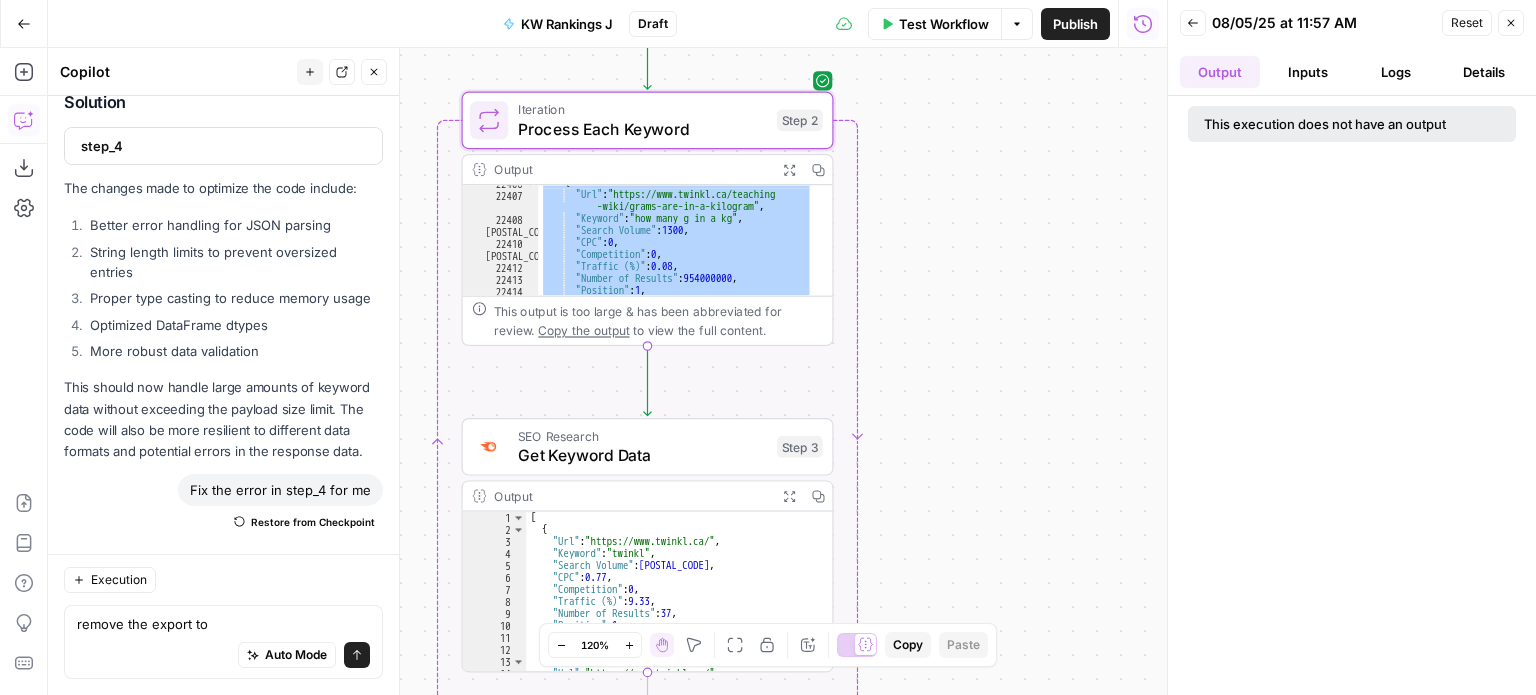 click on "Test Workflow" at bounding box center (944, 24) 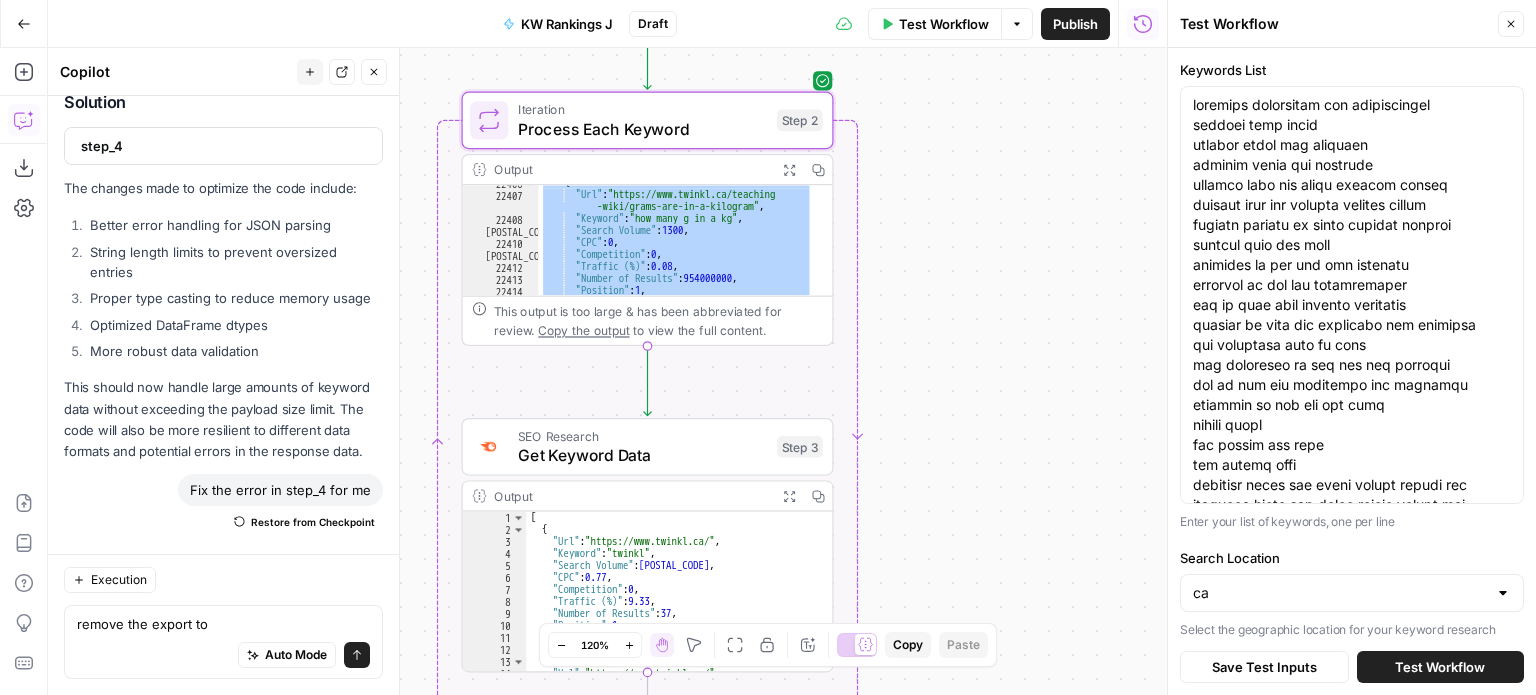 click on "Test Workflow" at bounding box center (1440, 667) 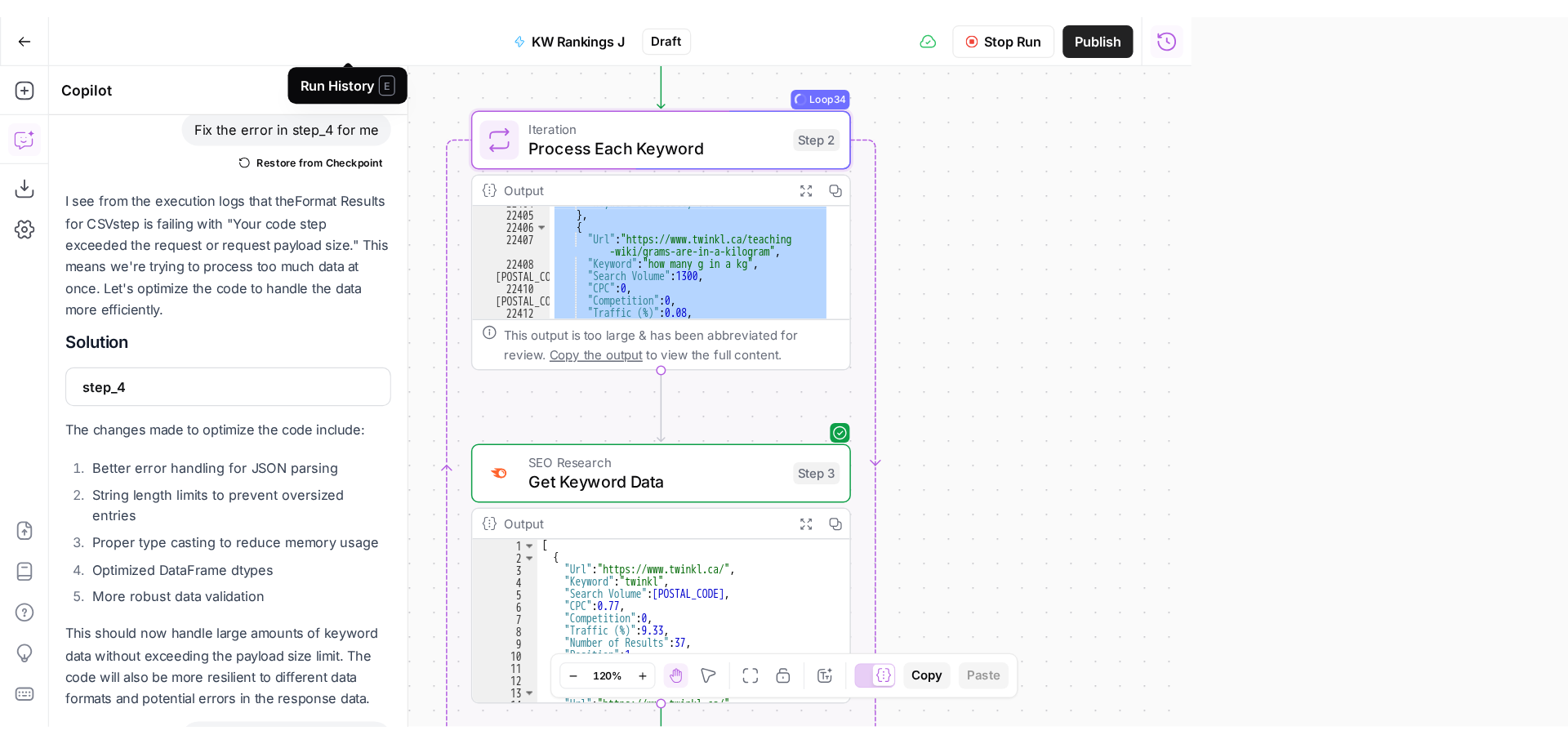 scroll, scrollTop: 4994, scrollLeft: 0, axis: vertical 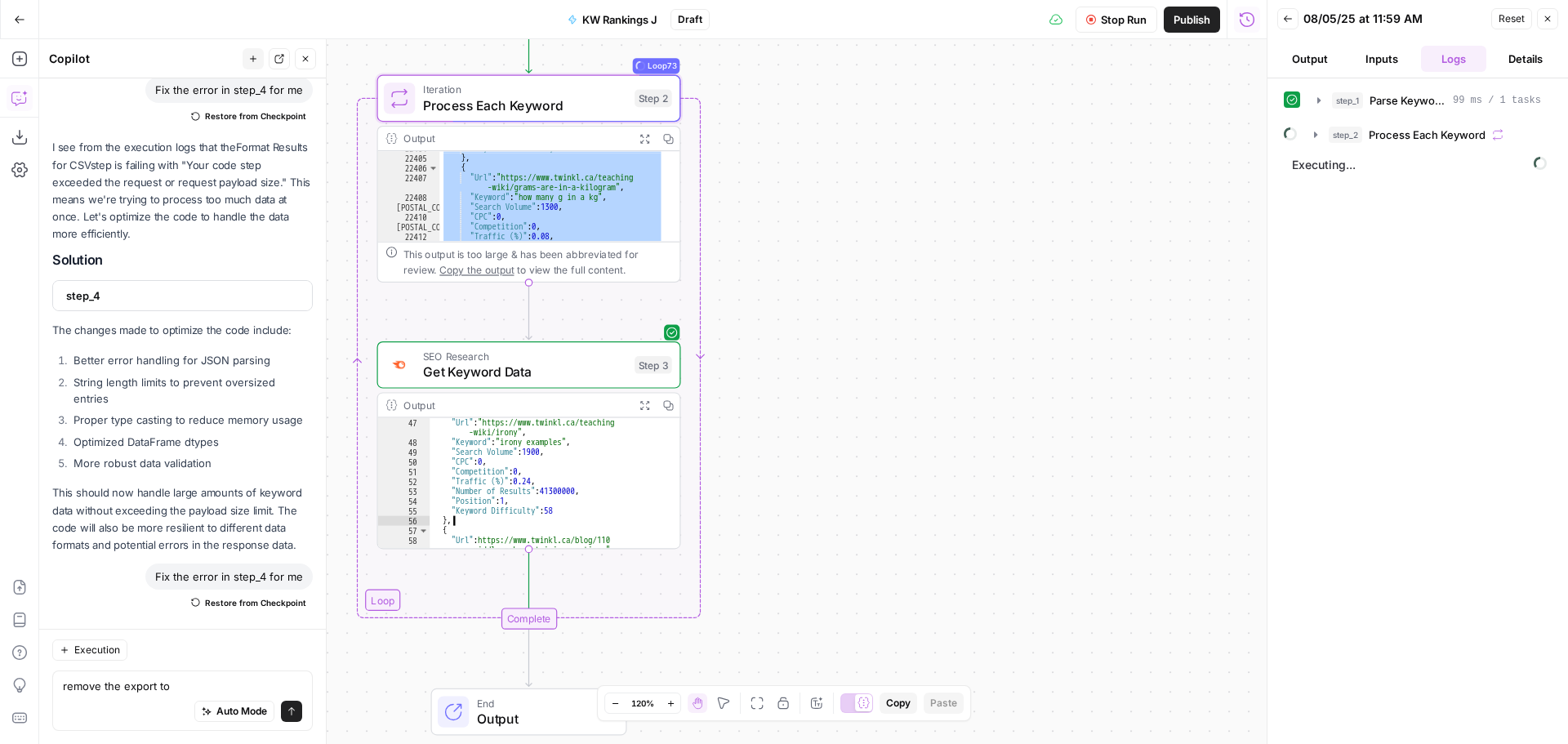 type on "**" 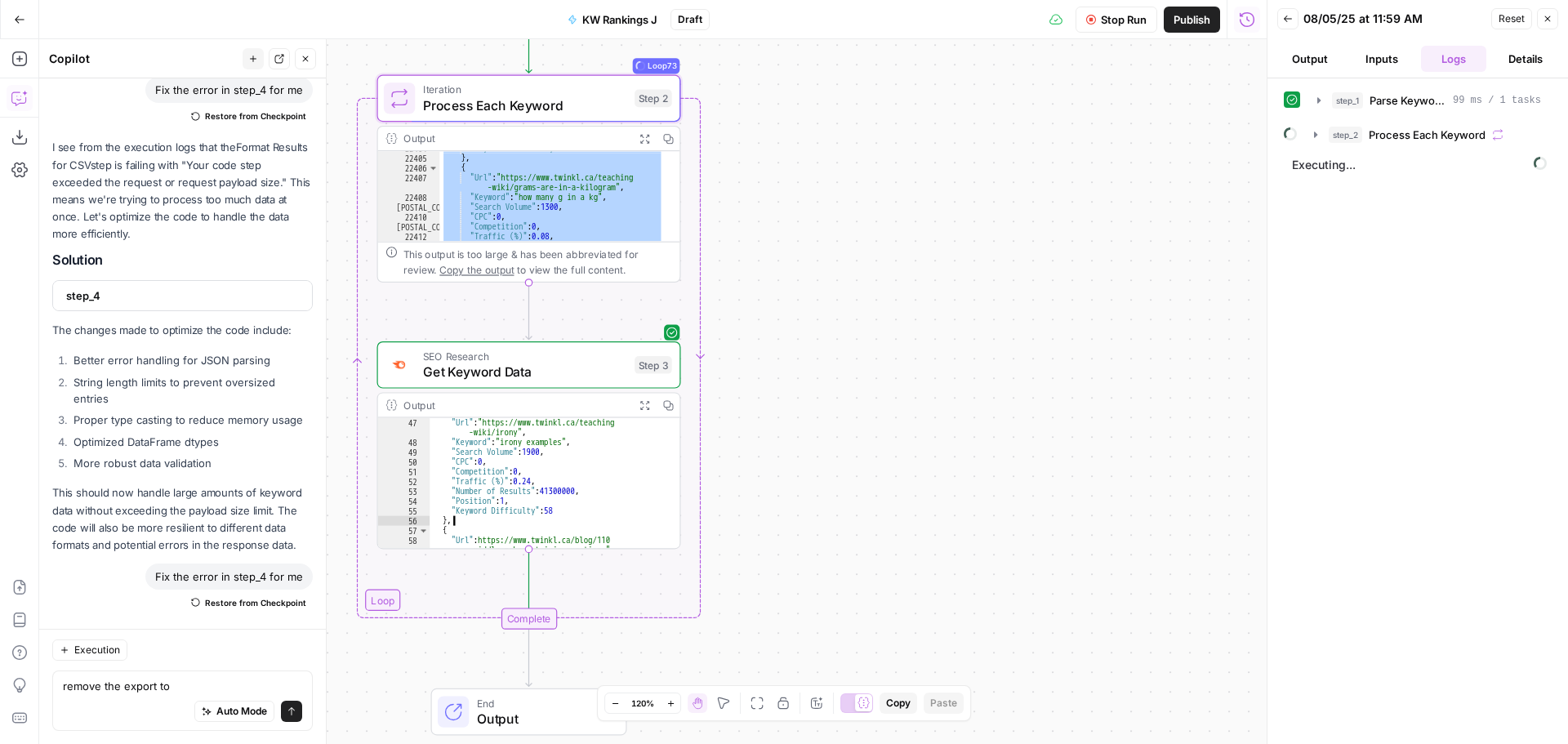 drag, startPoint x: 516, startPoint y: 504, endPoint x: 541, endPoint y: 504, distance: 25 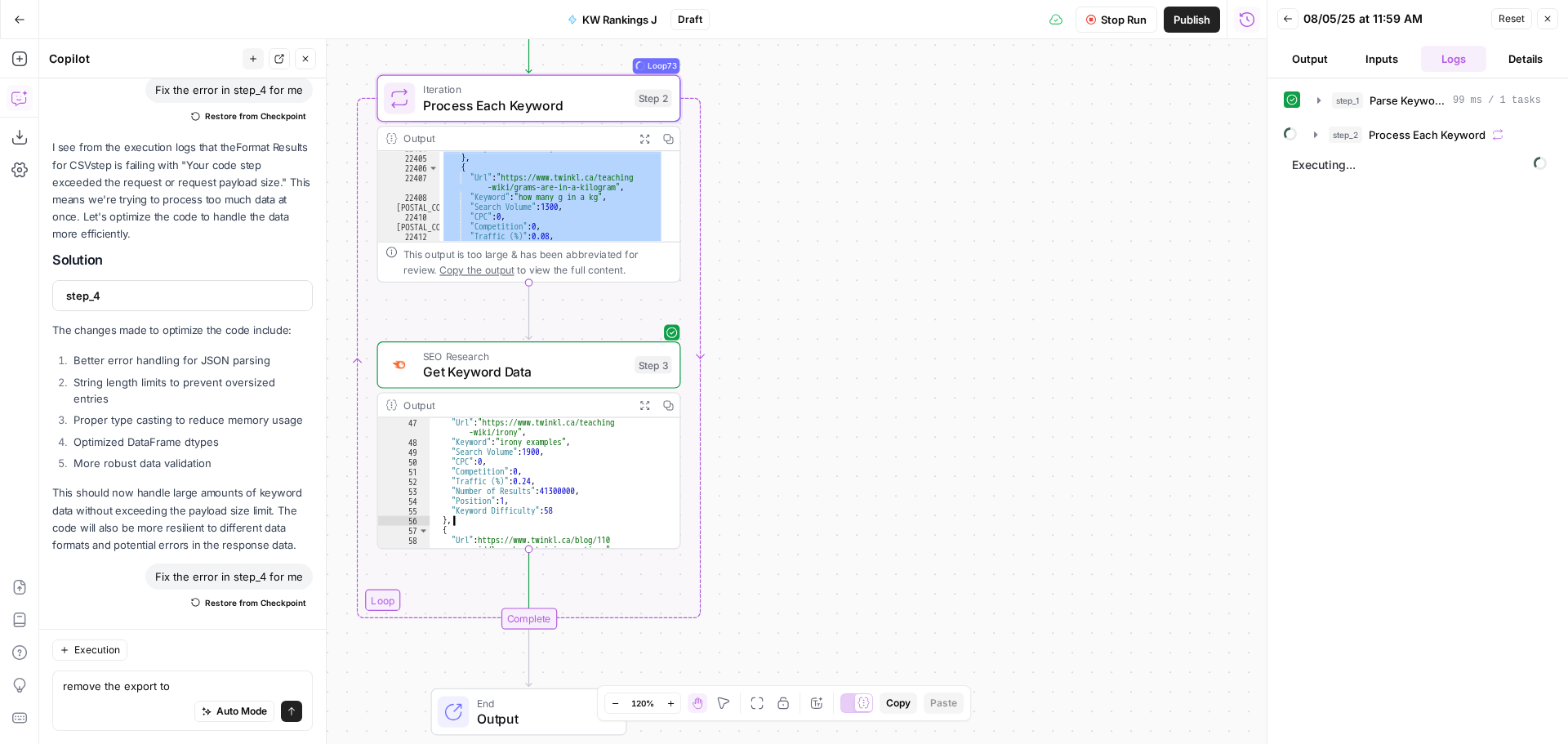click on ""Url" :  "https://www.twinkl.ca/teaching          -wiki/irony" ,      "Keyword" :  "irony examples" ,      "Search Volume" :  1900 ,      "CPC" :  0 ,      "Competition" :  0 ,      "Traffic (%)" :  0.24 ,      "Number of Results" :  41300000 ,      "Position" :  1 ,      "Keyword Difficulty" :  58    } ,    {      "Url" :  "https://www.twinkl.ca/blog/110          -middle-school-trivia-questions" ,      "Keyword" :  "trivia questions" ," at bounding box center (547, 498) 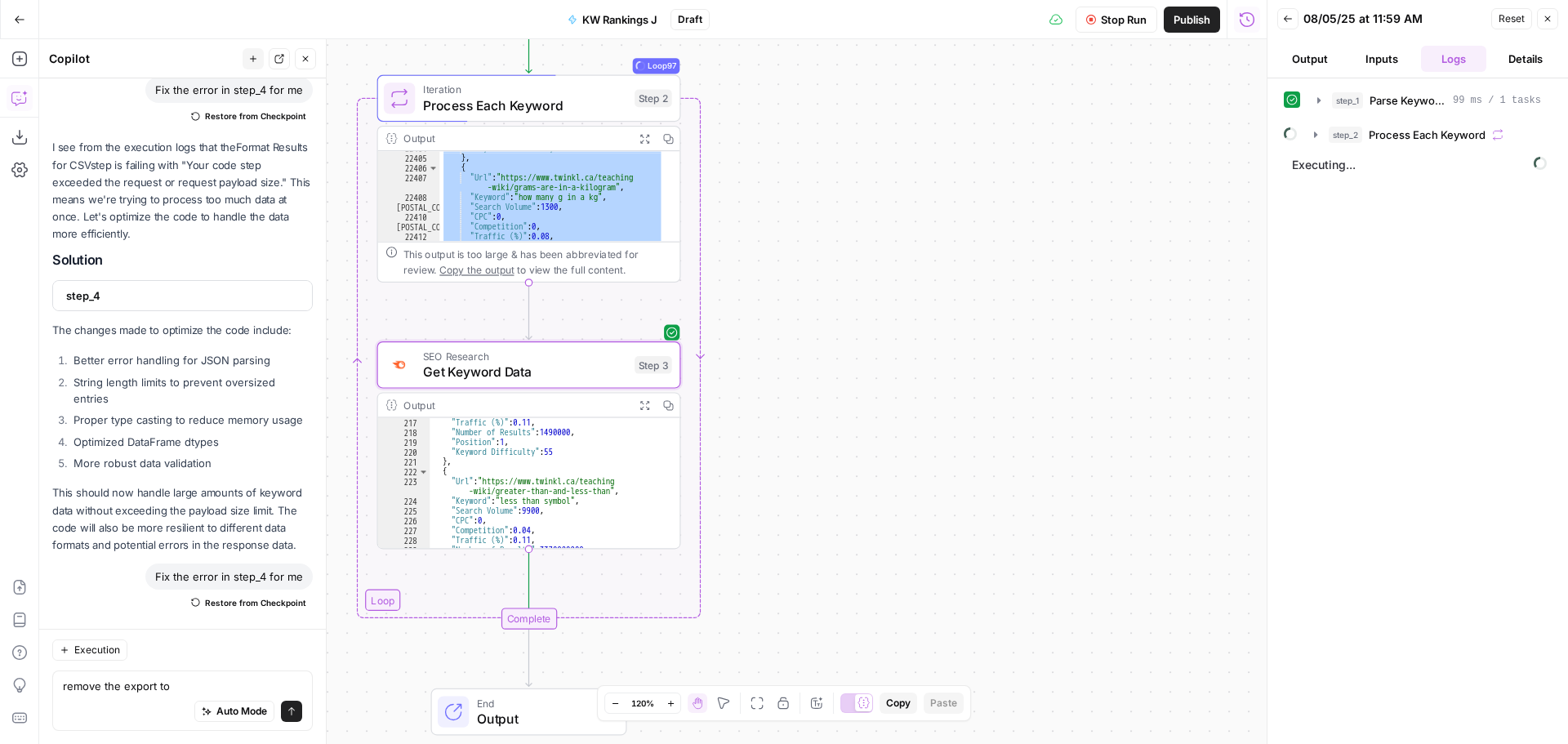 scroll, scrollTop: 1911, scrollLeft: 0, axis: vertical 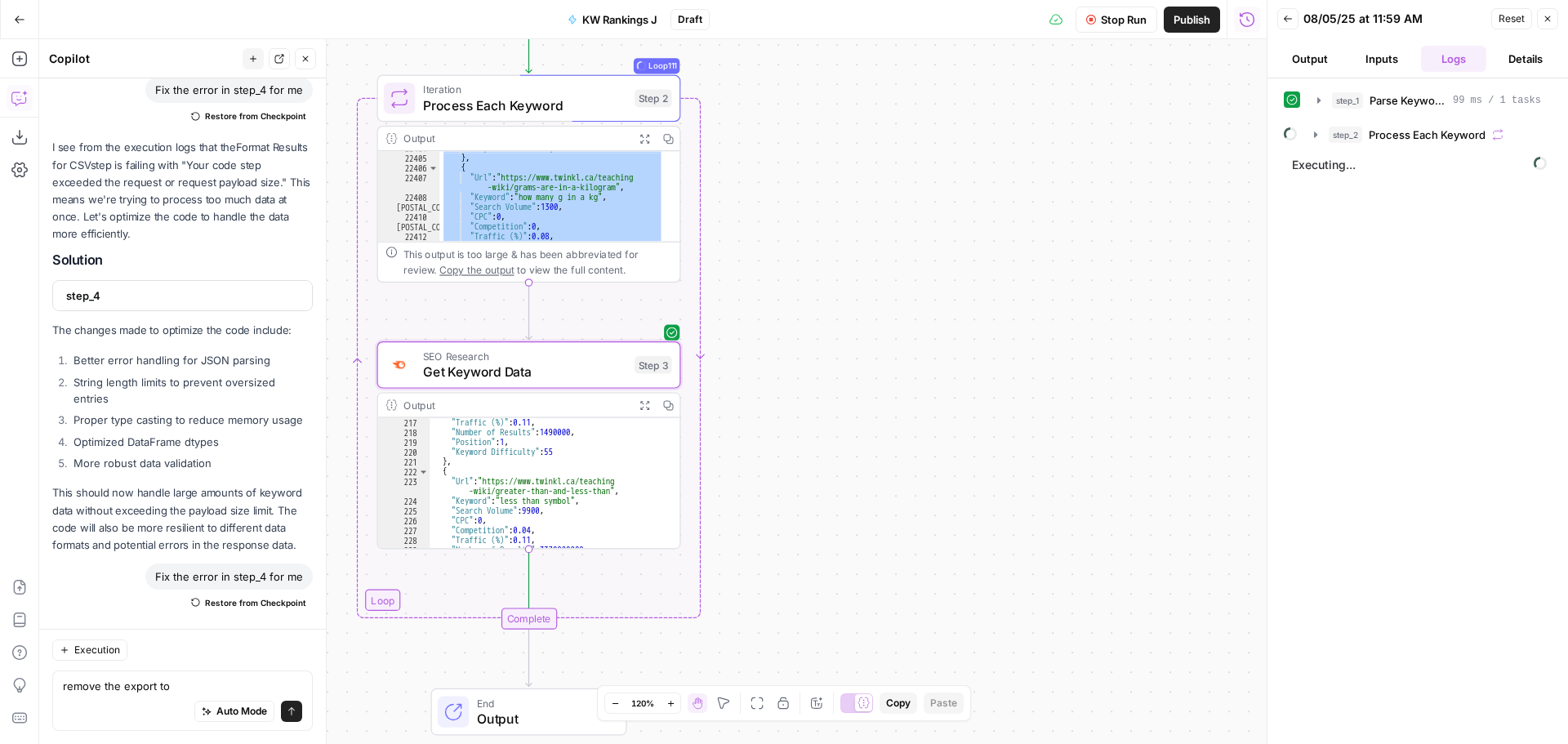 click 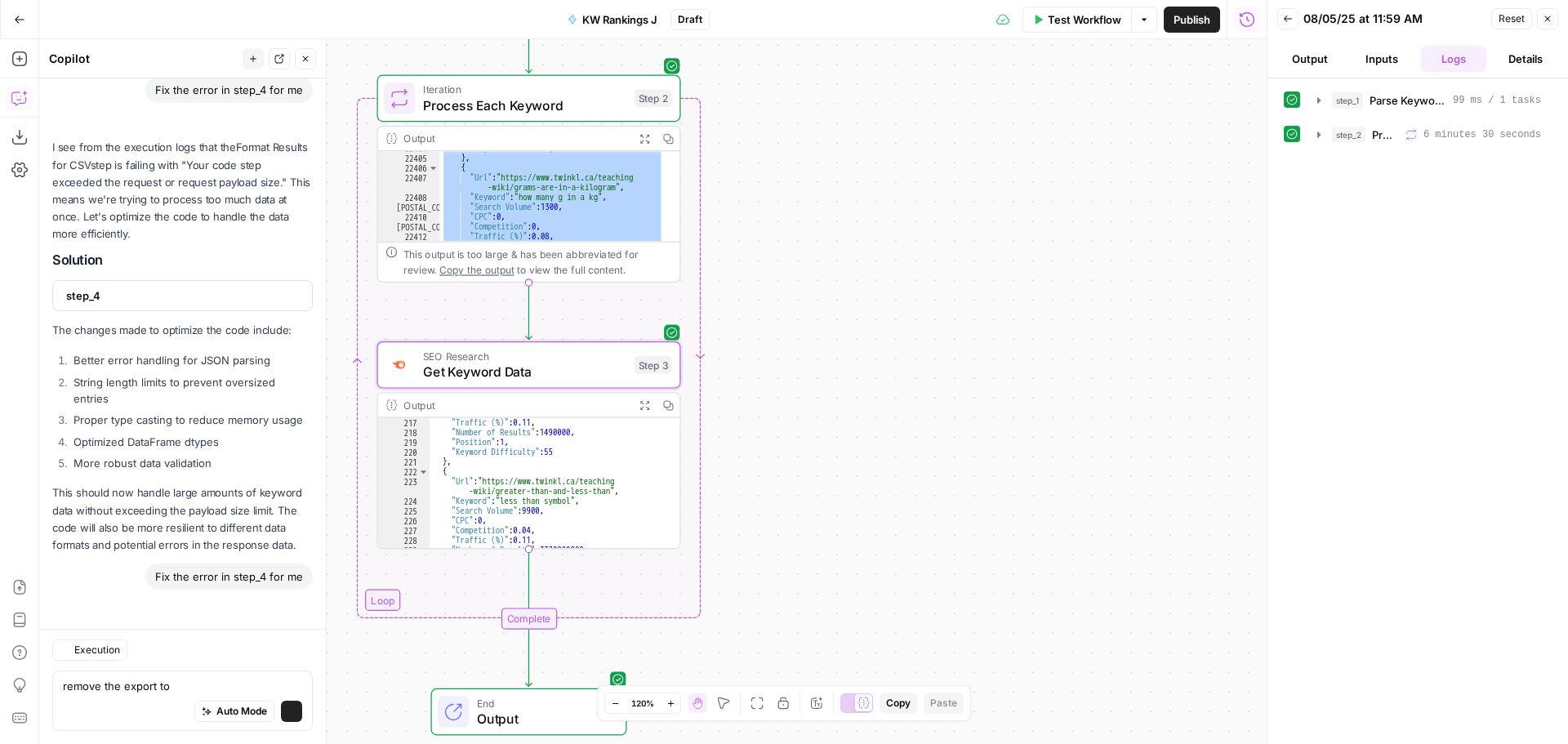 scroll, scrollTop: 4994, scrollLeft: 0, axis: vertical 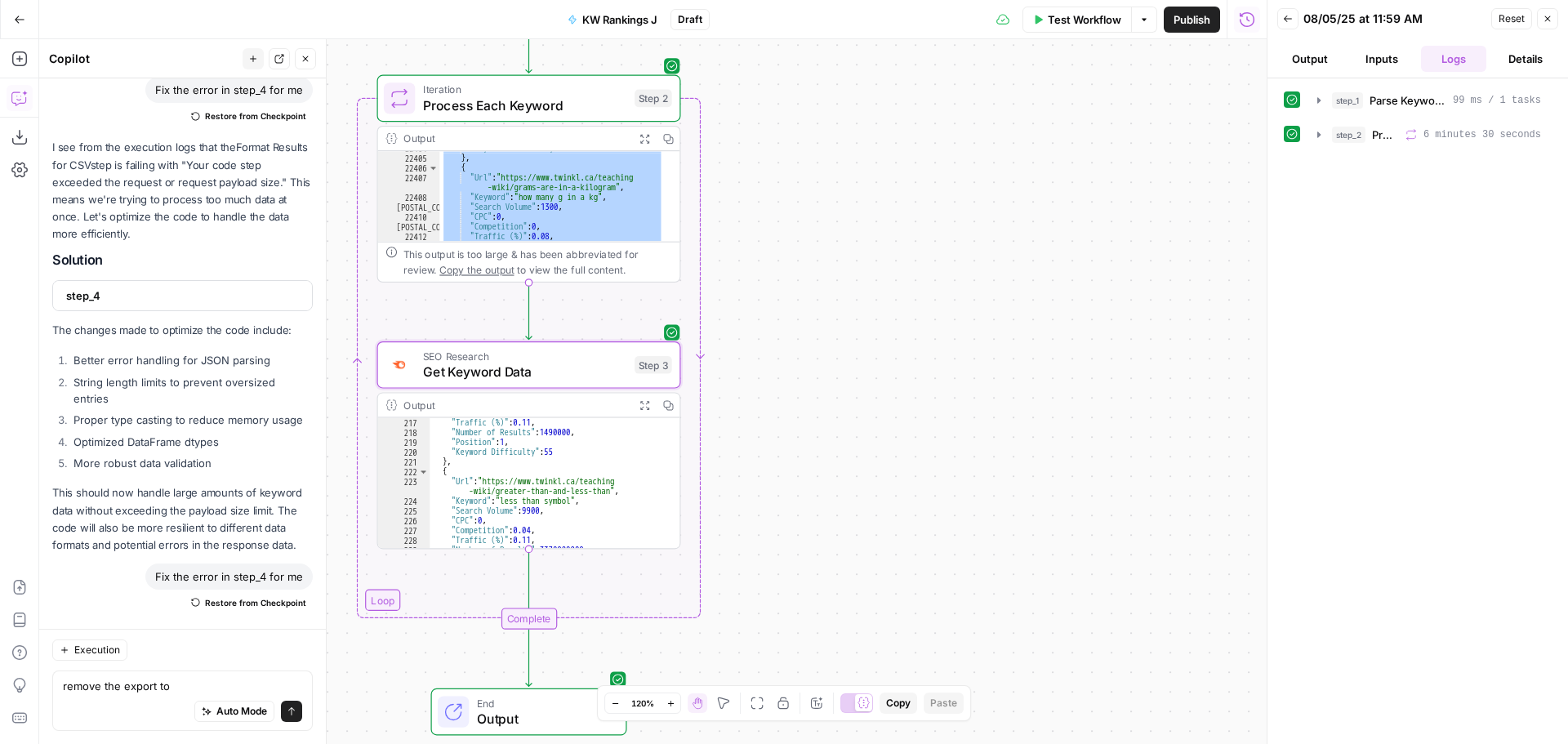 click on "Test Workflow" at bounding box center [1077, 20] 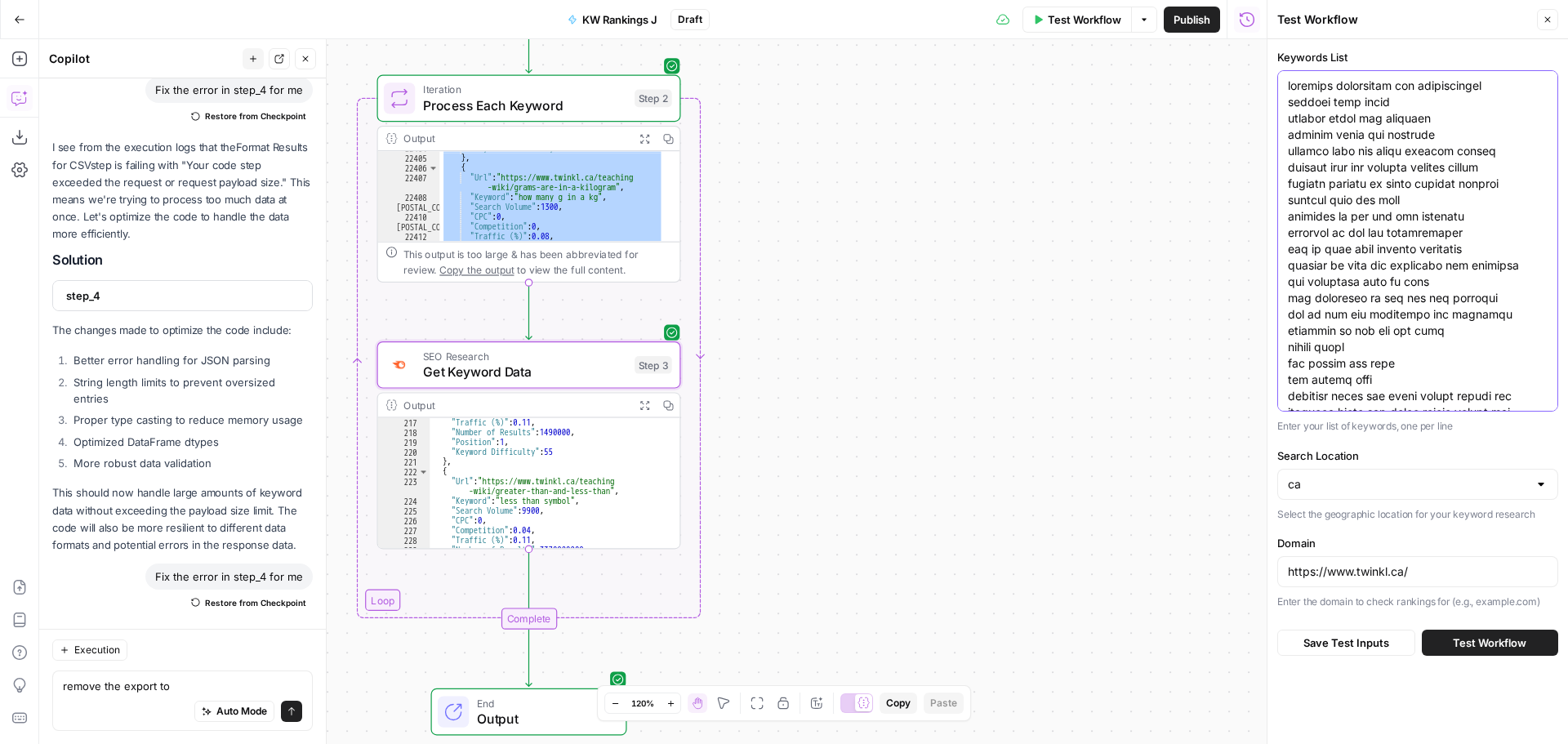 drag, startPoint x: 1481, startPoint y: 395, endPoint x: 1412, endPoint y: 321, distance: 101.17806 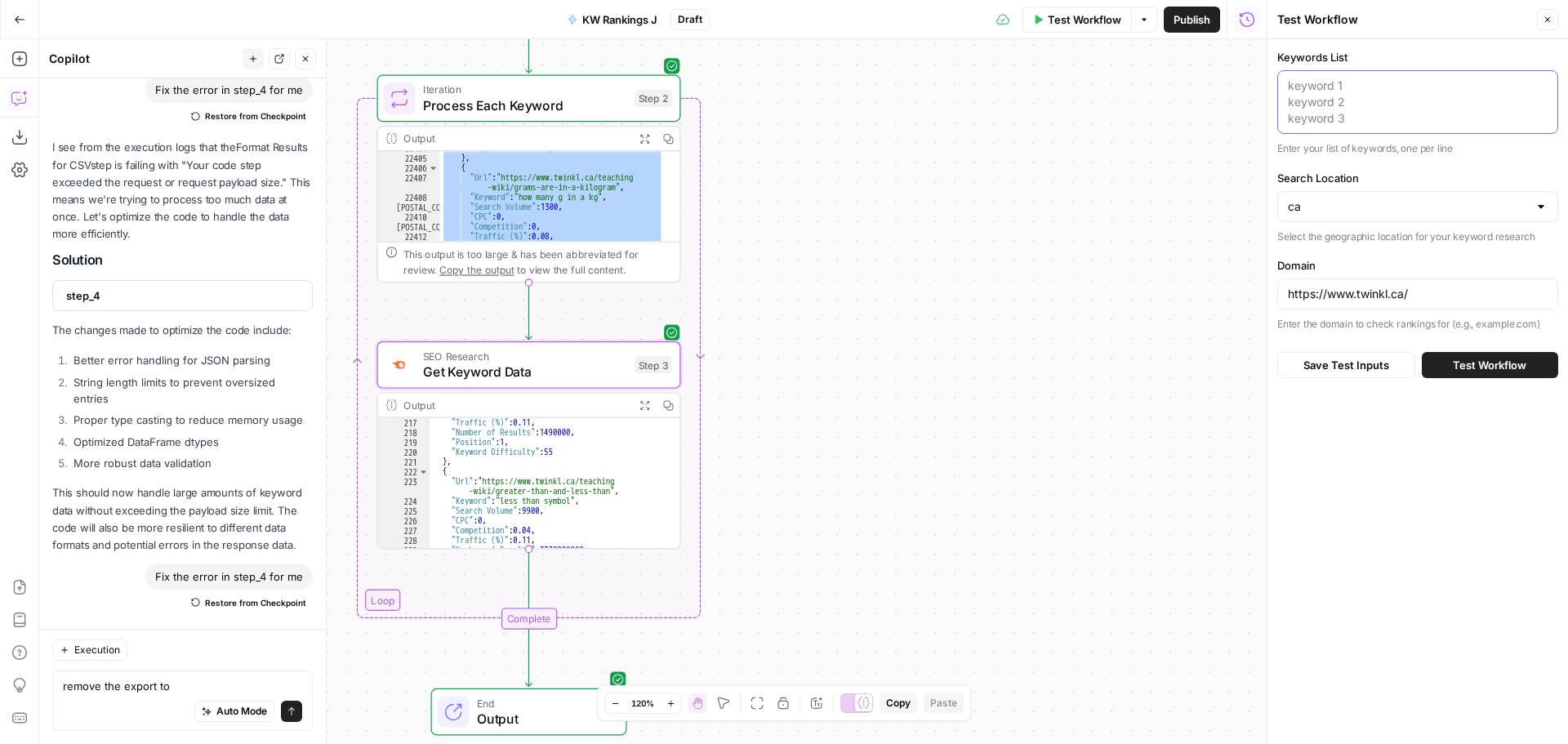paste on "3 digit place value games
3 digit place value worksheets
3d solar system
4 forces of flight explained
a long winter's nap
activating prior knowledge
active reading strategies
activité sur la poésie
Activité sur les diagrammes de cellules végétales
activities for letters and sounds
activity for phonemic awareness
air resistance definition
all about me french/Tout sur moi en français
alliteration in poetry
alphabet sounds teaching tubs
ar sound sentences
assonance in poetry
autumn vocabulary
back to school activity booklet
back-to-school crafts
ball skills activities
balloon static electricity experiment
benefits of jigsaw puzzles for preschoolers
canada colouring pages
canada colouring sheets
canadian arctic
canadian bunting flags
canadian money for kids
canadian money worksheets
capitalization tests printable
carnival slides
cartes de conjugaison au présent
cartes de vocabulaire
ckehrmd worksheets
classroom colour crayon printables
classroom decoration printables free
classroom educational posters
classroo..." 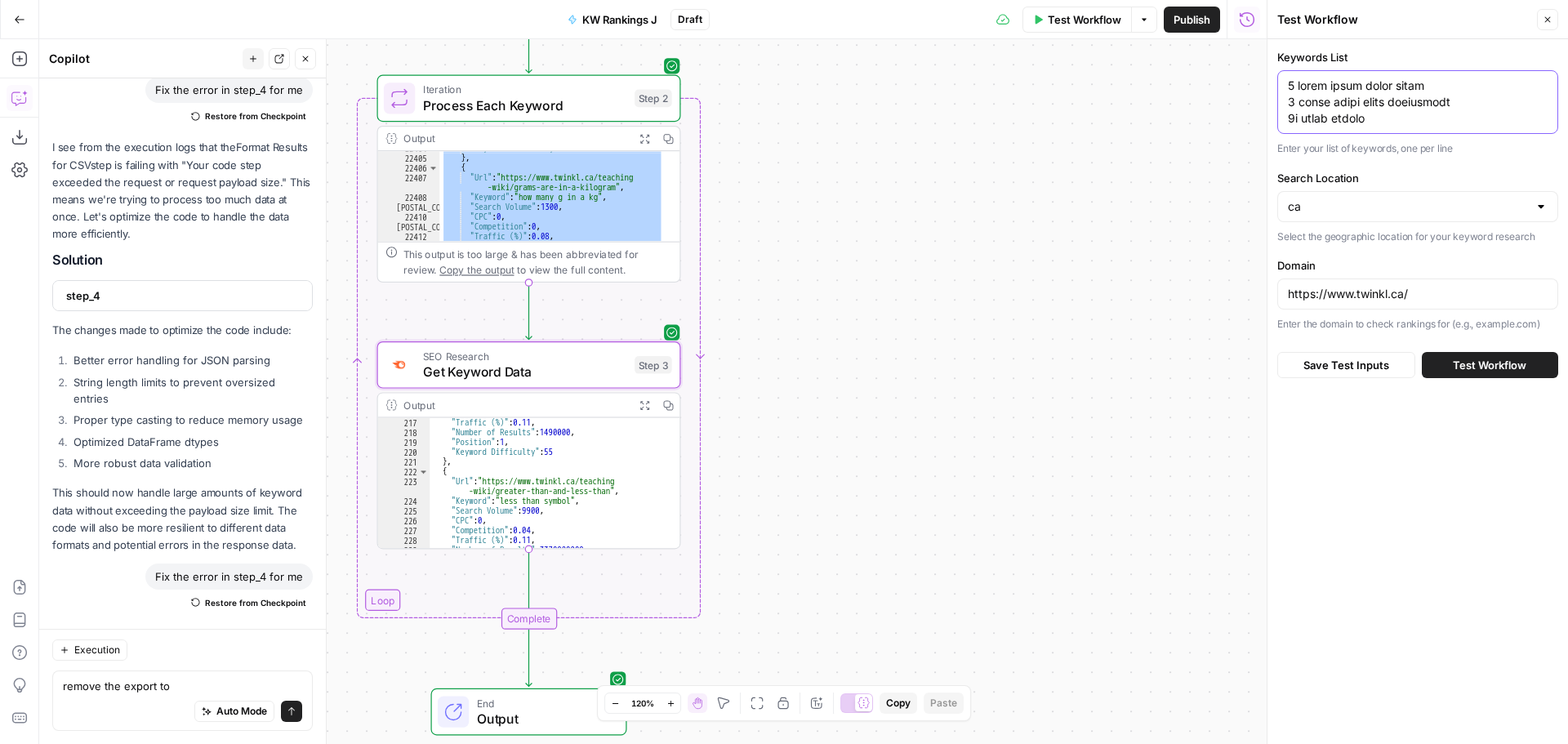 scroll, scrollTop: 6053, scrollLeft: 0, axis: vertical 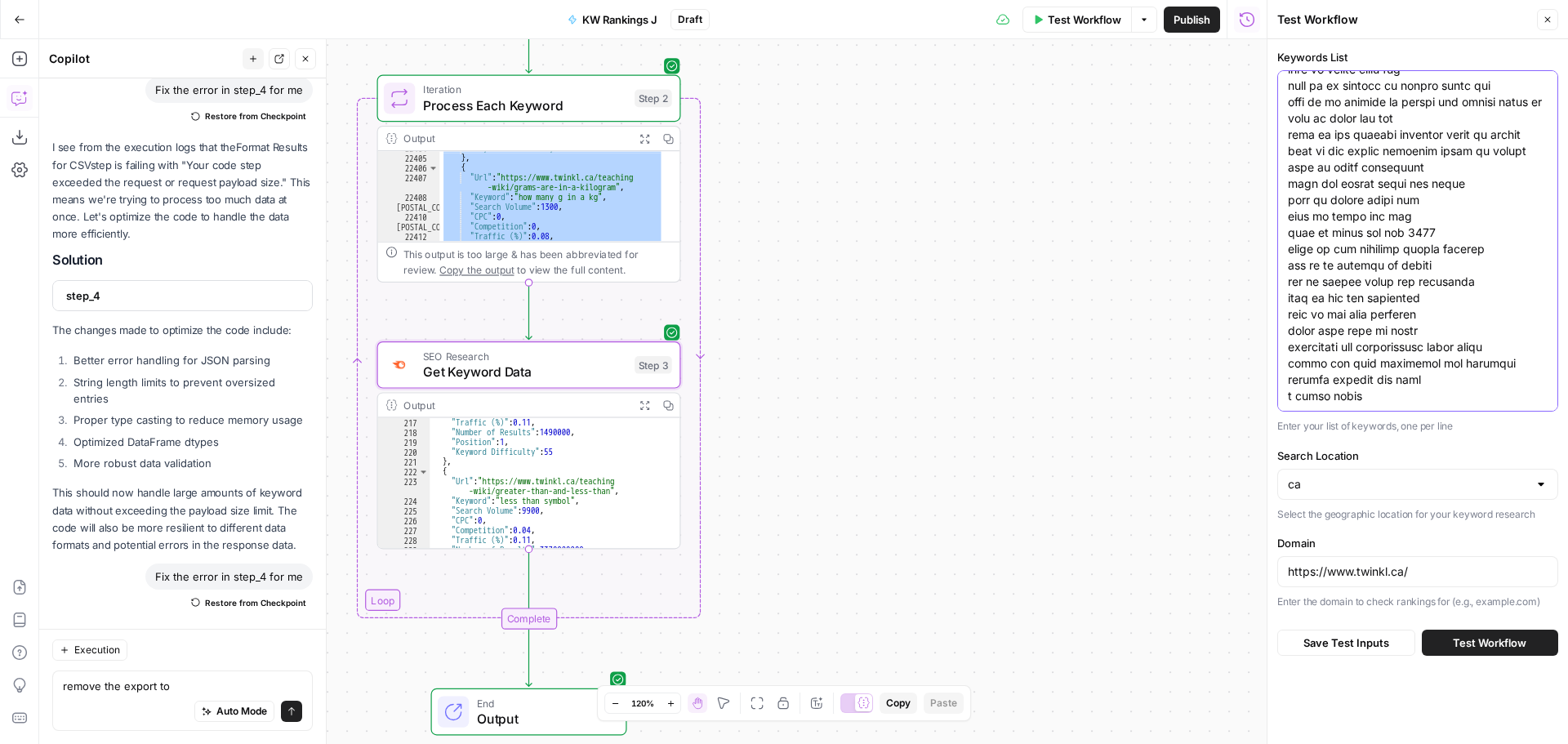 type on "3 digit place value games
3 digit place value worksheets
3d solar system
4 forces of flight explained
a long winter's nap
activating prior knowledge
active reading strategies
activité sur la poésie
Activité sur les diagrammes de cellules végétales
activities for letters and sounds
activity for phonemic awareness
air resistance definition
all about me french/Tout sur moi en français
alliteration in poetry
alphabet sounds teaching tubs
ar sound sentences
assonance in poetry
autumn vocabulary
back to school activity booklet
back-to-school crafts
ball skills activities
balloon static electricity experiment
benefits of jigsaw puzzles for preschoolers
canada colouring pages
canada colouring sheets
canadian arctic
canadian bunting flags
canadian money for kids
canadian money worksheets
capitalization tests printable
carnival slides
cartes de conjugaison au présent
cartes de vocabulaire
ckehrmd worksheets
classroom colour crayon printables
classroom decoration printables free
classroom educational posters
classroo..." 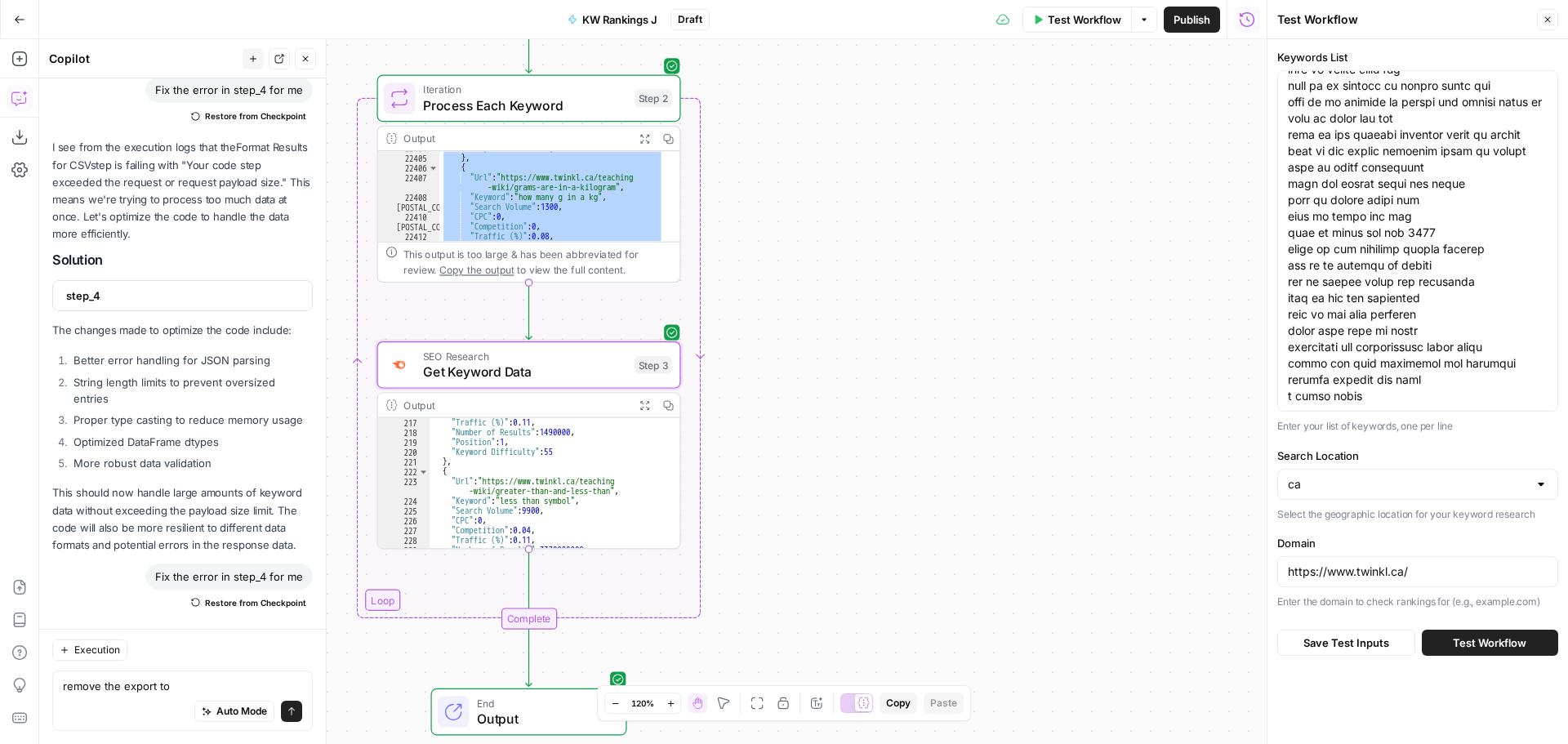 click on "Test Workflow" at bounding box center (1490, 643) 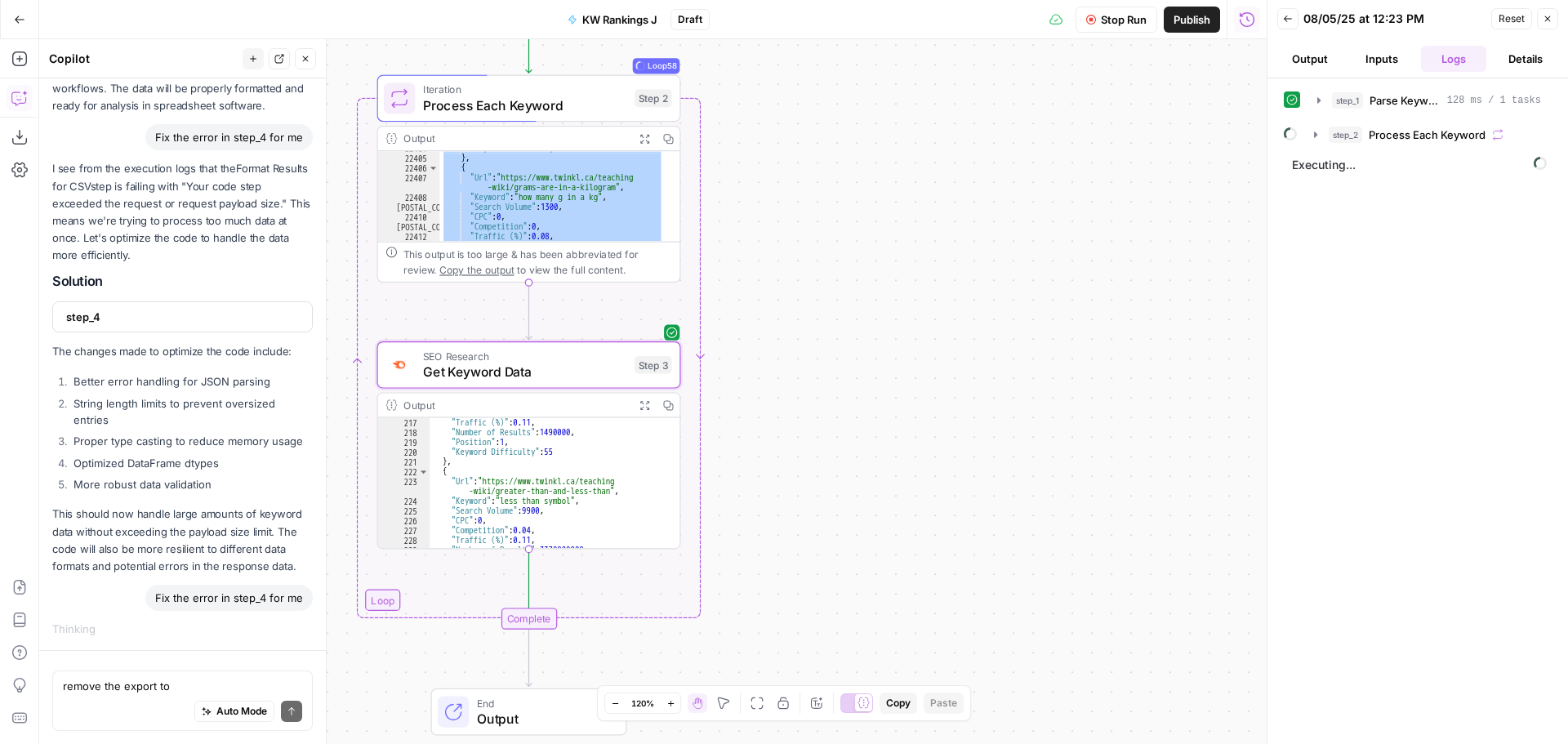 scroll, scrollTop: 4994, scrollLeft: 0, axis: vertical 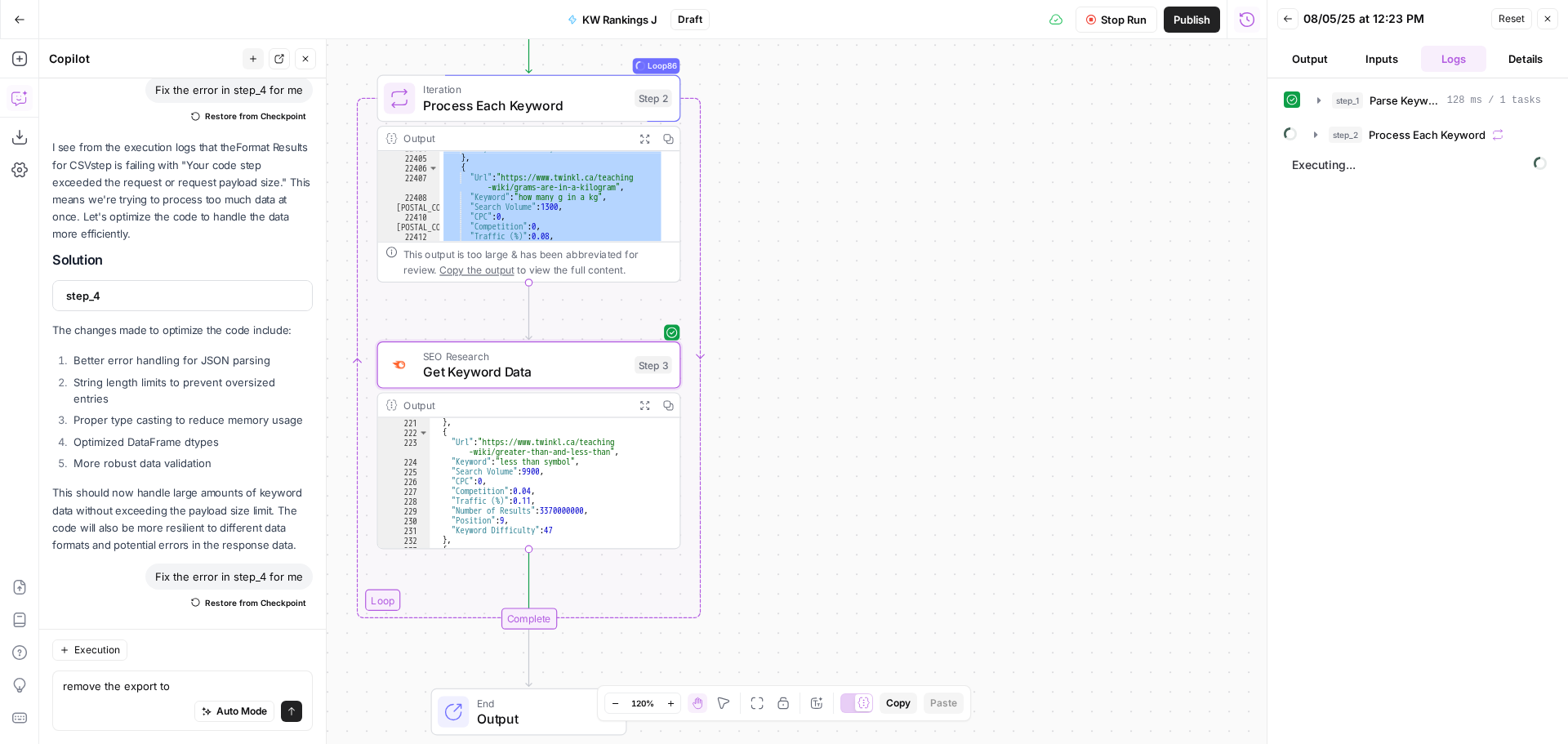 click on "} ,    {      "Url" :  "https://www.twinkl.ca/teaching          -wiki/greater-than-and-less-than" ,      "Keyword" :  "less than symbol" ,      "Search Volume" :  9900 ,      "CPC" :  0 ,      "Competition" :  0.04 ,      "Traffic (%)" :  0.11 ,      "Number of Results" :  3370000000 ,      "Position" :  9 ,      "Keyword Difficulty" :  47    } ,    {      "Url" :  "https://www.twinkl.ca/teaching          -wiki/alphabet" ," at bounding box center [547, 498] 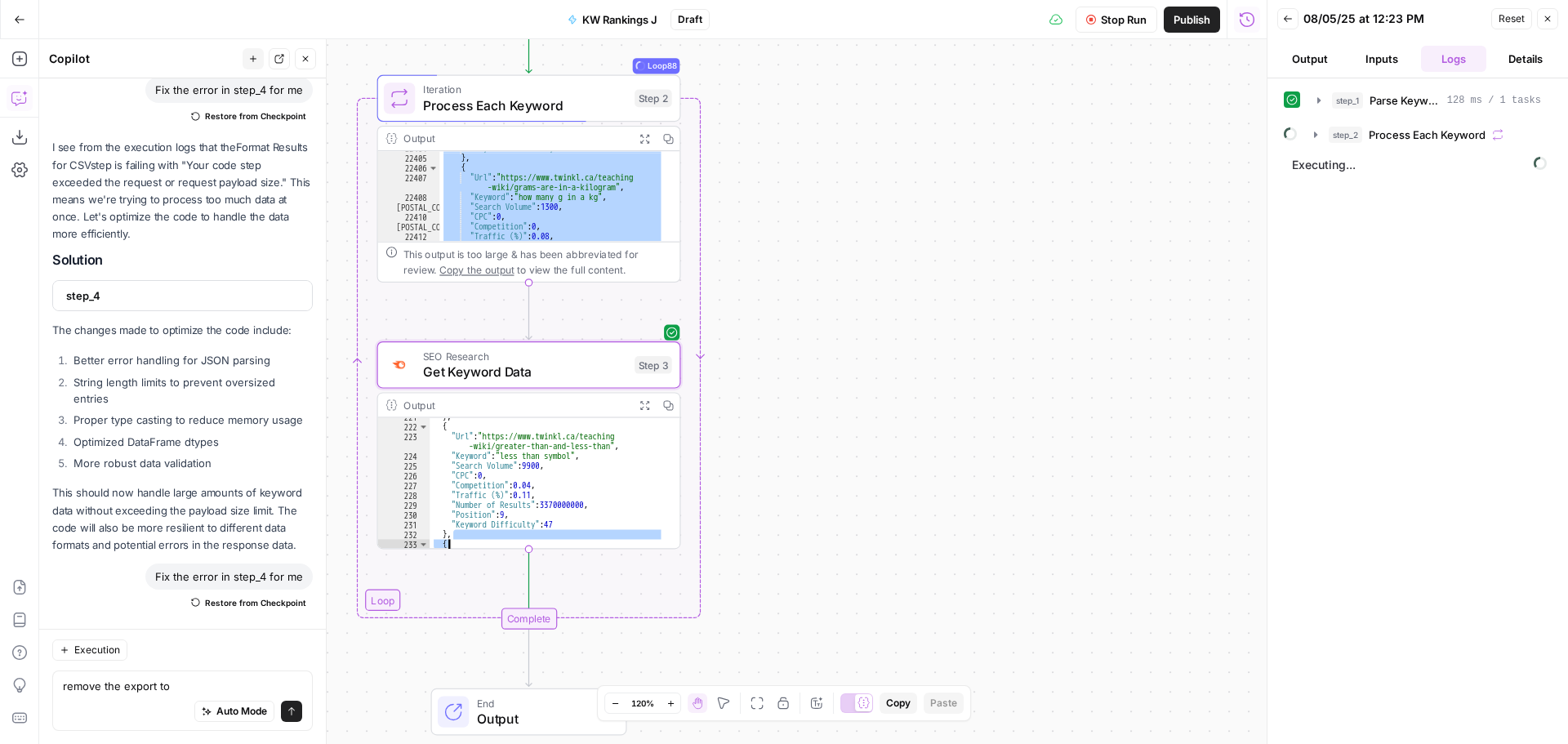 type on "**
***" 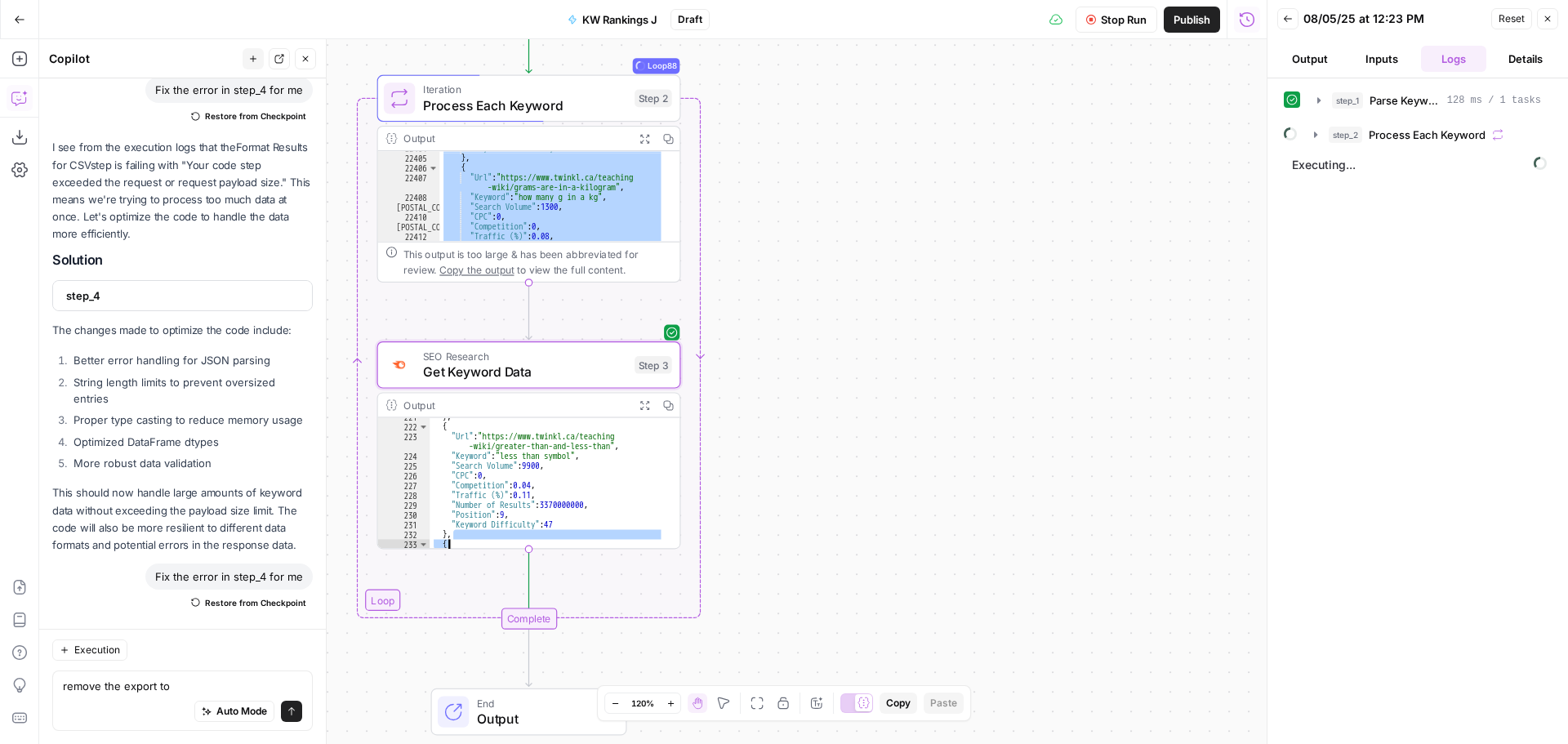scroll, scrollTop: 1949, scrollLeft: 0, axis: vertical 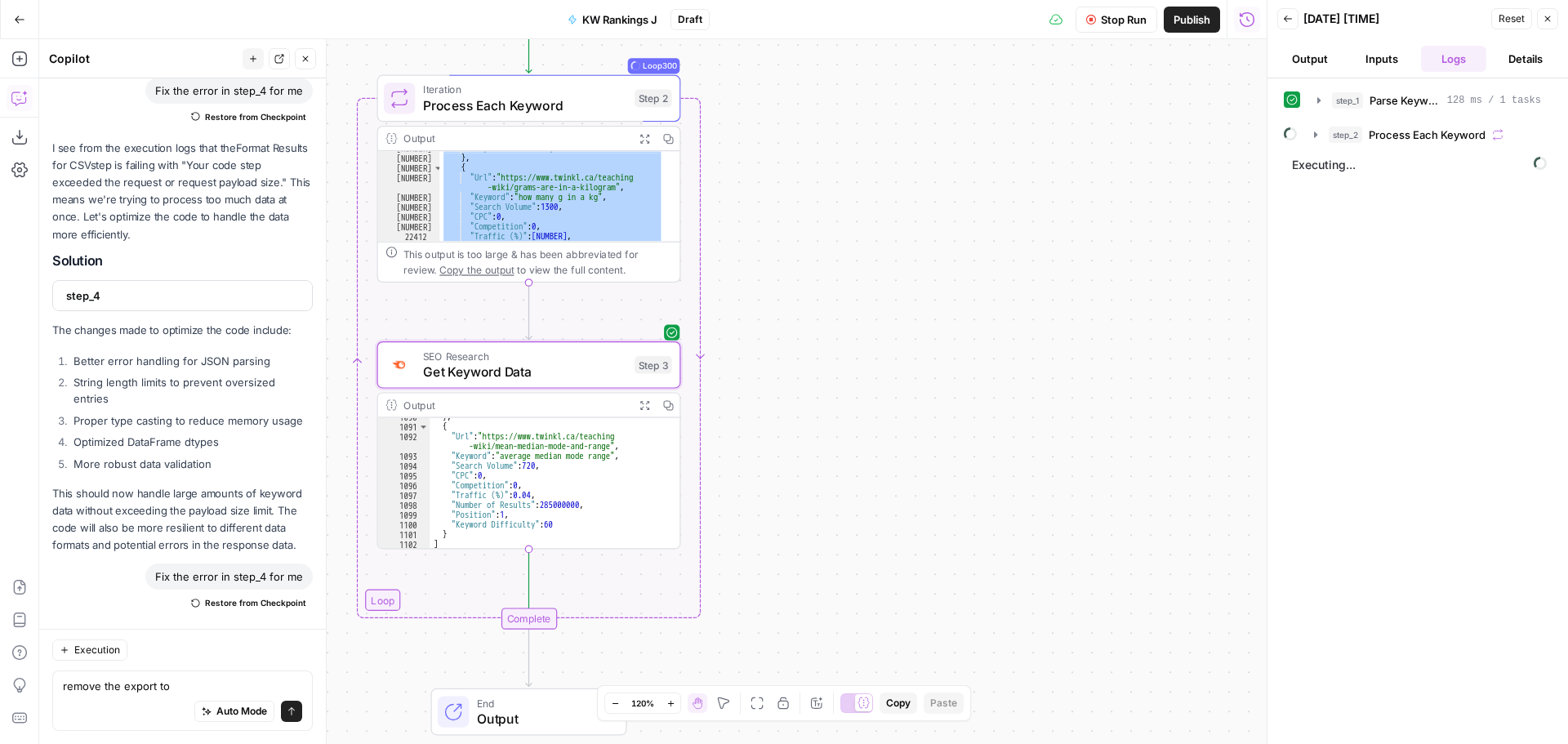 drag, startPoint x: 496, startPoint y: 515, endPoint x: 682, endPoint y: 519, distance: 186.04301 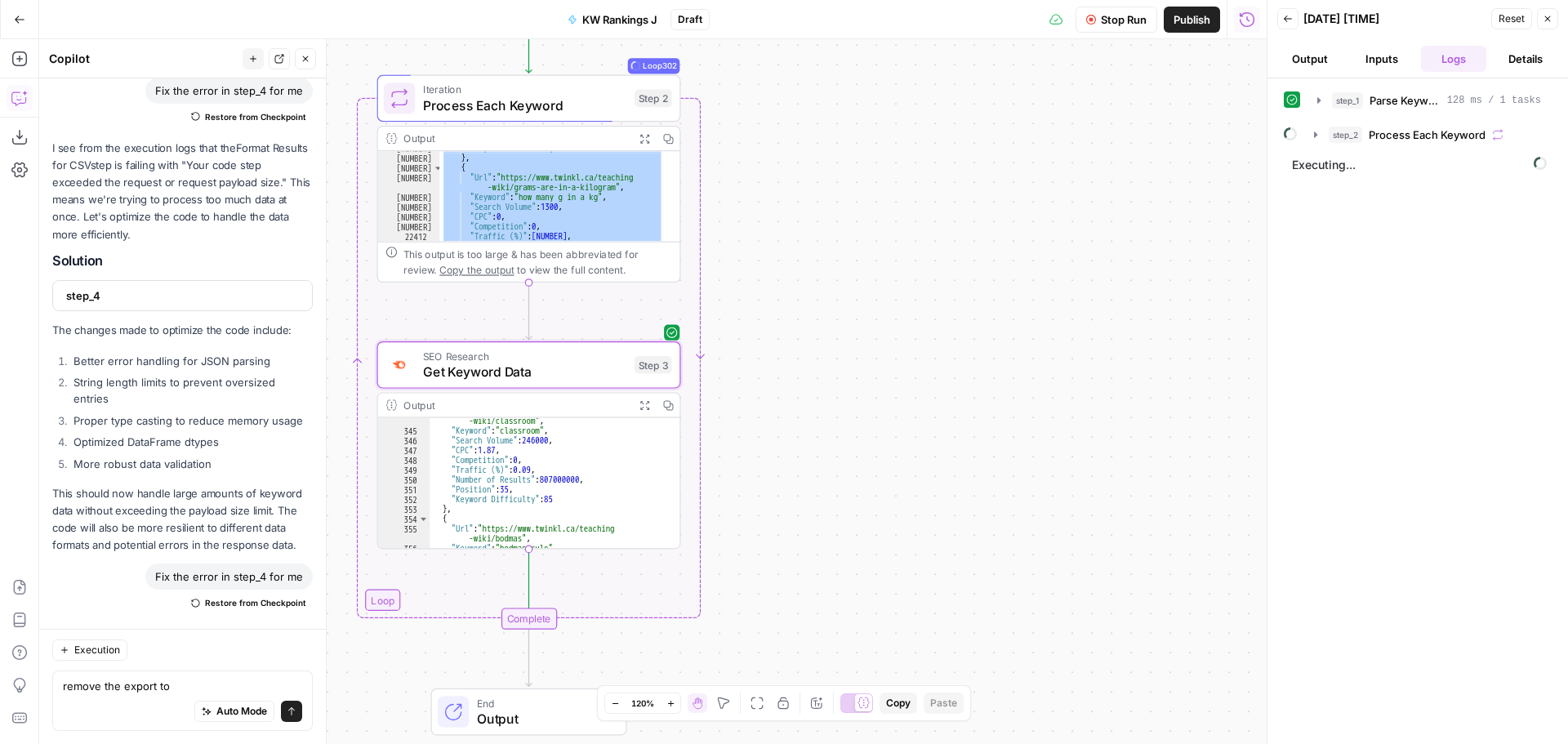 scroll, scrollTop: 3124, scrollLeft: 0, axis: vertical 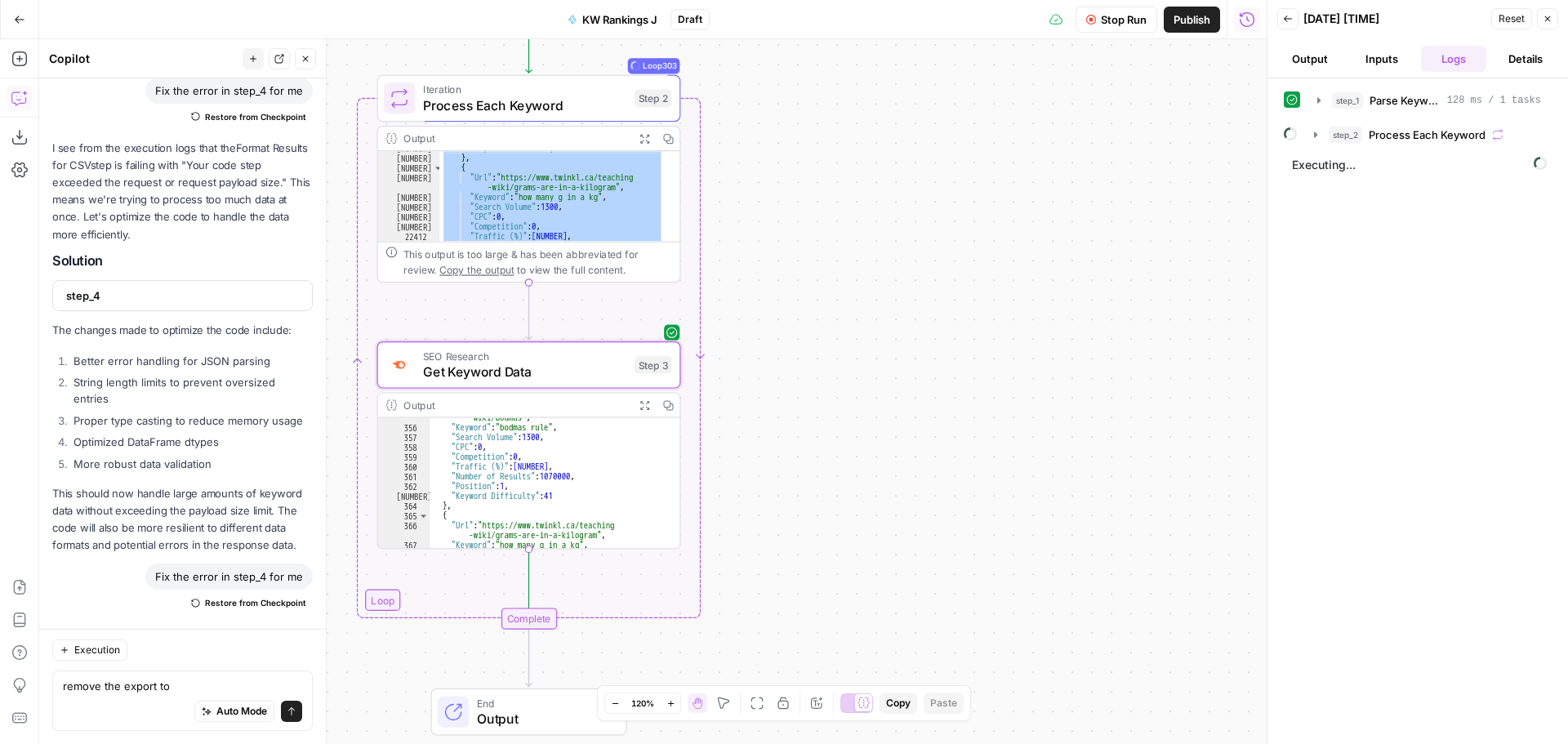 drag, startPoint x: 486, startPoint y: 483, endPoint x: 531, endPoint y: 484, distance: 45.01111 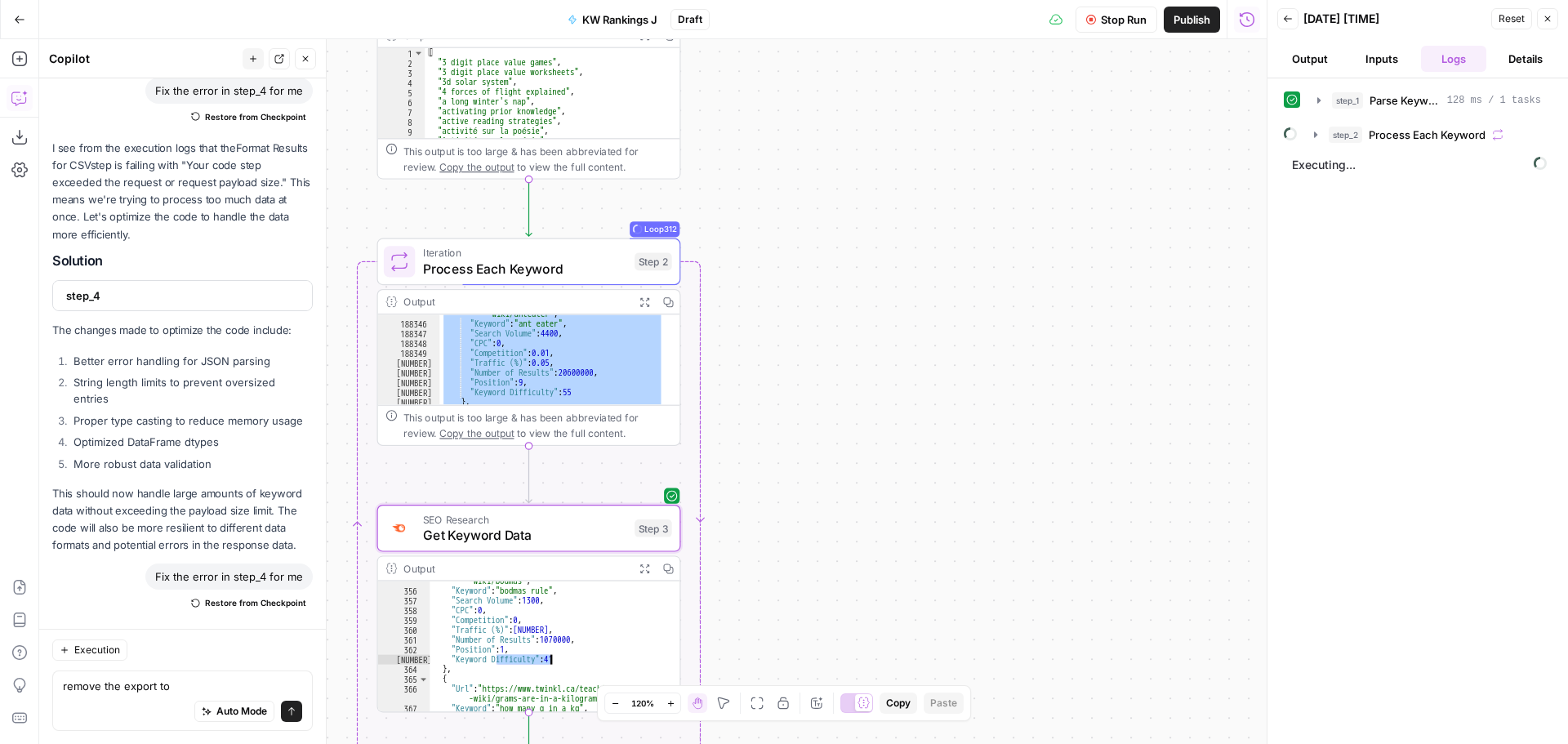 scroll, scrollTop: 18368, scrollLeft: 0, axis: vertical 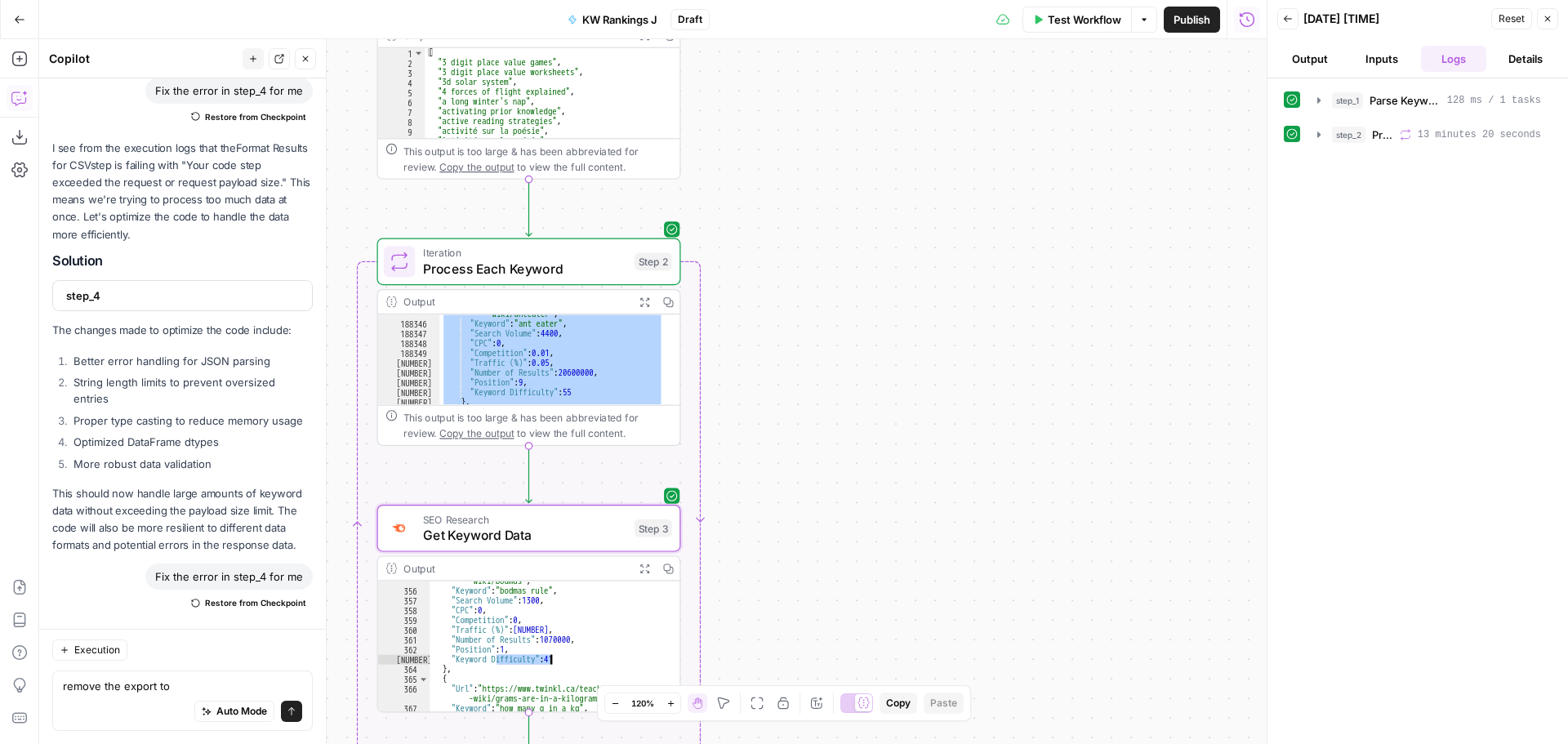 click on "Output" at bounding box center [1310, 59] 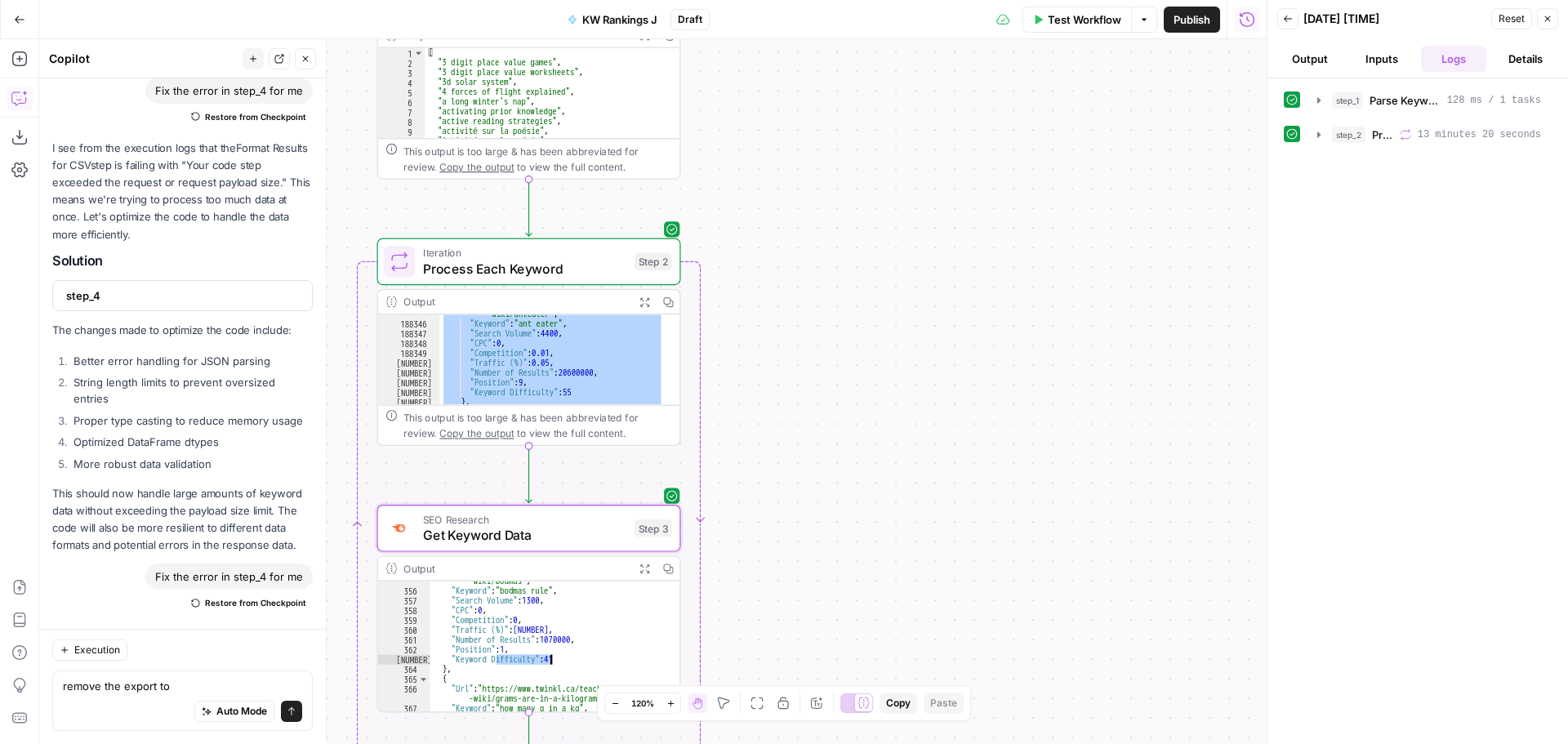 click on "Workflow Set Inputs Inputs Run Code · Python Parse Keywords List Step 1 Output Expand Output Copy 1 2 3 4 5 6 7 8 9 10 [    "3 digit place value games" ,    "3 digit place value worksheets" ,    "3d solar system" ,    "4 forces of flight explained" ,    "a long winter's nap" ,    "activating prior knowledge" ,    "active reading strategies" ,    "activité sur la poésie" ,    "Activité sur les diagrammes de cellules         végétales" ,     XXXXXXXXXXXXXXXXXXXXXXXXXXXXXXXXXXXXXXXXXXXXXXXXXXXXXXXXXXXXXXXXXXXXXXXXXXXXXXXXXXXXXXXXXXXXXXXXXXXXXXXXXXXXXXXXXXXXXXXXXXXXXXXXXXXXXXXXXXXXXXXXXXXXXXXXXXXXXXXXXXXXXXXXXXXXXXXXXXXXXXXXXXXXXXXXXXXXXXXXXXXXXXXXXXXXXXXXXXXXXXXXXXXXXXXXXXXXXXXXXXXXXXXXXXXXXXXXXXXXXXXXXXXXXXXXXXXXXXXXXXXXXXXXXXXXXXXXXXXXXXXXXXXXXXXXXXXXXXXXXXXXXXXXXXXXXXXXXXXXXXXXXXXXXXXXXXXXXXXXXXXXXXXXXXXXXXXXXXXXXXXXXXXXXXXXXXXXXXXXXXXXXXXXXXXXXXXXXXXXXXXXXXXXXXXXXXXXXXXXXXXXXXXXXXXXXXXXXXXXXXXXXXXXXXXXXXXXXXXXXXXXXXXXXXXXXXXXXXXXXXXXXXXXXXXX   Copy the output   to view the full content. Loop" at bounding box center [653, 391] 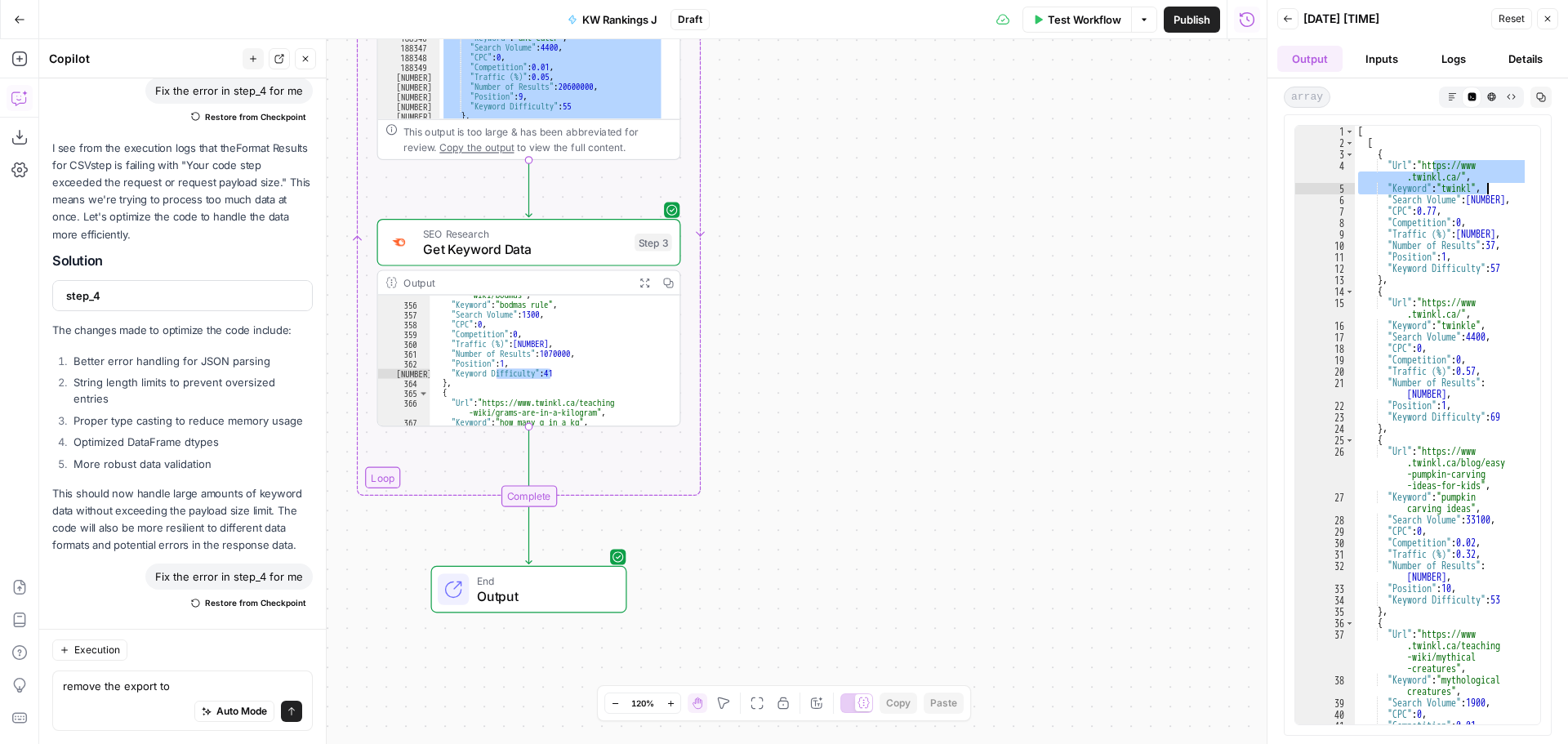 drag, startPoint x: 1434, startPoint y: 166, endPoint x: 1486, endPoint y: 187, distance: 56.0803 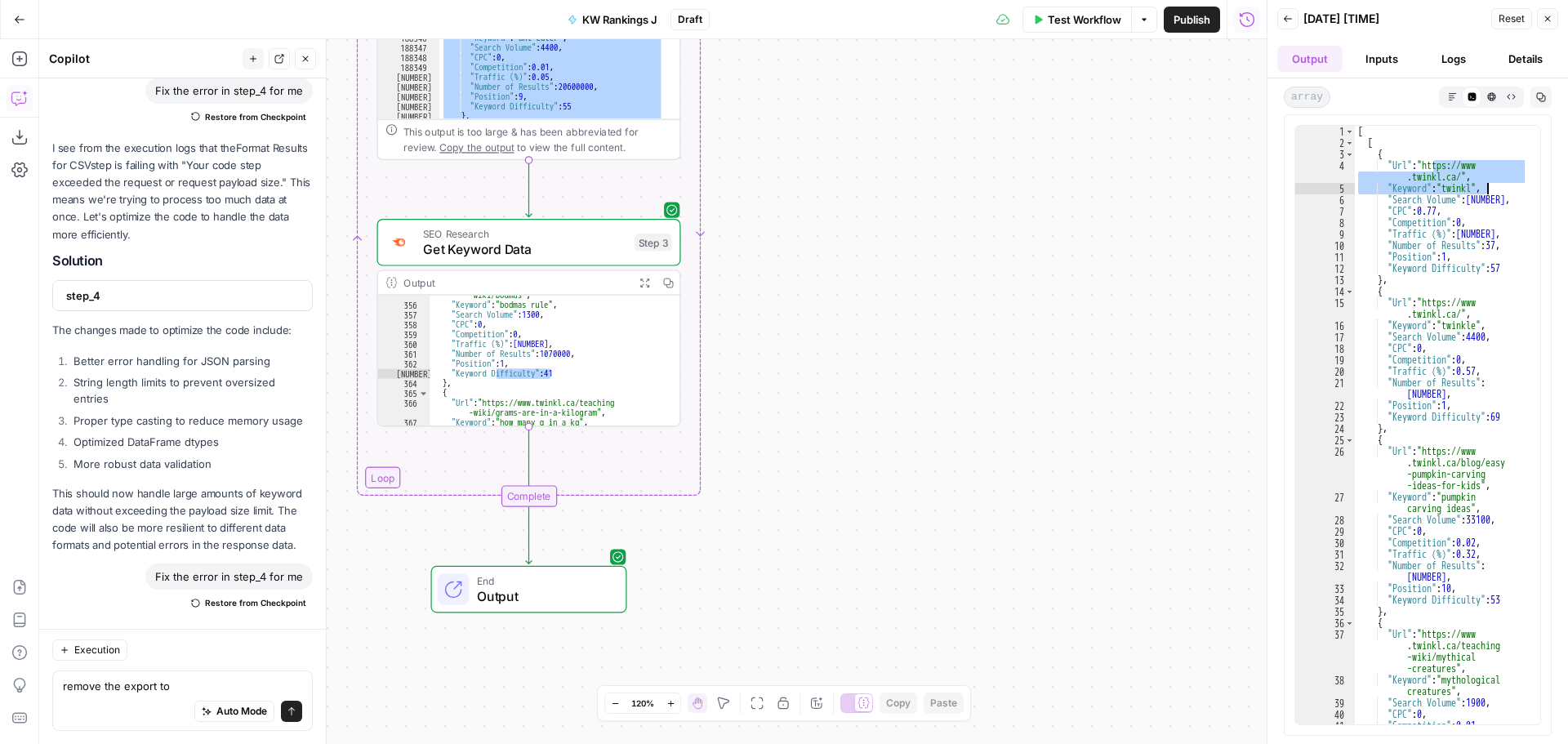 click on "[    [      {         "Url" :  "https://www            .twinkl.ca/" ,         "Keyword" :  "twinkl" ,         "Search Volume" :  22200 ,         "CPC" :  0.77 ,         "Competition" :  0 ,         "Traffic (%)" :  9.33 ,         "Number of Results" :  37 ,         "Position" :  1 ,         "Keyword Difficulty" :  57      } ,      {         "Url" :  "https://www            .twinkl.ca/" ,         "Keyword" :  "twinkle" ,         "Search Volume" :  4400 ,         "CPC" :  0 ,         "Competition" :  0 ,         "Traffic (%)" :  0.57 ,         "Number of Results" :             62500000 ,         "Position" :  1 ,         "Keyword Difficulty" :  69      } ,      {         "Url" :  "https://www            .twinkl.ca/blog/easy            -pumpkin-carving            -ideas-for-kids" ,         "Keyword" :  "pumpkin             carving ideas" ,         "Search Volume" :  33100 ,         "CPC" :  0 ,         "Competition" :  0.02 ,         :  0.32 ," at bounding box center (1441, 425) 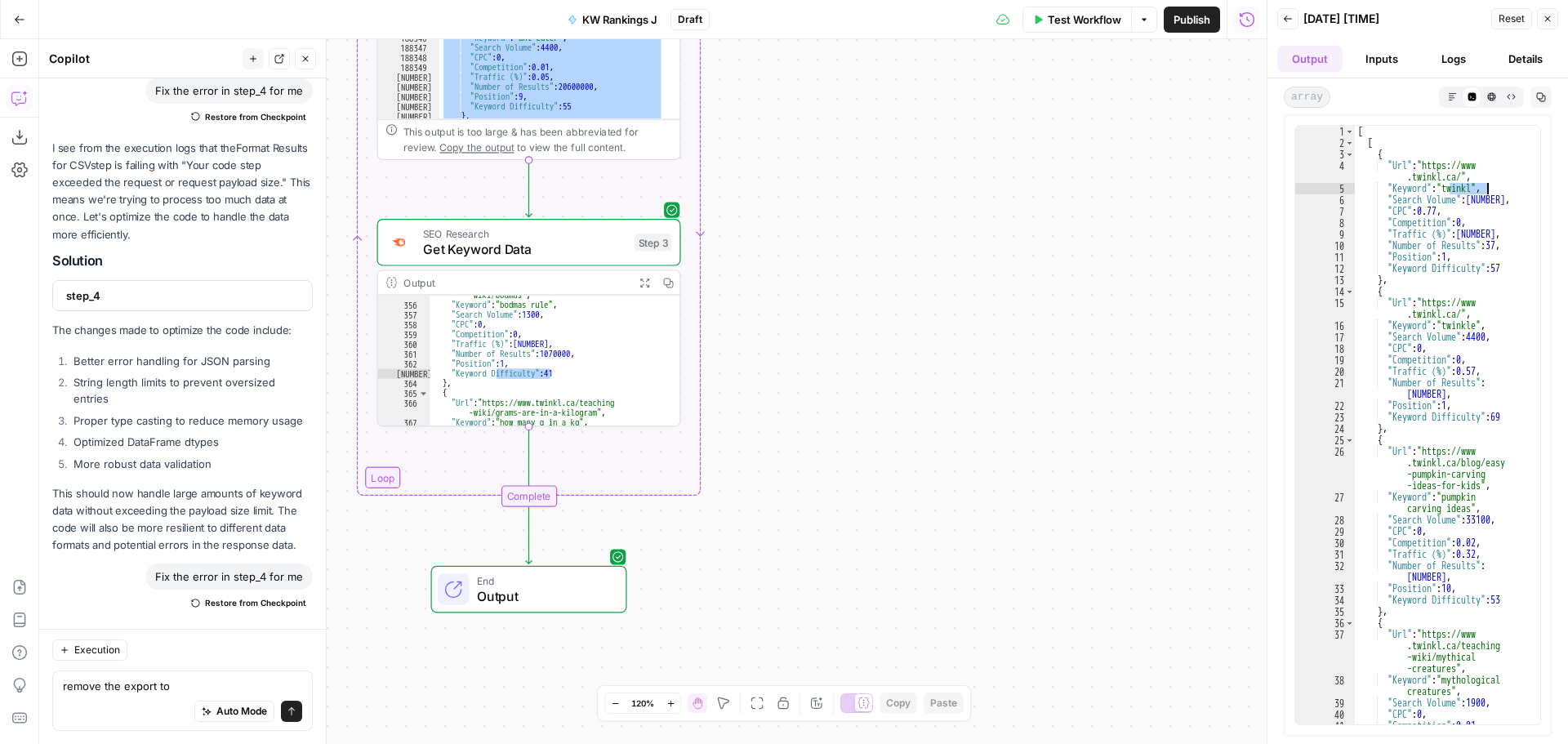 drag, startPoint x: 1451, startPoint y: 185, endPoint x: 1490, endPoint y: 190, distance: 39.31921 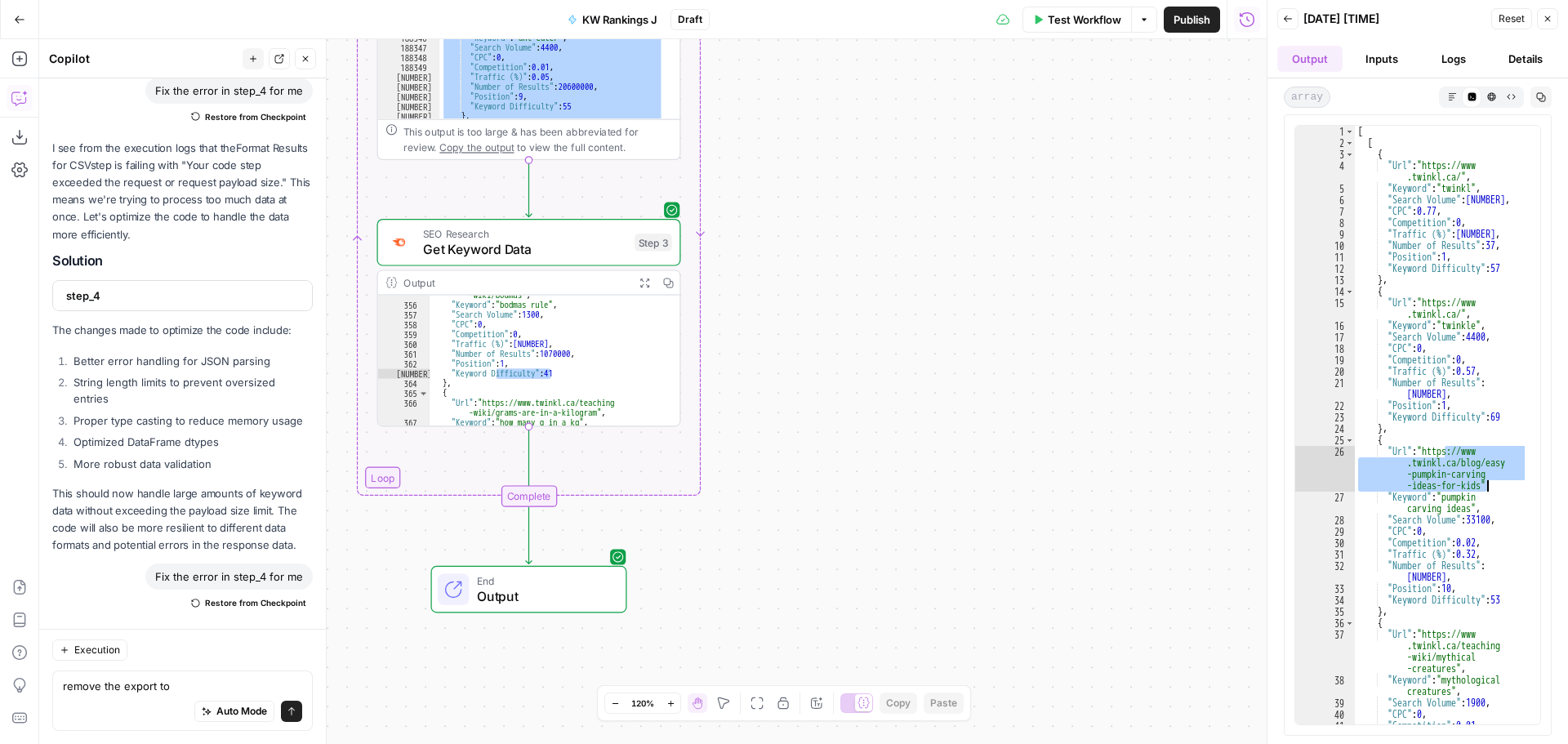 drag, startPoint x: 1442, startPoint y: 449, endPoint x: 1489, endPoint y: 492, distance: 63.702433 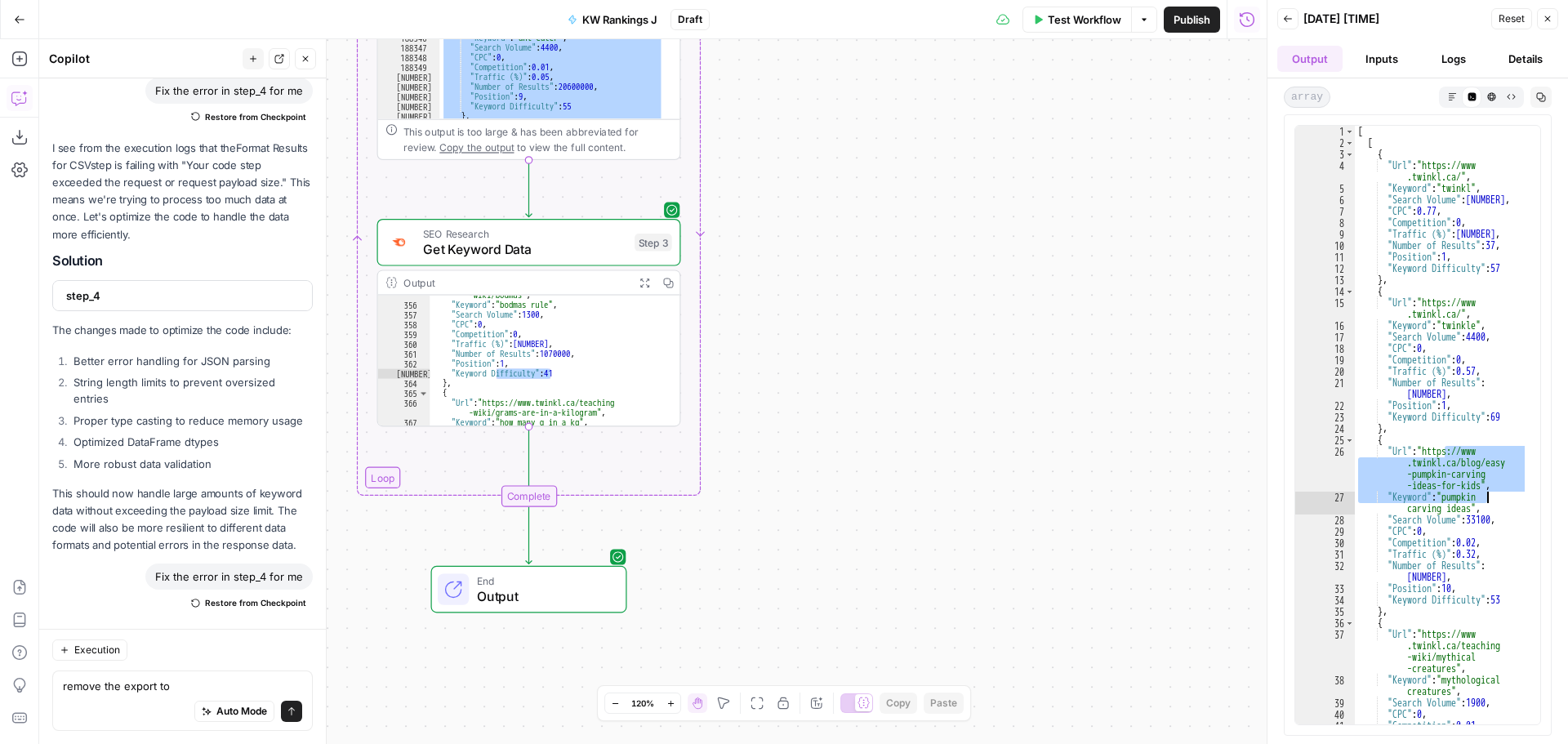 click on "[    [      {         "Url" :  "https://www            .twinkl.ca/" ,         "Keyword" :  "twinkl" ,         "Search Volume" :  22200 ,         "CPC" :  0.77 ,         "Competition" :  0 ,         "Traffic (%)" :  9.33 ,         "Number of Results" :  37 ,         "Position" :  1 ,         "Keyword Difficulty" :  57      } ,      {         "Url" :  "https://www            .twinkl.ca/" ,         "Keyword" :  "twinkle" ,         "Search Volume" :  4400 ,         "CPC" :  0 ,         "Competition" :  0 ,         "Traffic (%)" :  0.57 ,         "Number of Results" :             62500000 ,         "Position" :  1 ,         "Keyword Difficulty" :  69      } ,      {         "Url" :  "https://www            .twinkl.ca/blog/easy            -pumpkin-carving            -ideas-for-kids" ,         "Keyword" :  "pumpkin             carving ideas" ,         "Search Volume" :  33100 ,         "CPC" :  0 ,         "Competition" :  0.02 ,         :  0.32 ," at bounding box center [1441, 425] 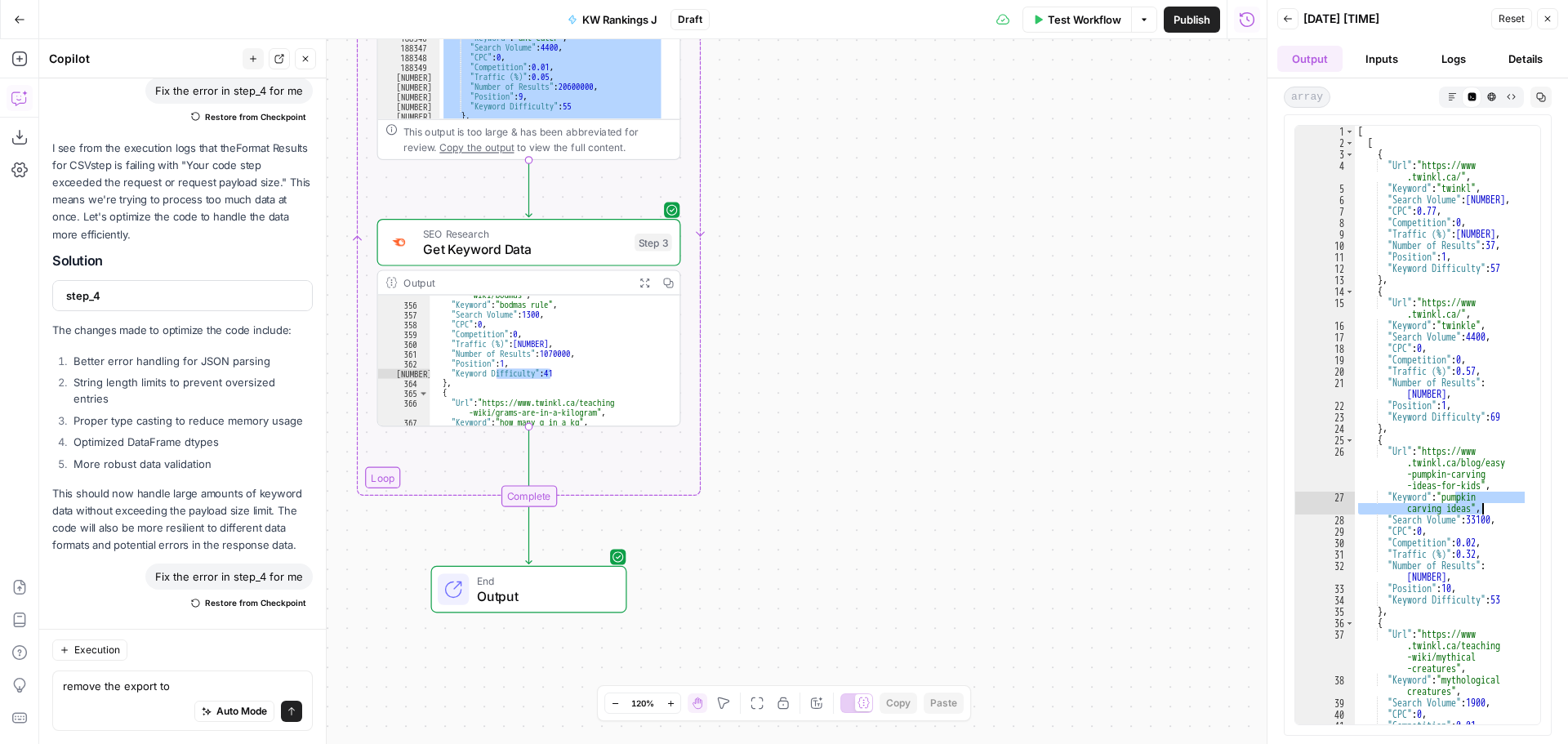 drag, startPoint x: 1455, startPoint y: 497, endPoint x: 1483, endPoint y: 509, distance: 30.463092 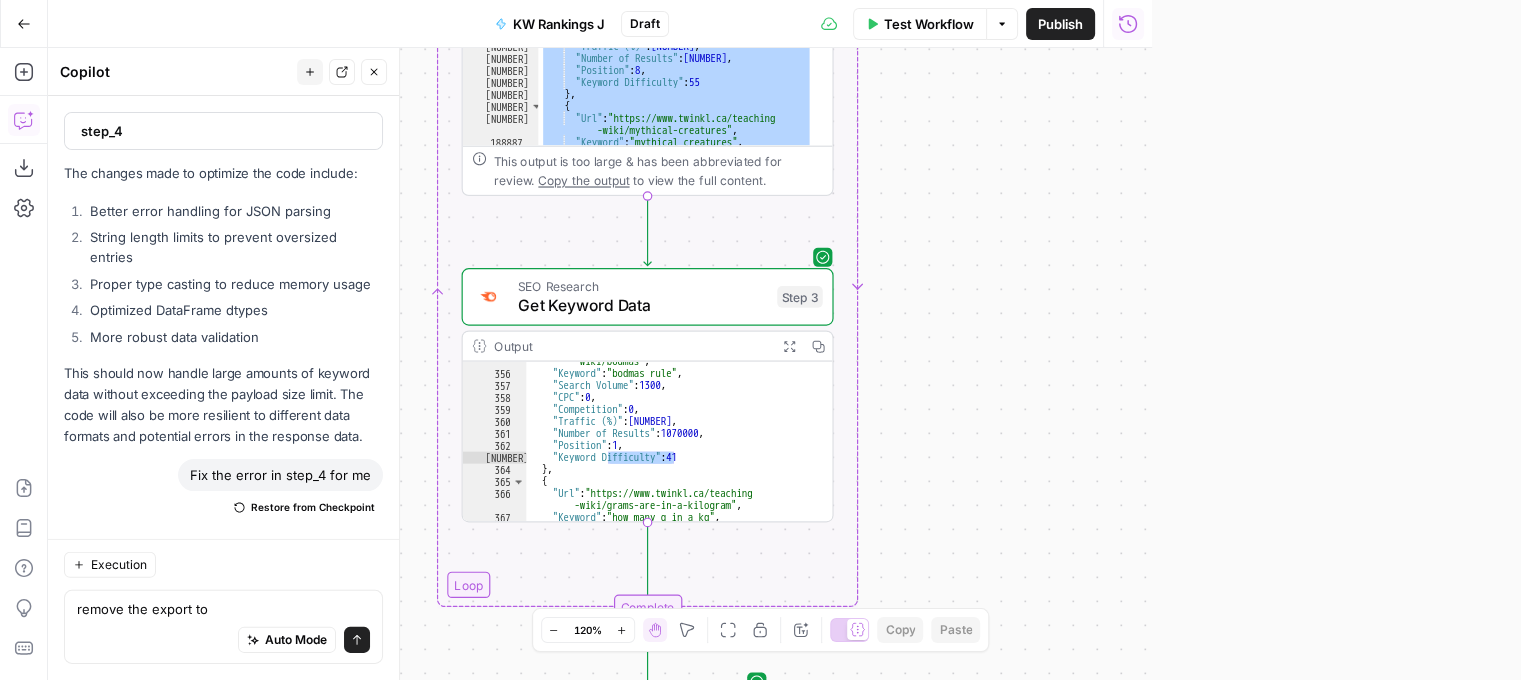 scroll, scrollTop: 22491, scrollLeft: 0, axis: vertical 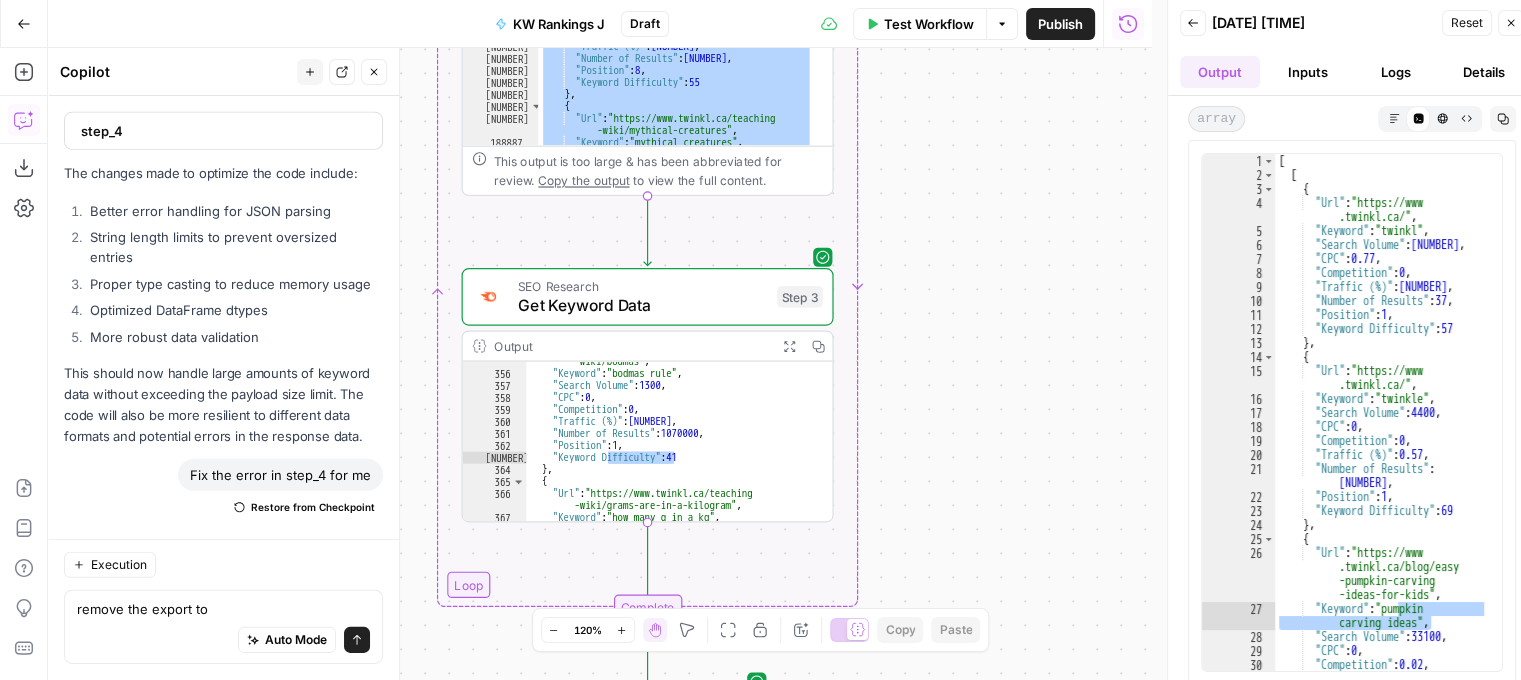 click on "Inputs" at bounding box center [1308, 72] 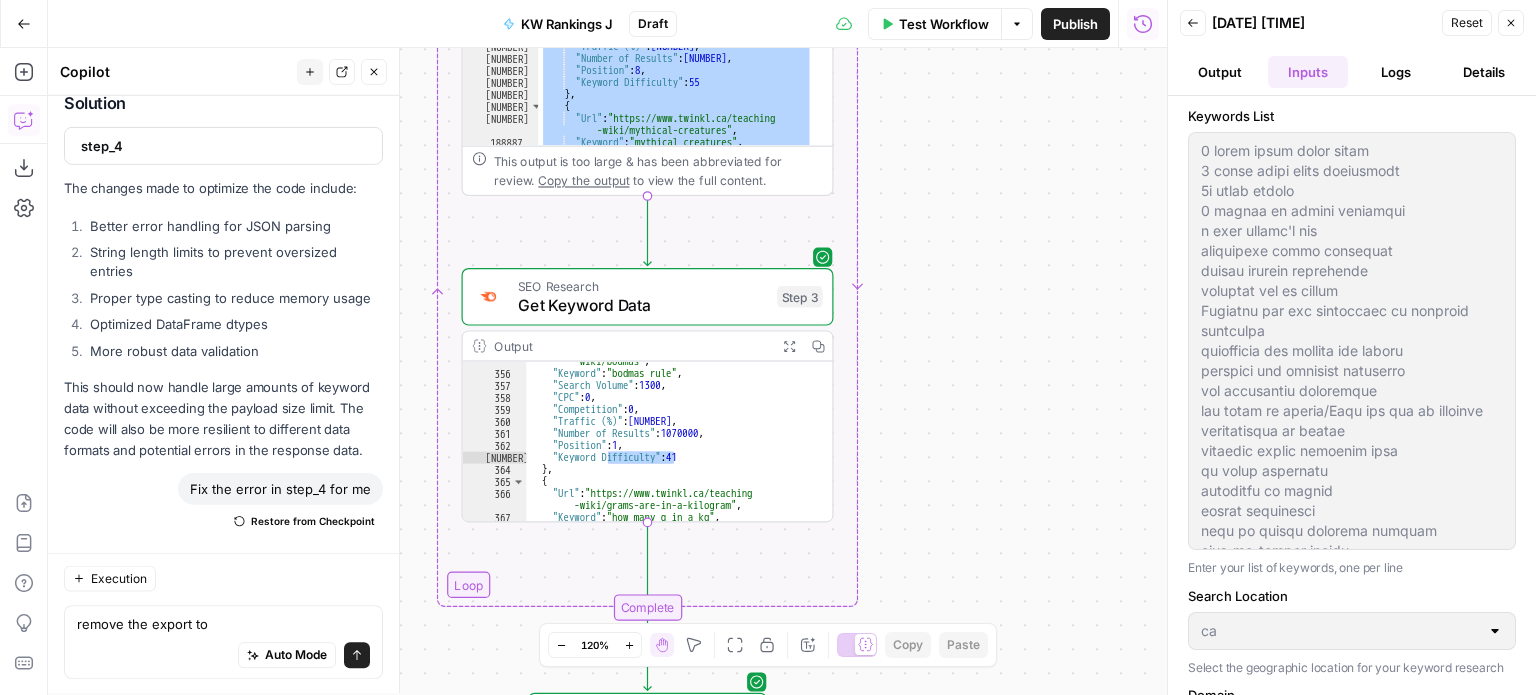 scroll, scrollTop: 6324, scrollLeft: 0, axis: vertical 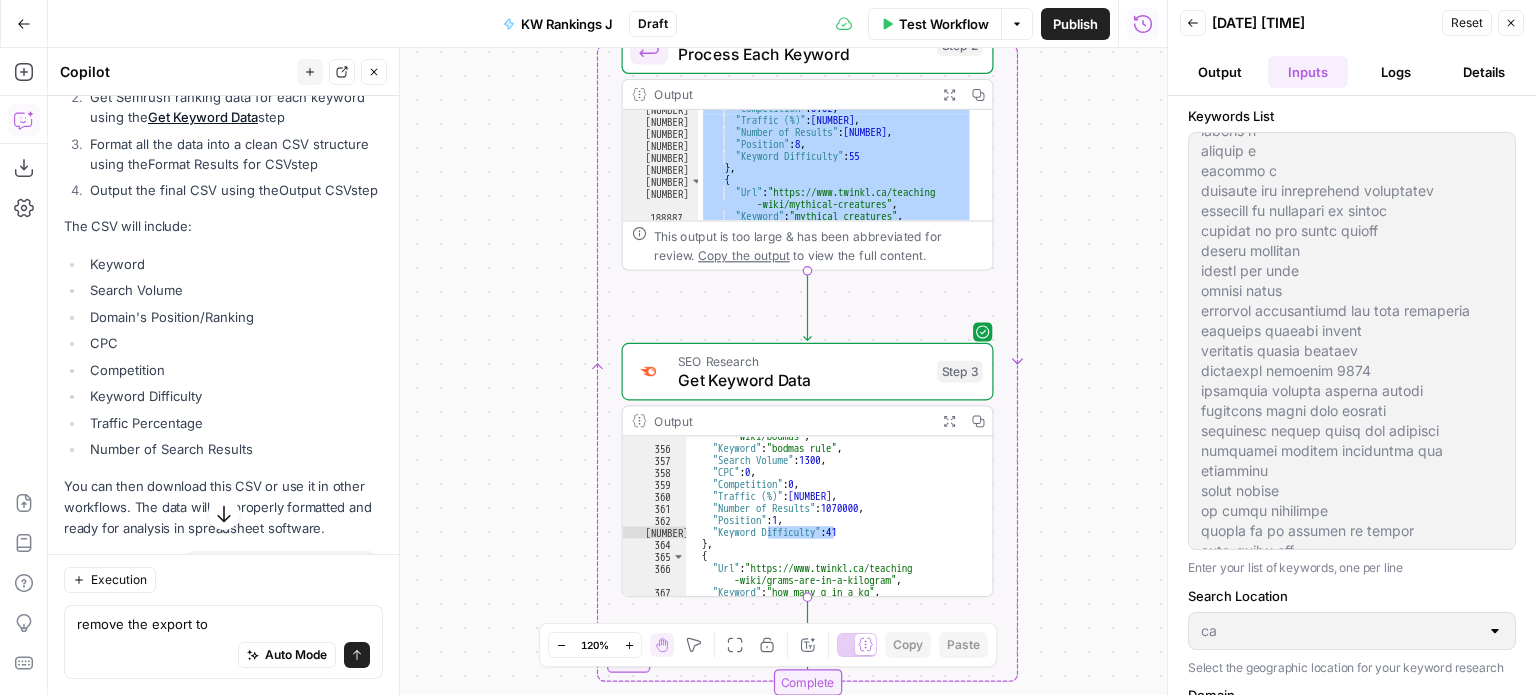 drag, startPoint x: 159, startPoint y: 268, endPoint x: 172, endPoint y: 267, distance: 13.038404 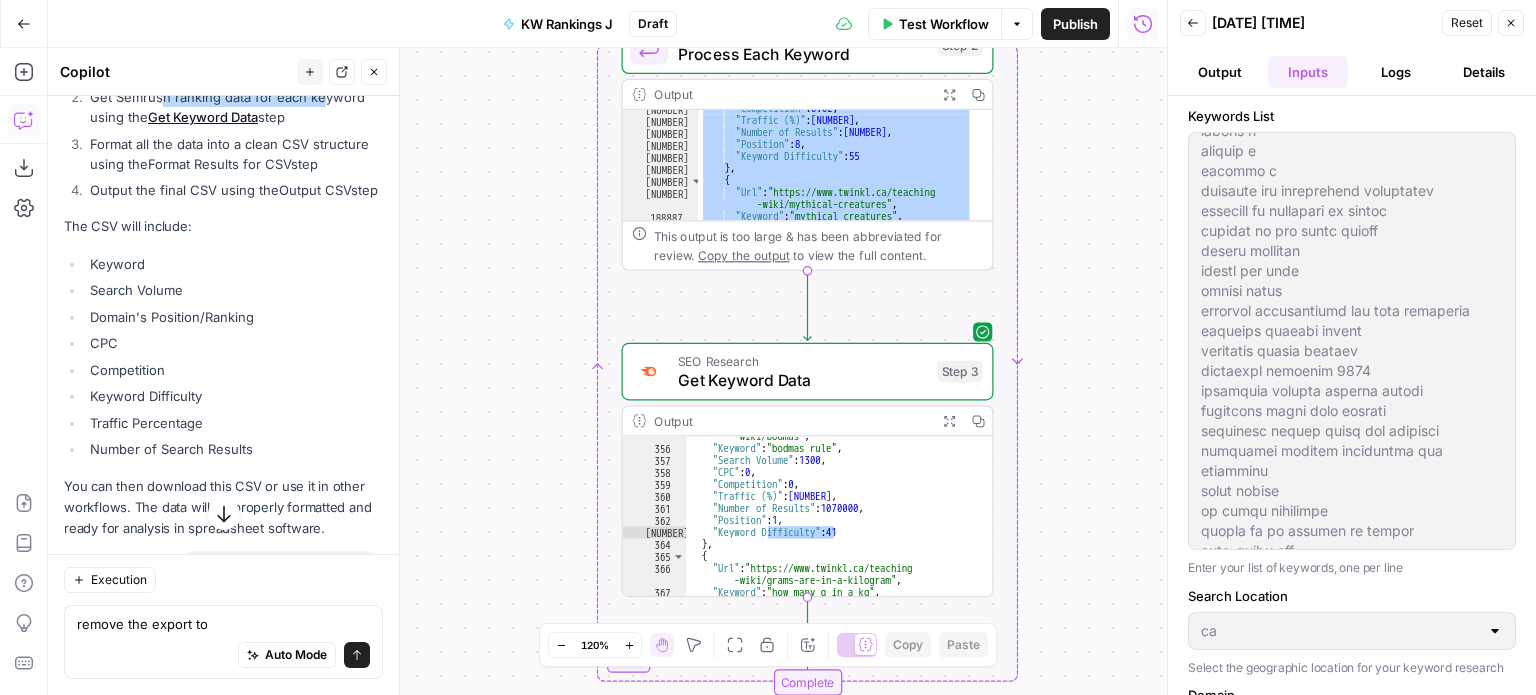 drag, startPoint x: 164, startPoint y: 286, endPoint x: 319, endPoint y: 273, distance: 155.5442 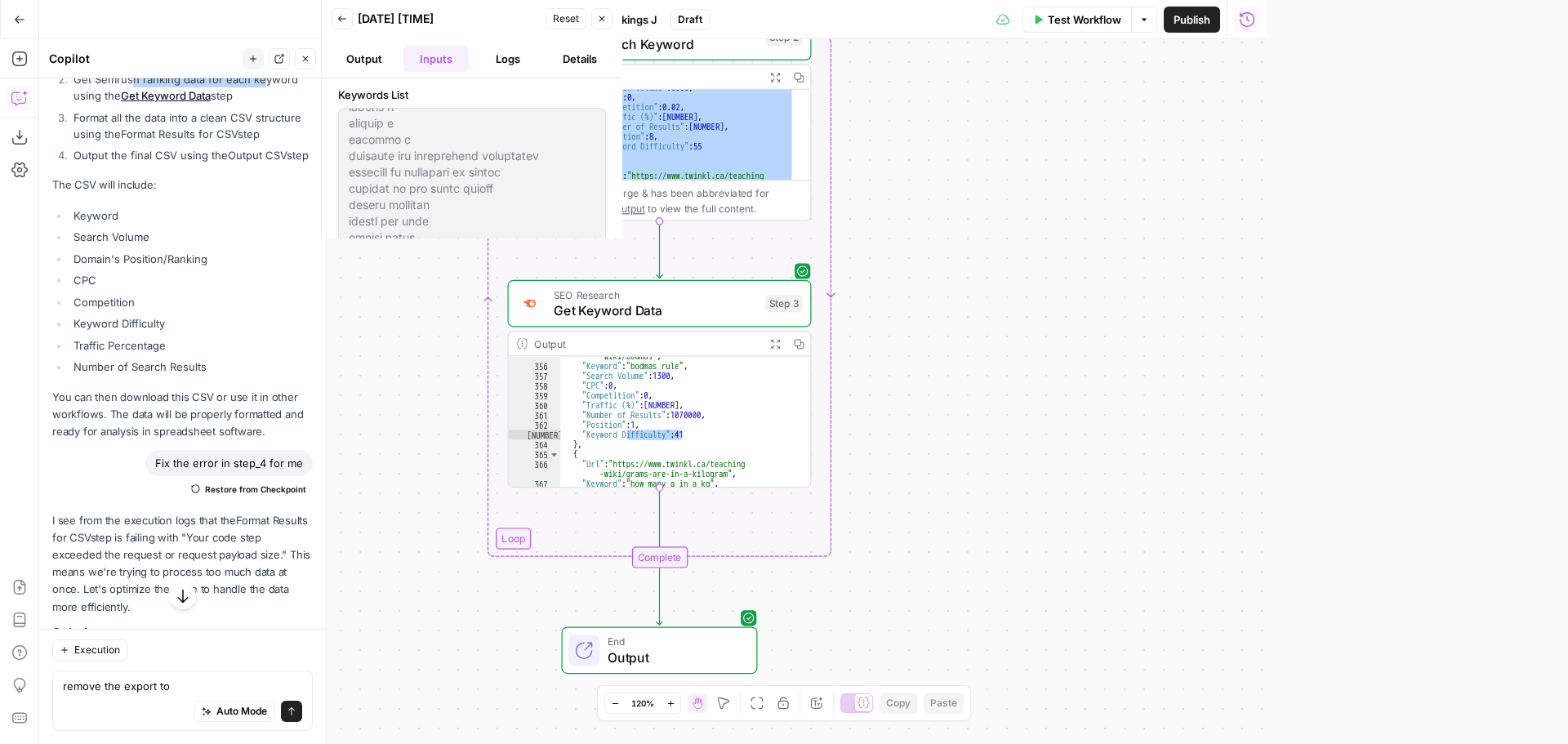 scroll, scrollTop: 18368, scrollLeft: 0, axis: vertical 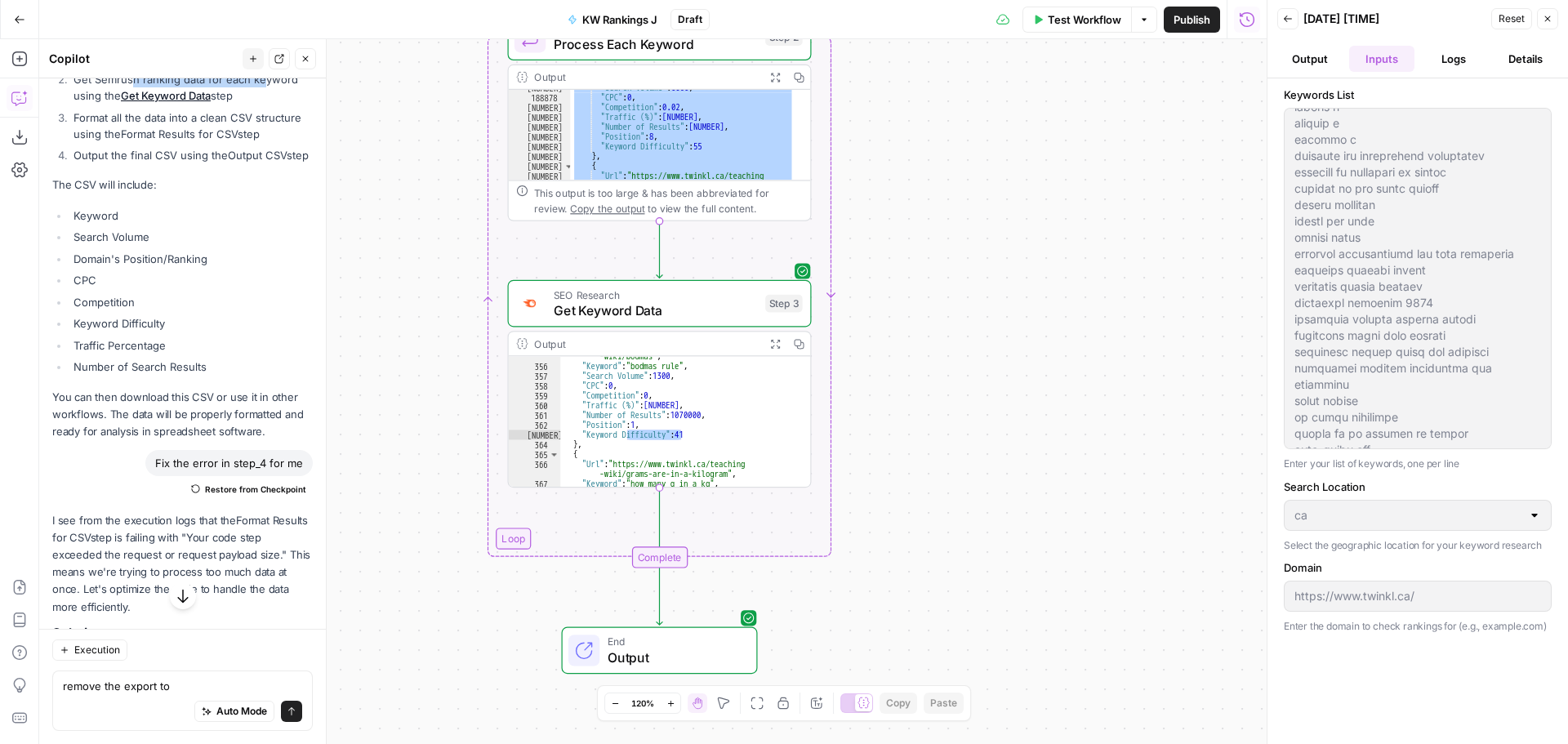 drag, startPoint x: 1326, startPoint y: 67, endPoint x: 1312, endPoint y: 63, distance: 14.56022 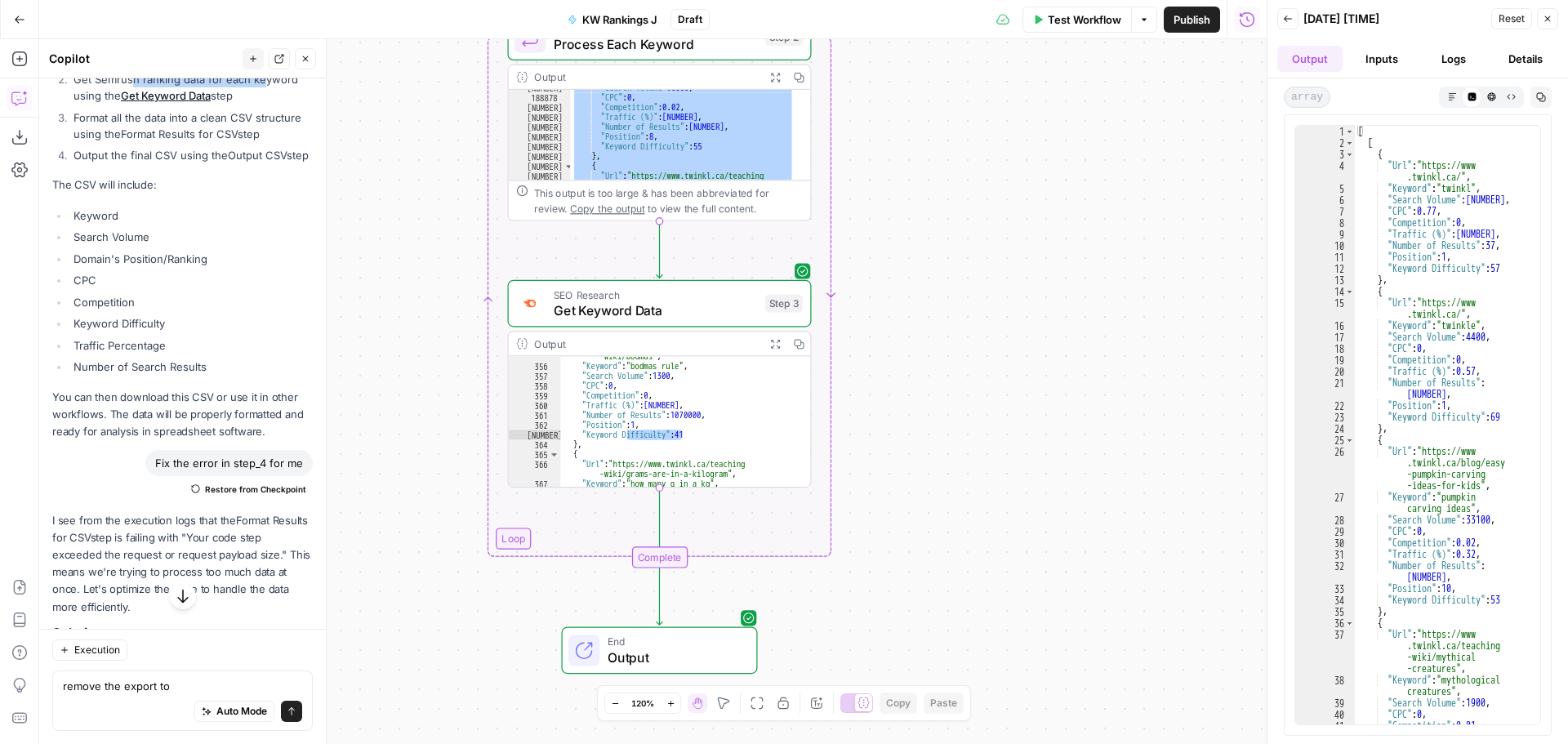 click 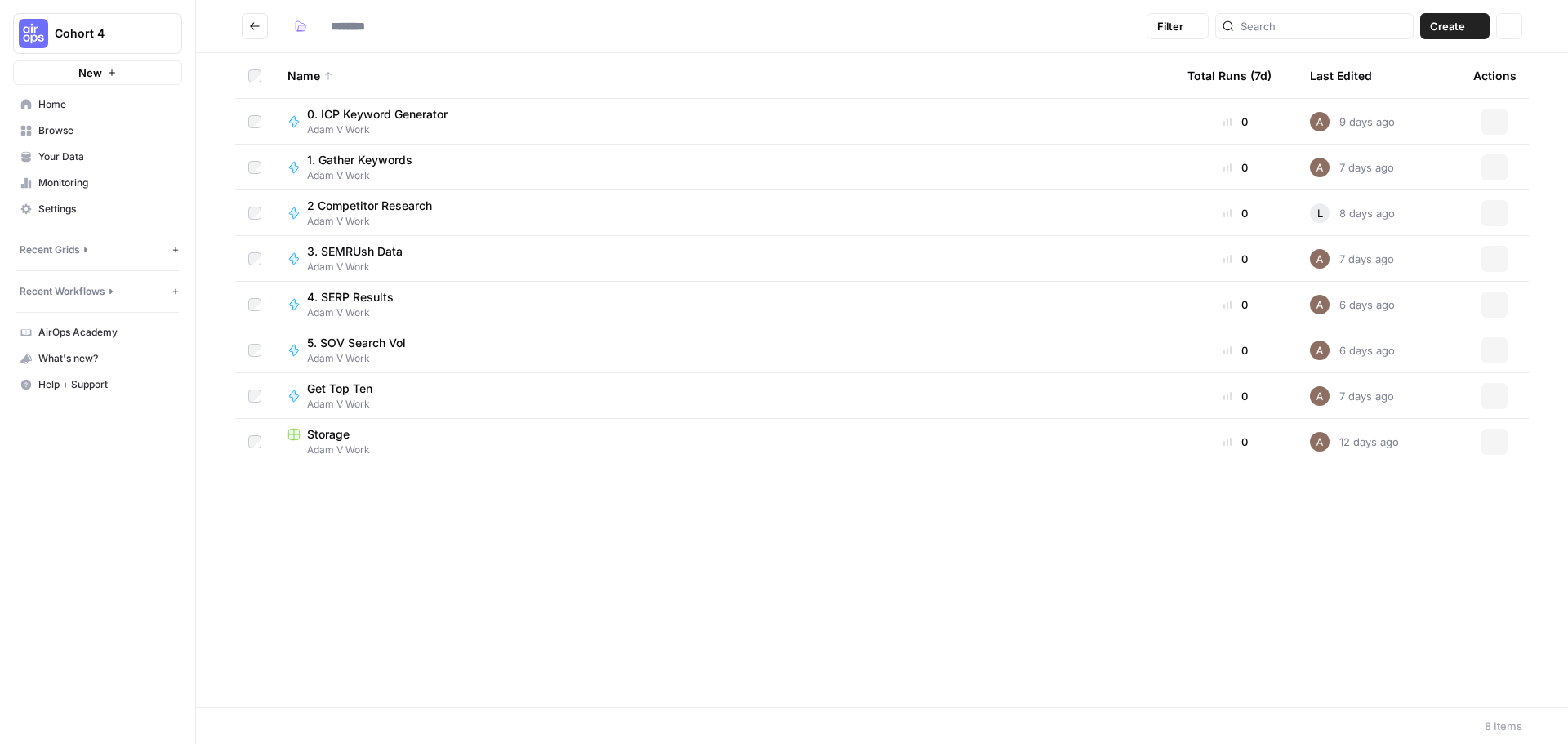 type on "**********" 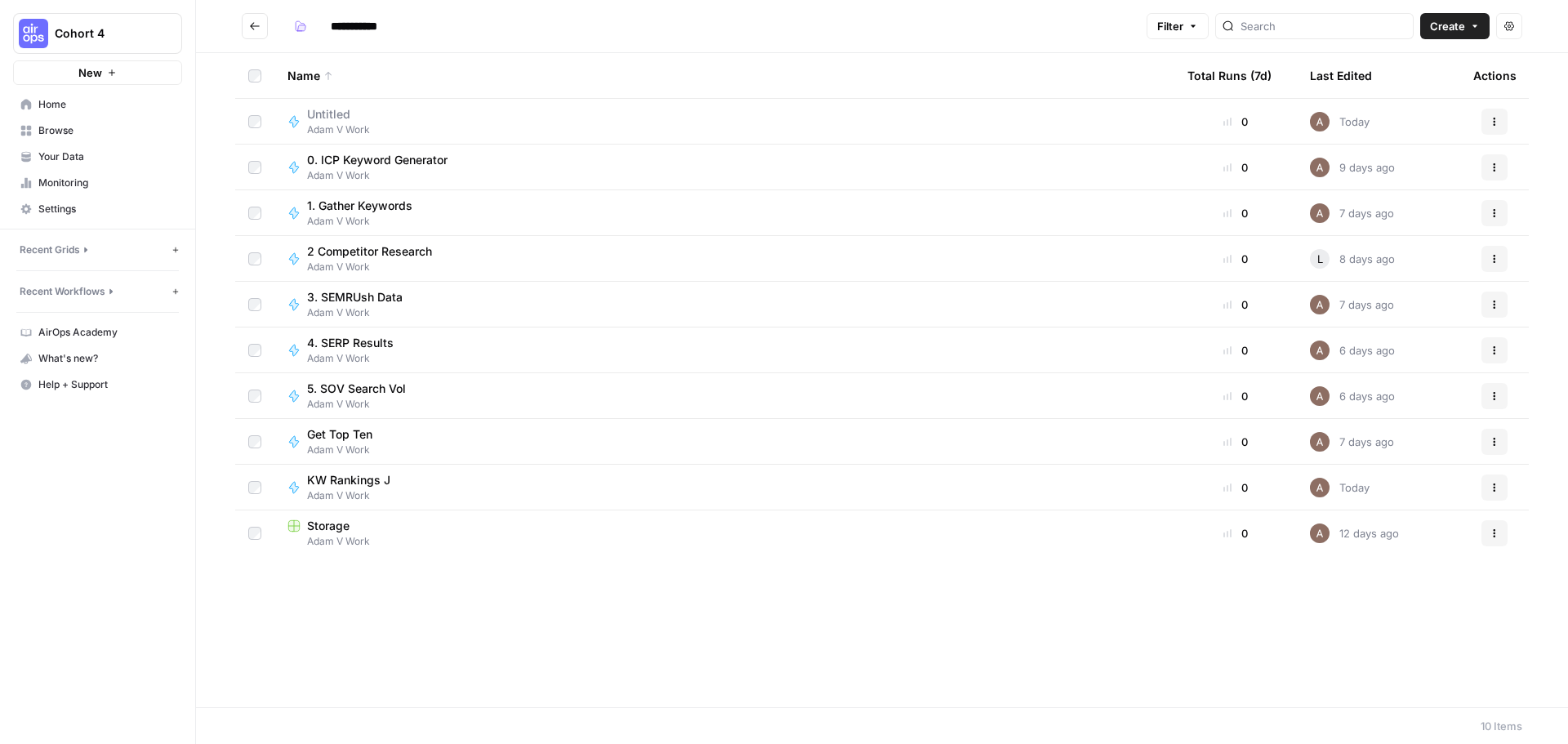 click on "3. SEMRUsh  Data" at bounding box center (354, 297) 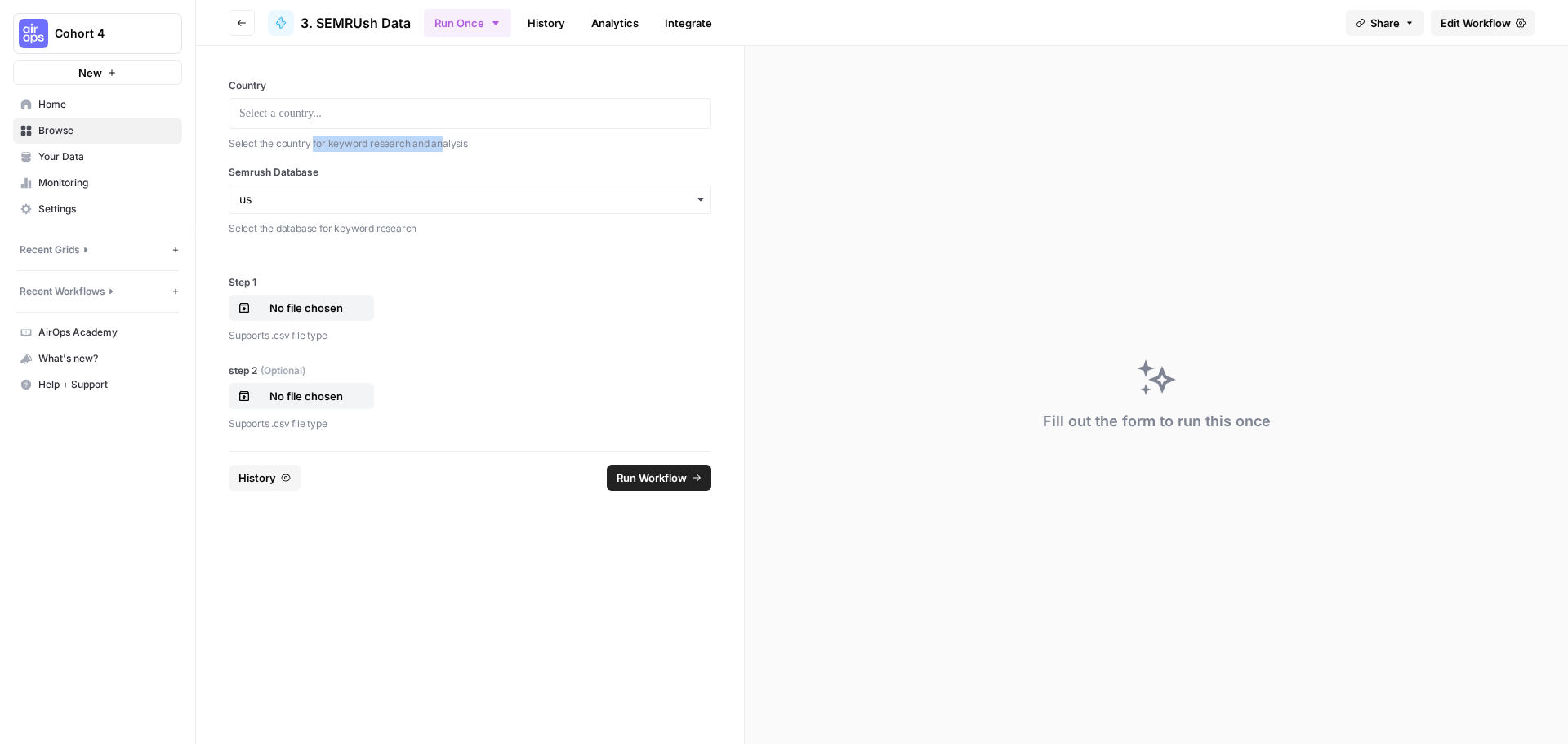 drag, startPoint x: 314, startPoint y: 145, endPoint x: 442, endPoint y: 143, distance: 128.01562 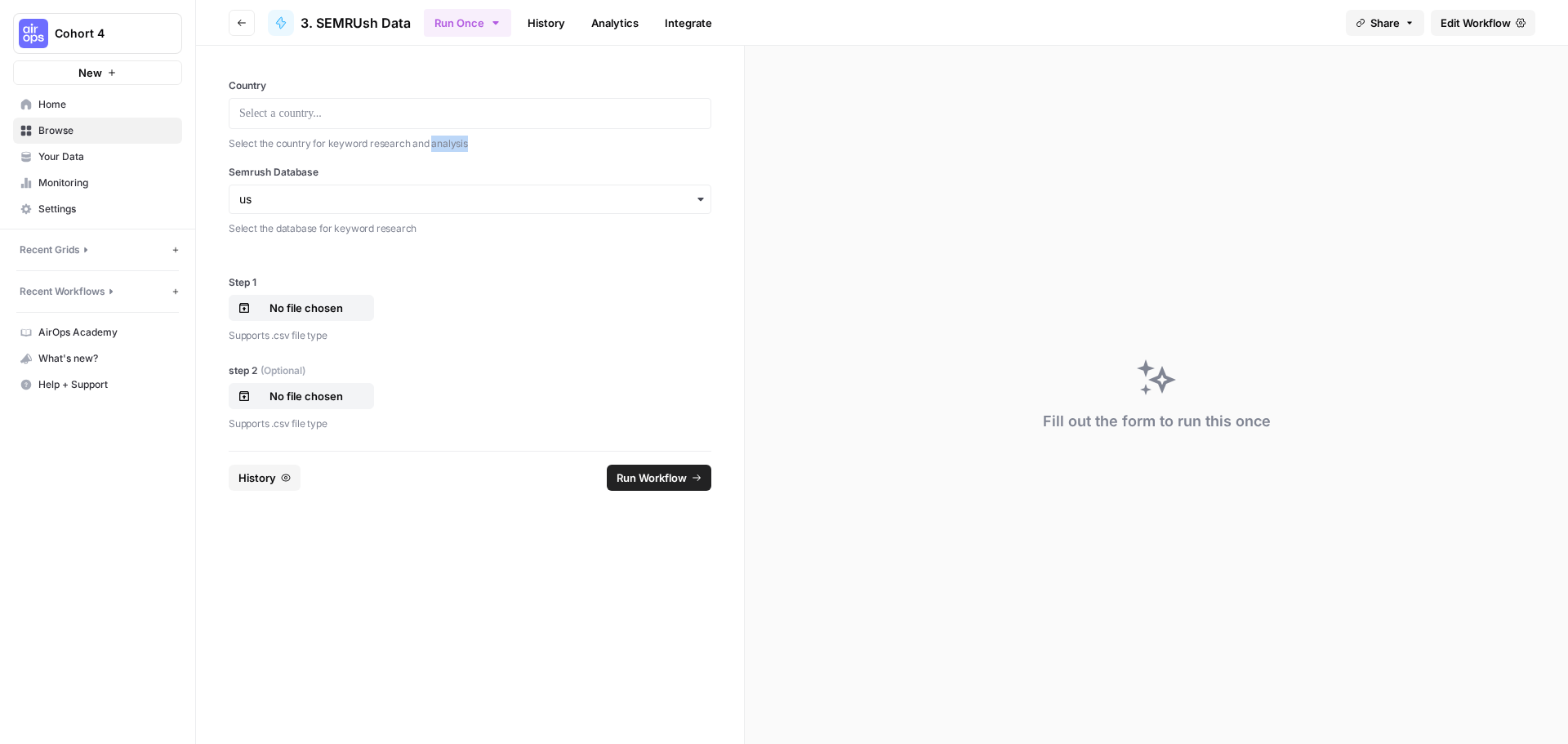 click on "Select the country for keyword research and analysis" at bounding box center (470, 144) 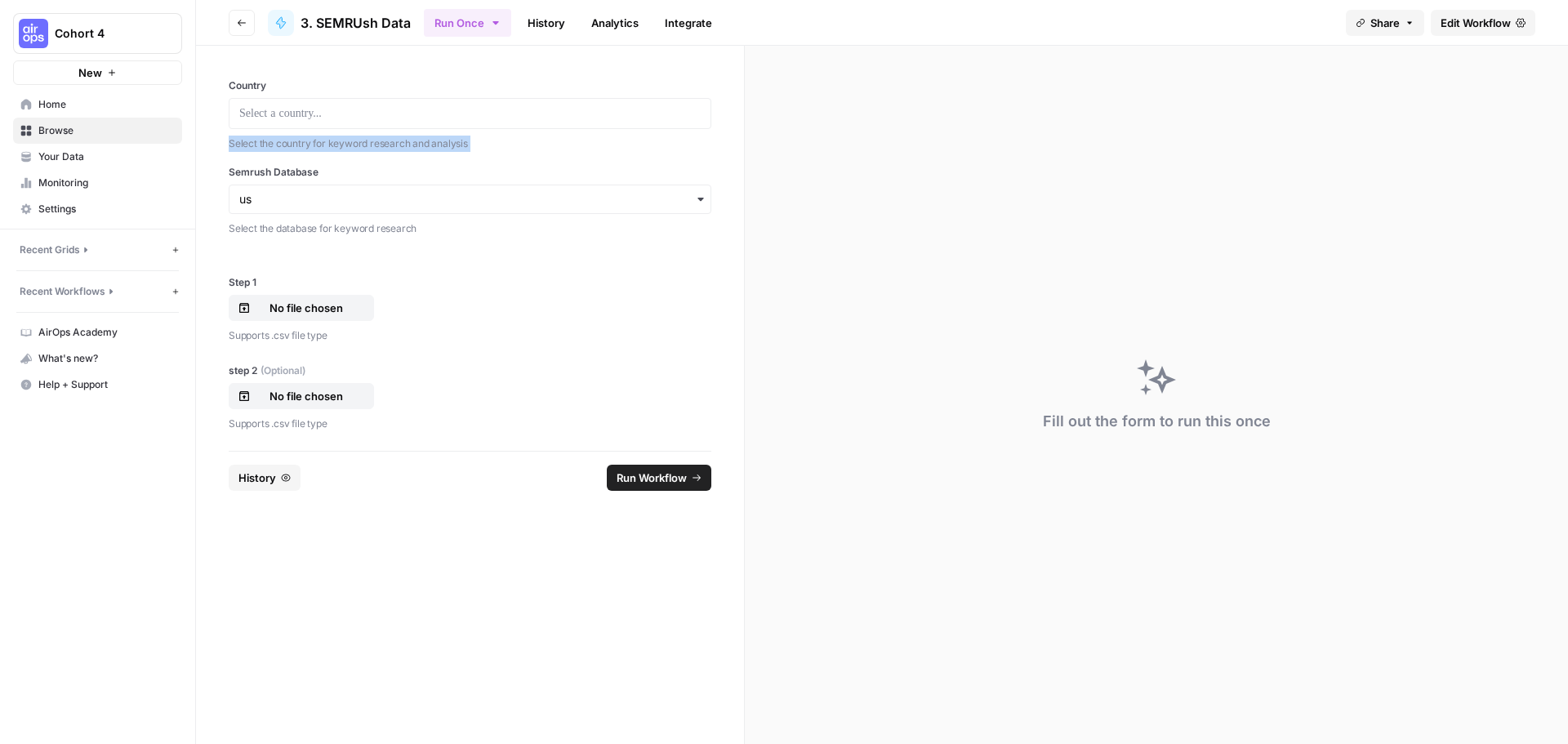click on "Select the country for keyword research and analysis" at bounding box center [470, 144] 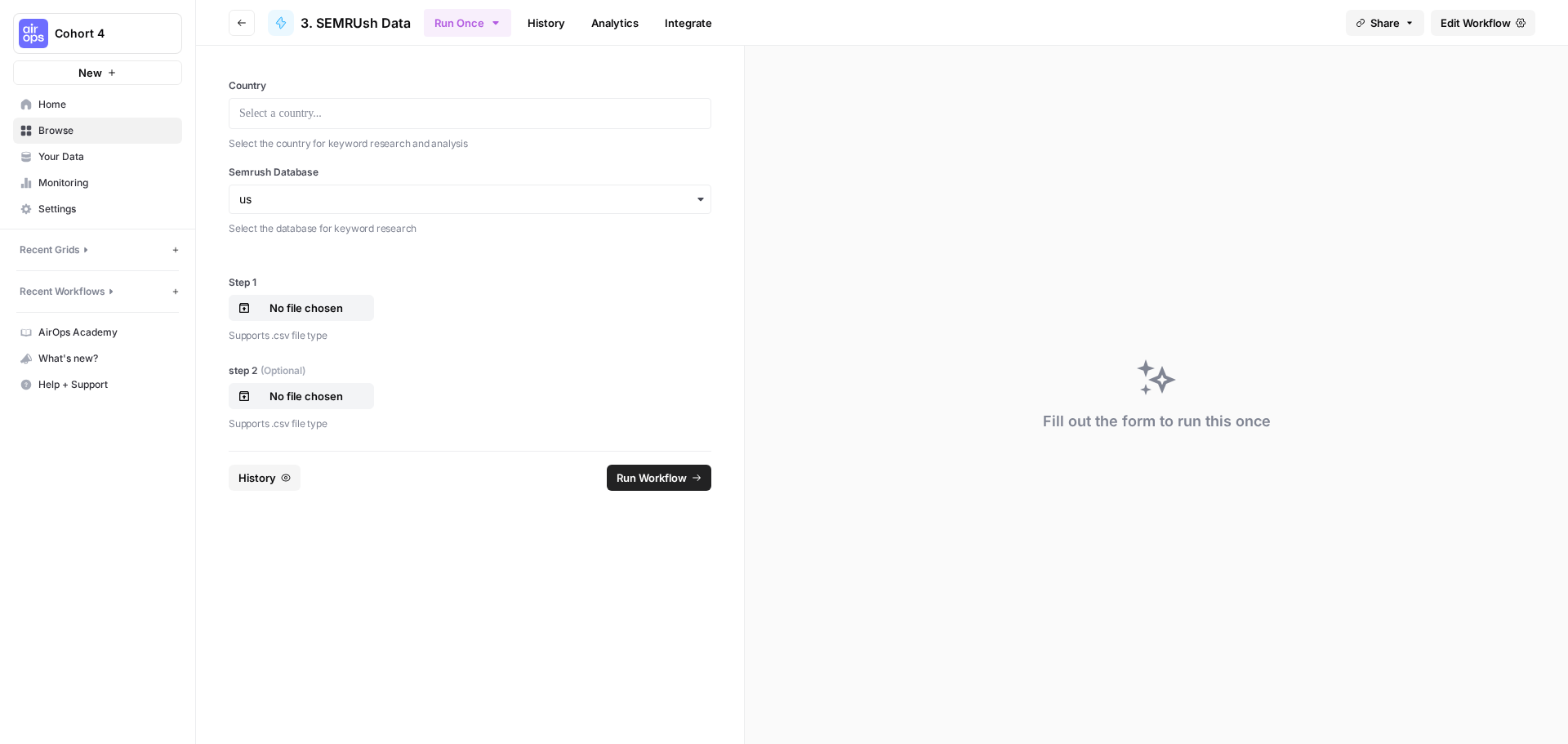 click on "Select the database for keyword research" at bounding box center [470, 229] 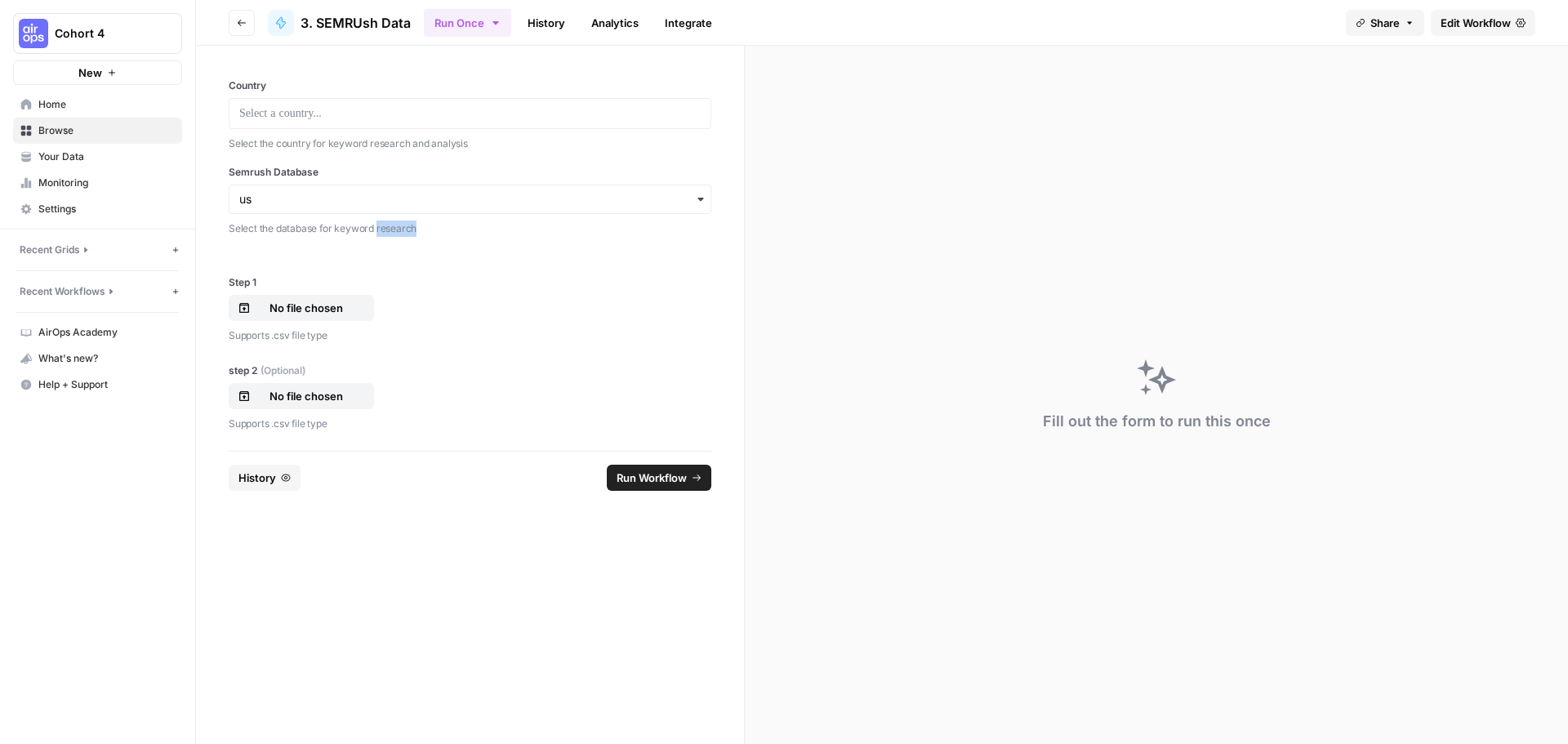 click on "Select the database for keyword research" at bounding box center [470, 229] 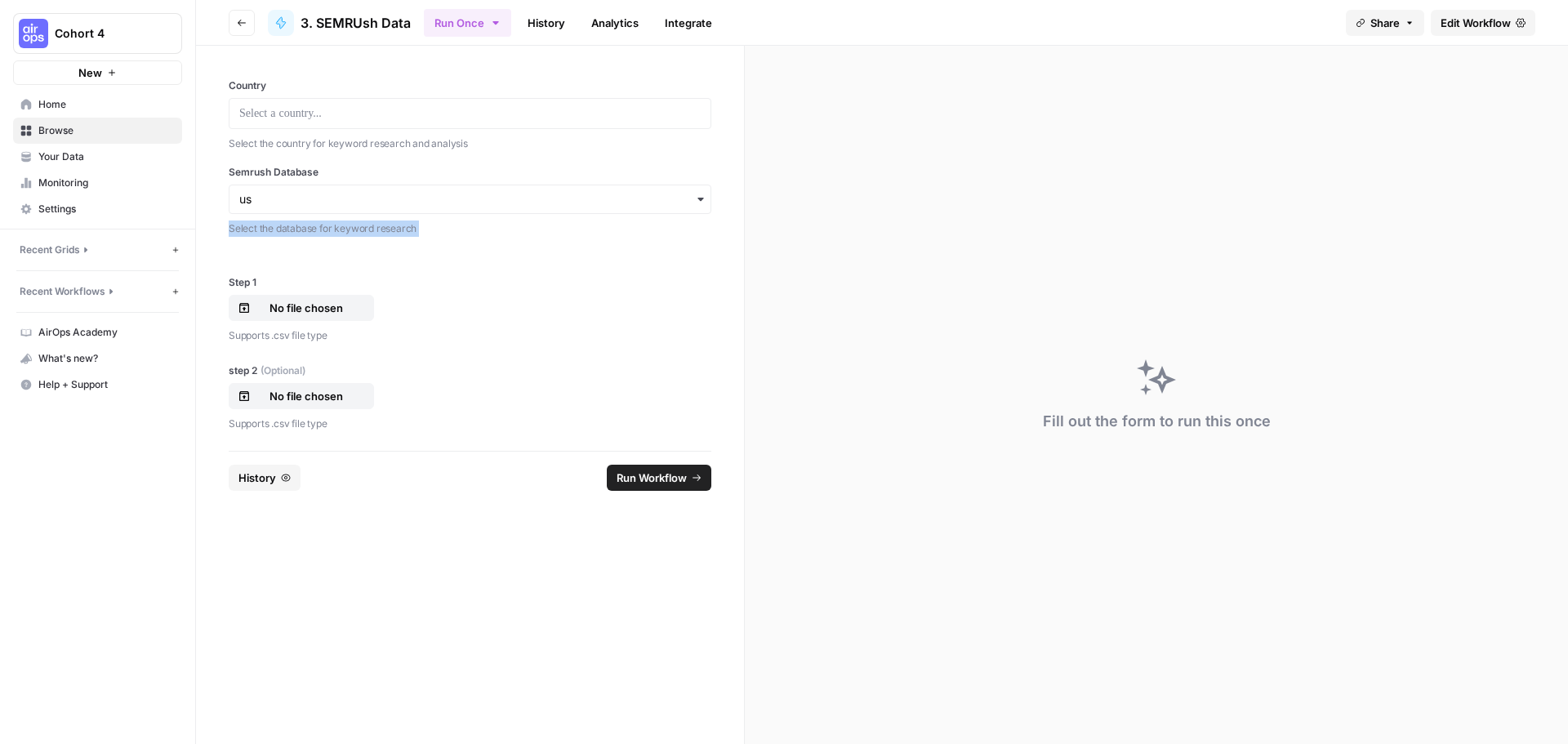 click on "Select the database for keyword research" at bounding box center (470, 229) 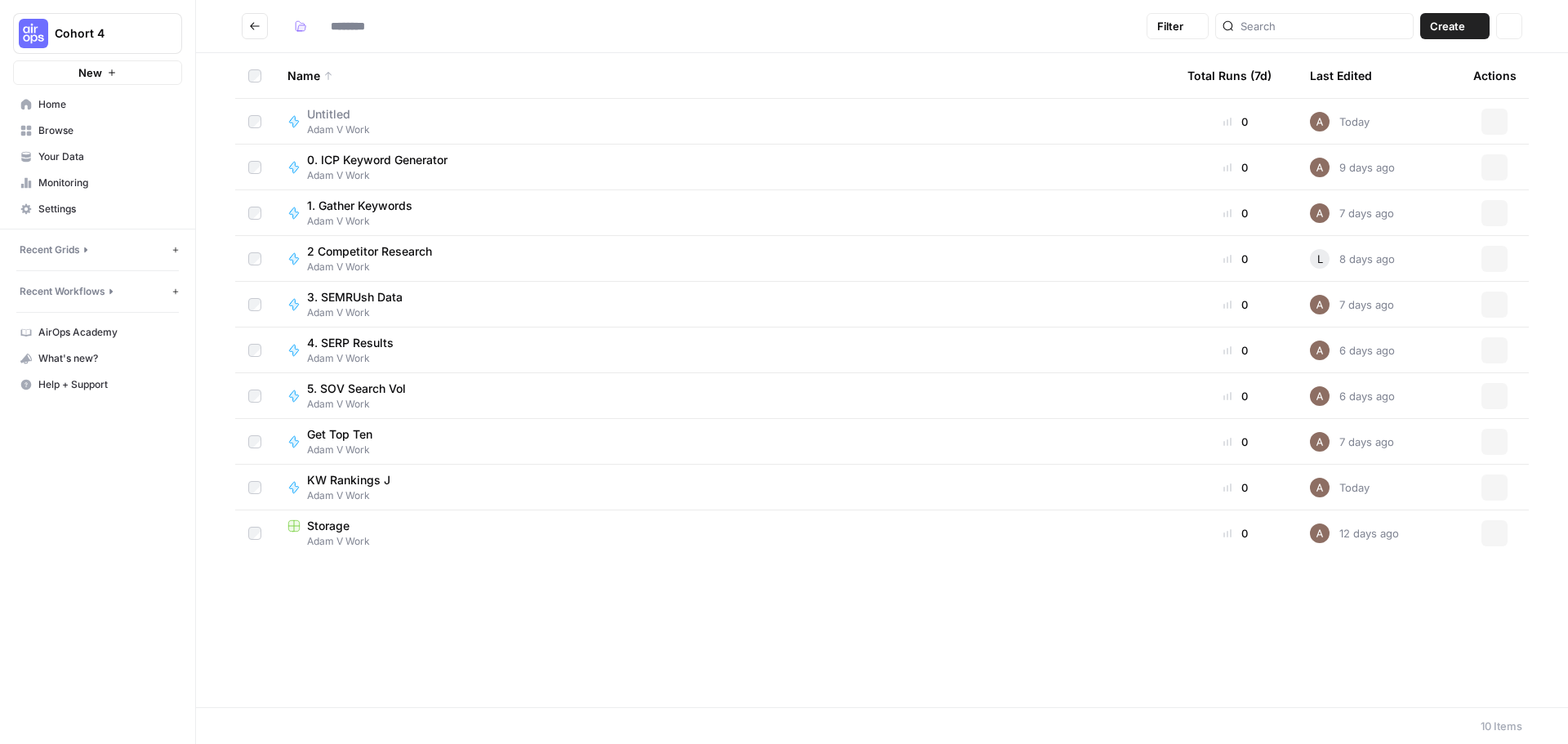 type on "**********" 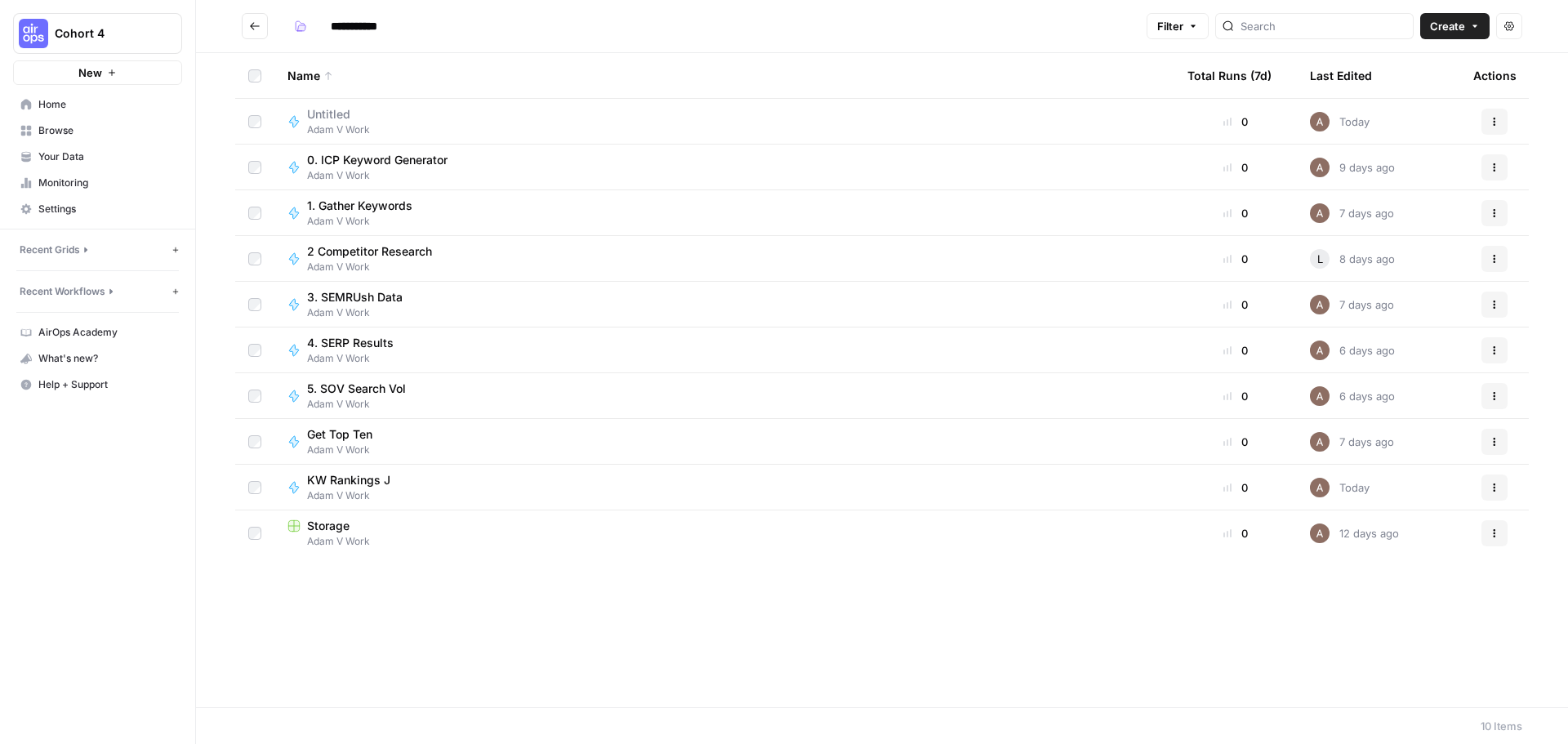 click on "4. SERP Results" at bounding box center [350, 343] 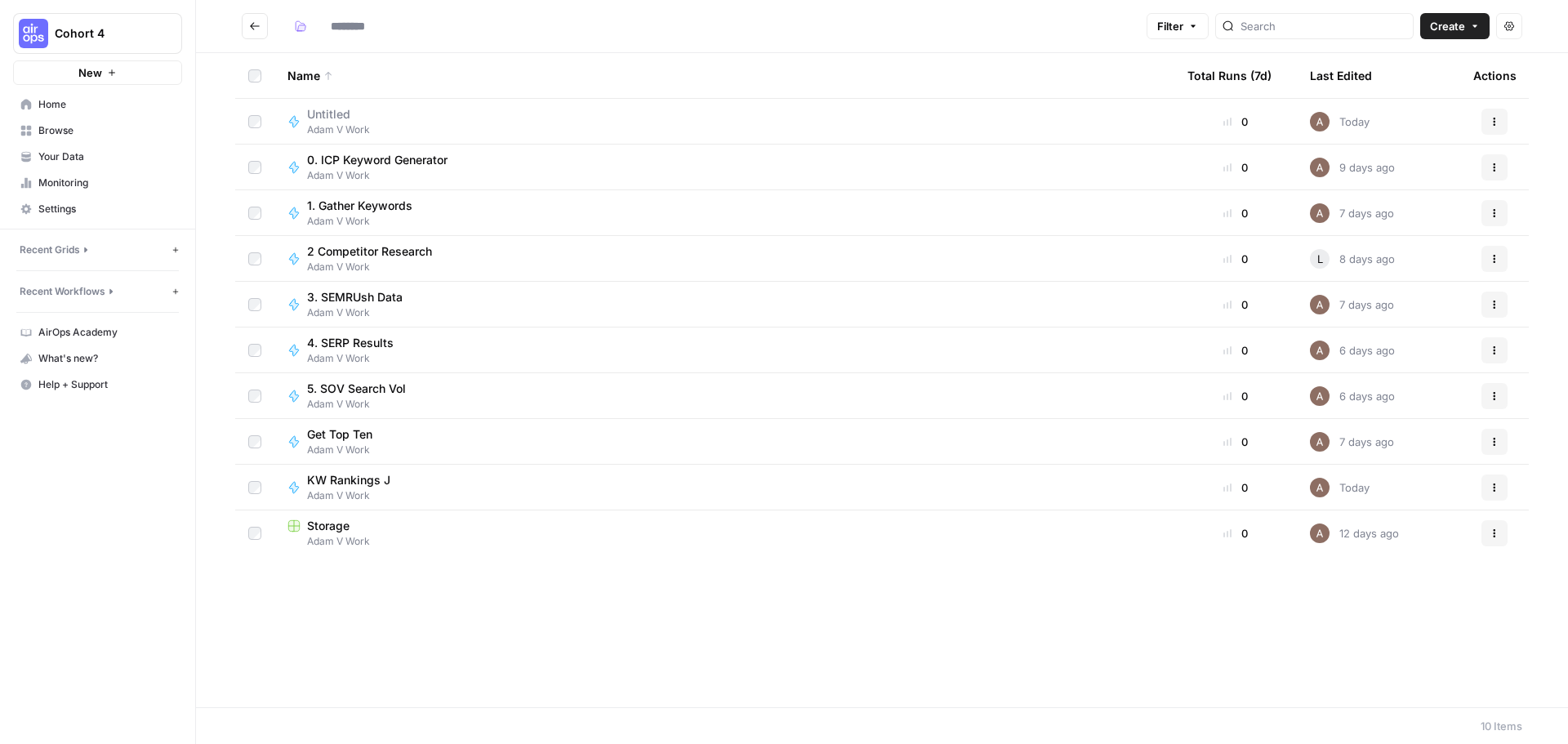 type on "**********" 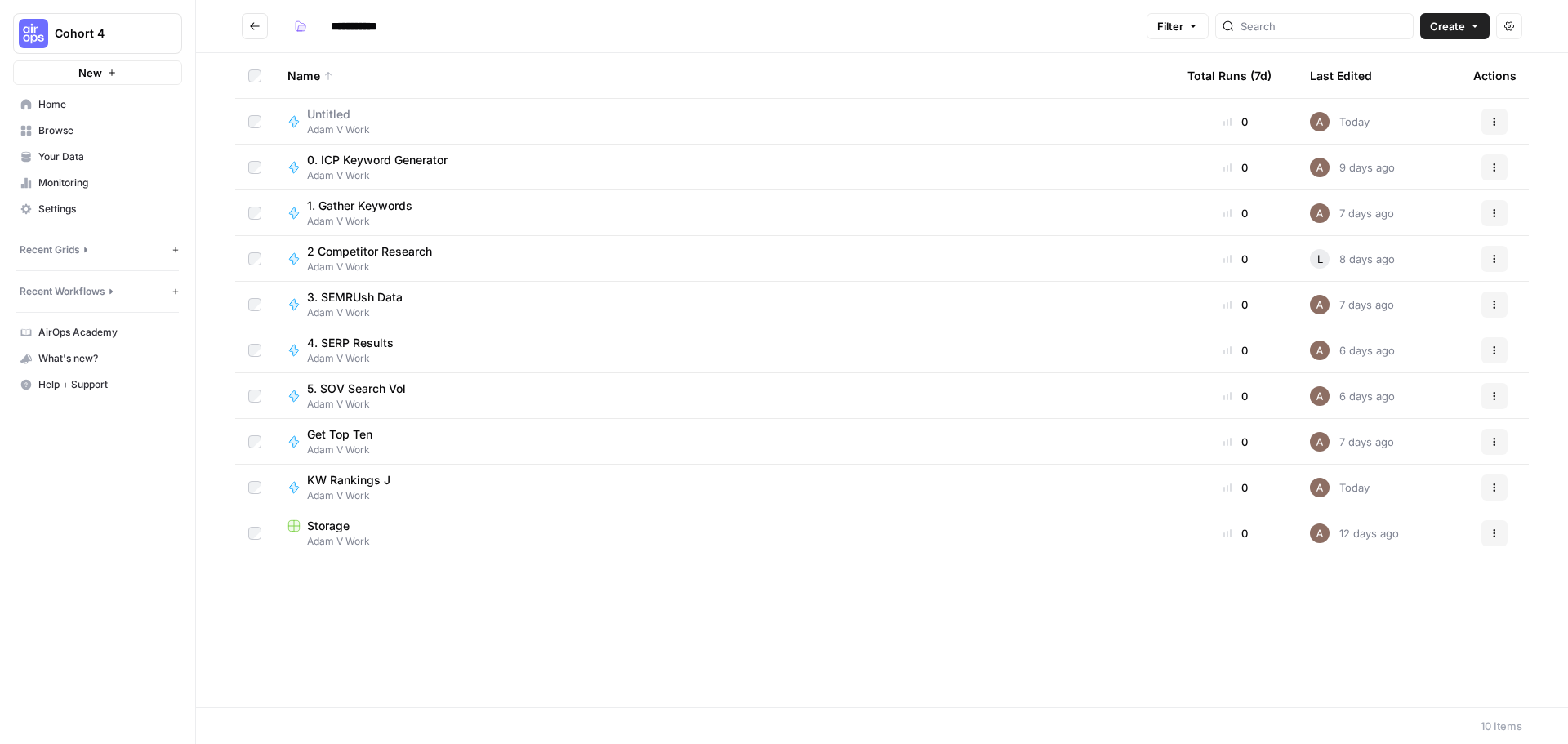 click on "Get Top Ten" at bounding box center (340, 434) 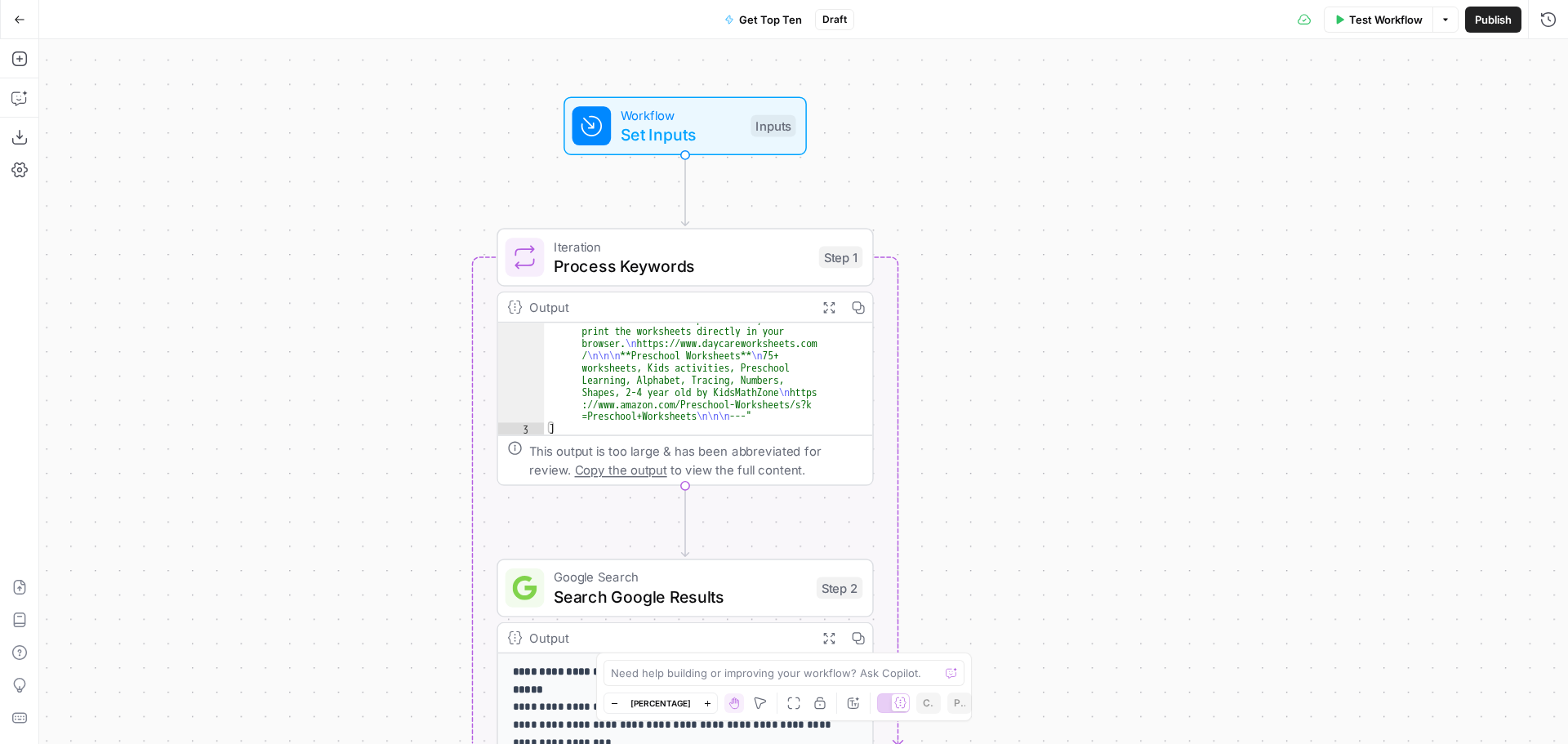 scroll, scrollTop: 407, scrollLeft: 0, axis: vertical 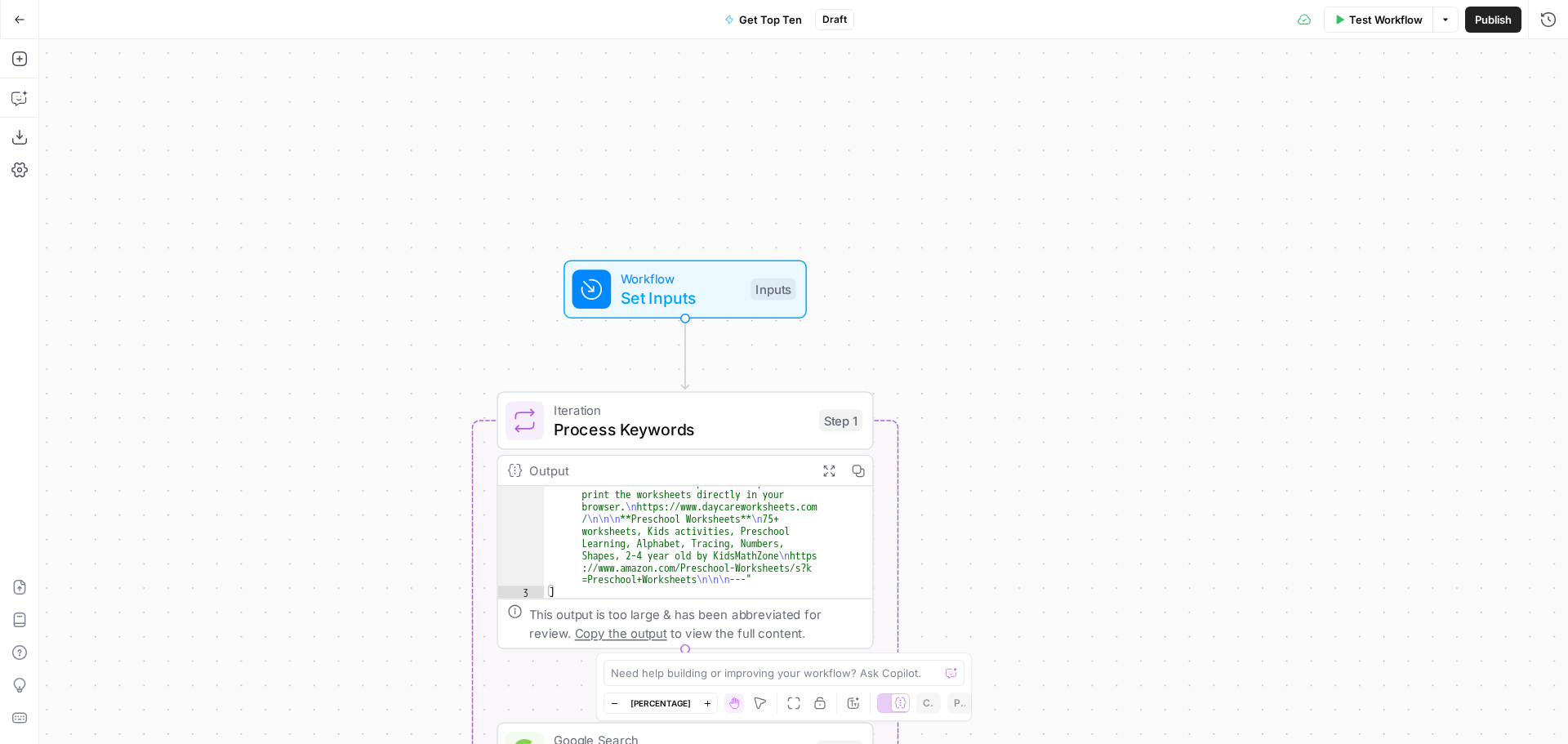 click on "Test Workflow" at bounding box center [1379, 20] 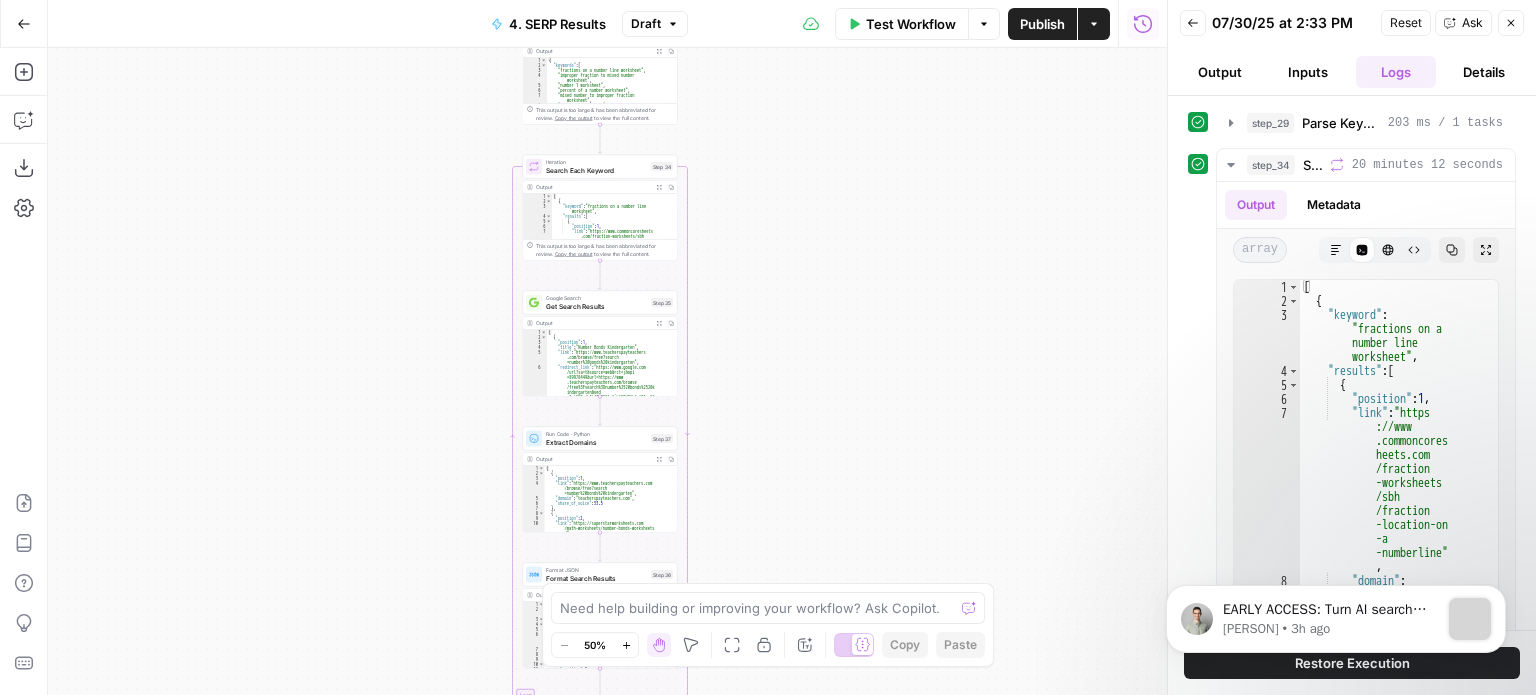 scroll, scrollTop: 0, scrollLeft: 0, axis: both 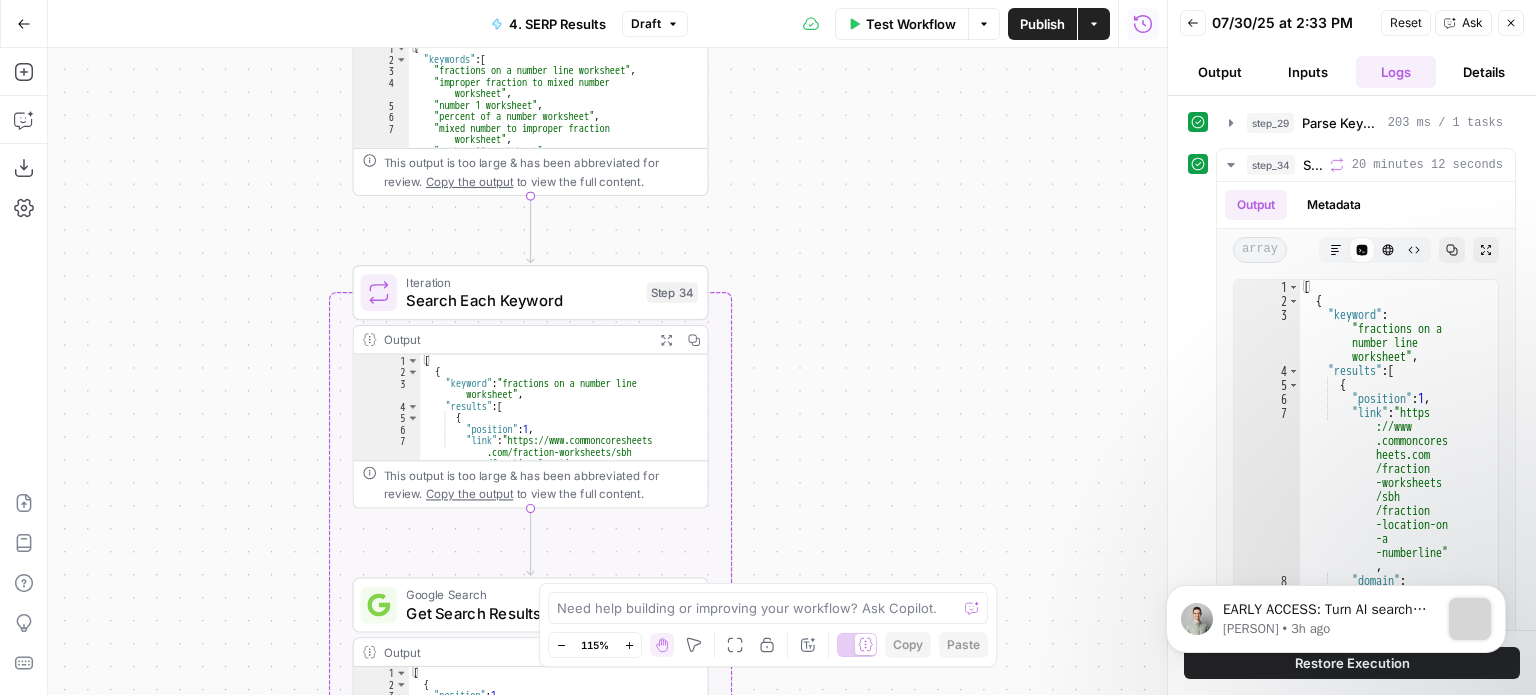 drag, startPoint x: 719, startPoint y: 223, endPoint x: 989, endPoint y: 294, distance: 279.17917 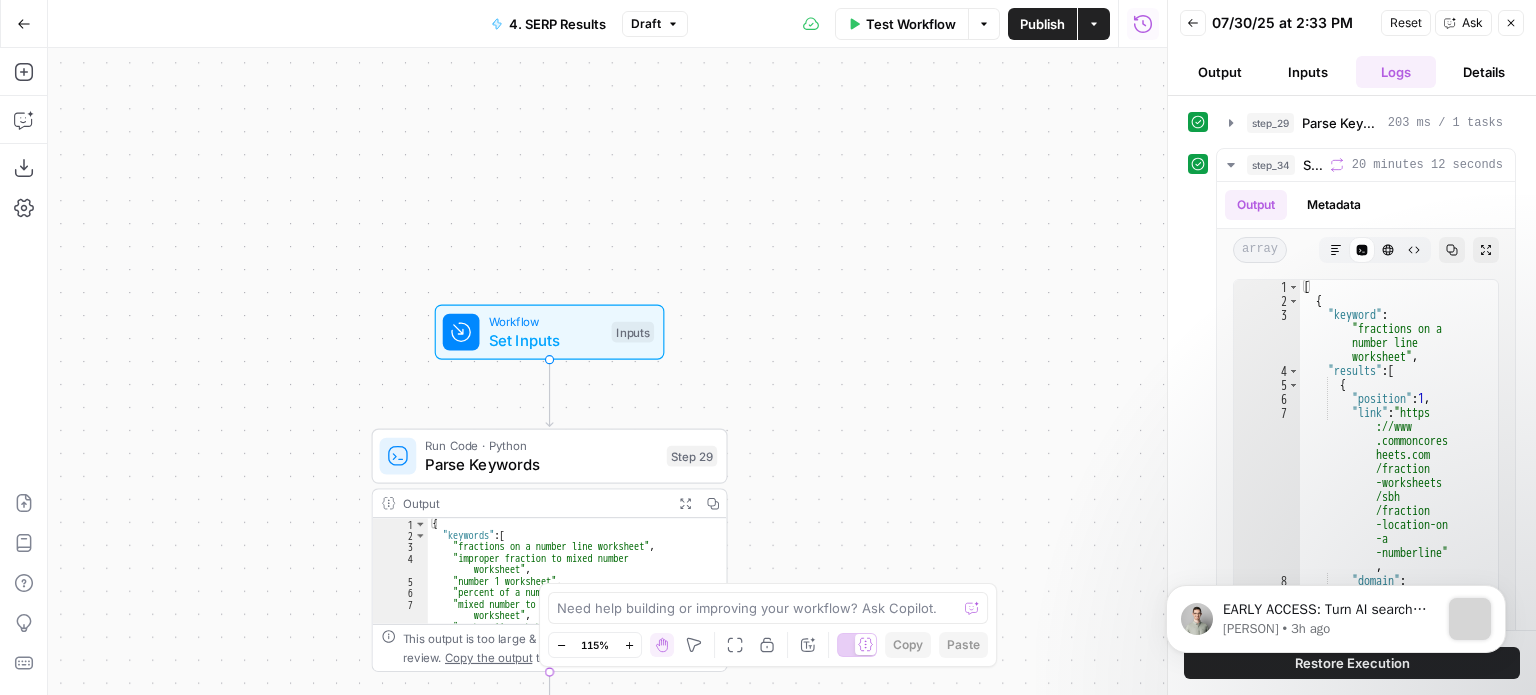 click on "Test Workflow" at bounding box center (911, 24) 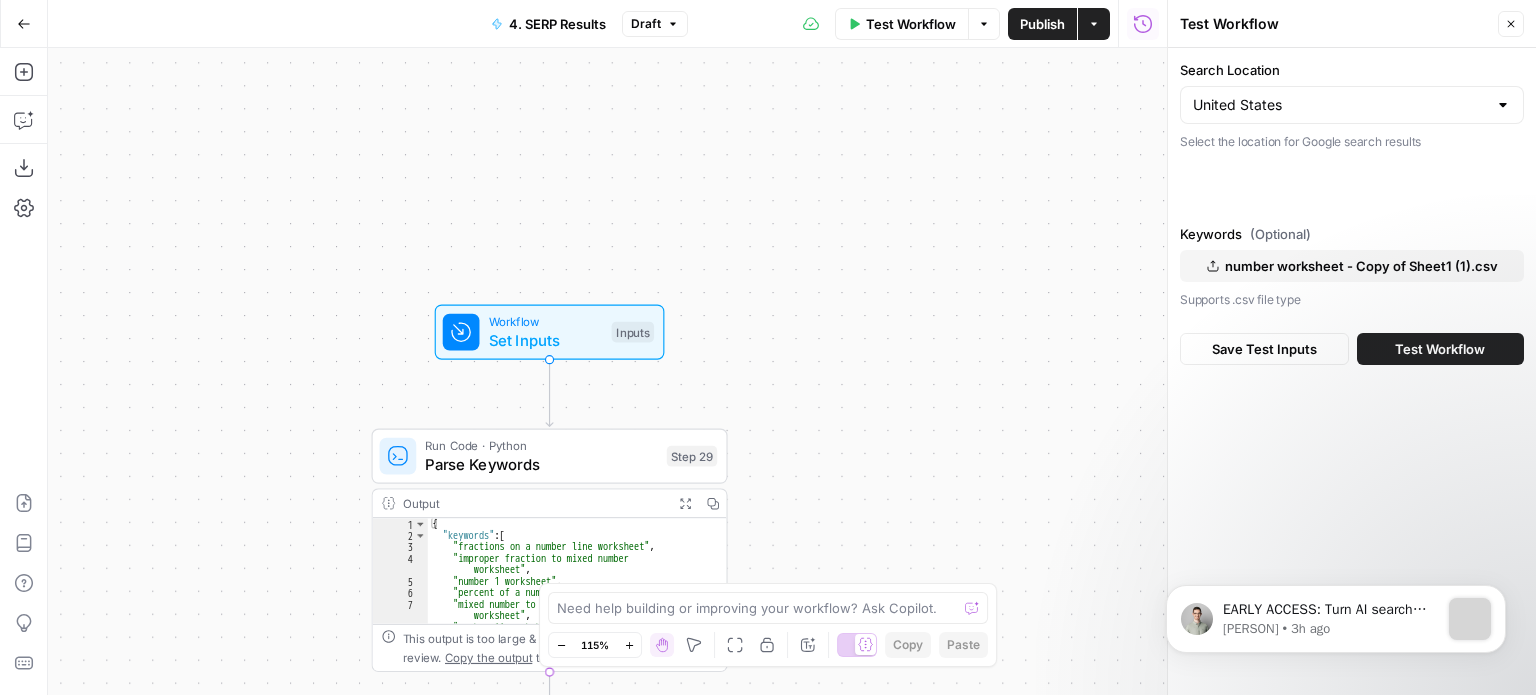 click on "number worksheet - Copy of Sheet1 (1).csv" at bounding box center (1361, 266) 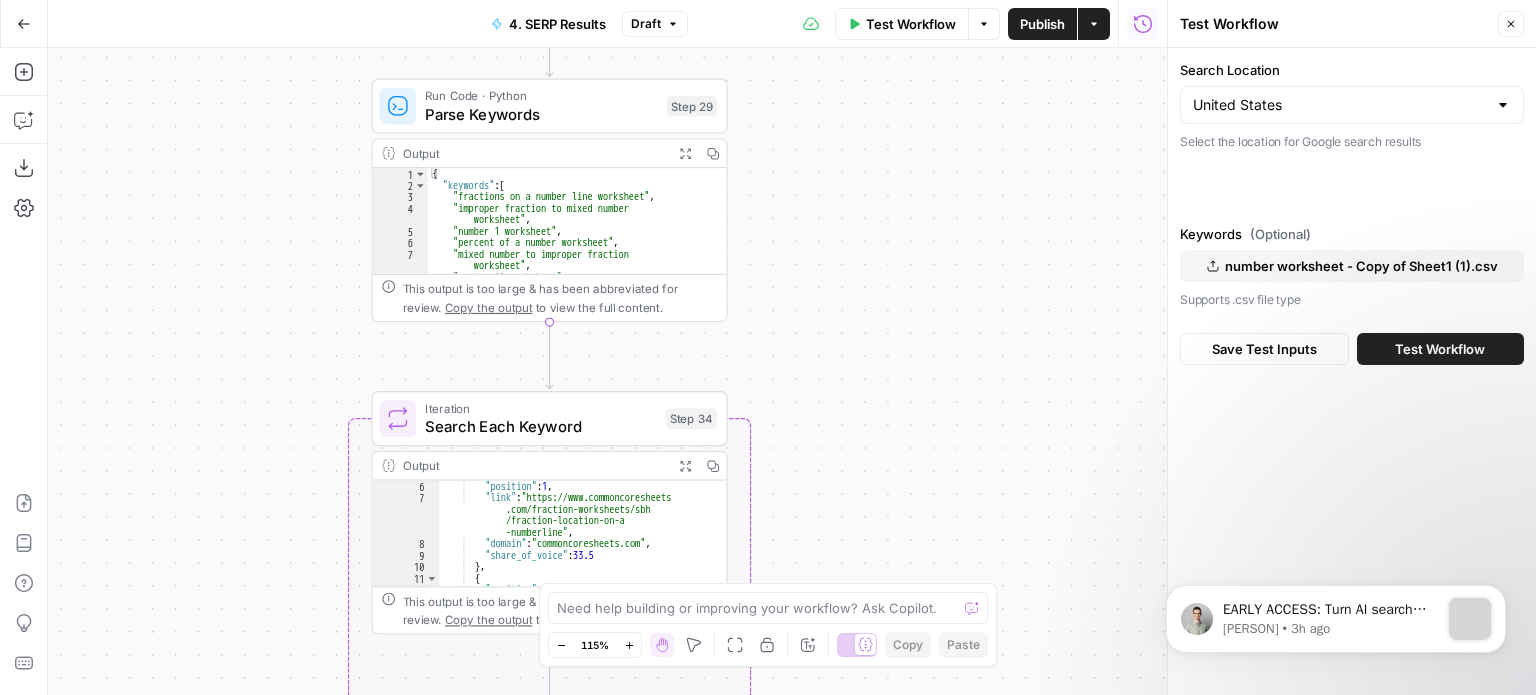 scroll, scrollTop: 9, scrollLeft: 0, axis: vertical 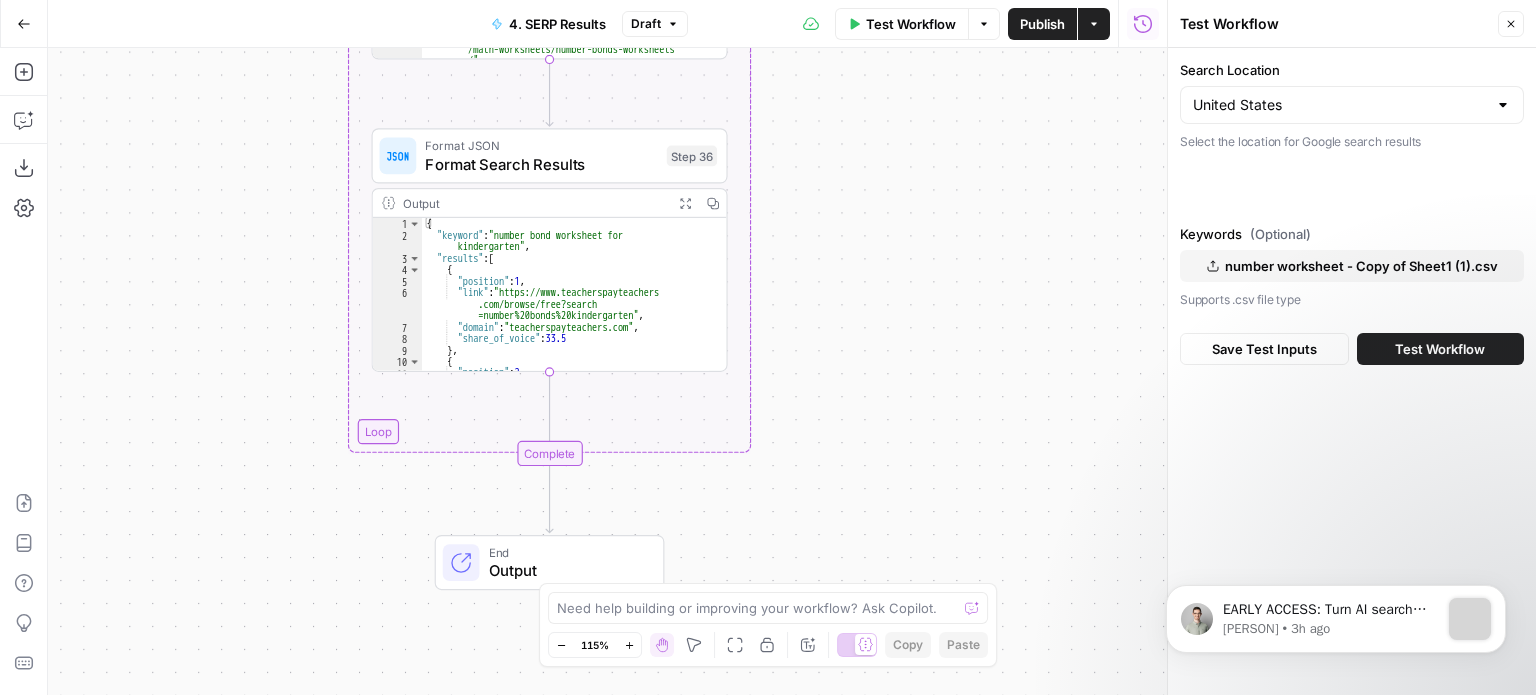 click on "number worksheet - Copy of Sheet1 (1).csv" at bounding box center [1361, 266] 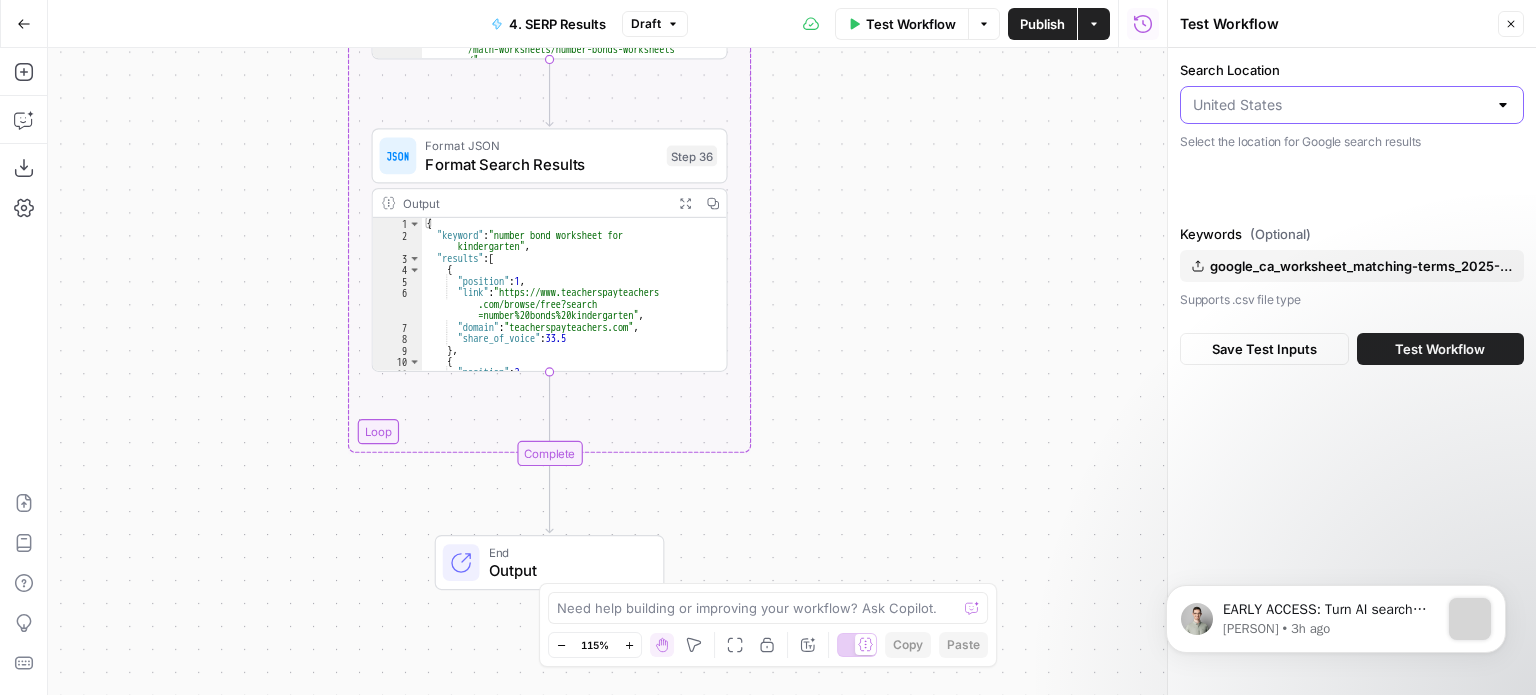 click on "Search Location" at bounding box center (1340, 105) 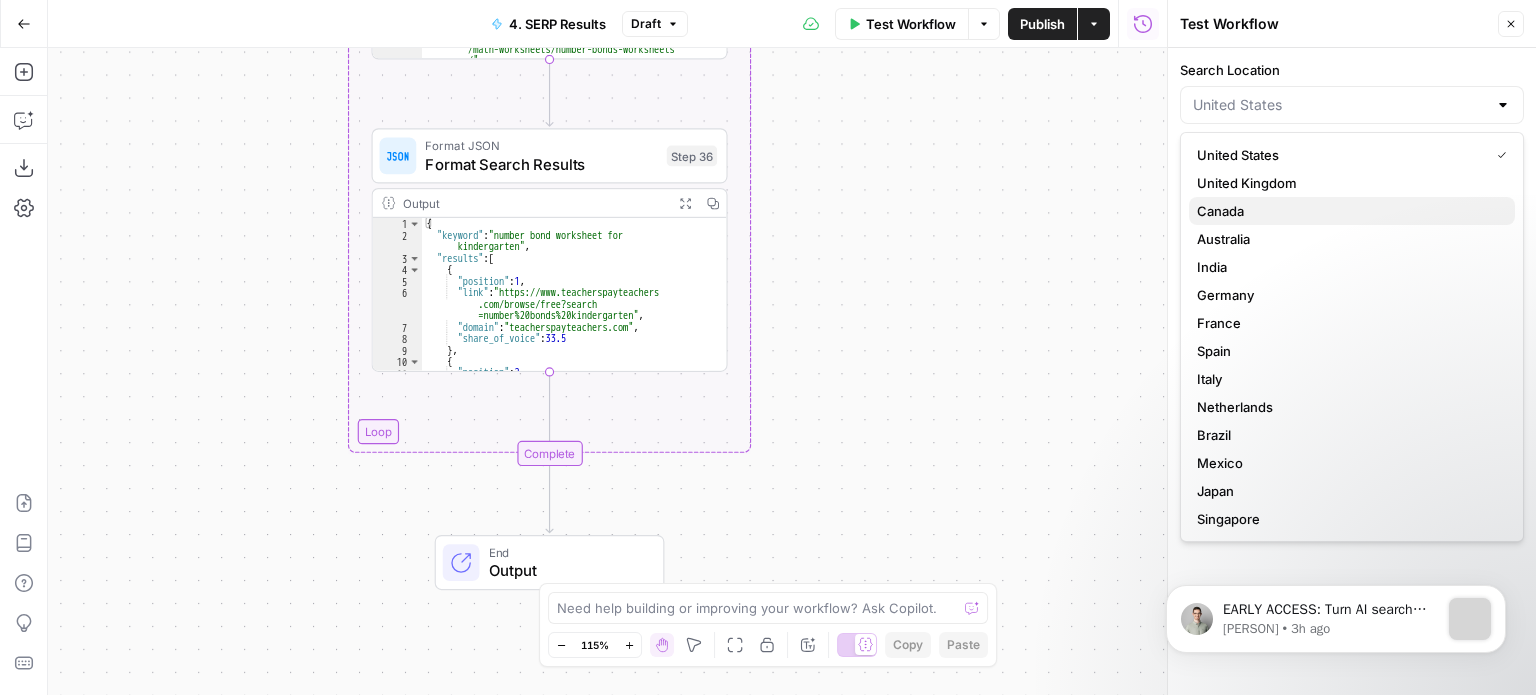 click on "Canada" at bounding box center [1348, 211] 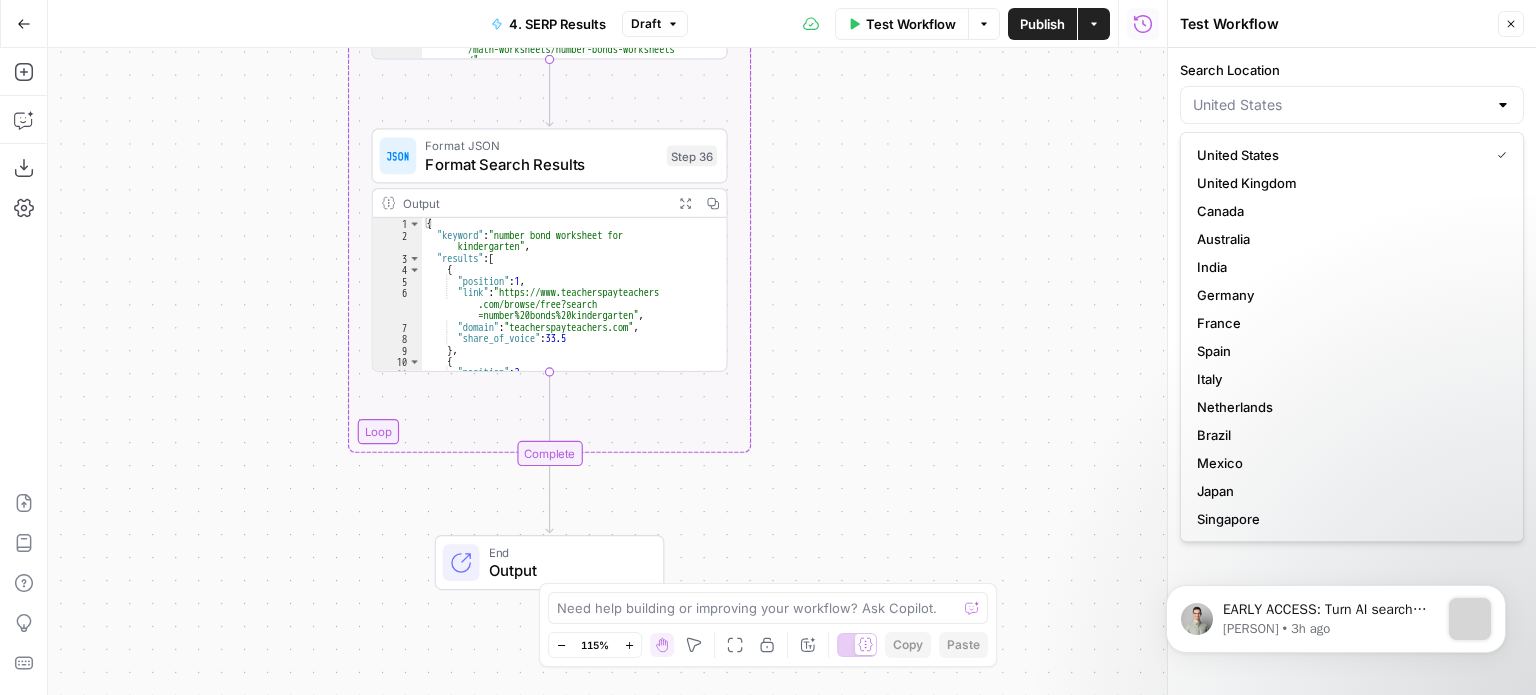 type on "Canada" 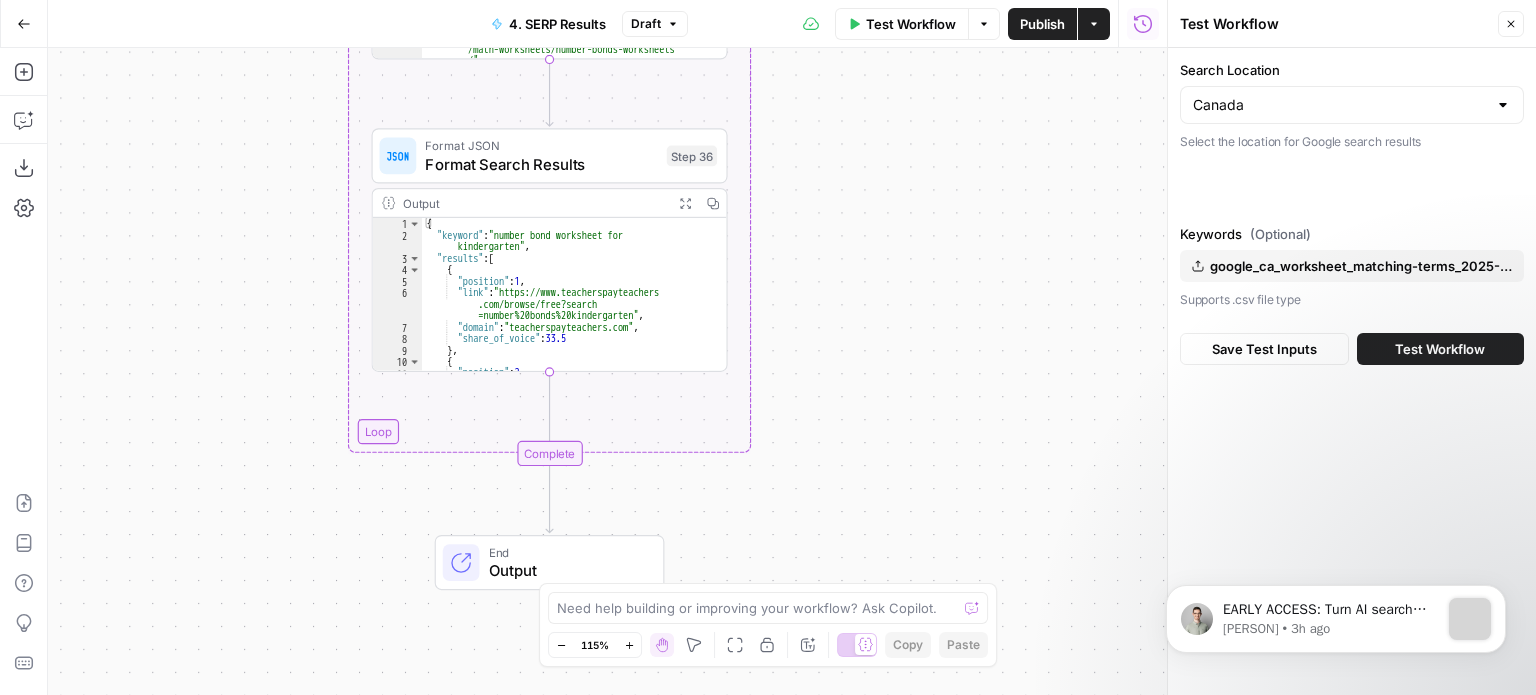 click on "Test Workflow" at bounding box center (1440, 349) 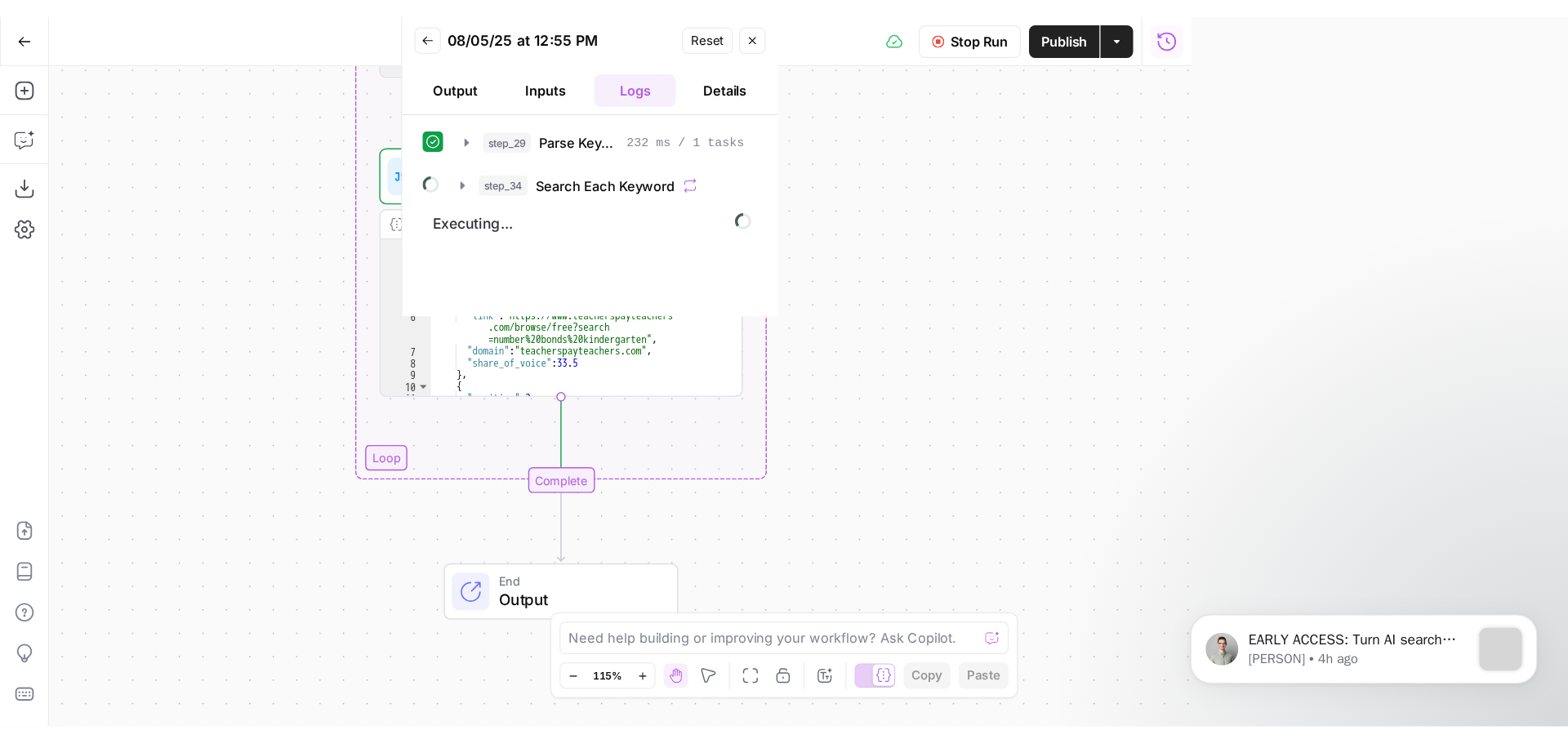 scroll, scrollTop: 8, scrollLeft: 0, axis: vertical 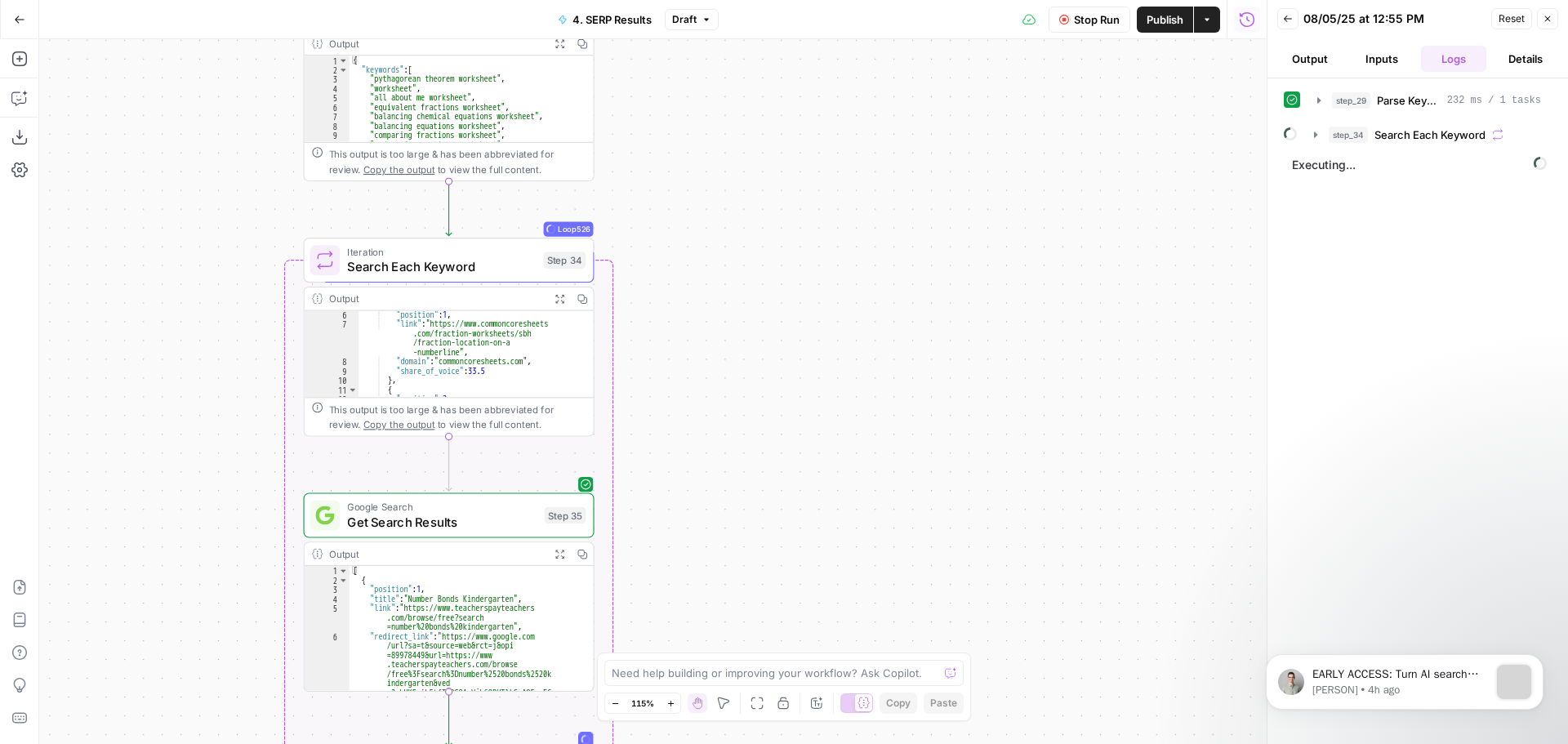click on "Workflow Set Inputs Inputs Run Code · Python Parse Keywords Step 29 Output Expand Output Copy 1 2 3 4 5 6 7 8 9 10 11 {    "keywords" :  [      "pythagorean theorem worksheet" ,      "worksheet" ,      "all about me worksheet" ,      "equivalent fractions worksheet" ,      "balancing chemical equations worksheet" ,      "balancing equations worksheet" ,      "comparing fractions worksheet" ,      "order of operations worksheet" ,      "rounding decimals worksheet" ,     XXXXXXXXXXXXXXXXXXXXXXXXXXXXXXXXXXXXXXXXXXXXXXXXXXXXXXXXXXXXXXXXXXXXXXXXXXXXXXXXXXXXXXXXXXXXXXXXXXXXXXXXXXXXXXXXXXXXXXXXXXXXXXXXXXXXXXXXXXXXXXXXXXXXXXXXXXXXXXXXXXXXXXXXXXXXXXXXXXXXXXXXXXXXXXXXXXXXXXXXXXXXXXXXXXXXXXXXXXXXXXXXXXXXXXXXXXXXXXXXXXXXXXXXXXXXXXXXXXXXXXXXXXXXXXXXXXXXXXXXXXXXXXXXXXXXXXXXXXXXXXXXXXXXXXXXXXXXXXXXXXXXXXXXXXXXXXXXXXXXXXXXXXXXXXXXXXXXXXXXXXXXXXXXXXXXXXXXXXXXXXXXXXXXXXXXXXXXXXXXXXXXXXXXXXXXXXXXXXXXXXXXXXXXXXXXXXXXXXXXXXXXXXXXXXXXXXXXXXXXXXXXXXXXXXXXXXXXXXXXXXXXXXXXXXXXXXXXXXXXXXXXXXXXXXXX   Copy the output   Loop Loop  6" at bounding box center [653, 391] 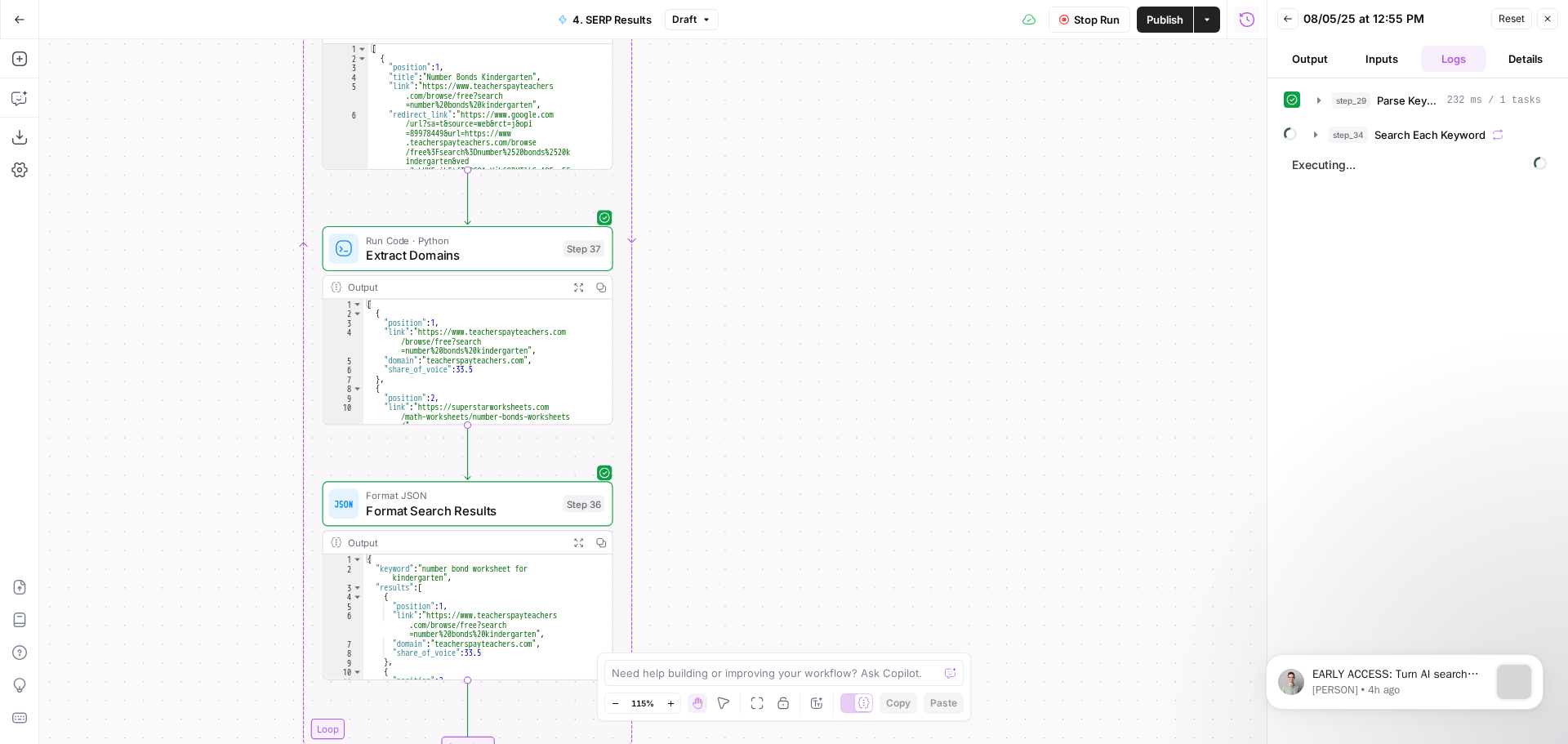 scroll, scrollTop: 0, scrollLeft: 0, axis: both 